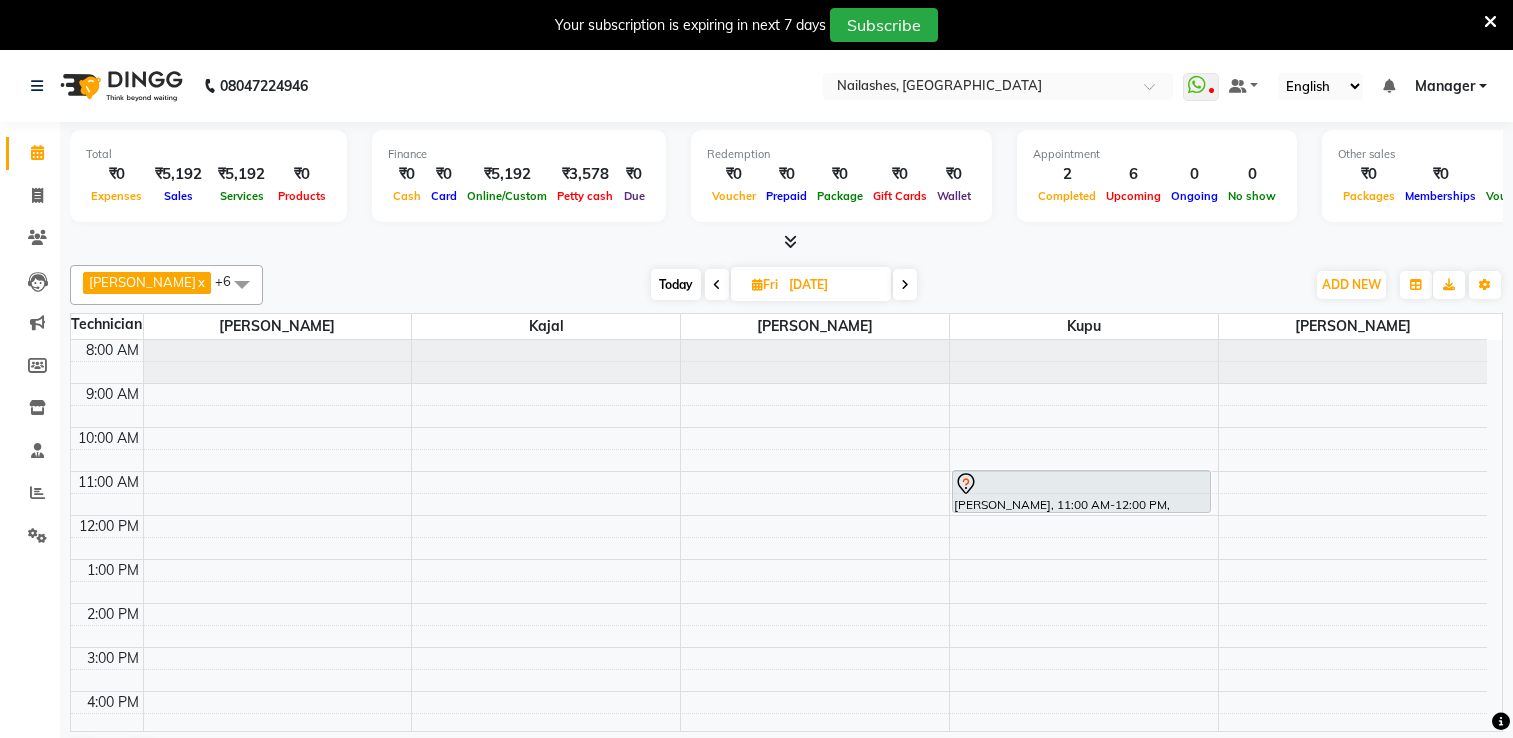 scroll, scrollTop: 11, scrollLeft: 0, axis: vertical 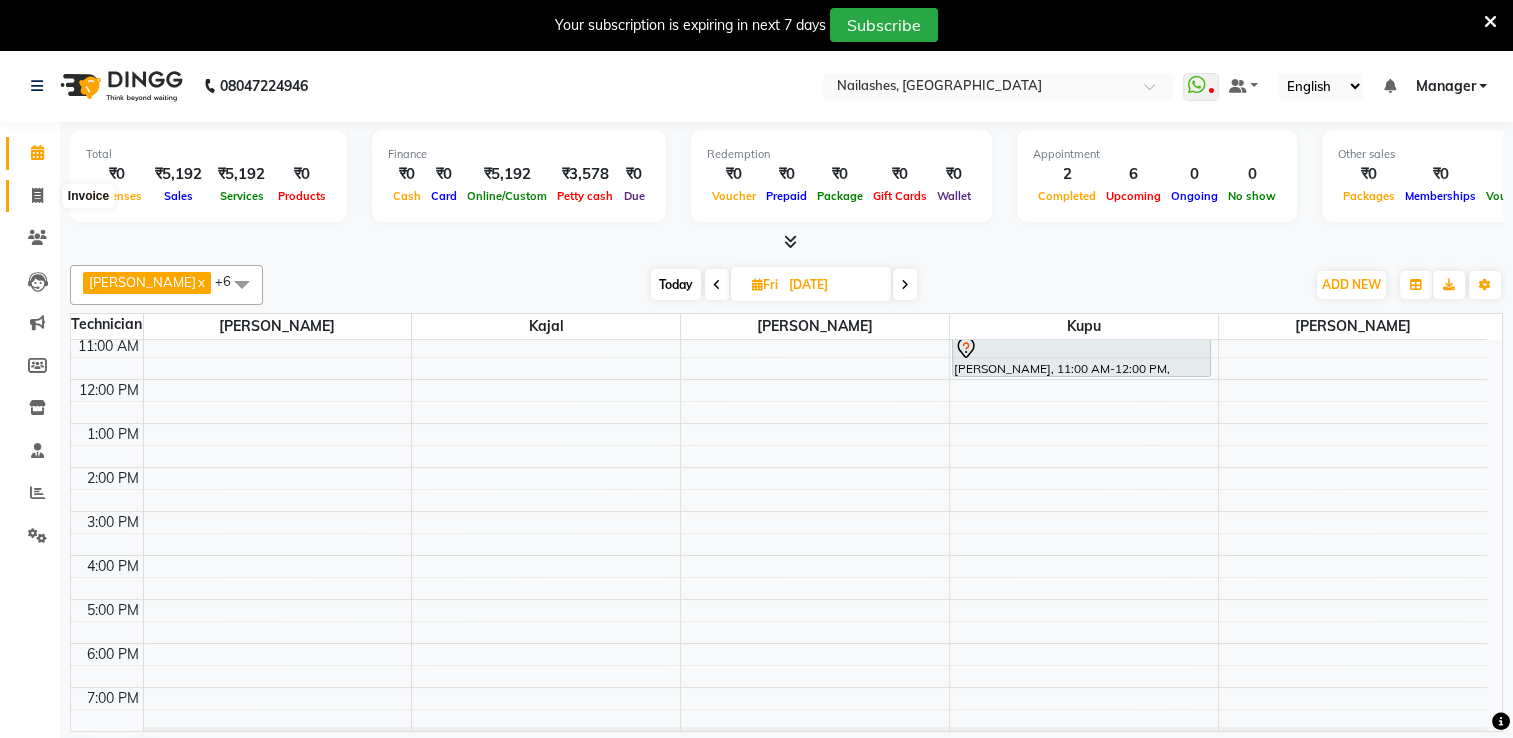 click 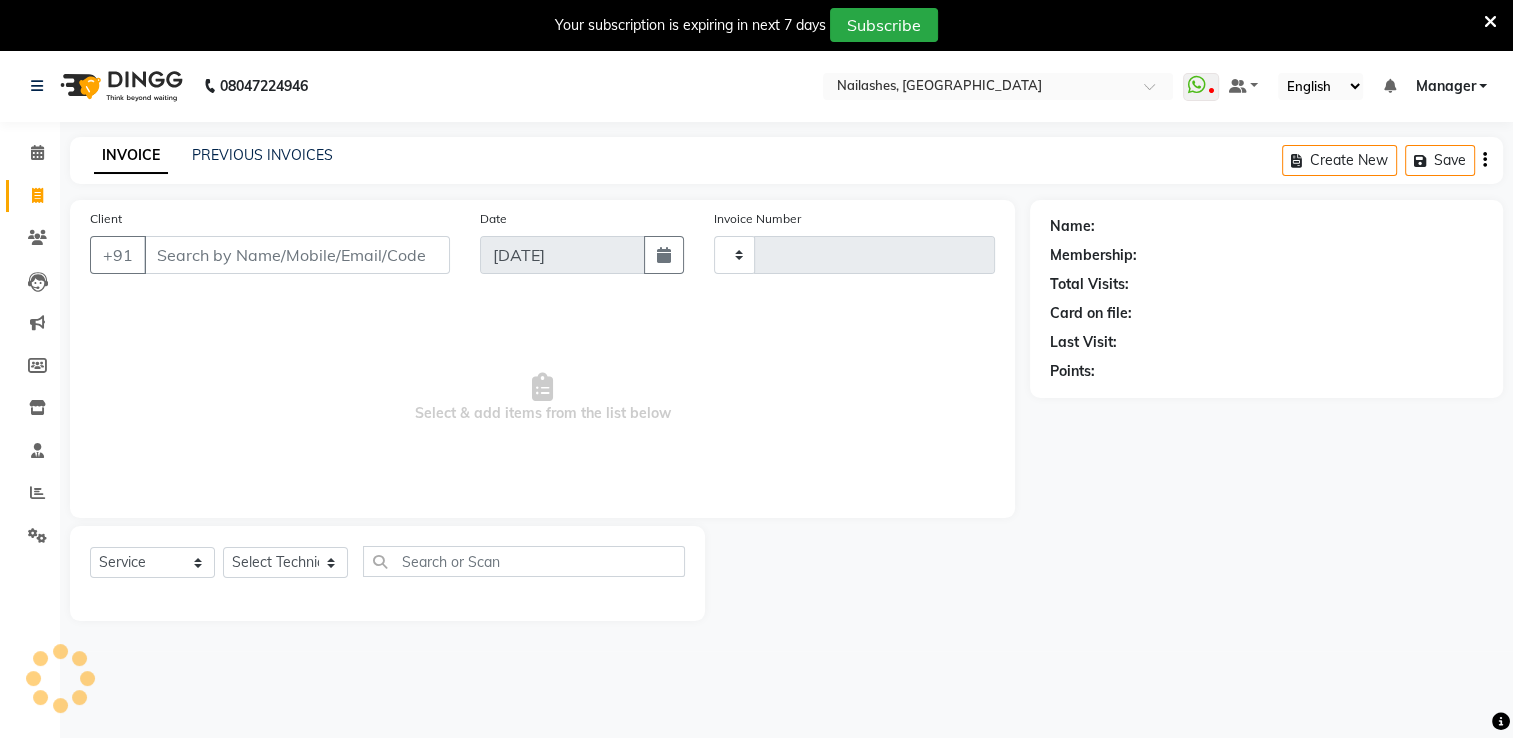 type on "1154" 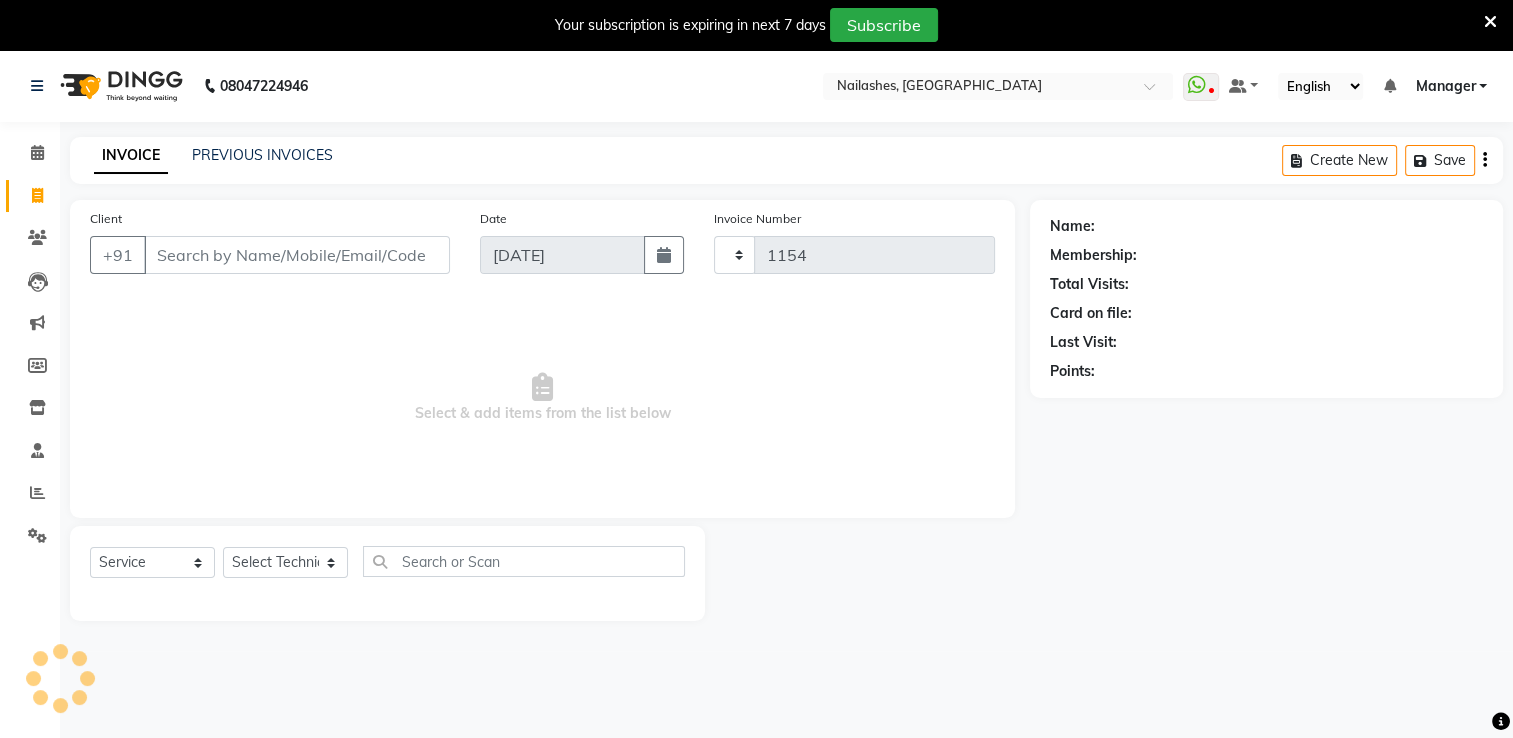 select on "6579" 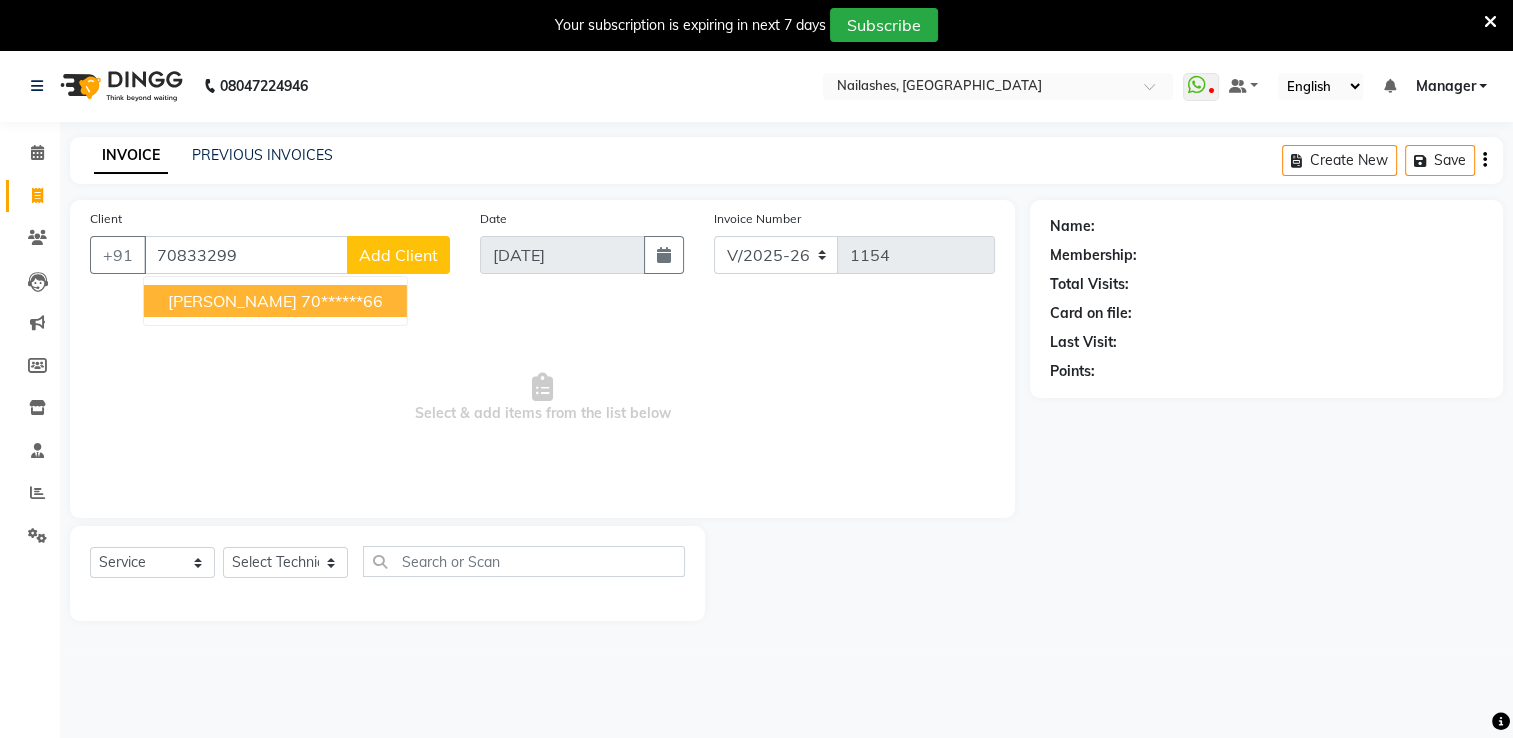 click on "[PERSON_NAME]  70******66" at bounding box center (275, 301) 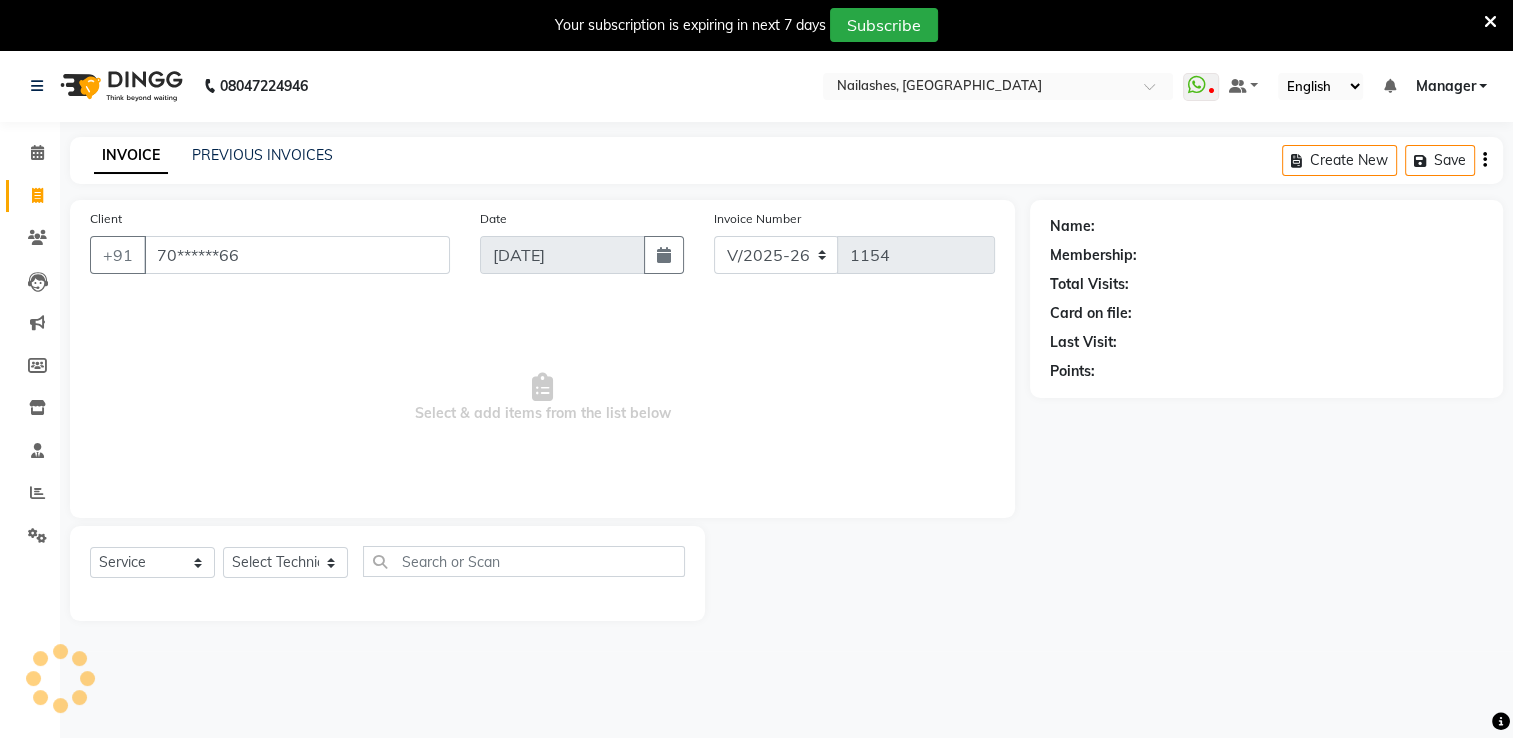 type on "70******66" 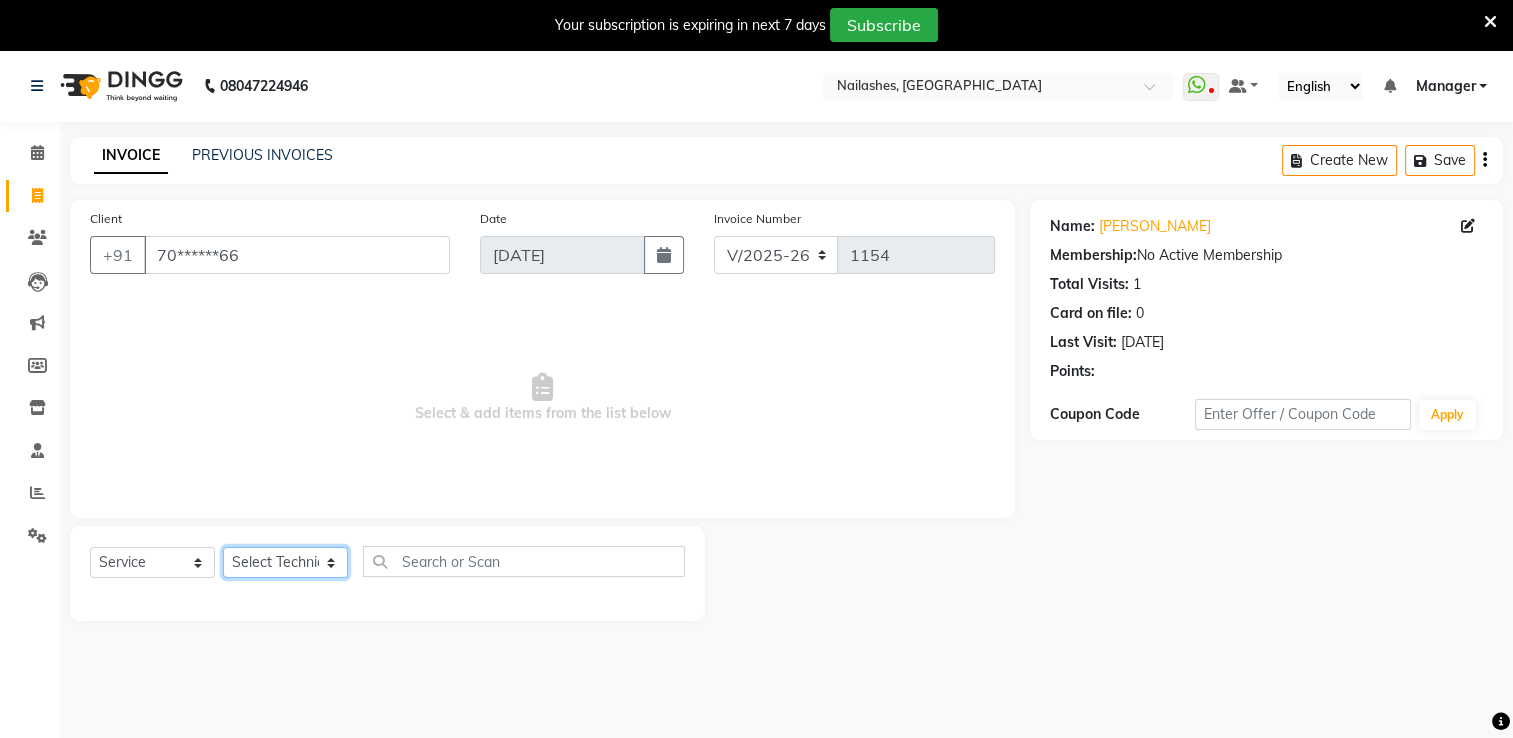 click on "Select Technician AMGHA ARISH [PERSON_NAME] [PERSON_NAME] [PERSON_NAME] [PERSON_NAME] kupu Manager [PERSON_NAME] Owner [PERSON_NAME] [PERSON_NAME]" 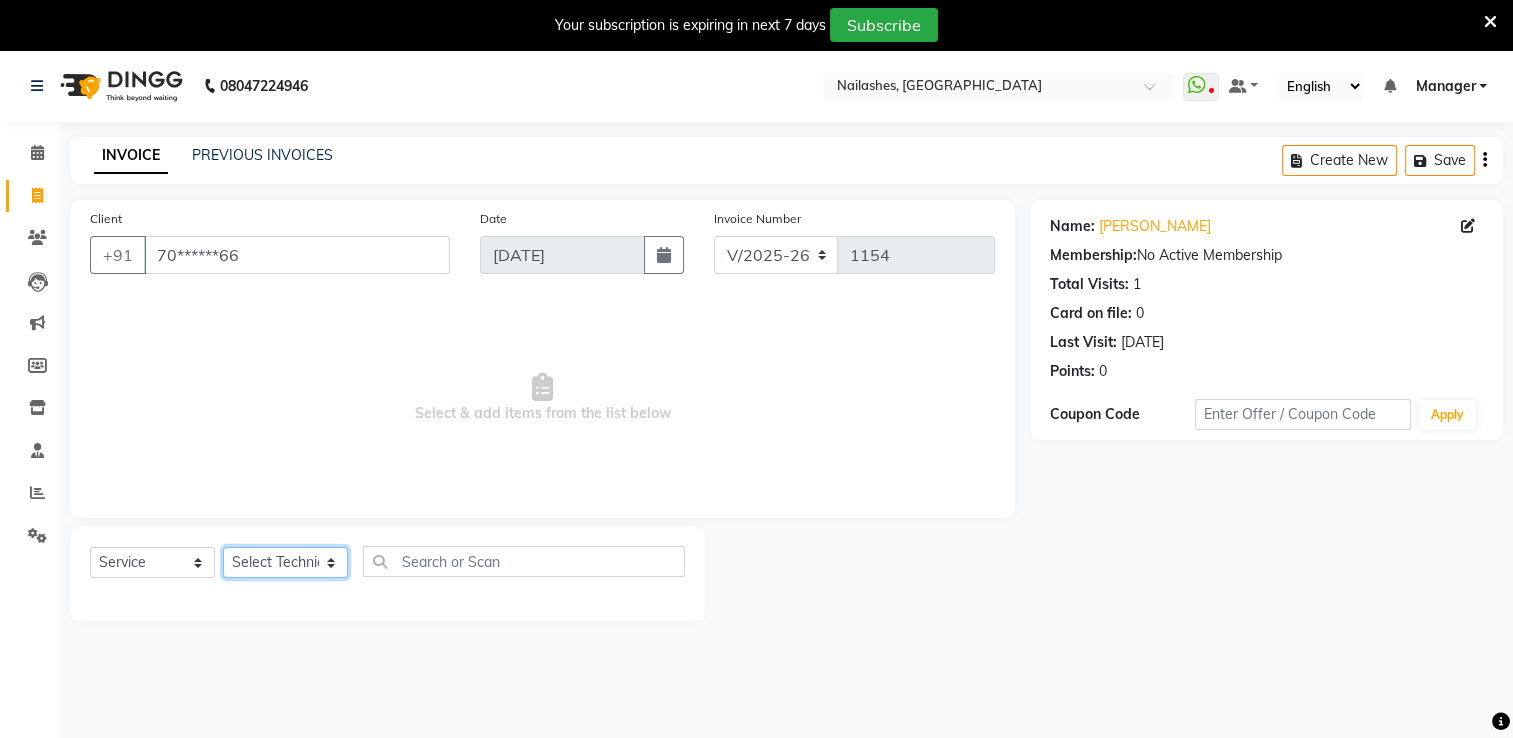 select on "80708" 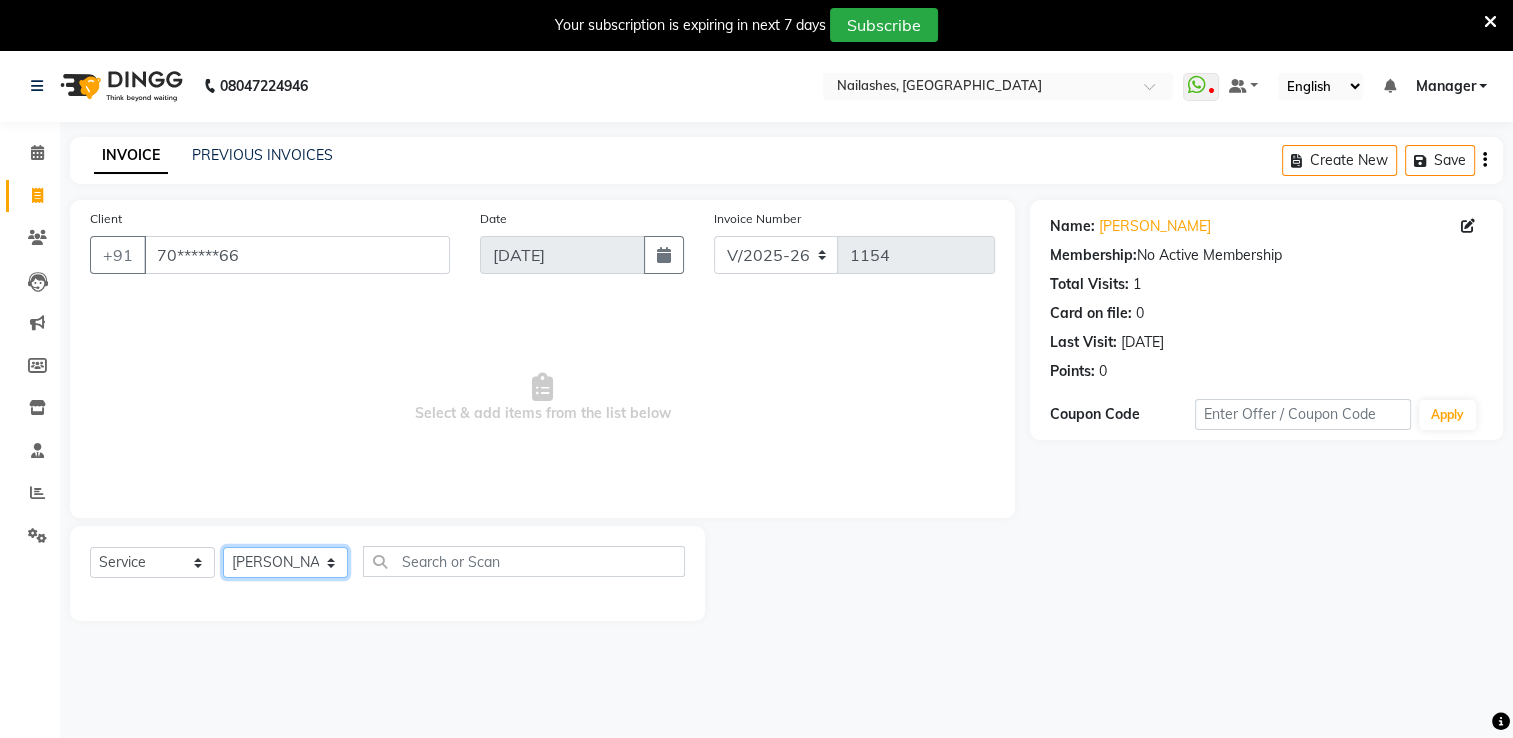 click on "Select Technician AMGHA ARISH [PERSON_NAME] [PERSON_NAME] [PERSON_NAME] [PERSON_NAME] kupu Manager [PERSON_NAME] Owner [PERSON_NAME] [PERSON_NAME]" 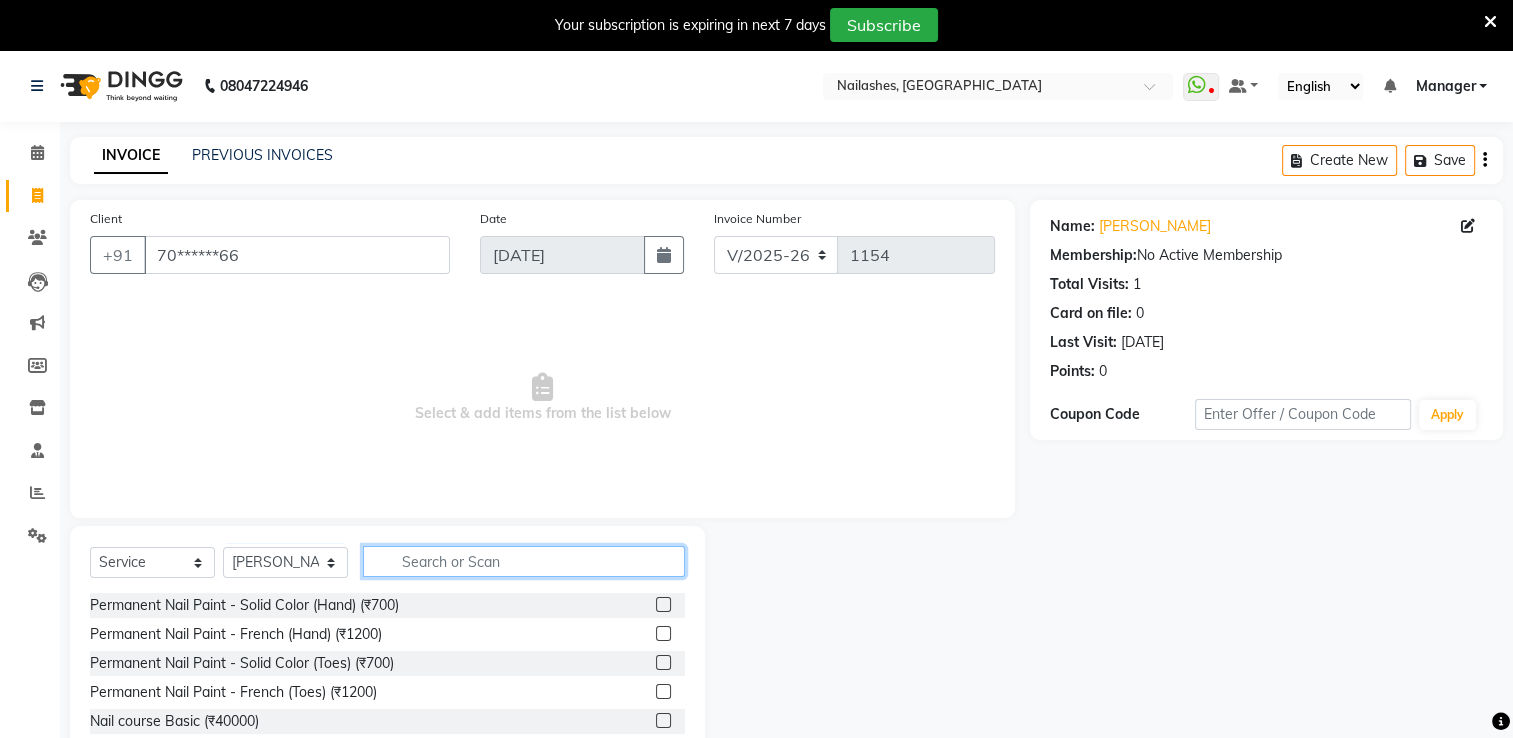 click 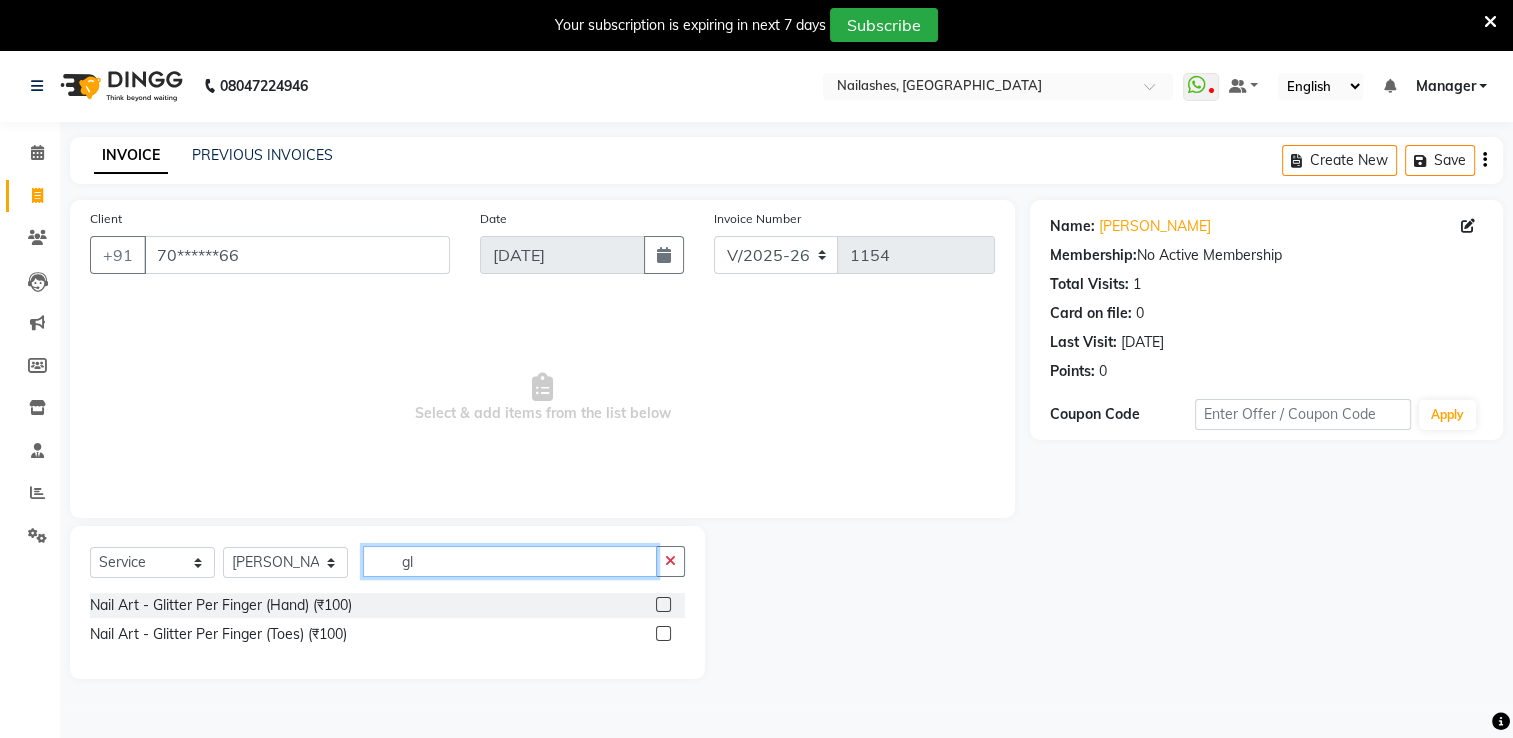 type on "g" 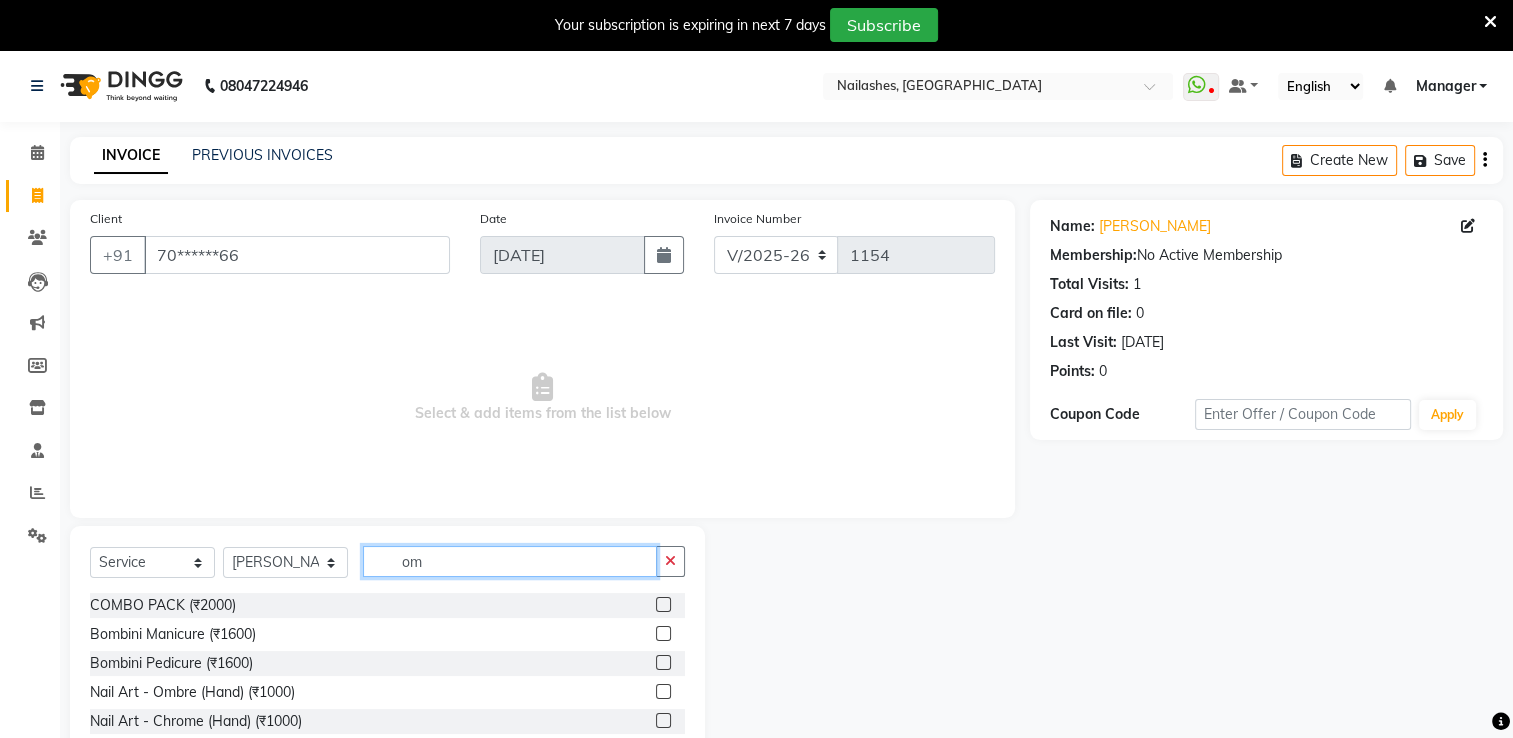 type on "om" 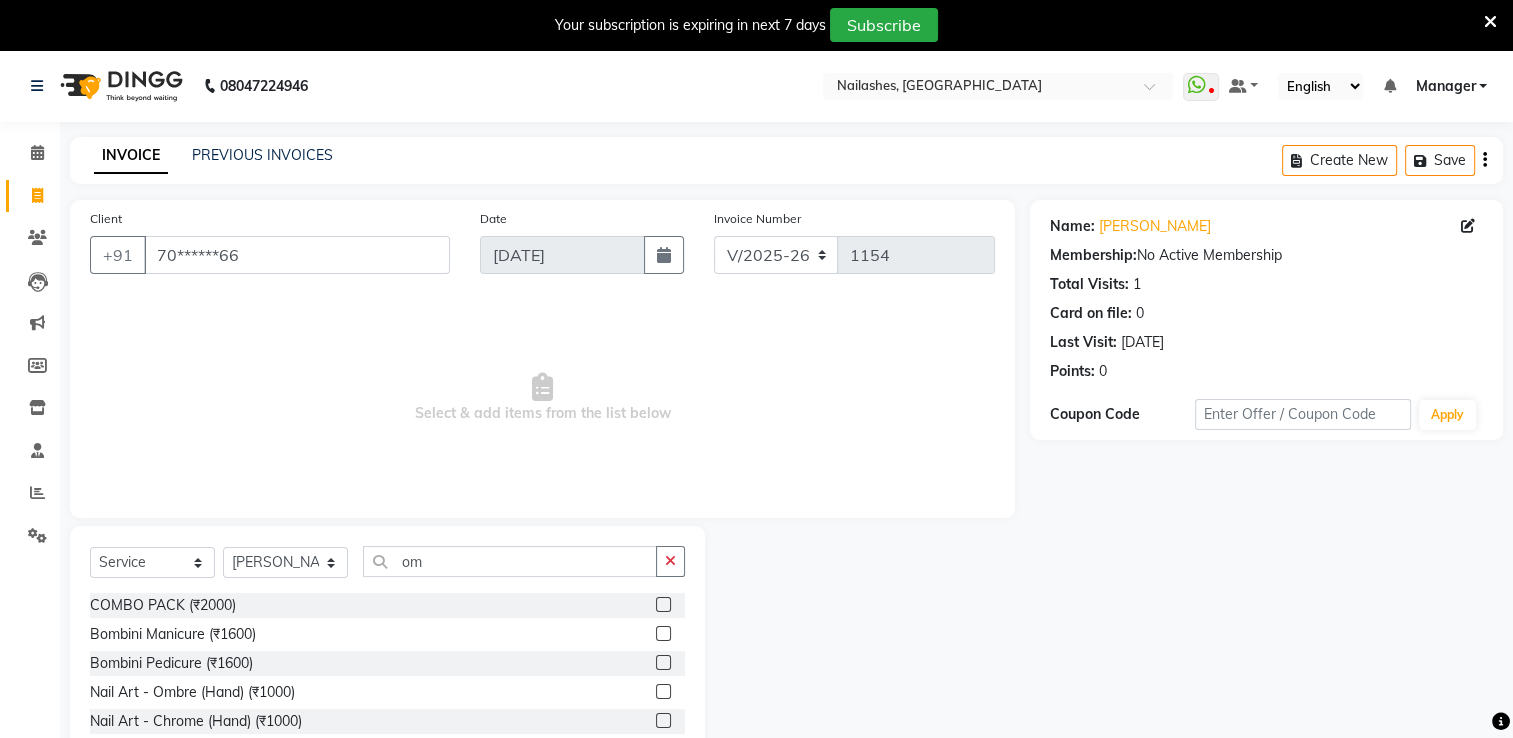 click 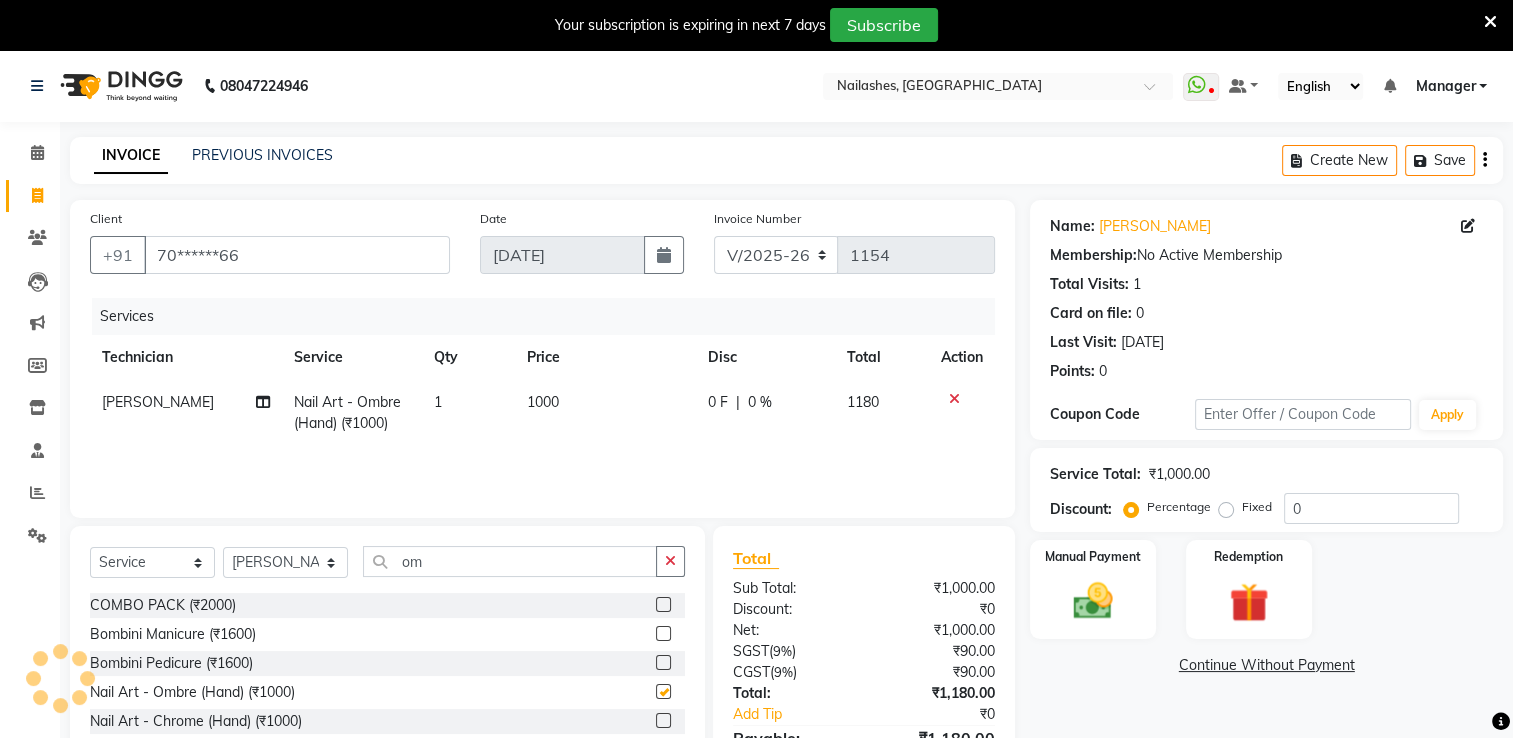 checkbox on "false" 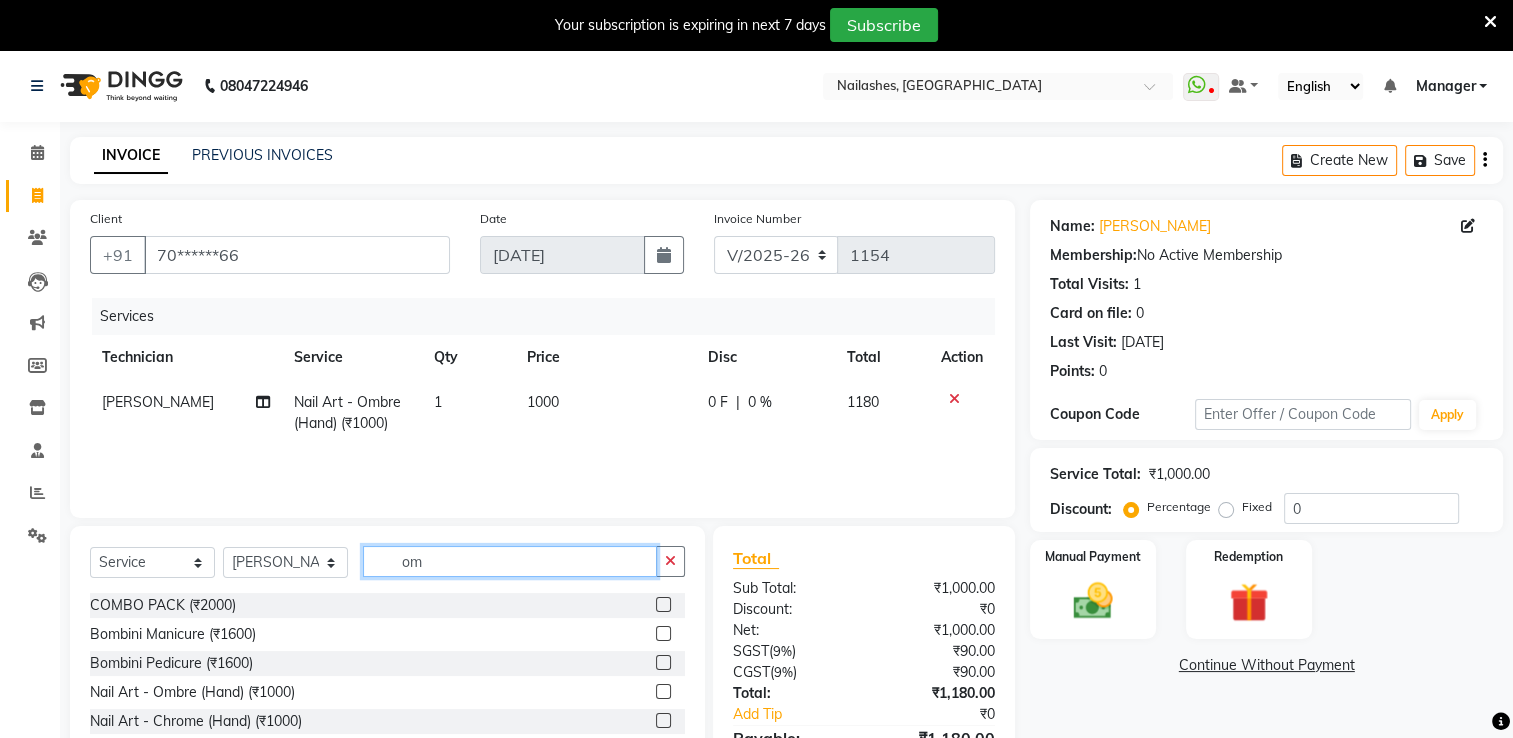 click on "om" 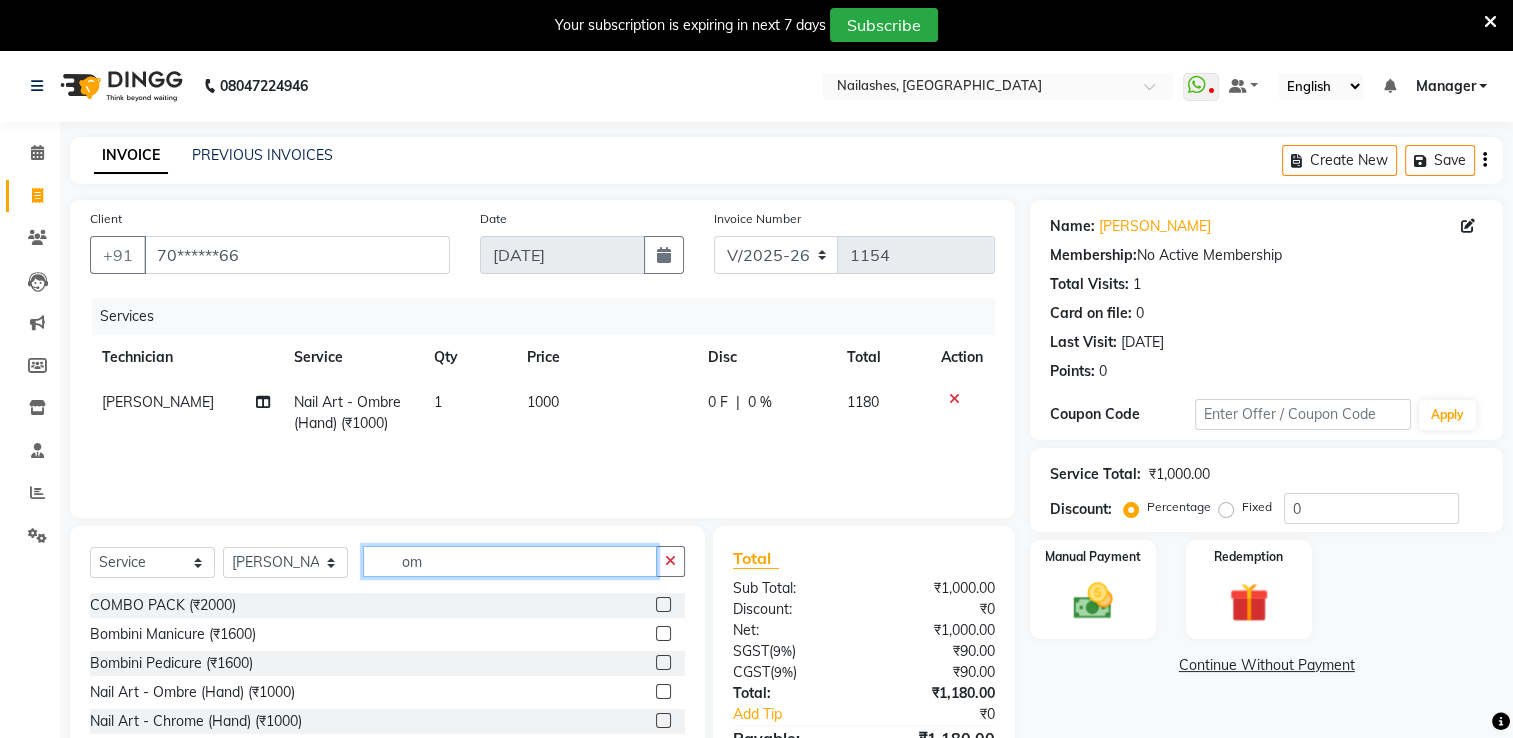 type on "o" 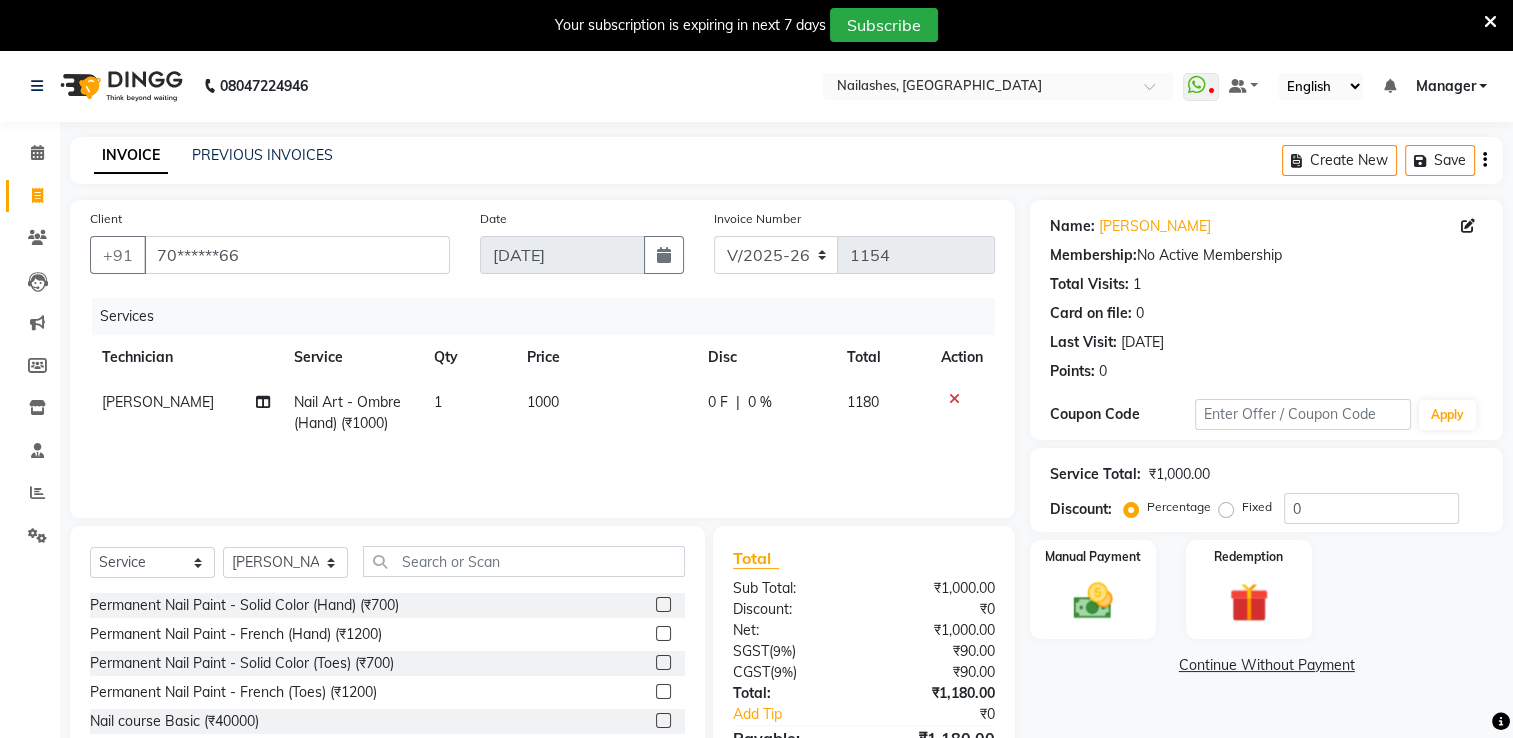 click 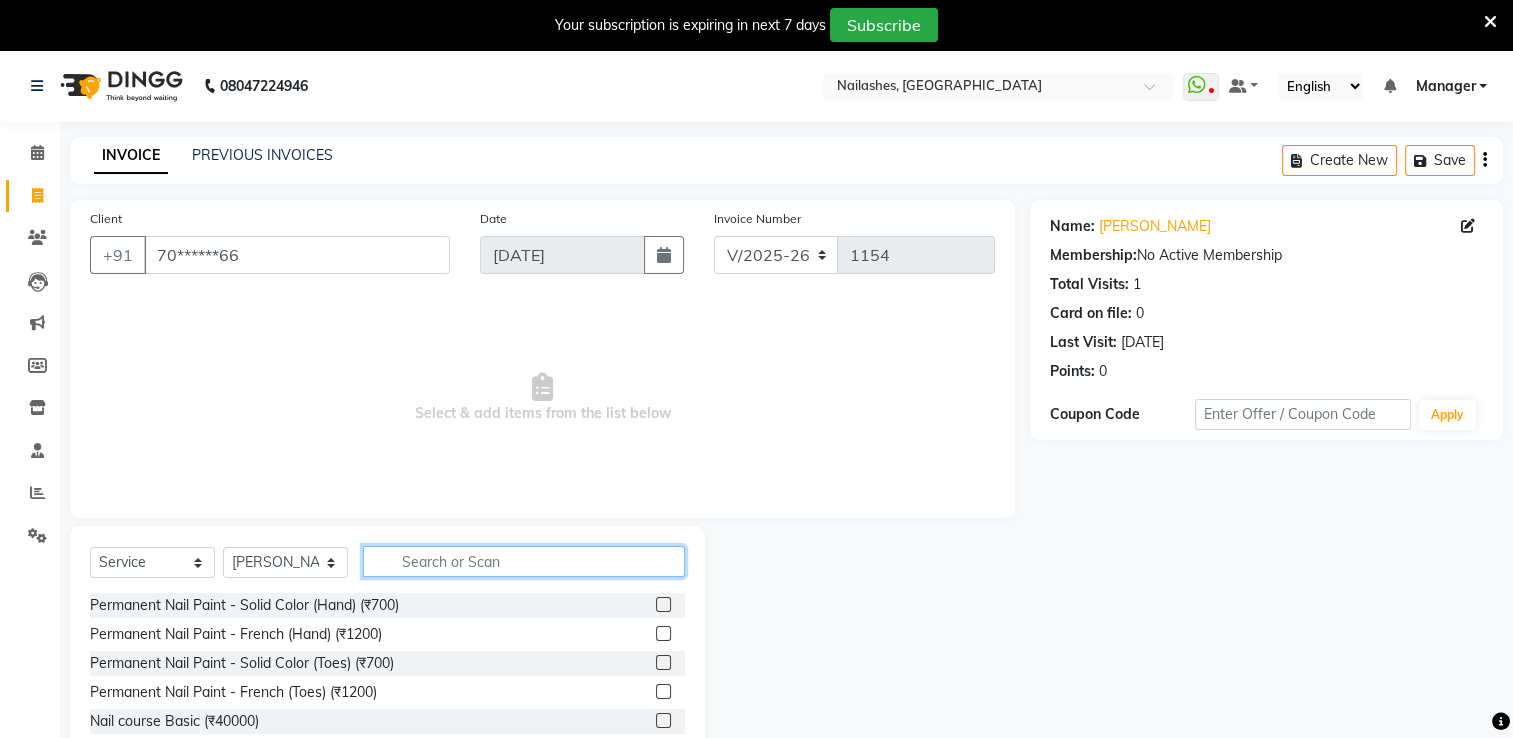 click 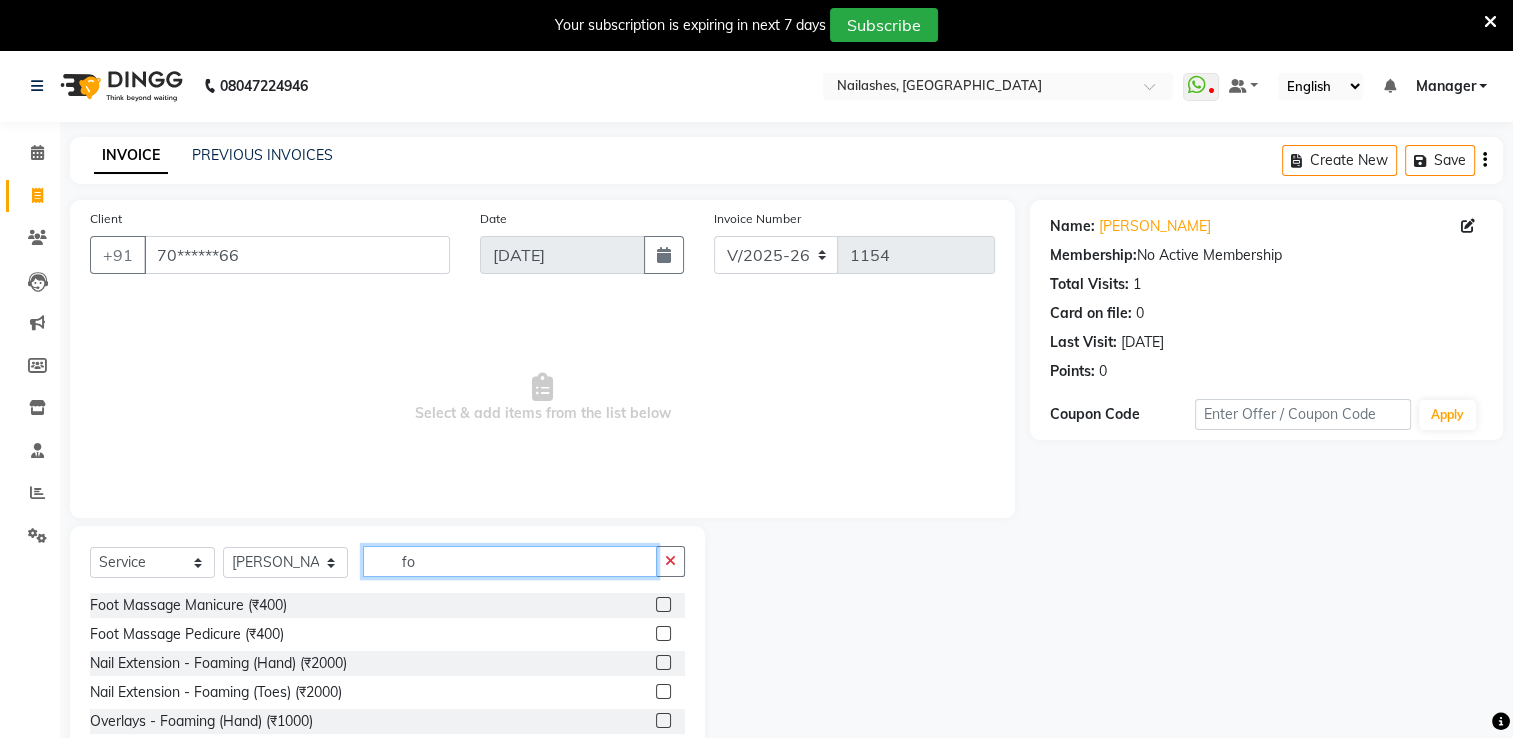 type on "f" 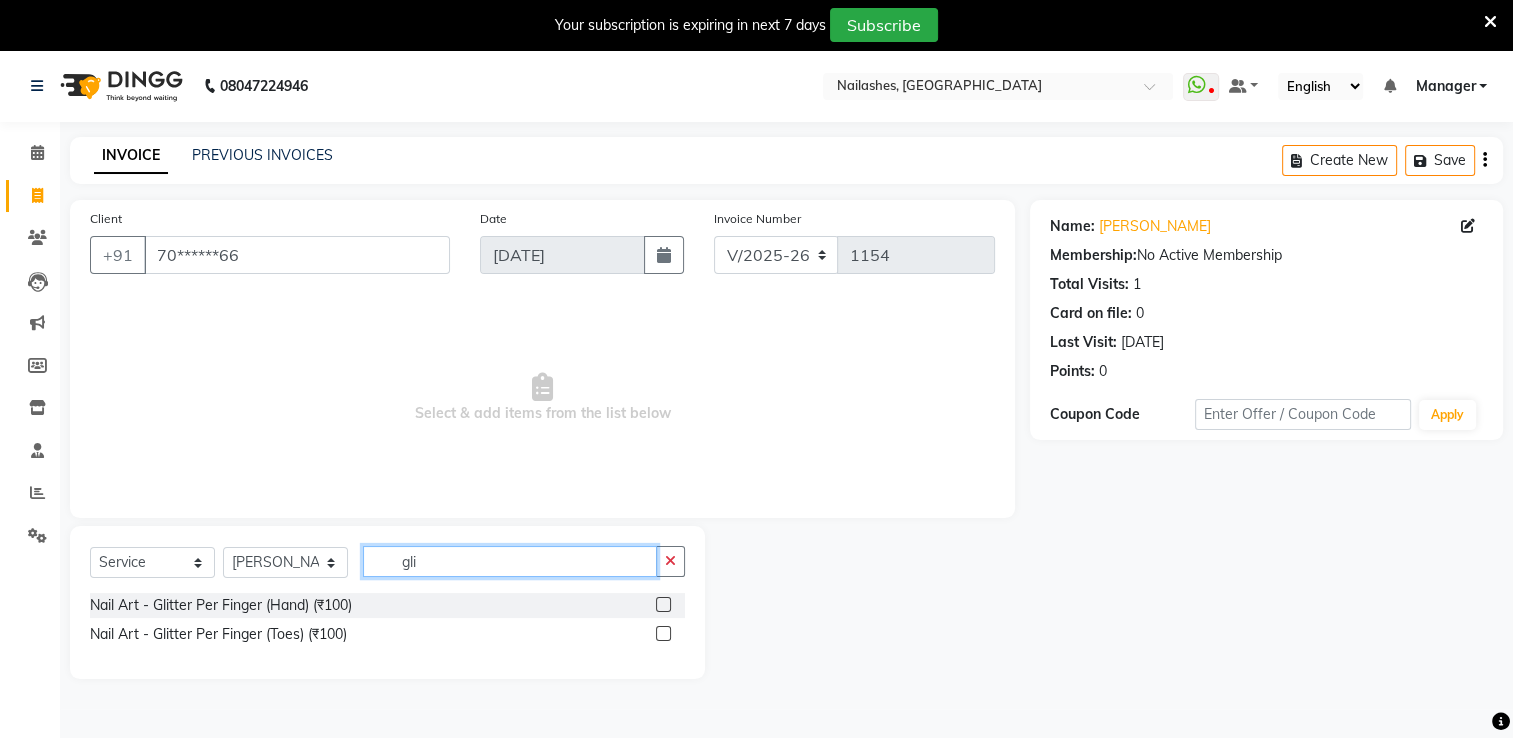 type on "gli" 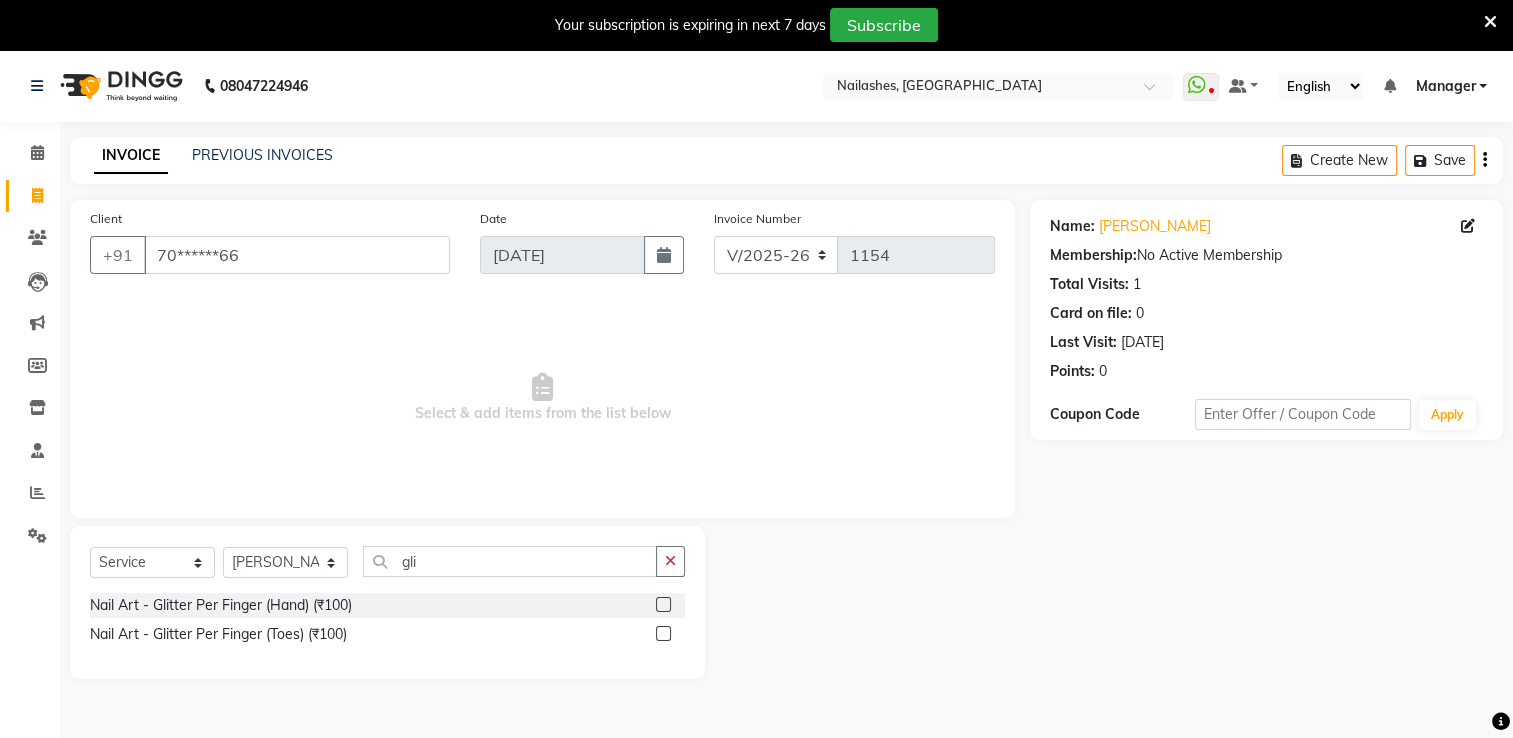 click 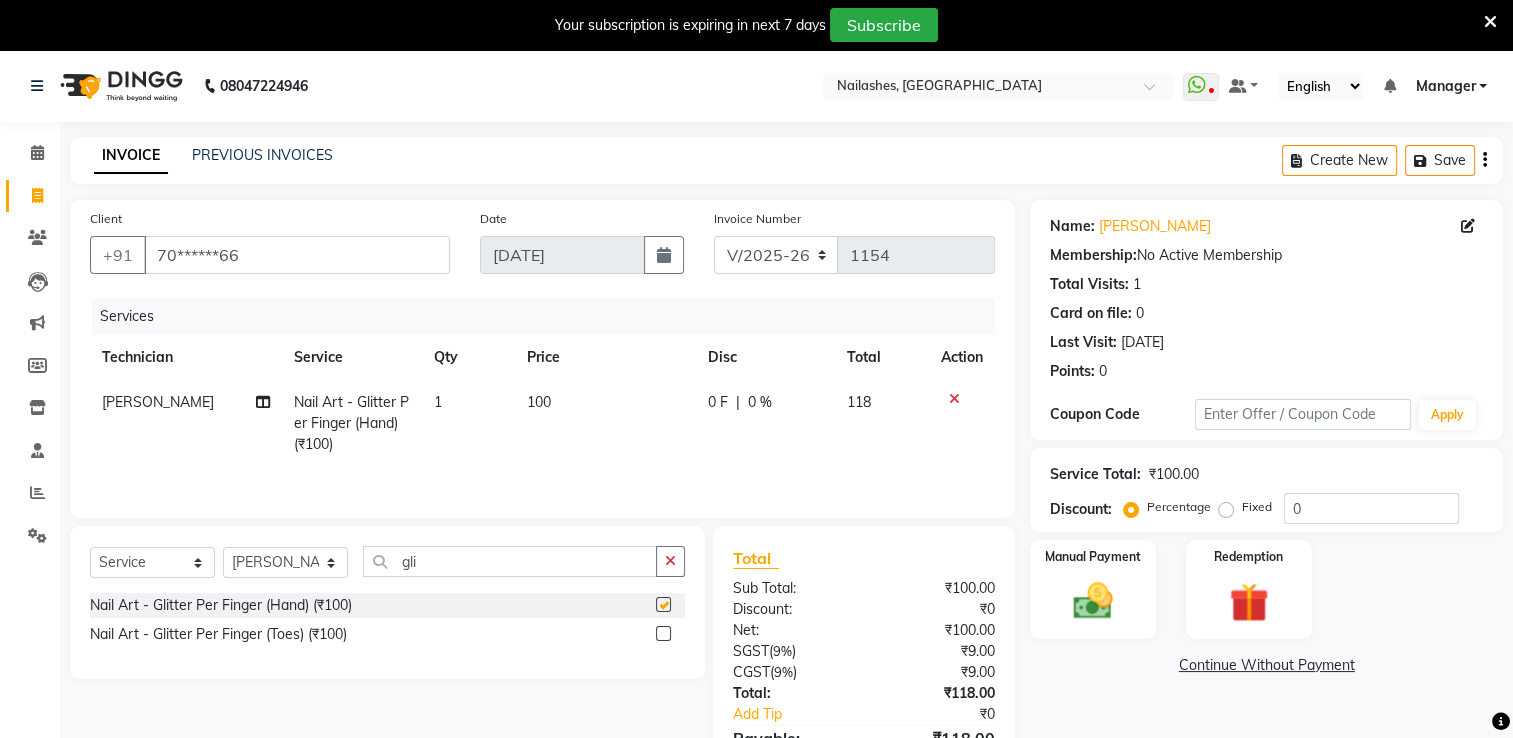 checkbox on "false" 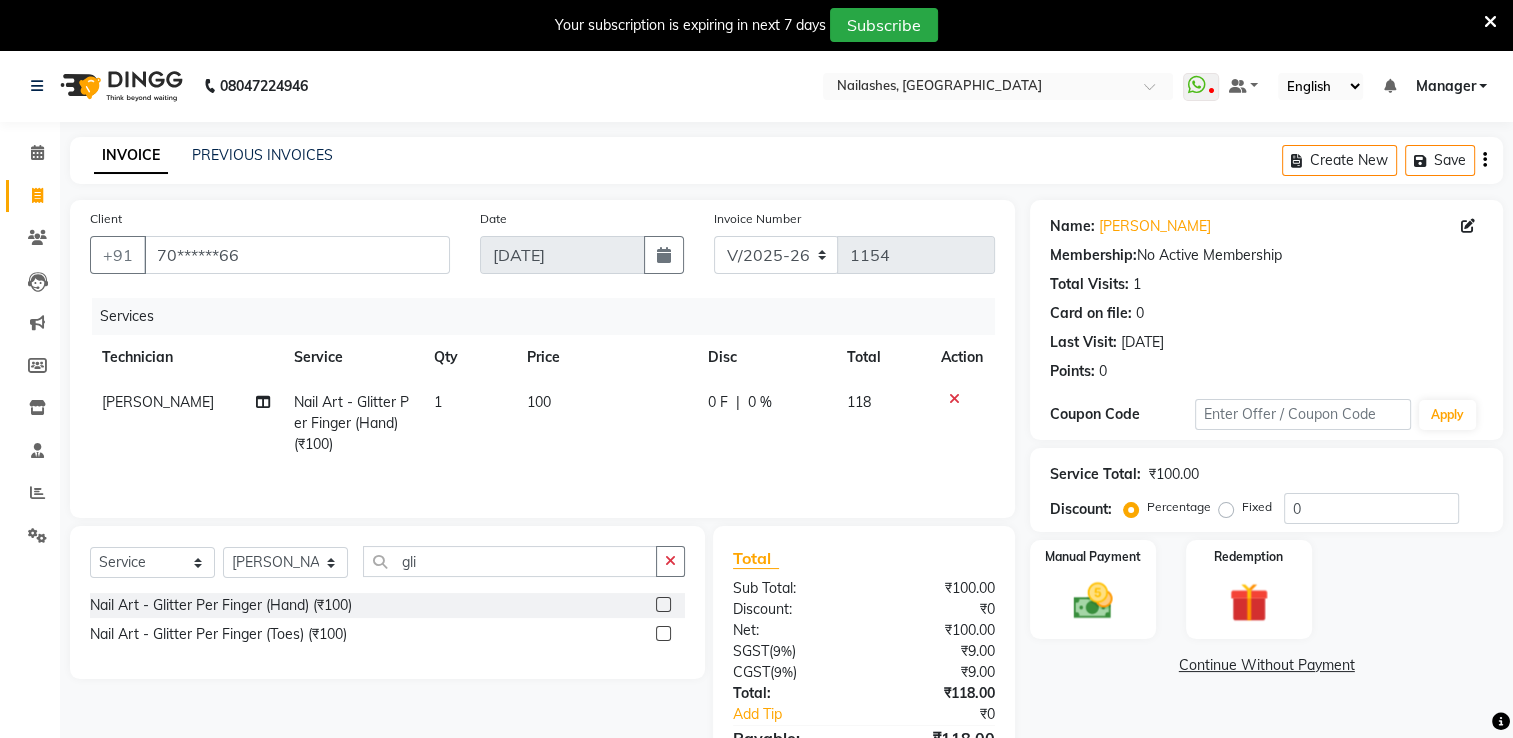 click on "100" 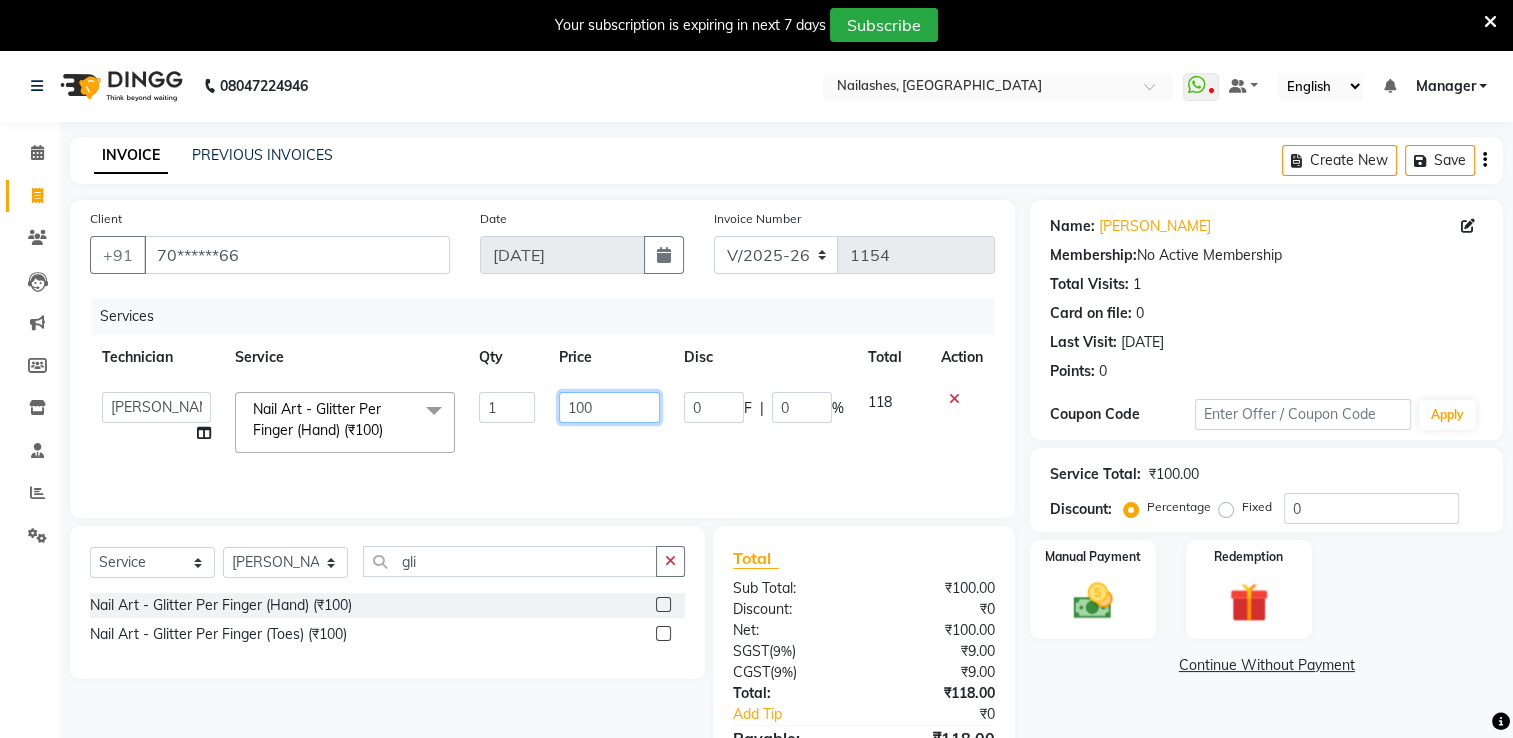 click on "100" 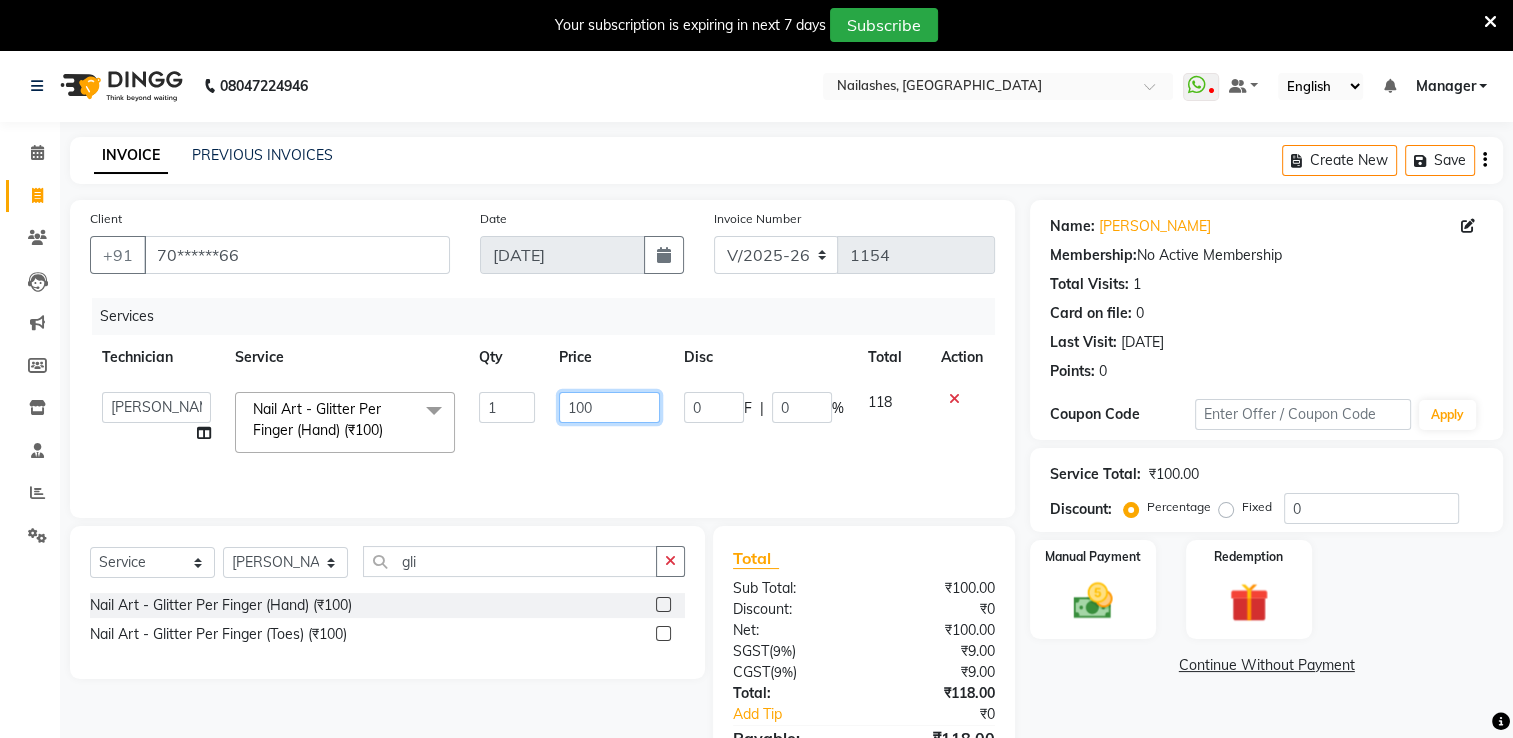 type on "1000" 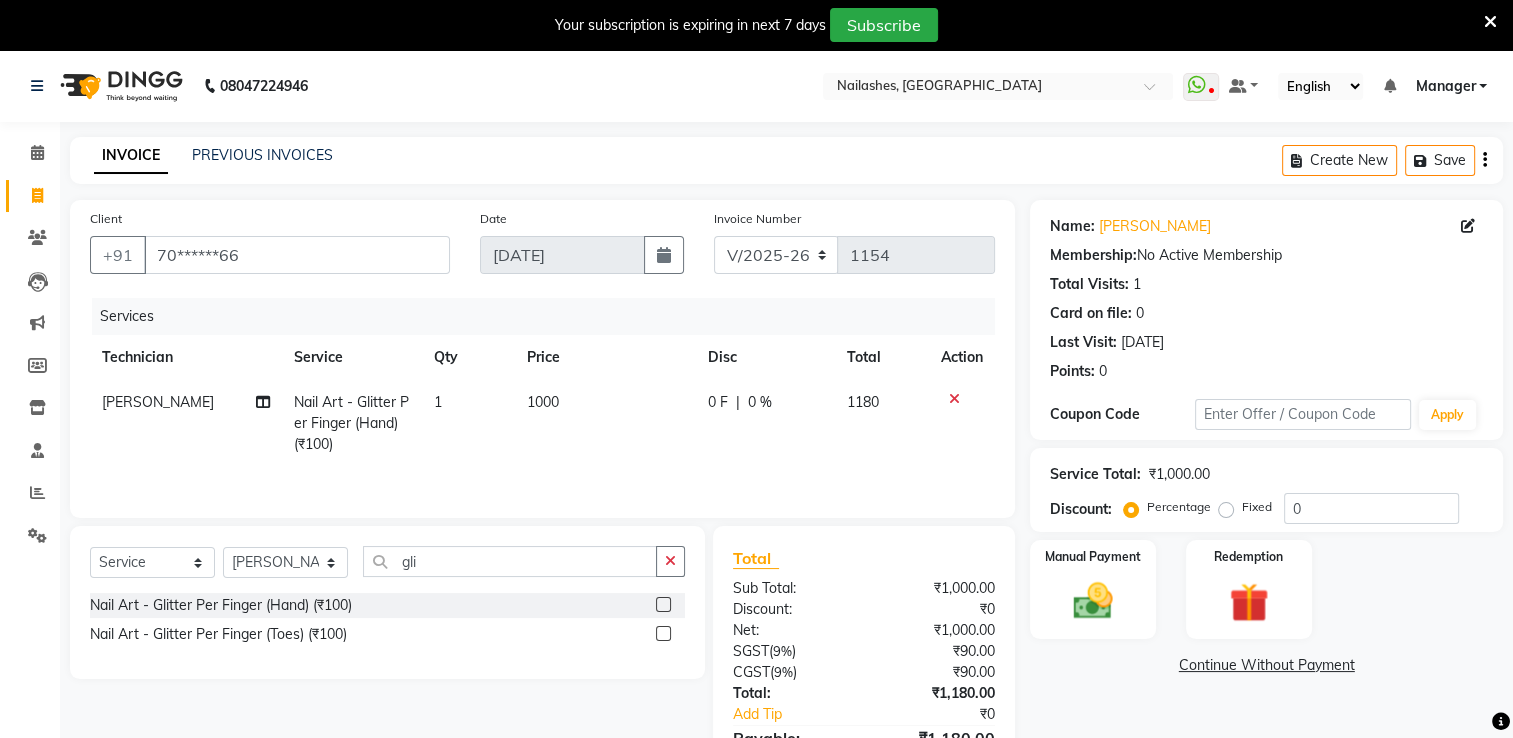click on "1000" 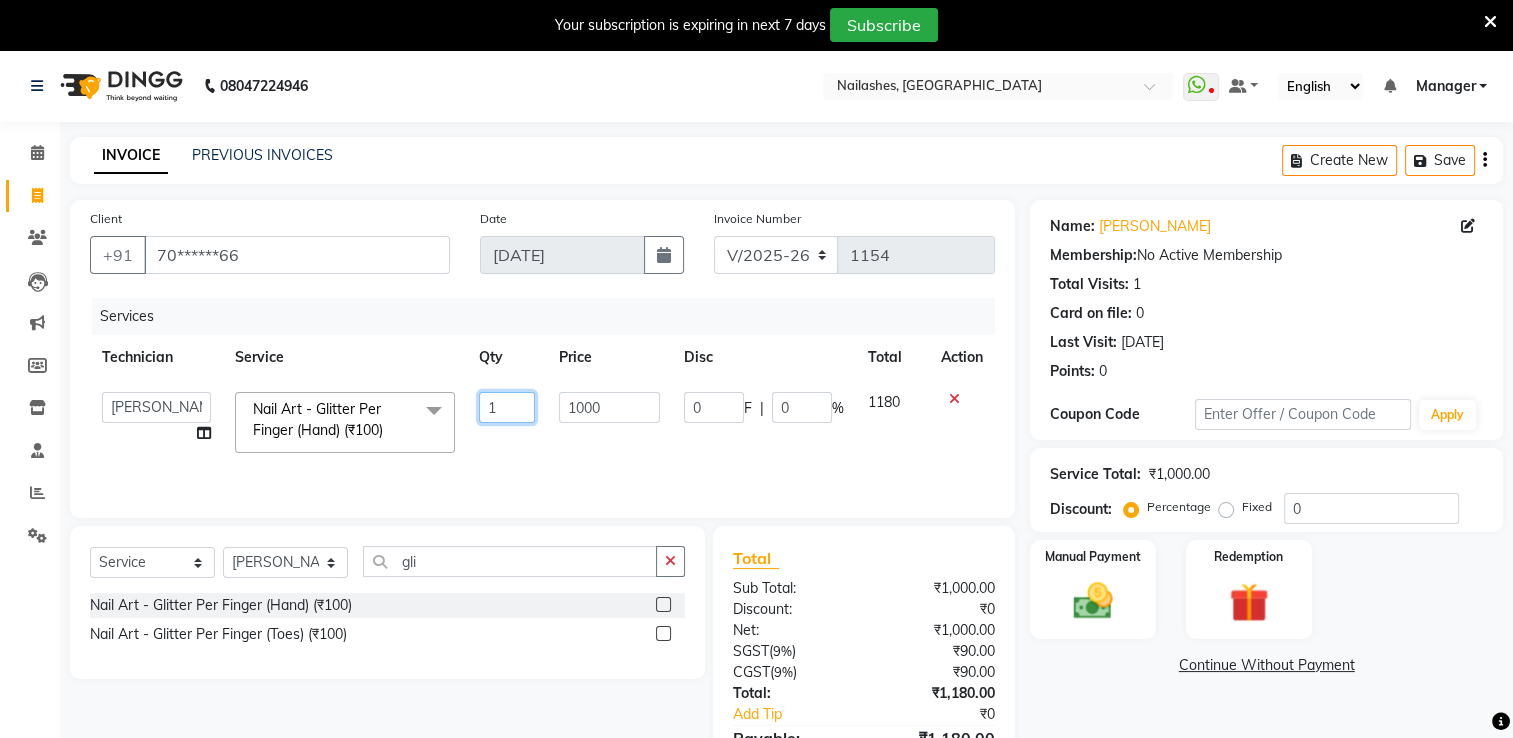click on "1" 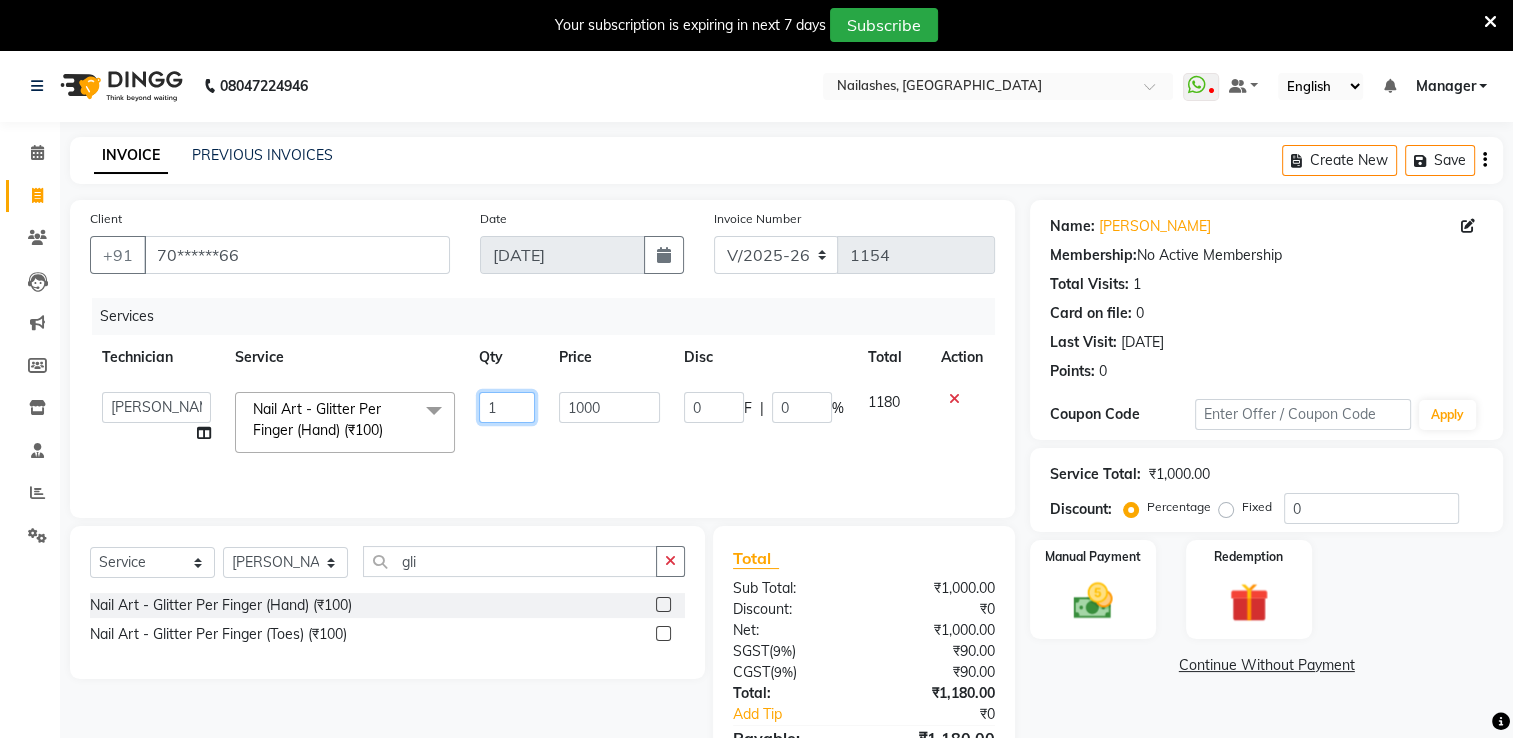 type on "10" 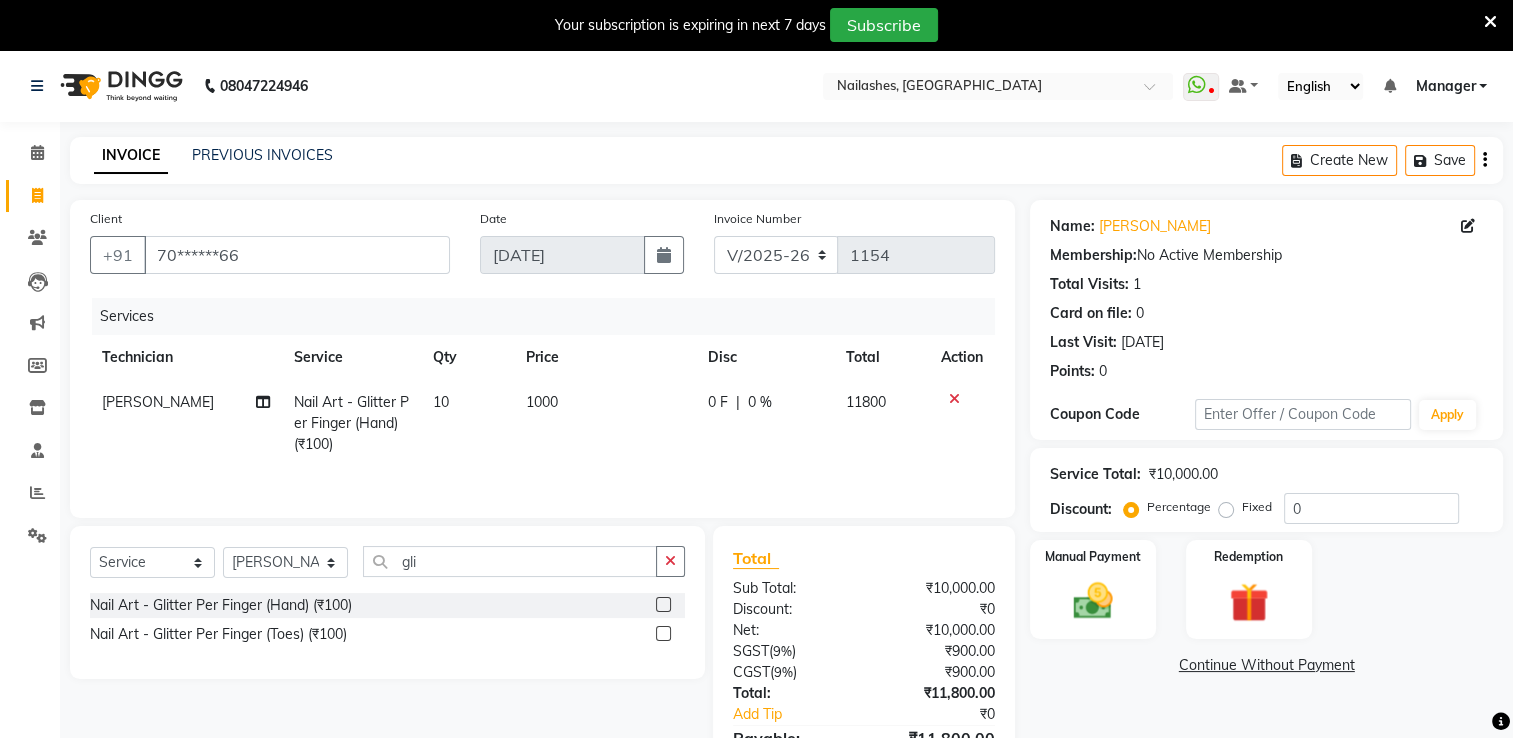 click on "1000" 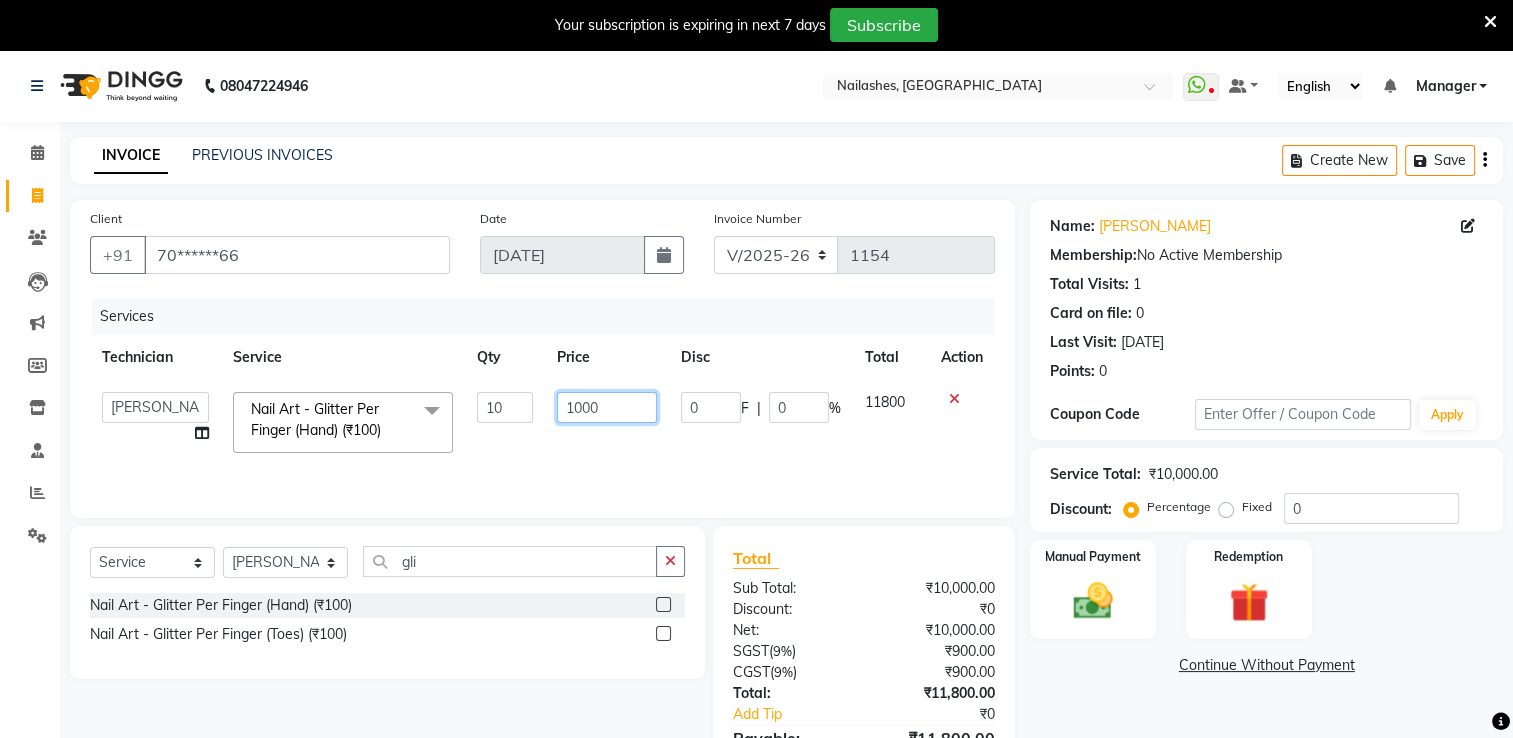 click on "1000" 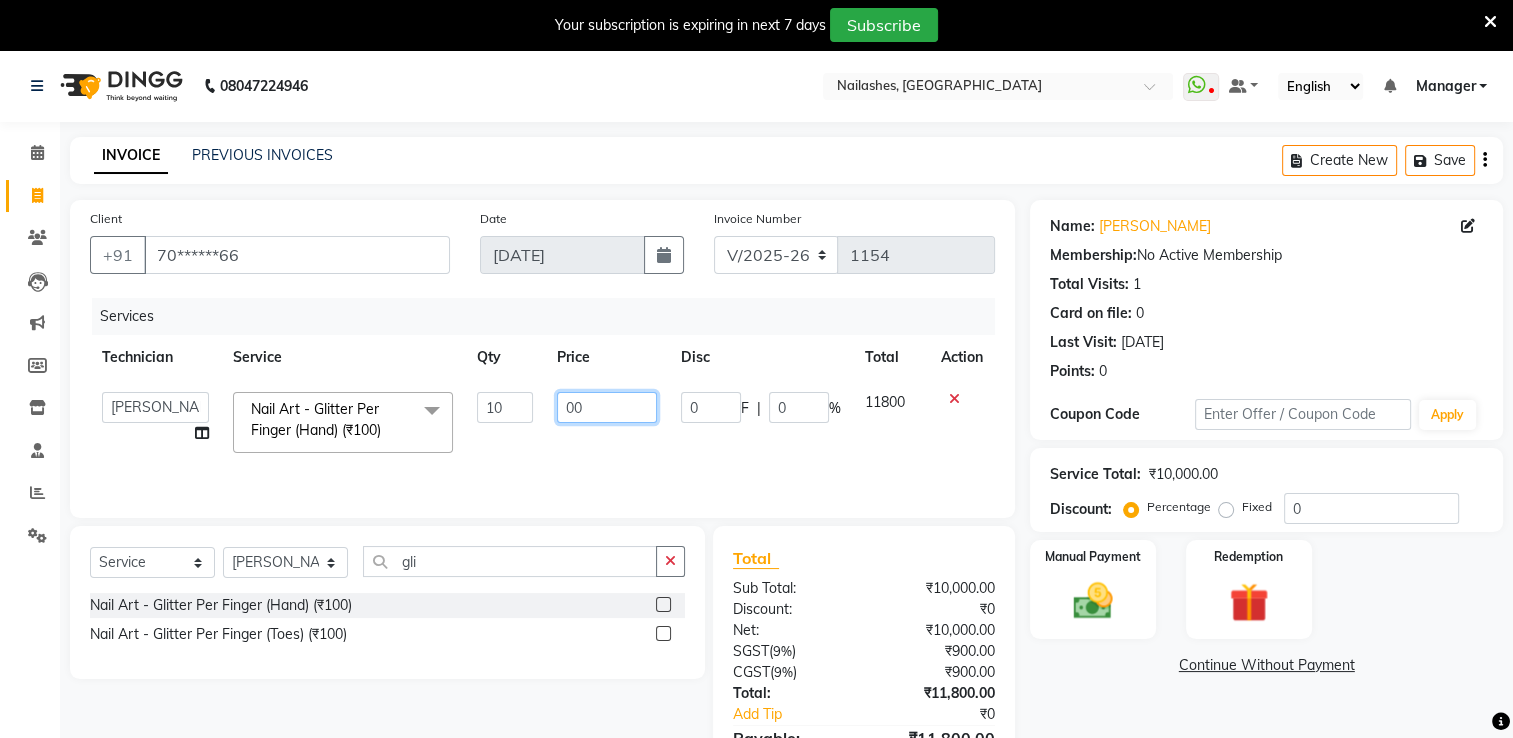 type on "100" 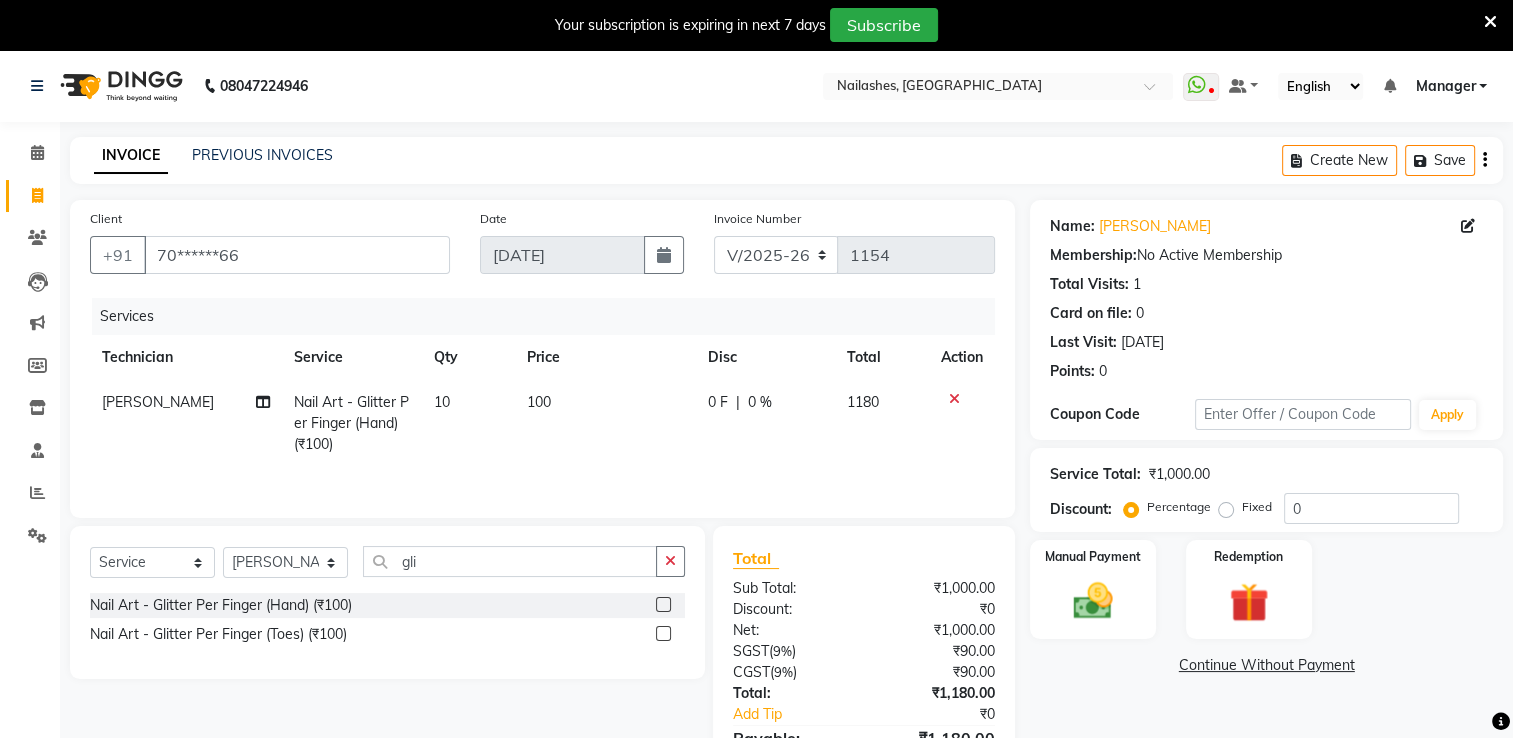 click on "100" 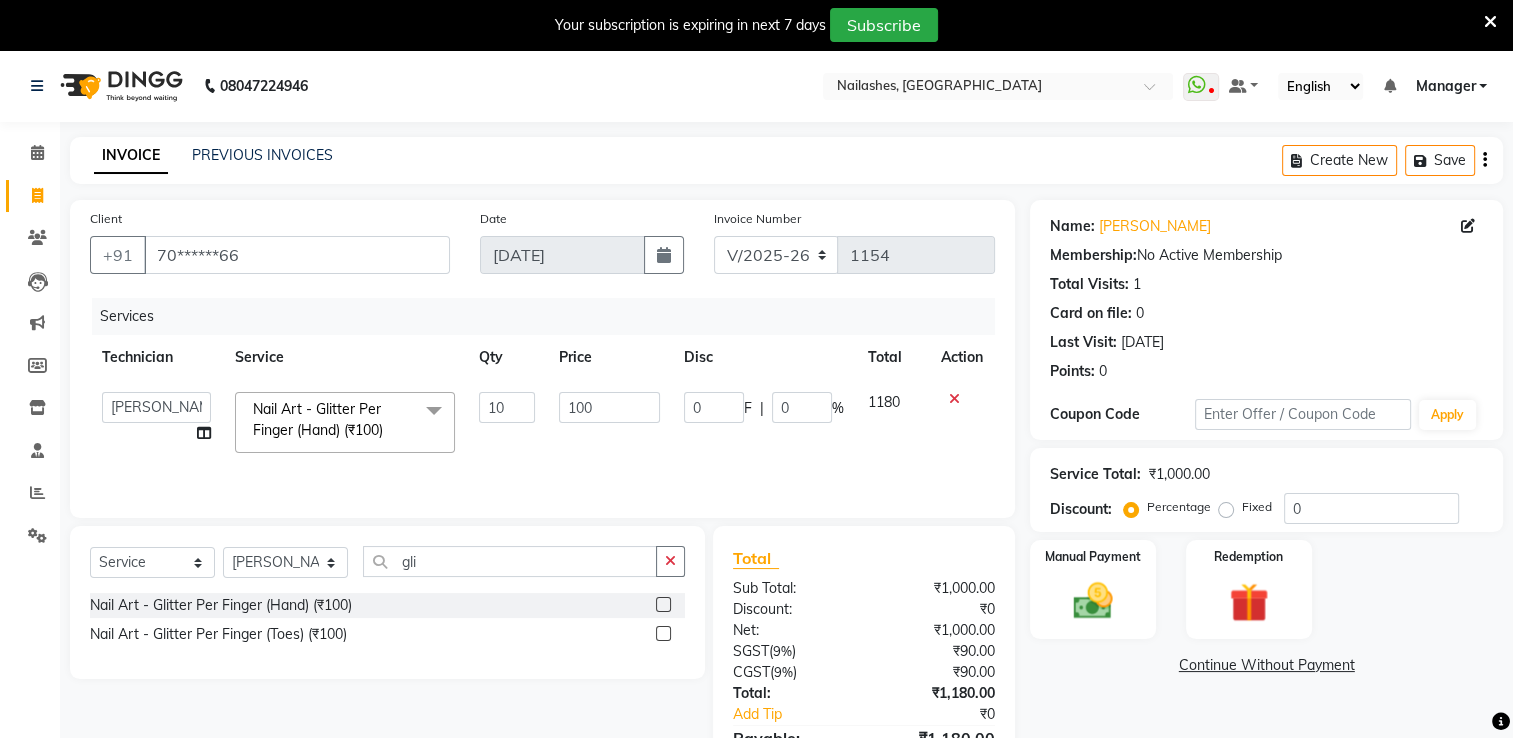 scroll, scrollTop: 112, scrollLeft: 0, axis: vertical 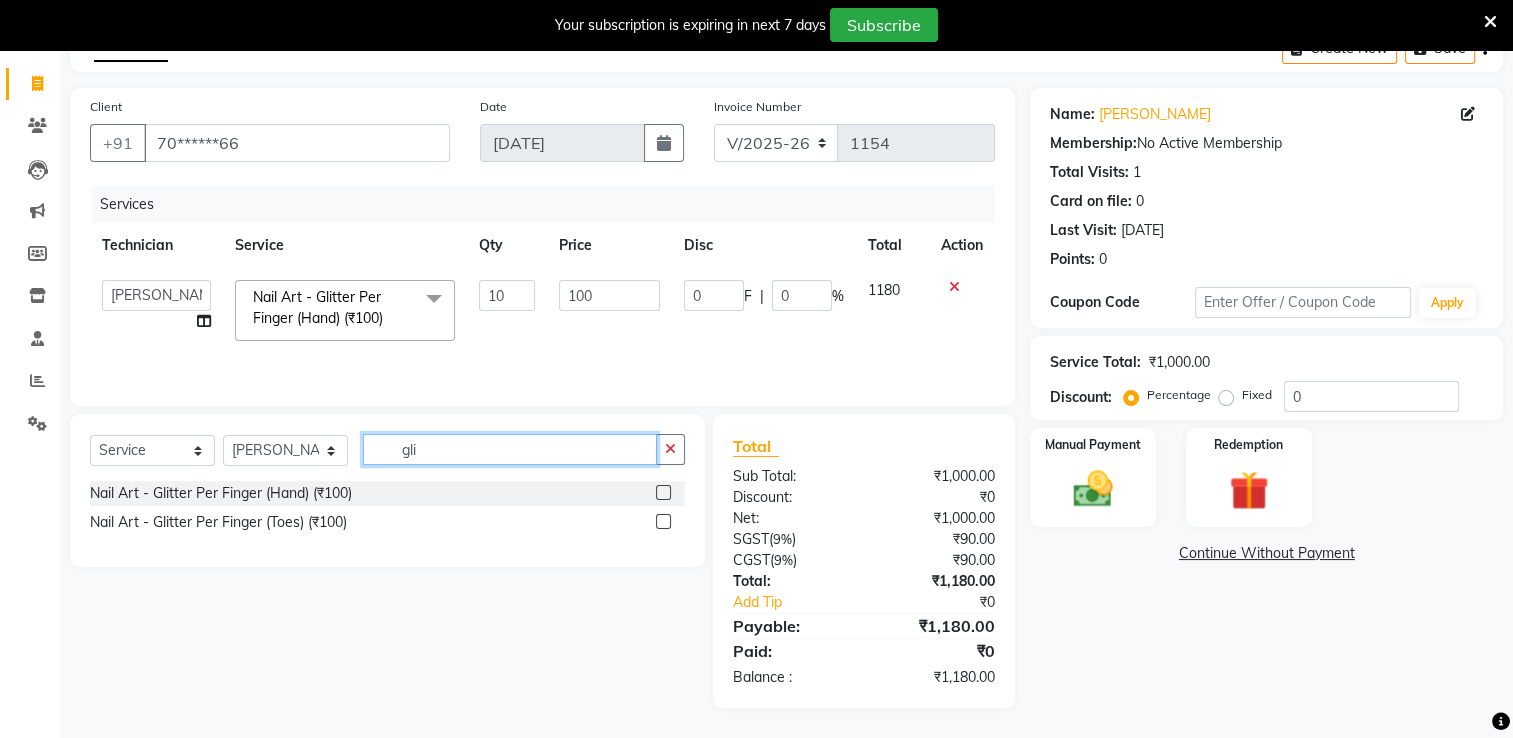 click on "gli" 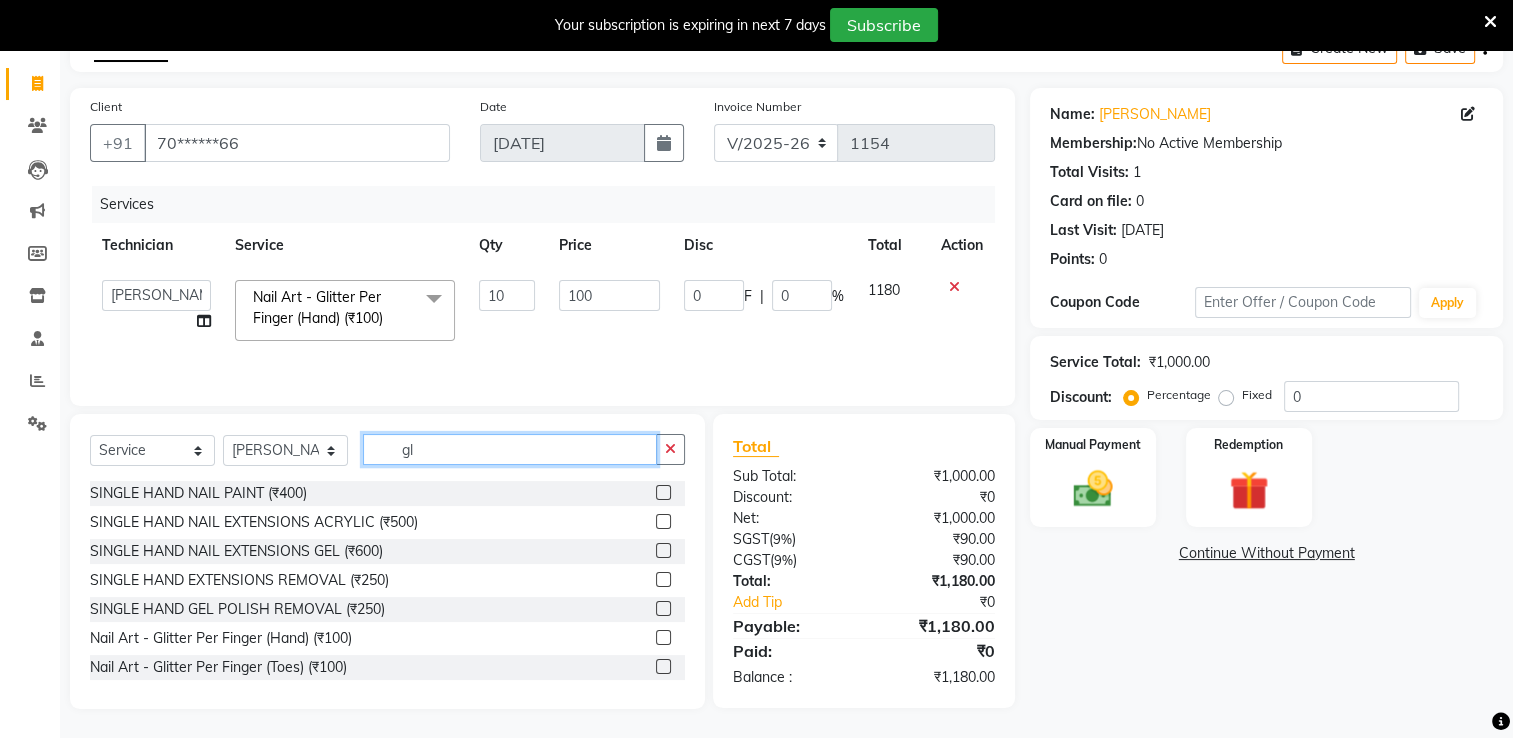 type on "g" 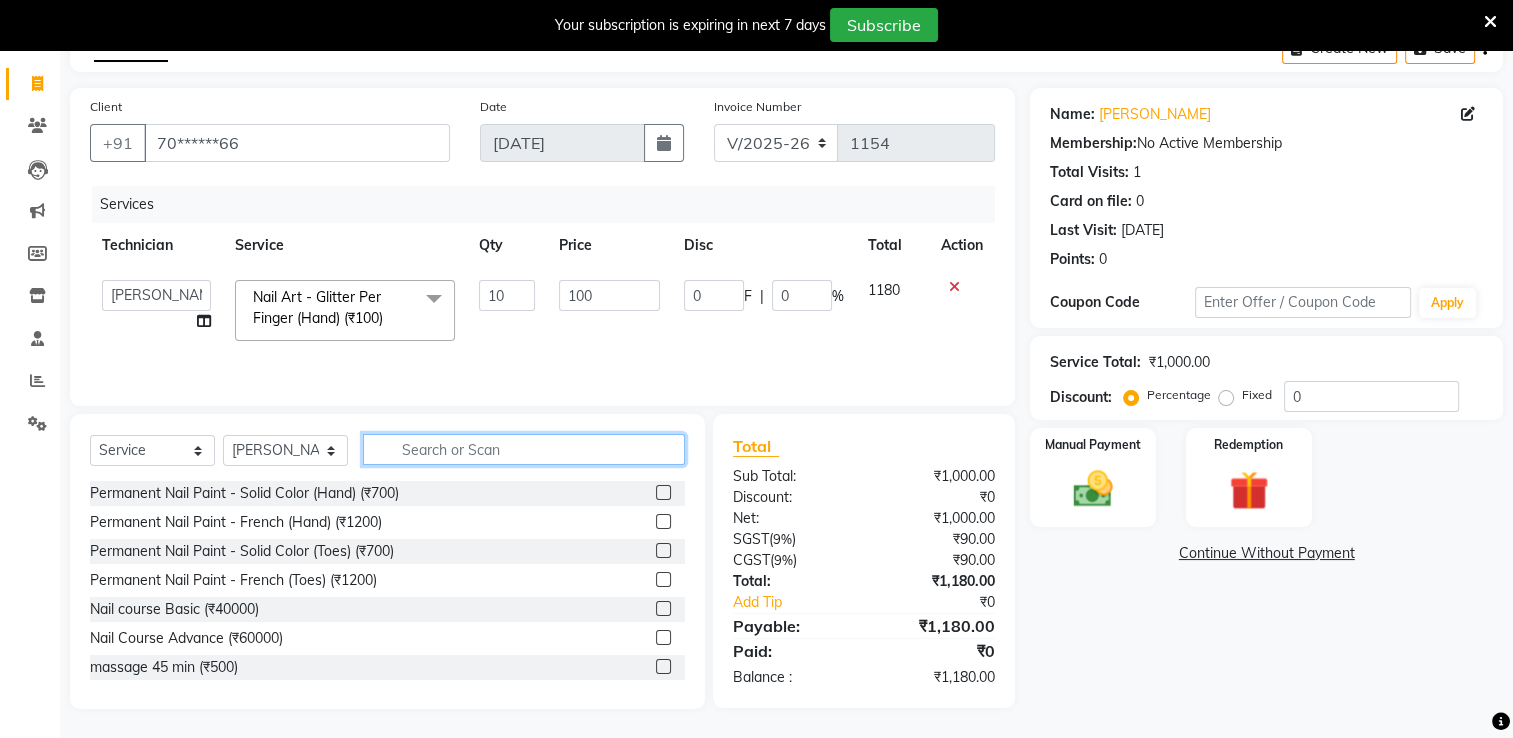 type 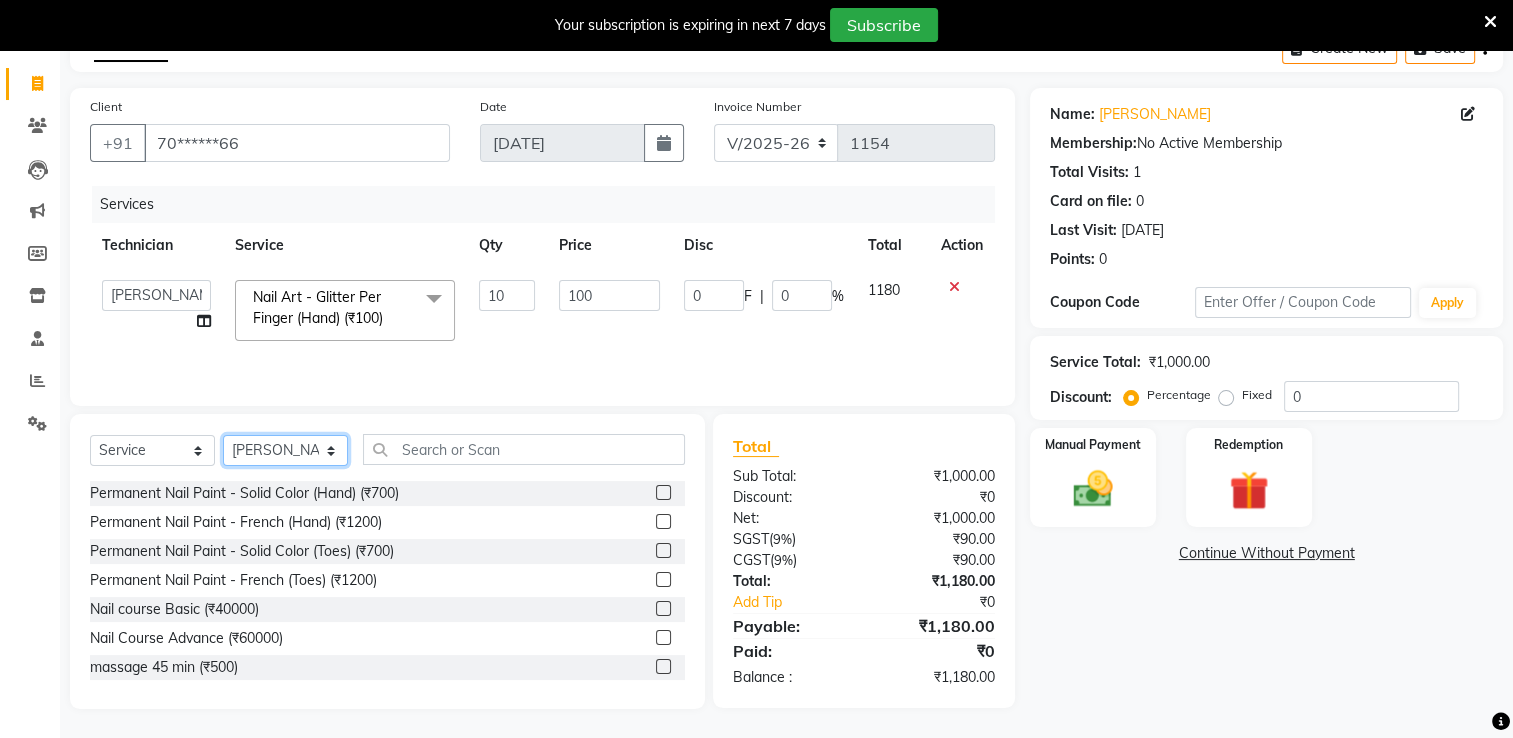click on "Select Technician AMGHA ARISH Arvind chandu Dipen Gulafshan John Kajal kelly kupu Manager megha Nirjala Owner pankaj PARE SHAR MOHAMAND shradha" 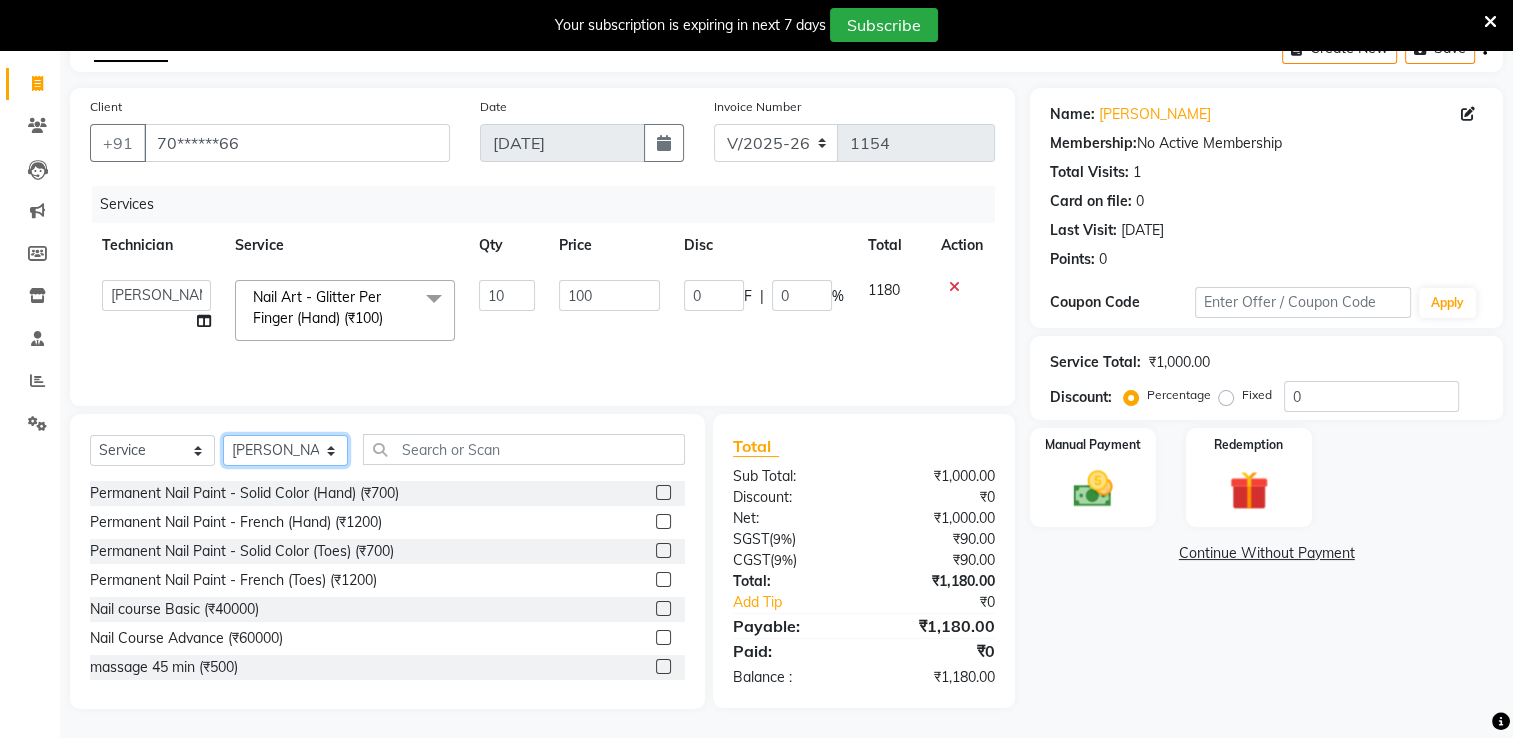 select on "68696" 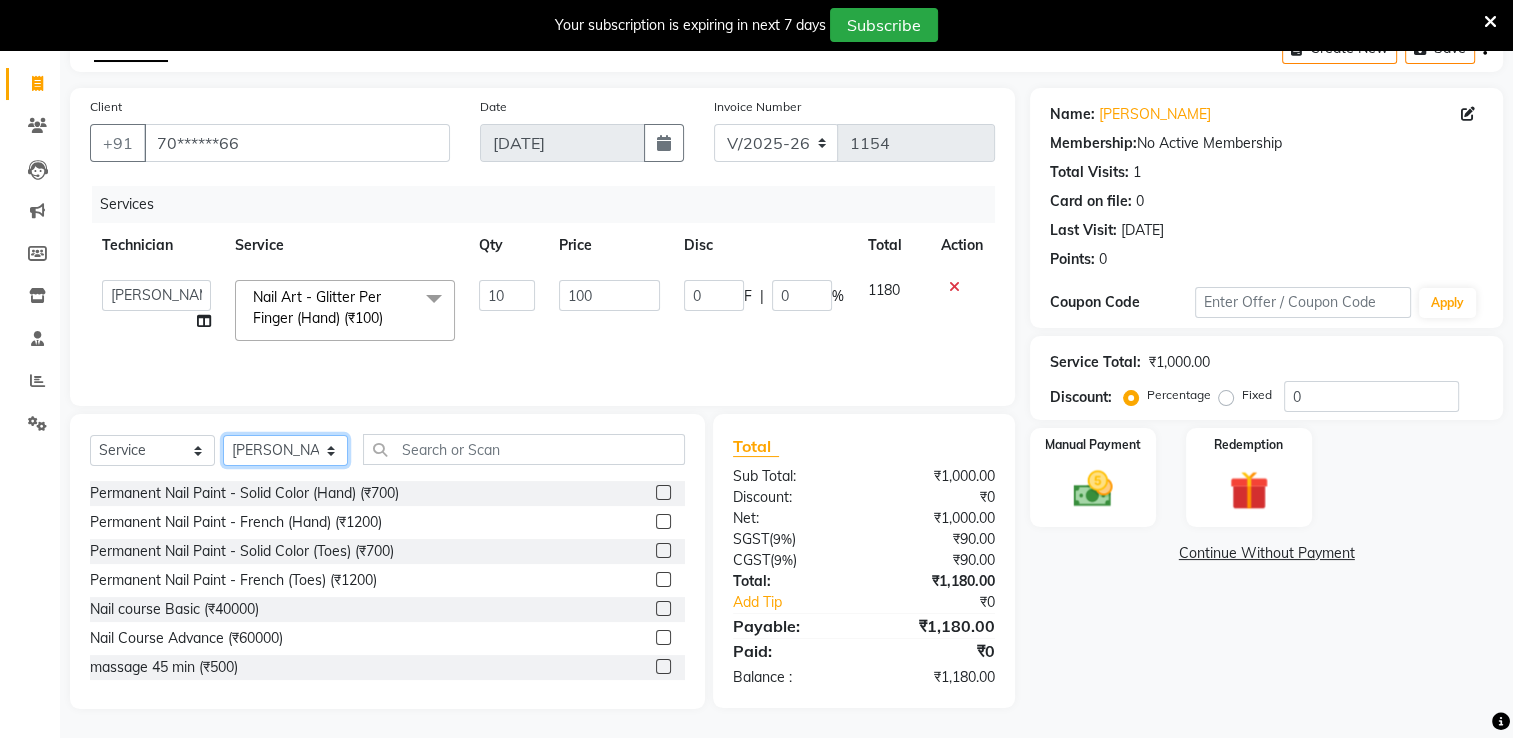 click on "Select Technician AMGHA ARISH Arvind chandu Dipen Gulafshan John Kajal kelly kupu Manager megha Nirjala Owner pankaj PARE SHAR MOHAMAND shradha" 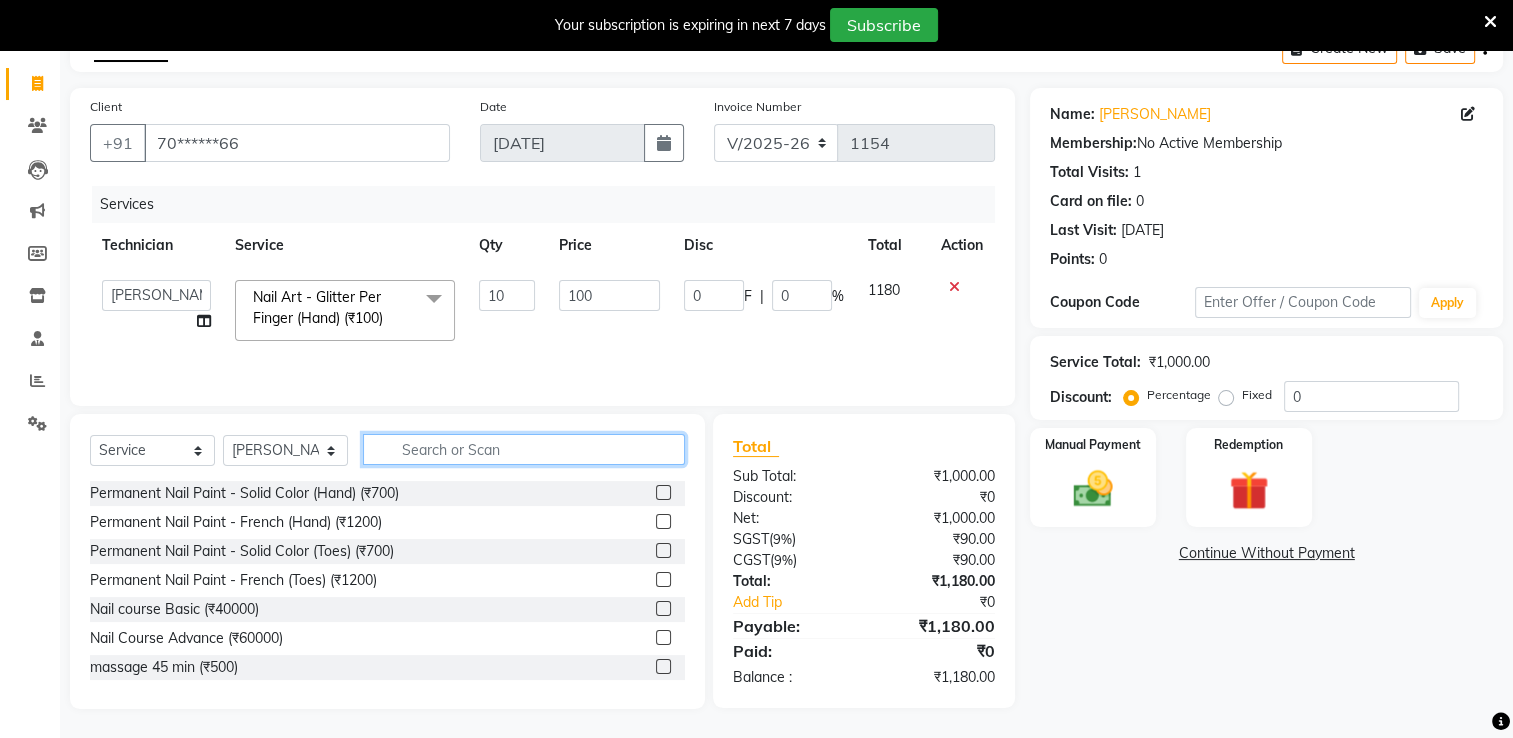 click 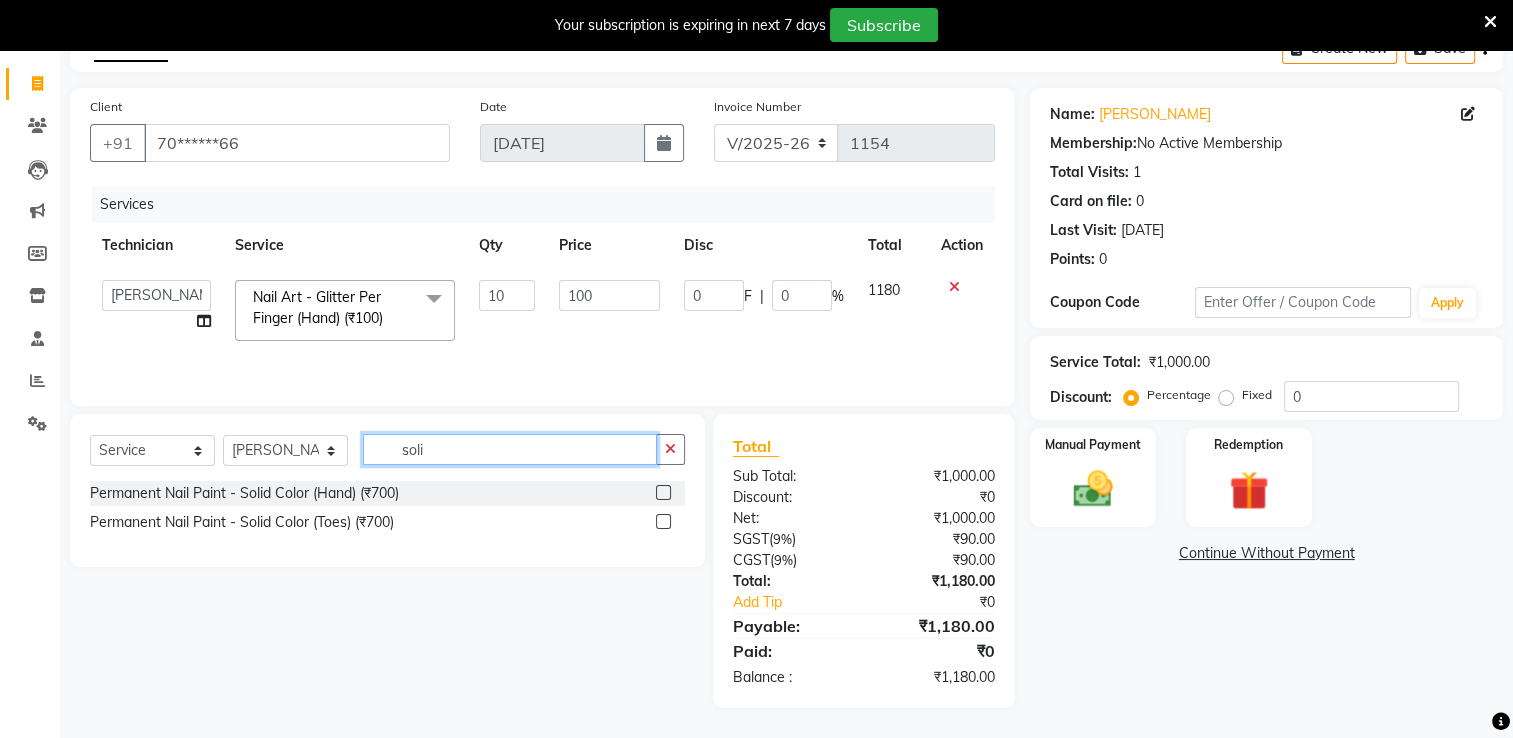 type on "soli" 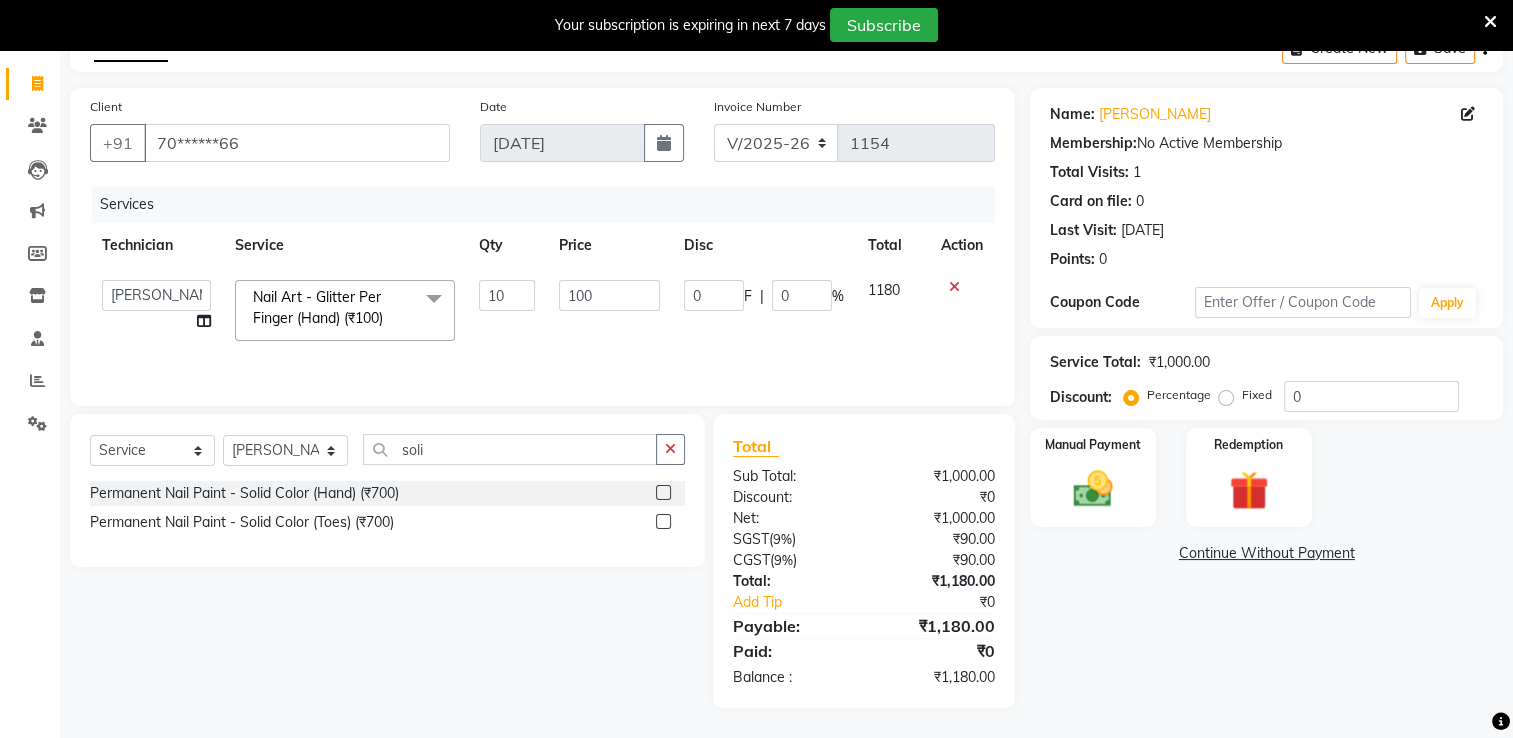 click 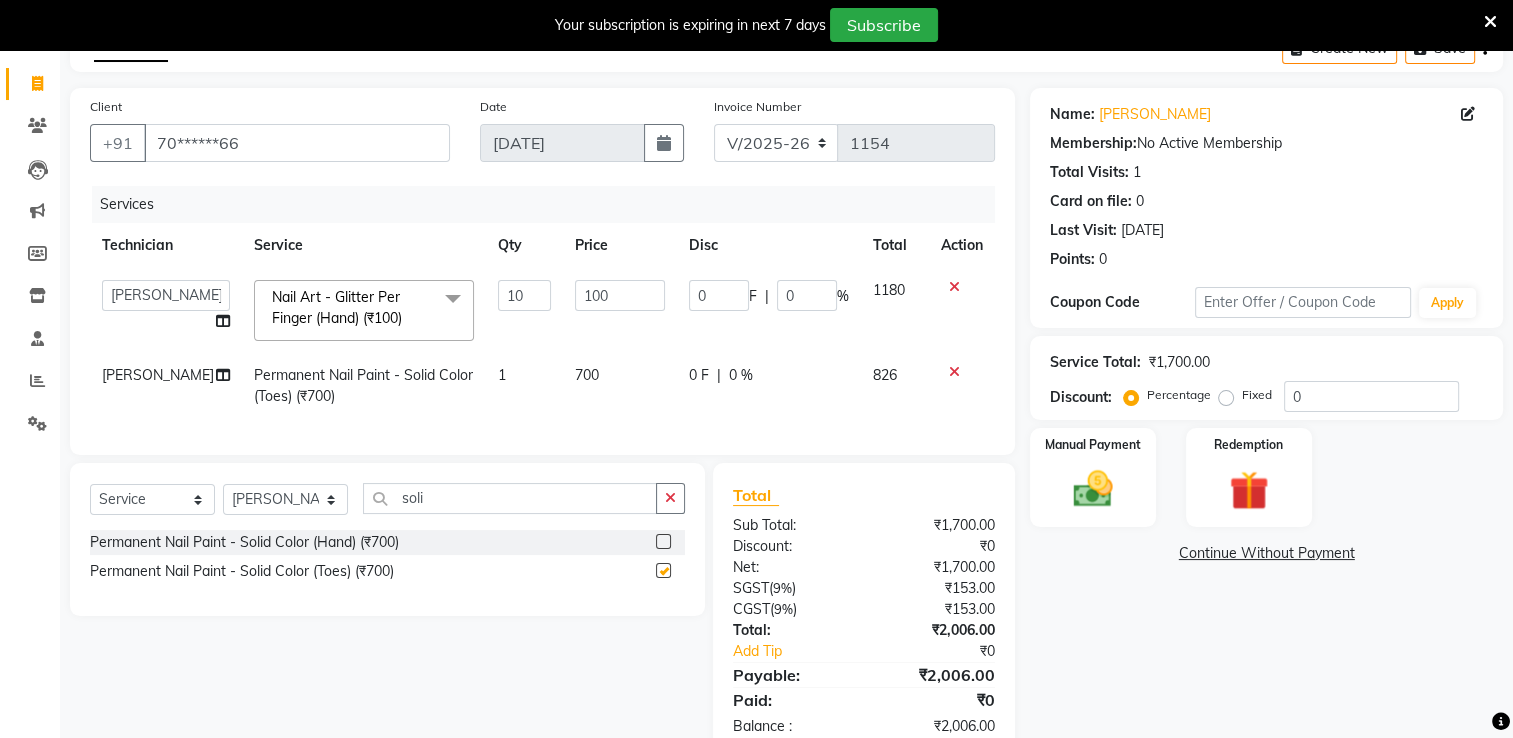 checkbox on "false" 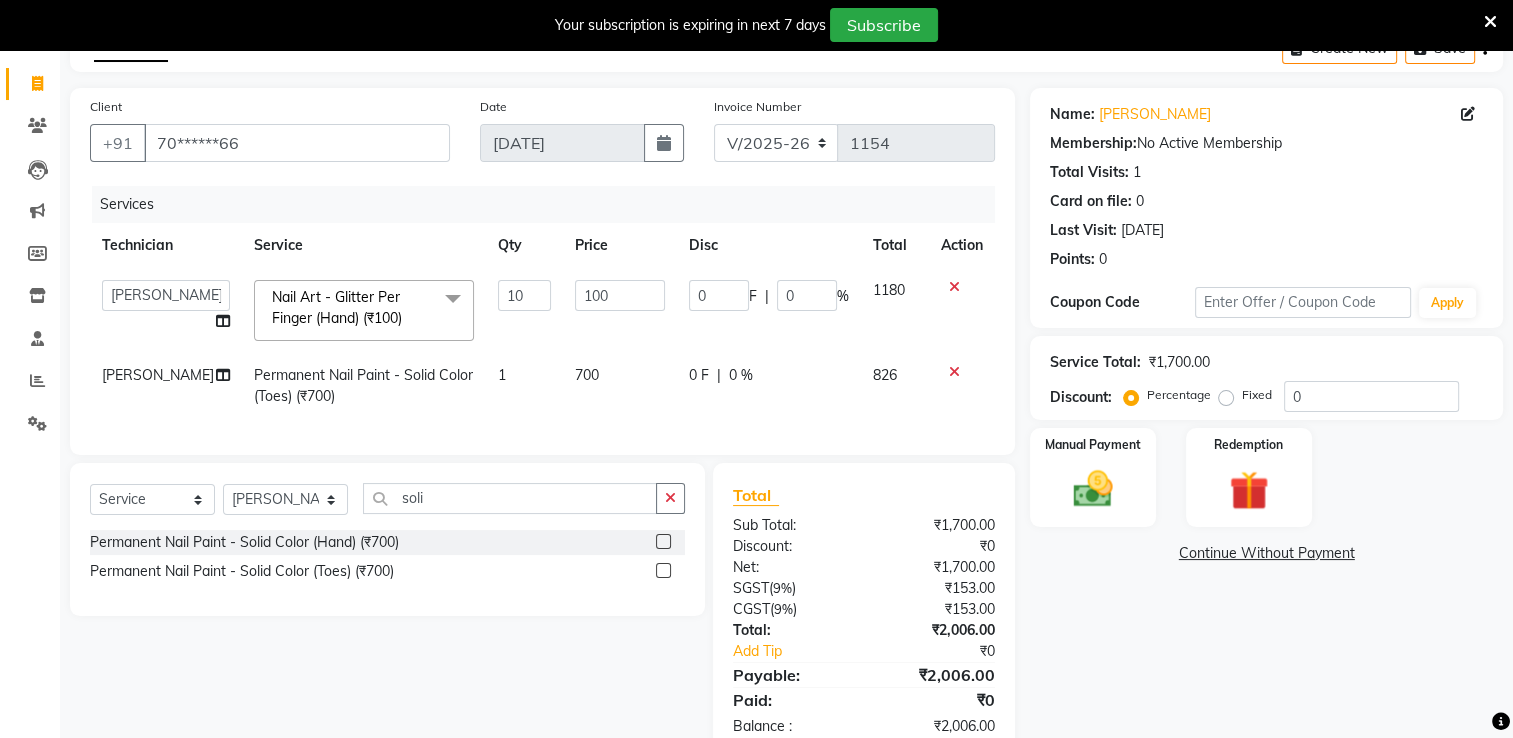 scroll, scrollTop: 176, scrollLeft: 0, axis: vertical 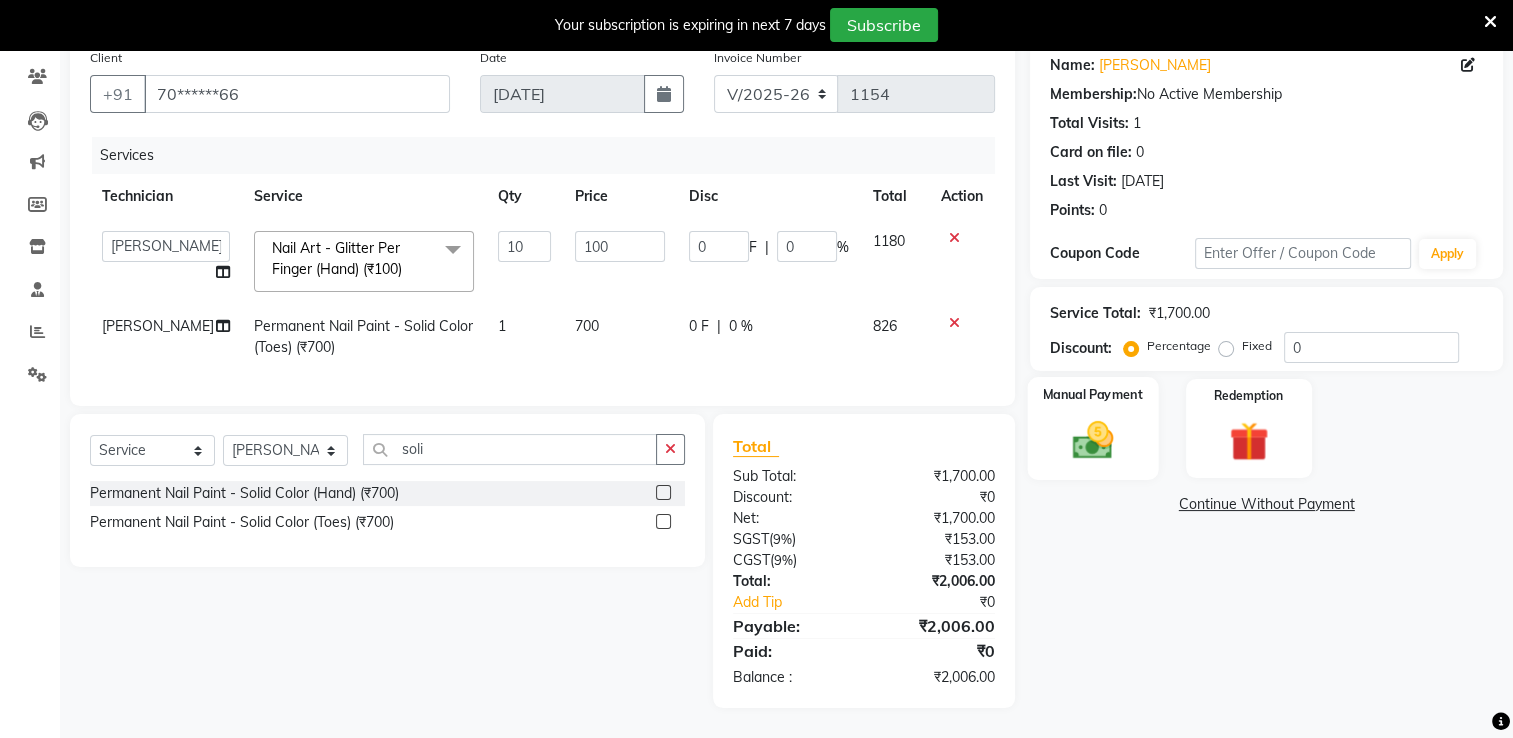 click 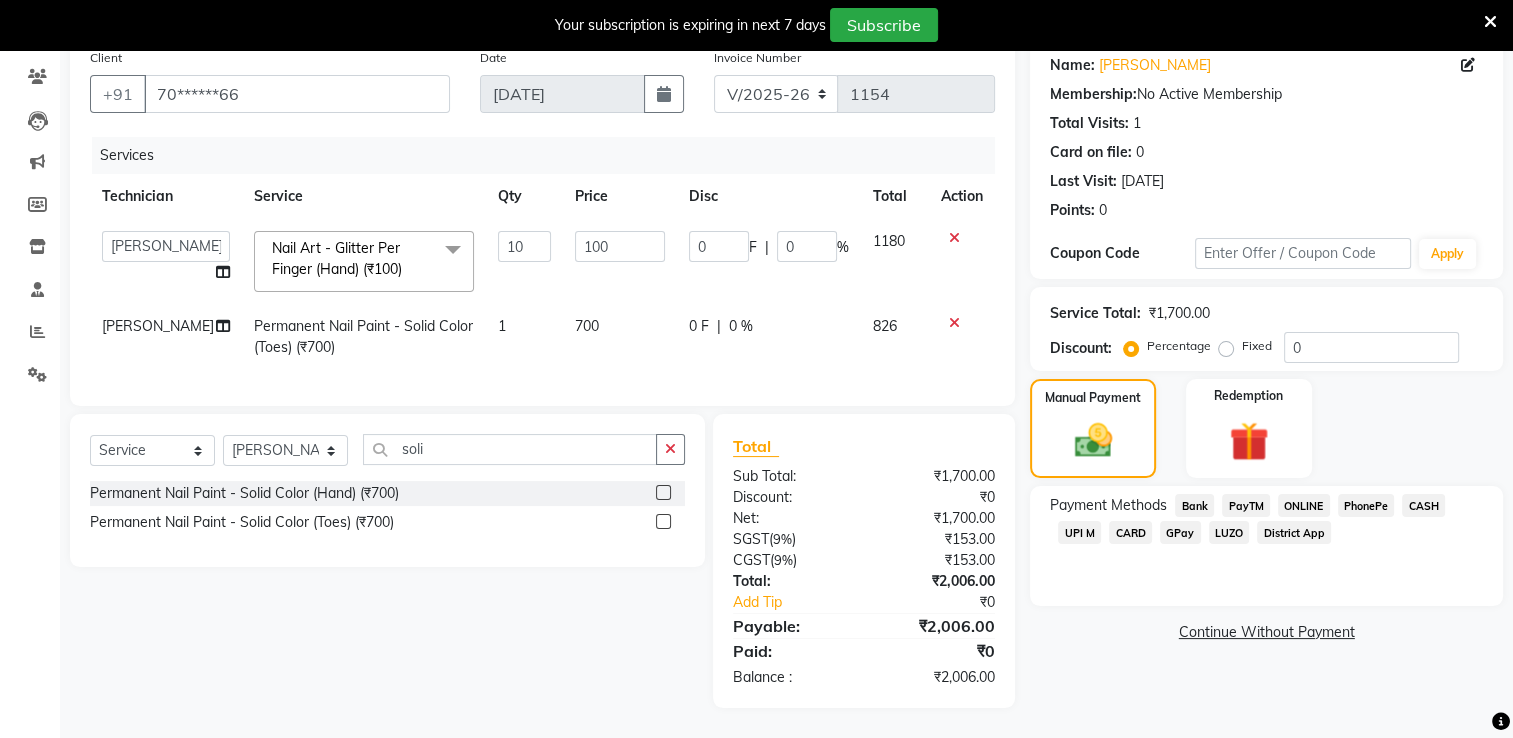 click on "CARD" 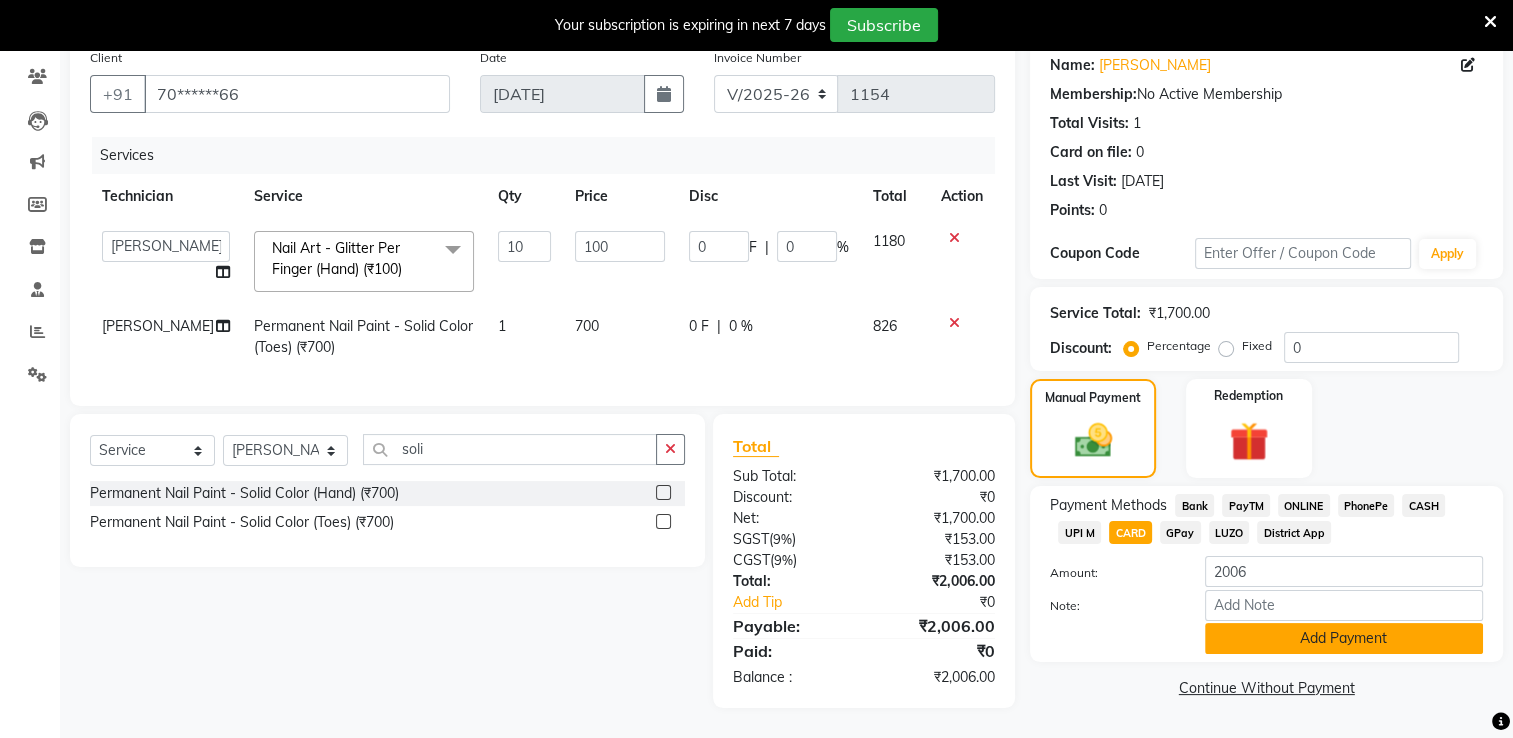 click on "Add Payment" 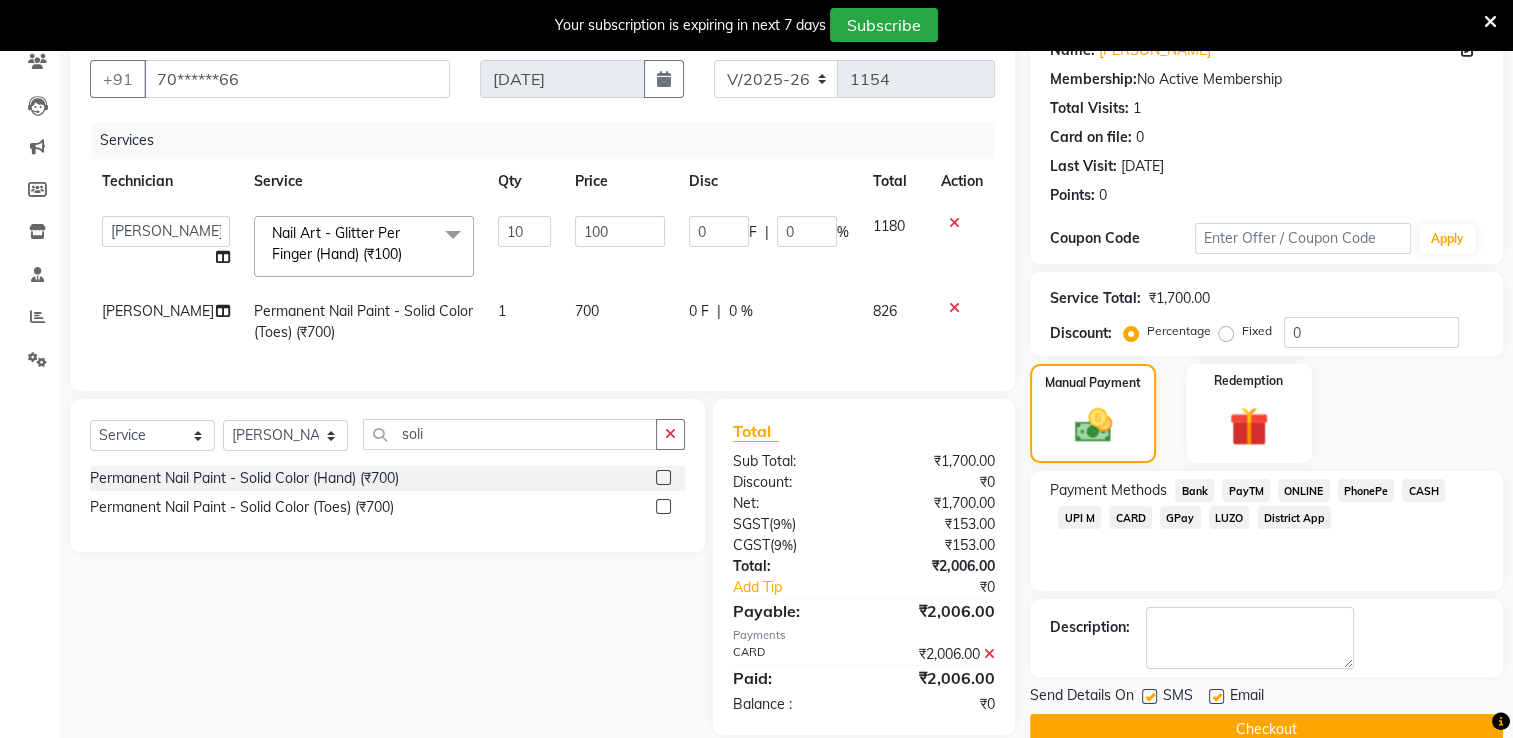 scroll, scrollTop: 217, scrollLeft: 0, axis: vertical 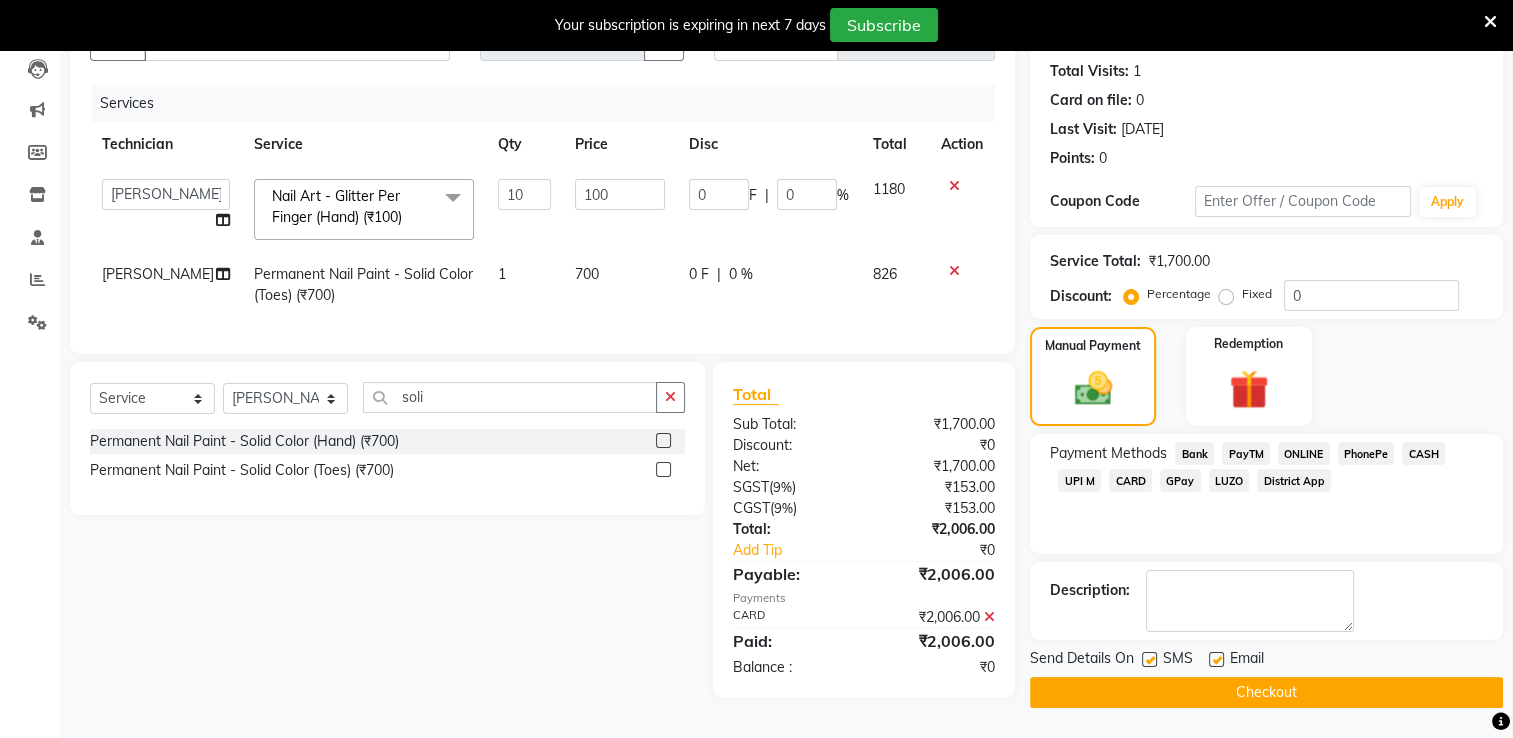 click on "Checkout" 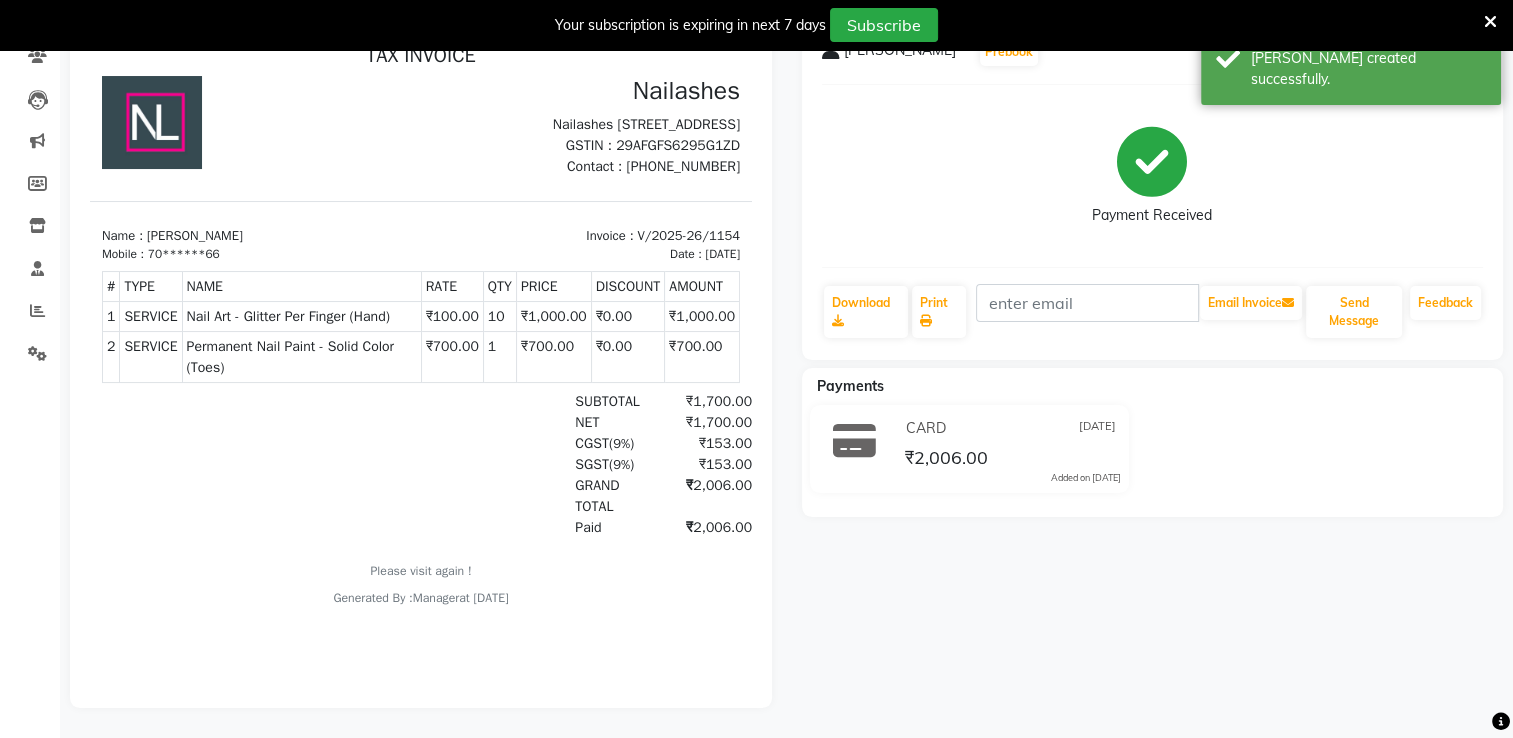 scroll, scrollTop: 0, scrollLeft: 0, axis: both 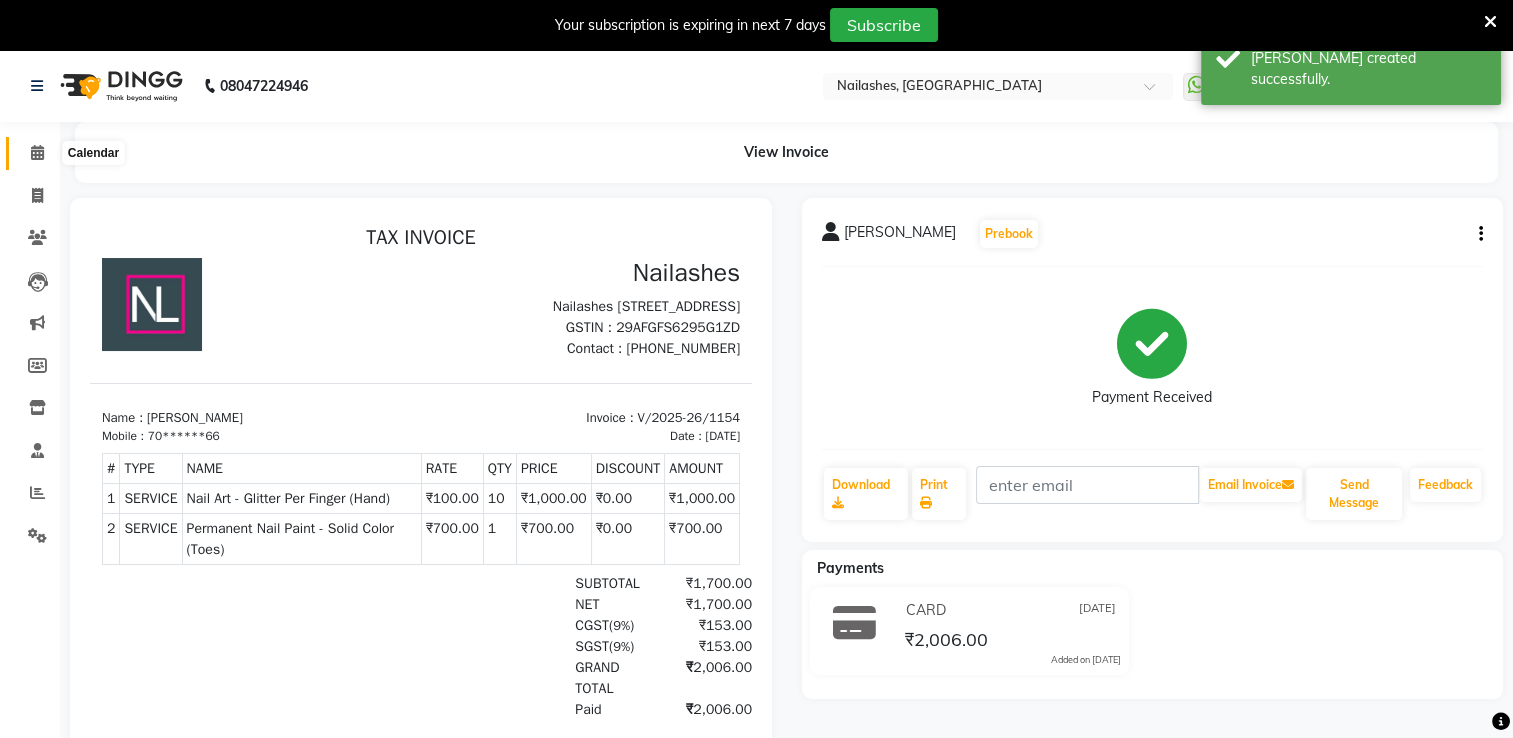 click 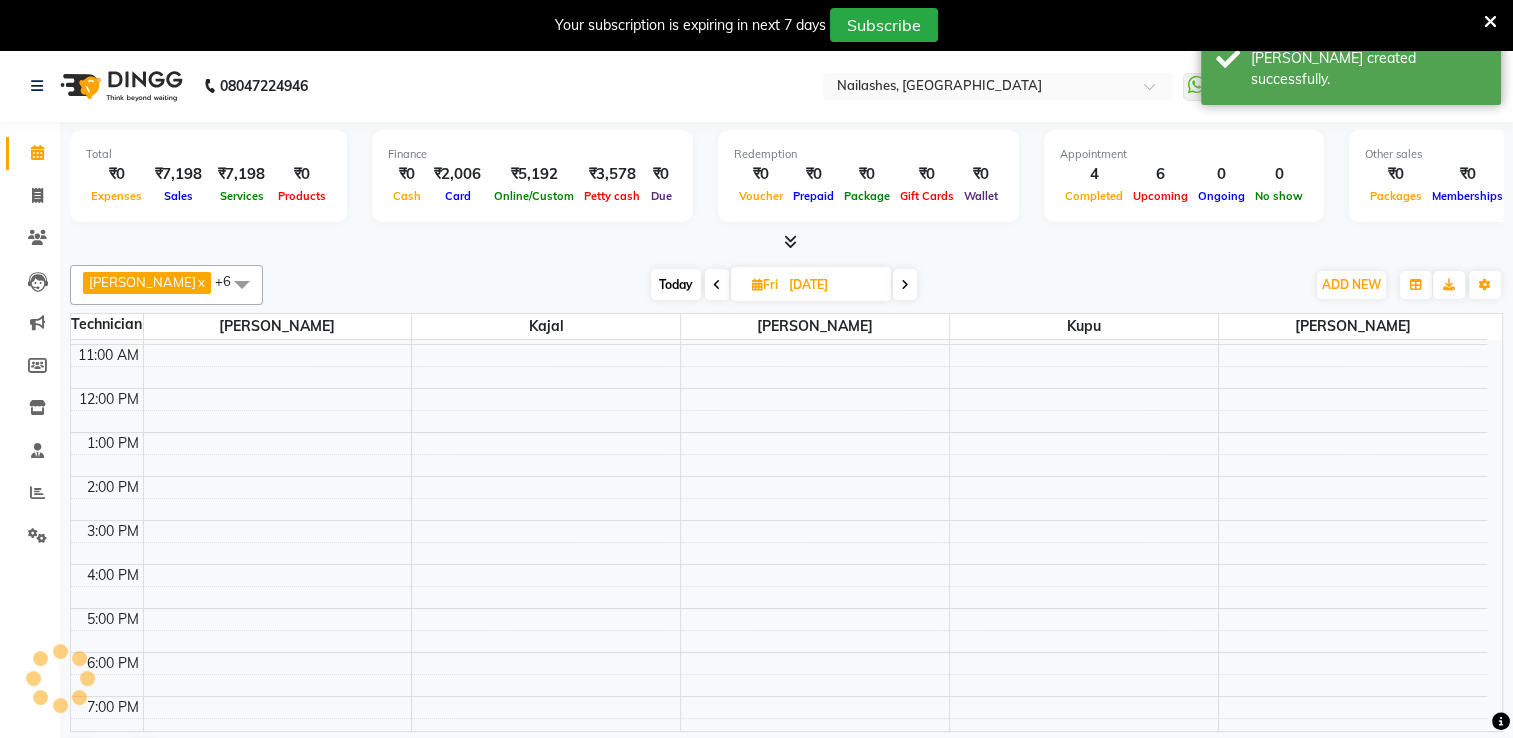 scroll, scrollTop: 0, scrollLeft: 0, axis: both 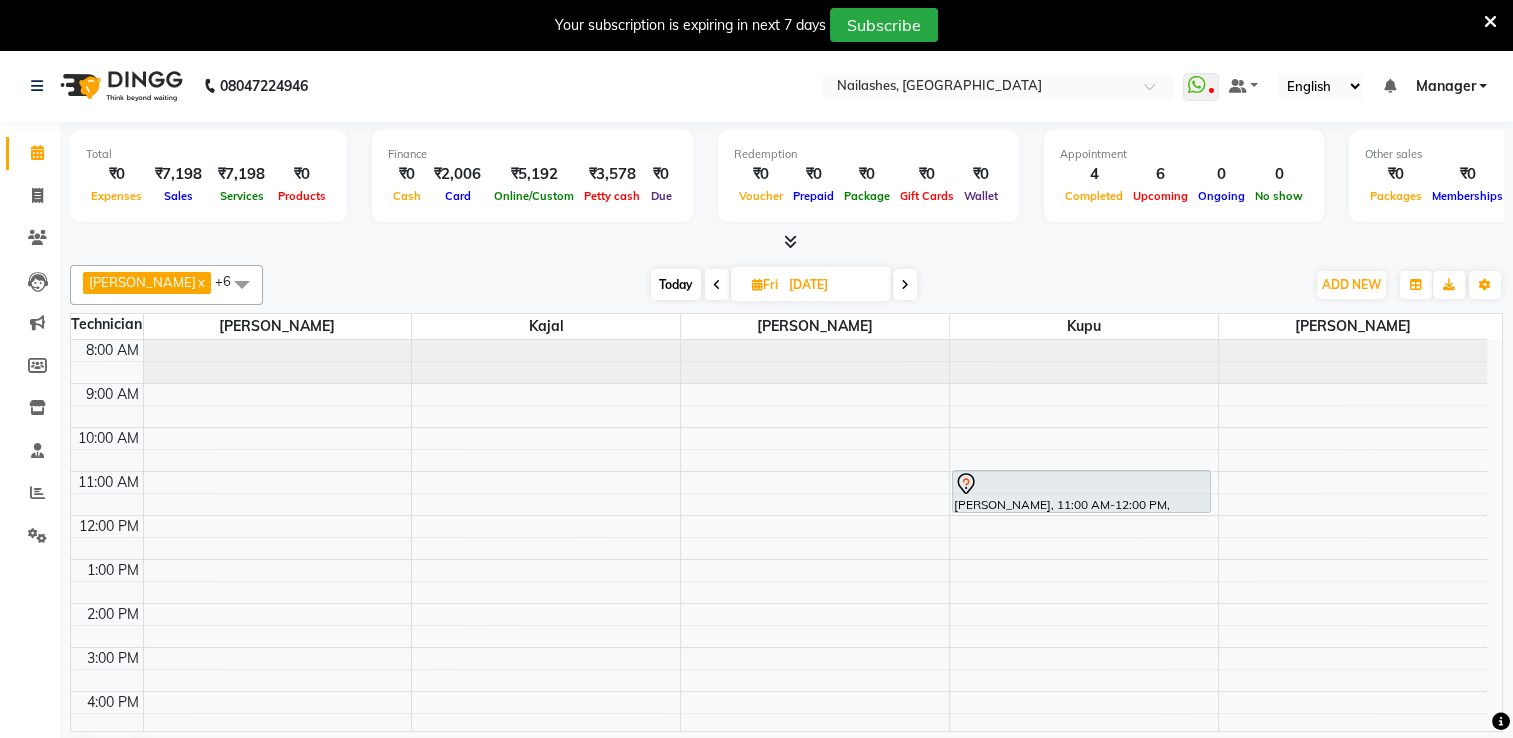 click at bounding box center [717, 285] 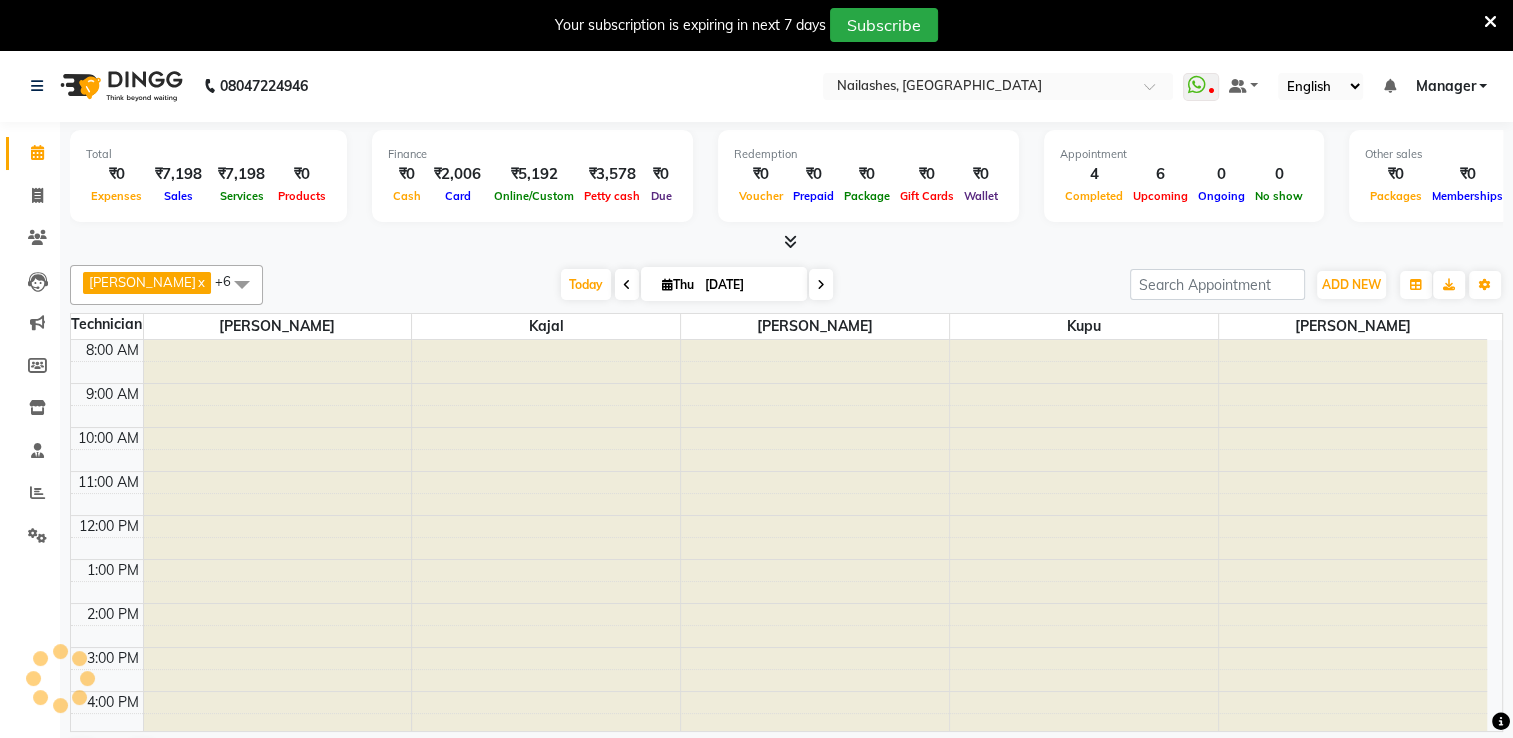 scroll, scrollTop: 174, scrollLeft: 0, axis: vertical 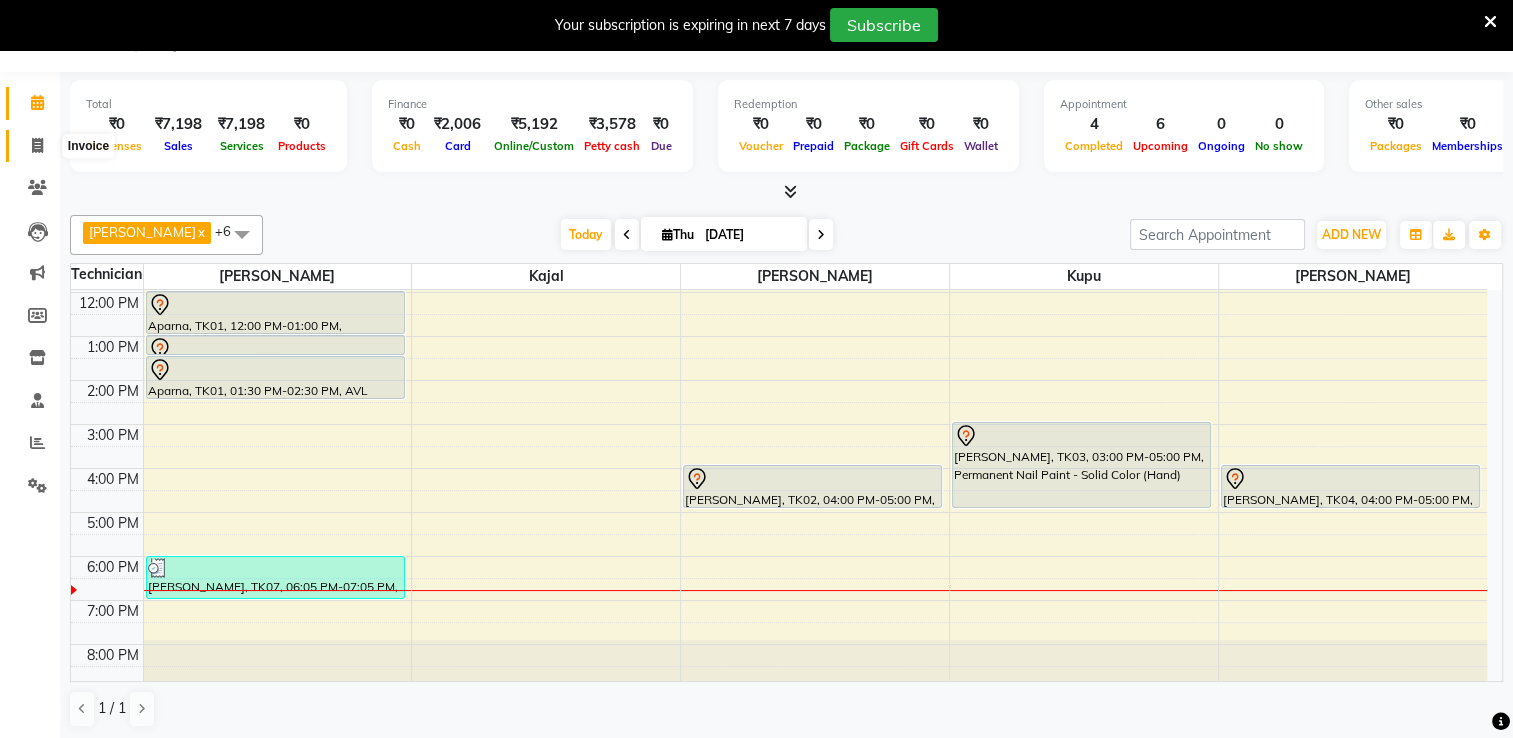 click 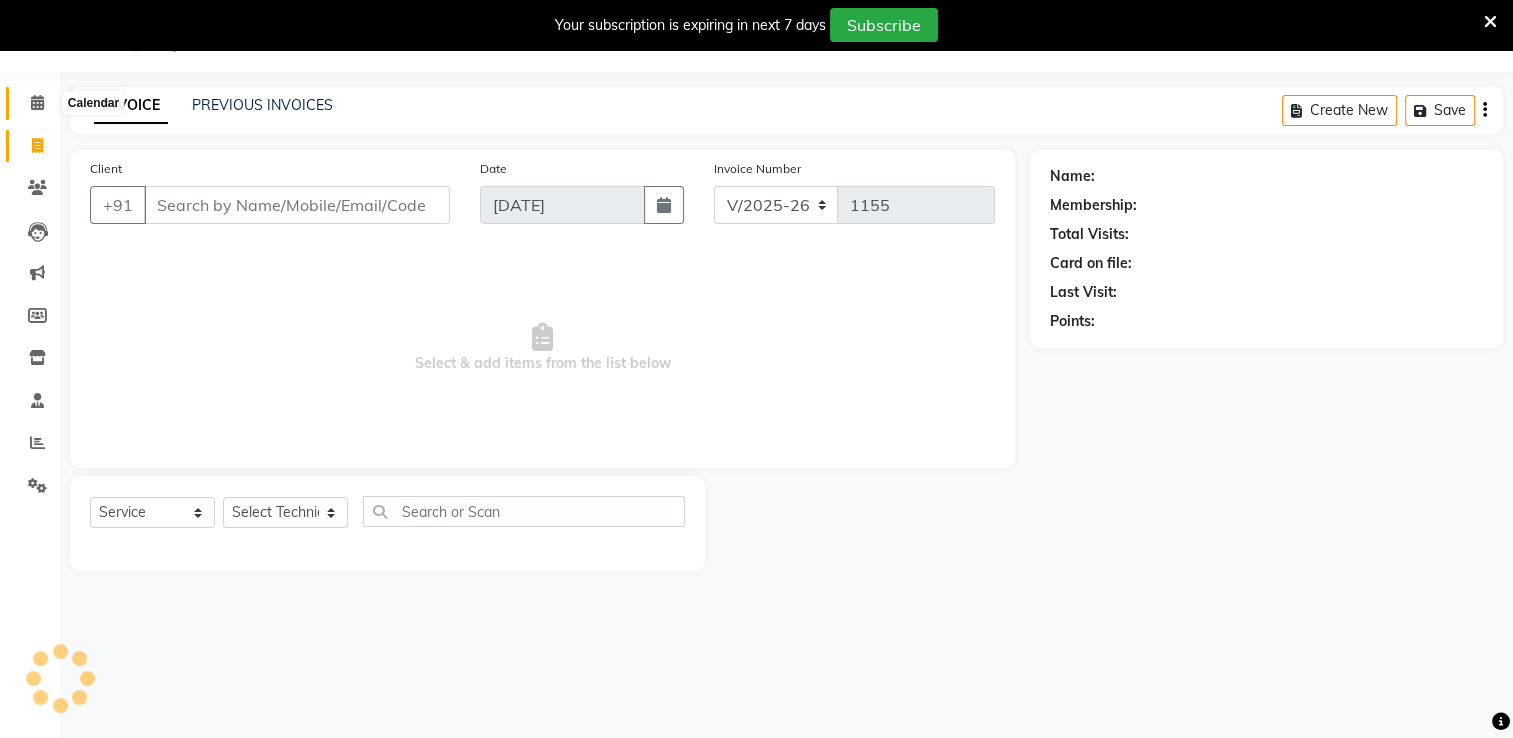 click 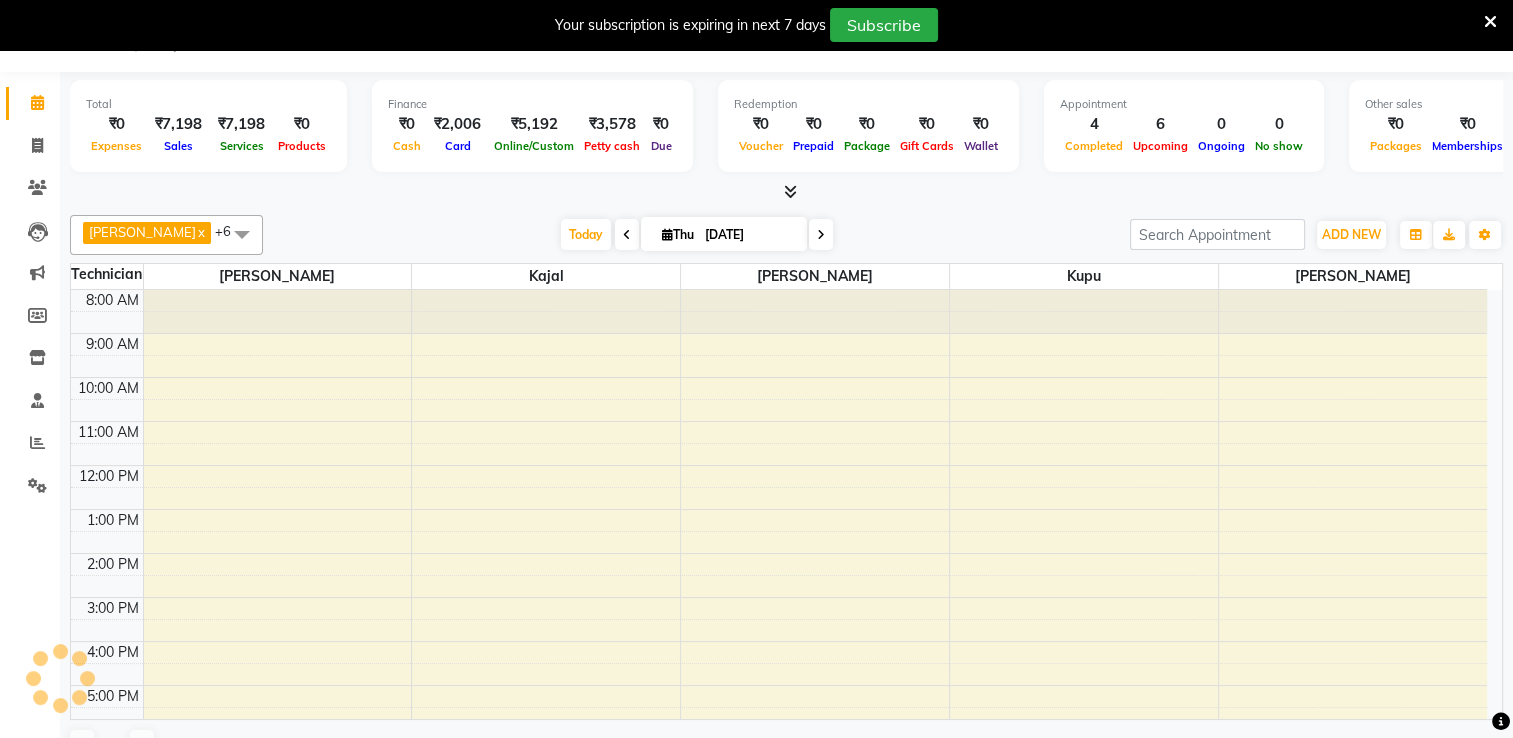 scroll, scrollTop: 0, scrollLeft: 0, axis: both 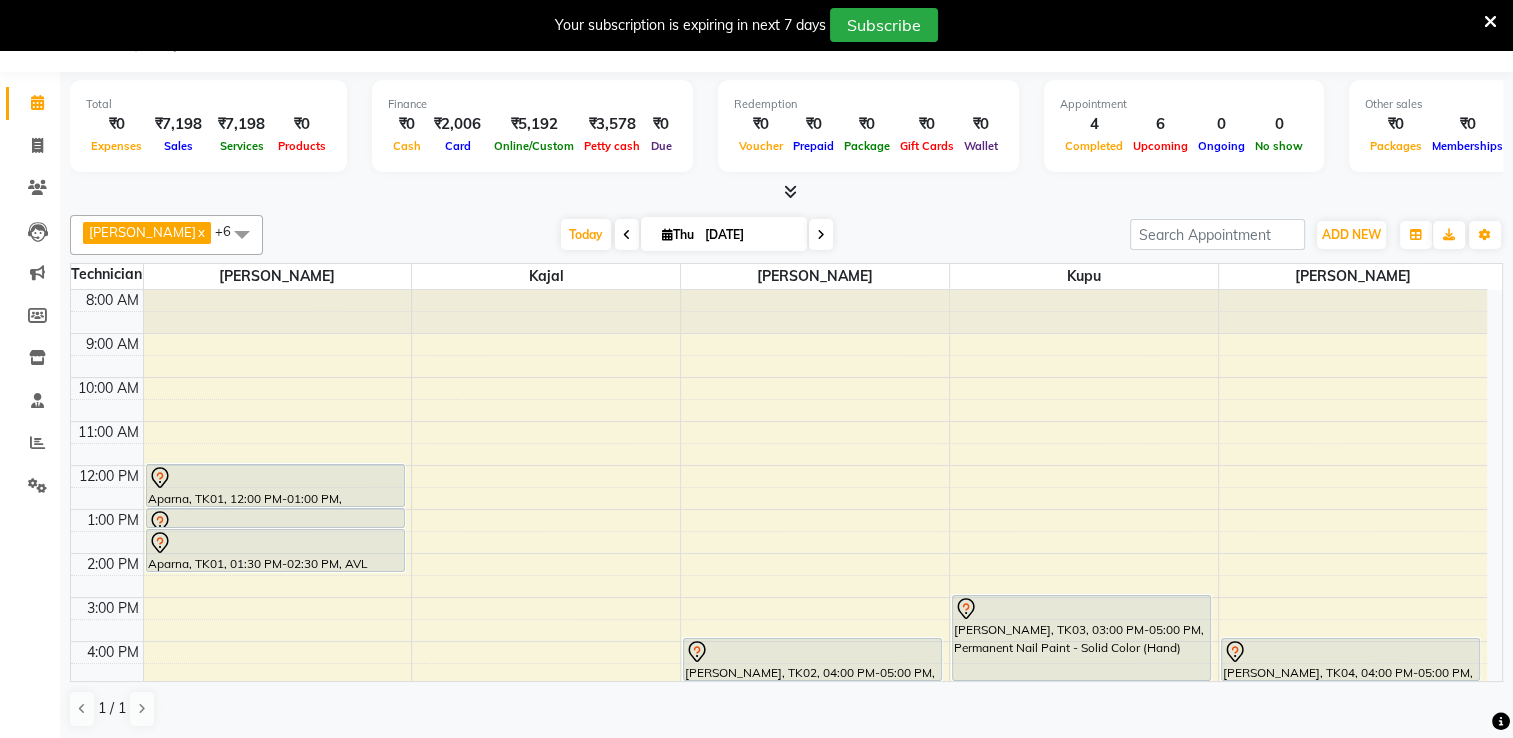 click on "Calendar  Invoice  Clients  Leads   Marketing  Members  Inventory  Staff  Reports  Settings Completed InProgress Upcoming Dropped Tentative Check-In Confirm Bookings Segments Page Builder" 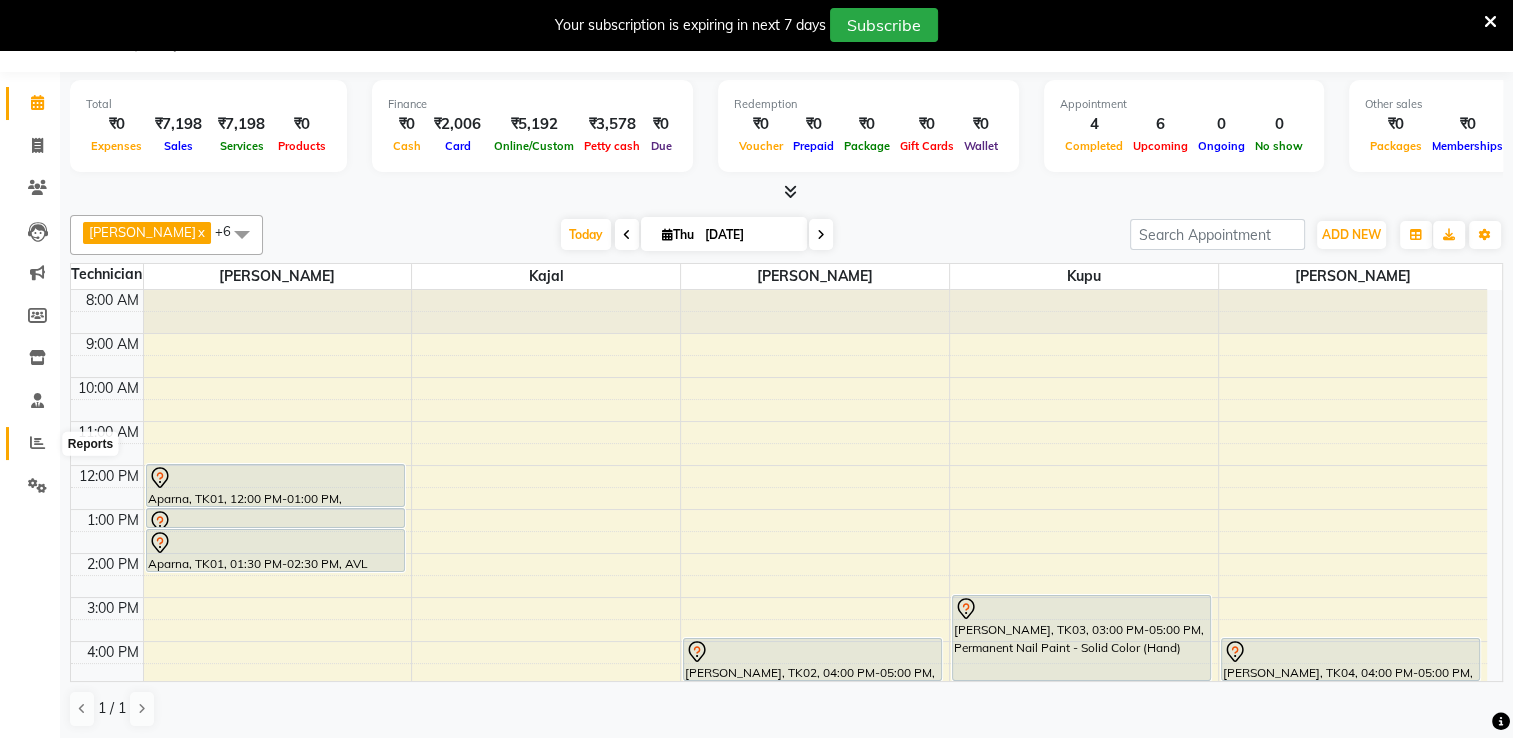 click 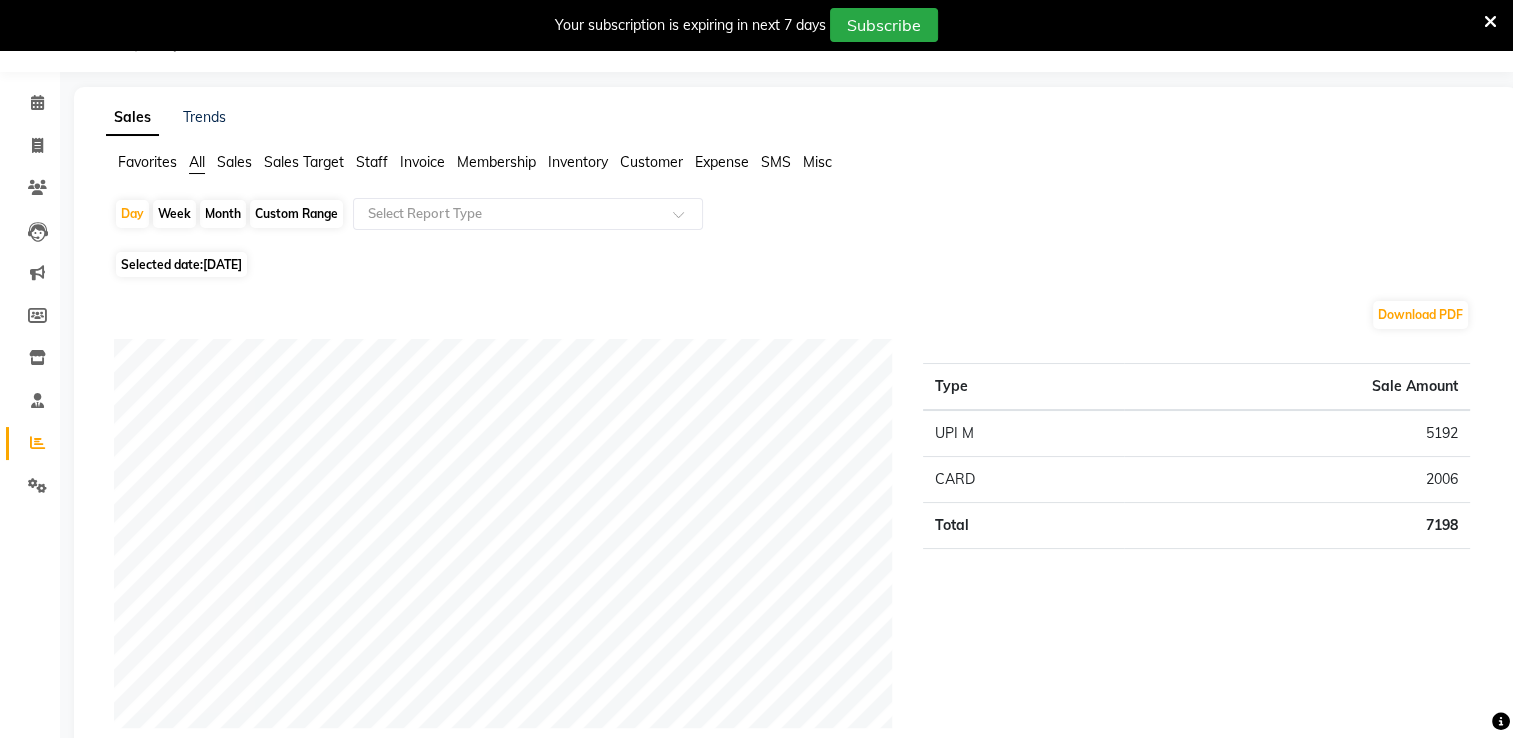 click on "Staff" 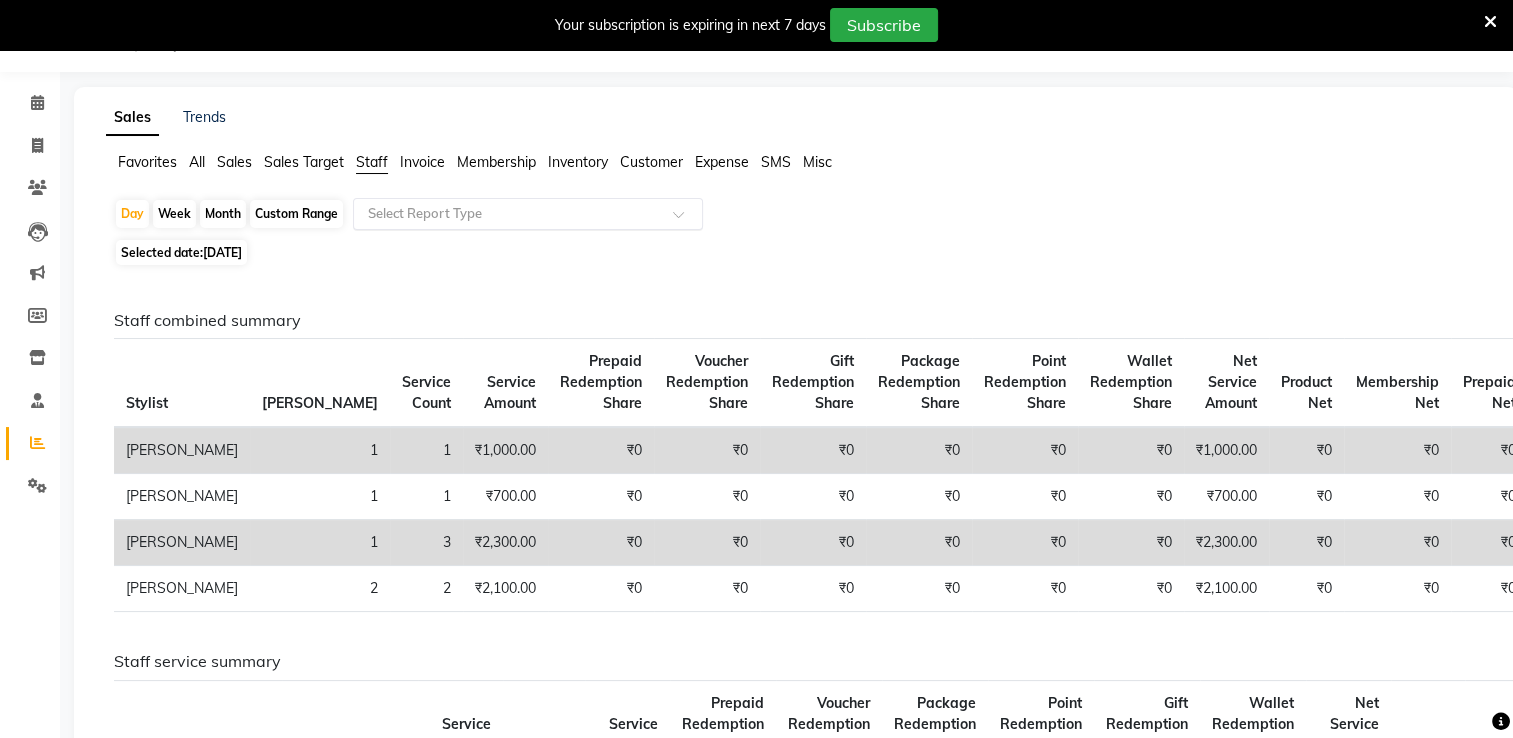 click 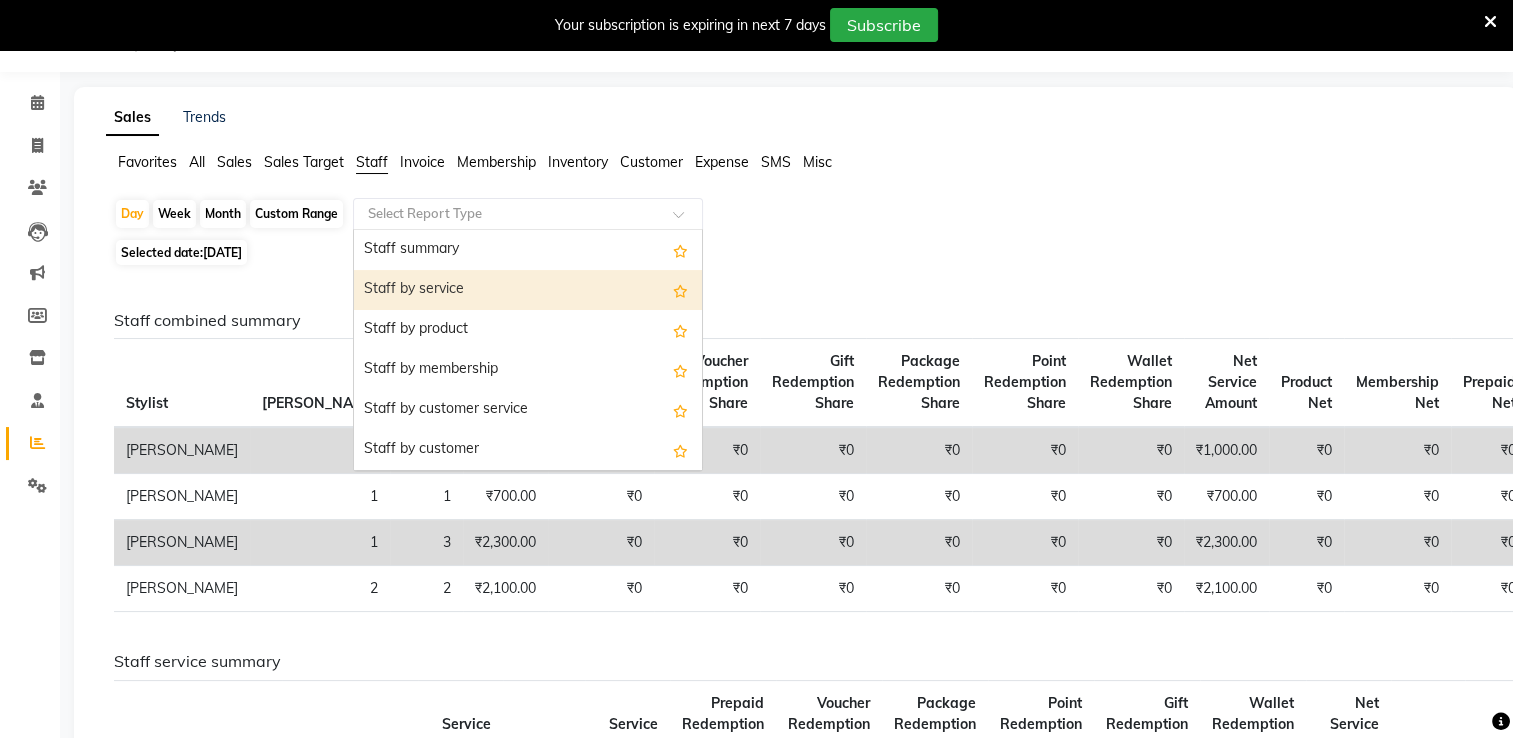 click on "Staff by service" at bounding box center [528, 290] 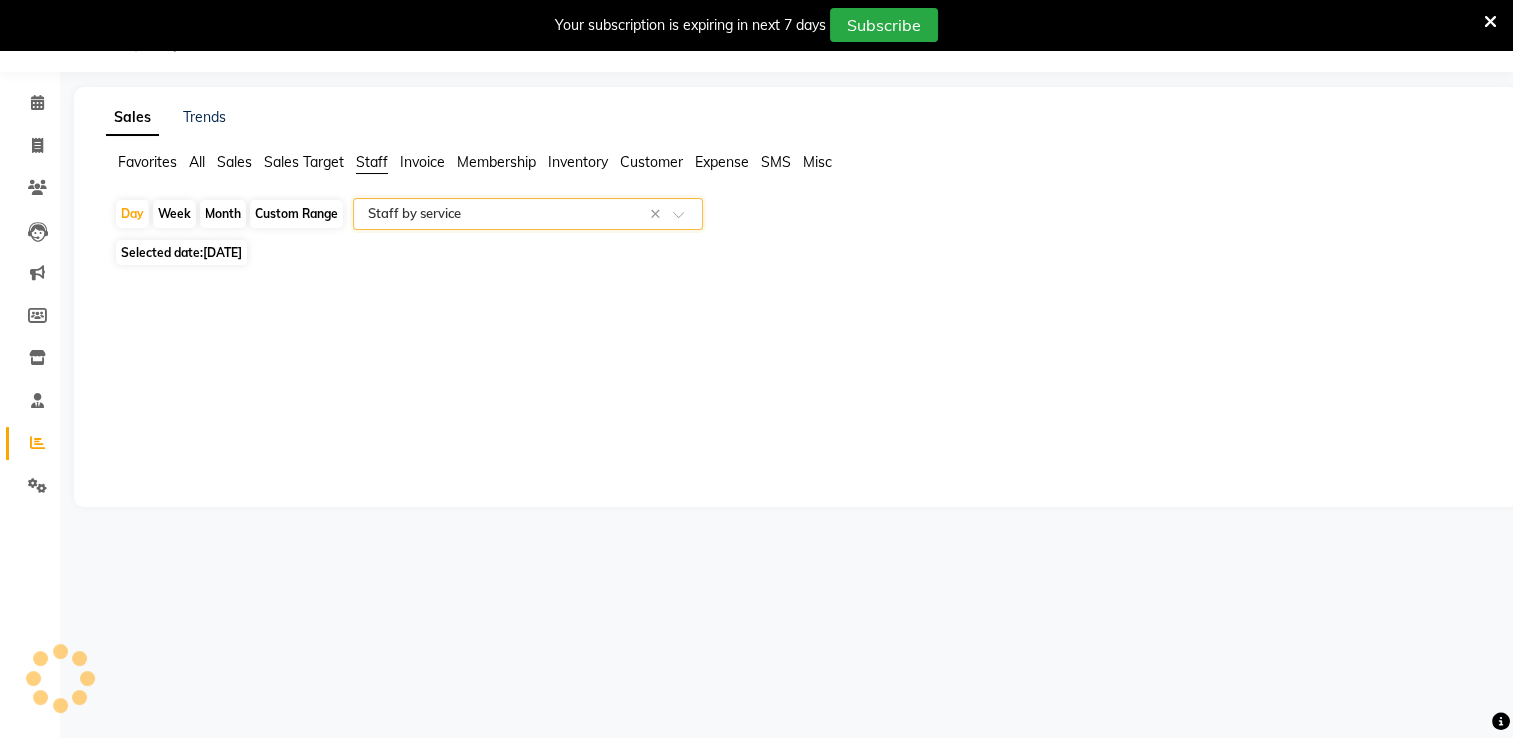 select on "full_report" 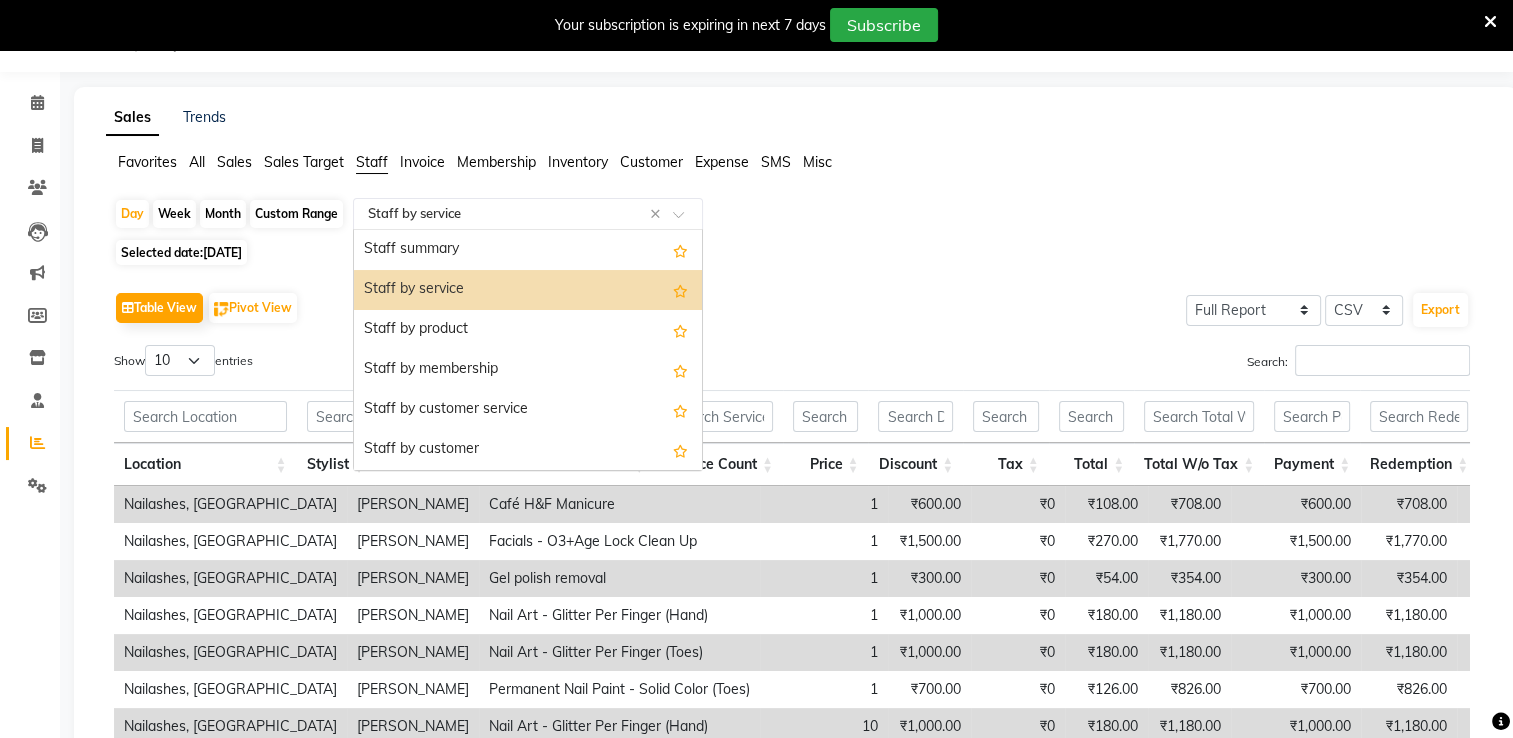 click 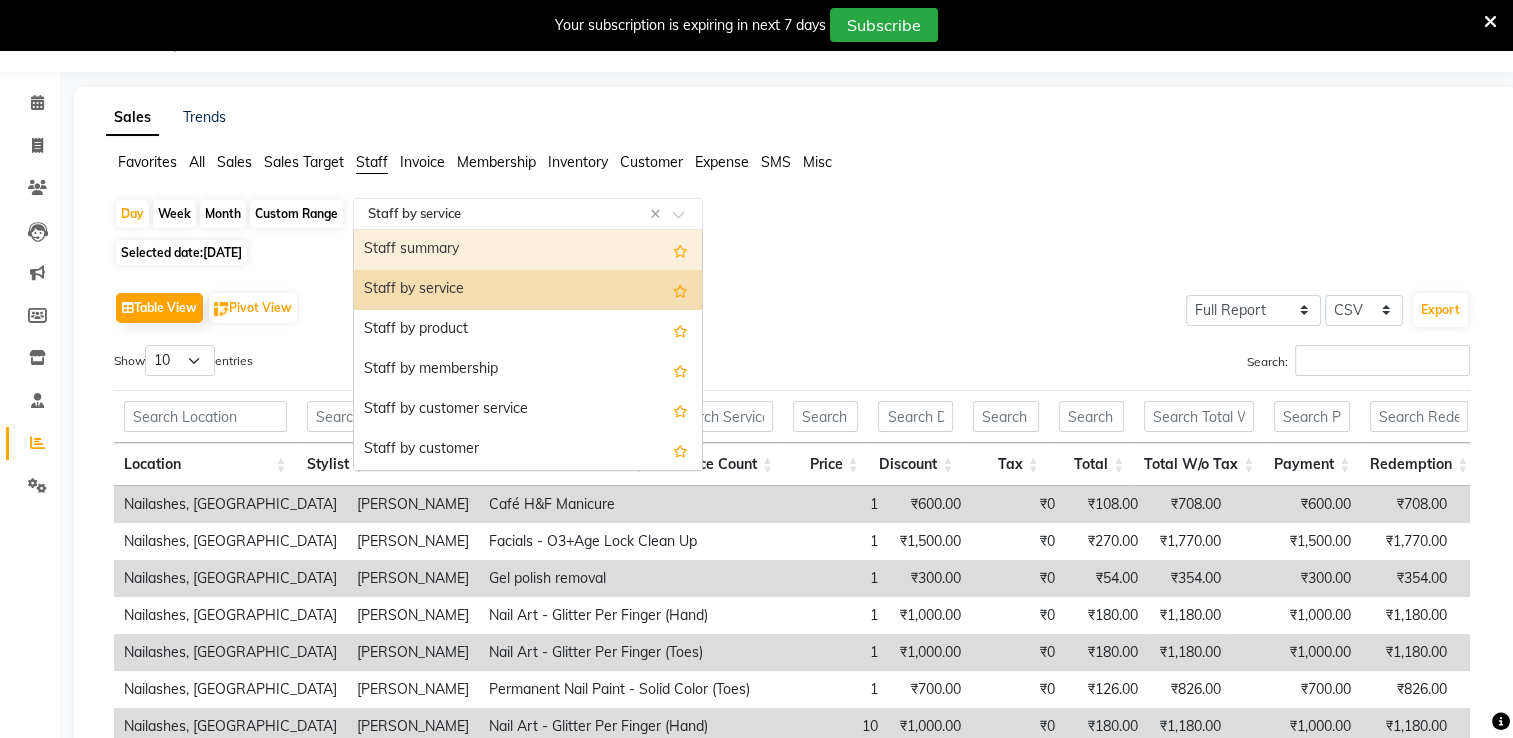 click on "Staff summary" at bounding box center (528, 250) 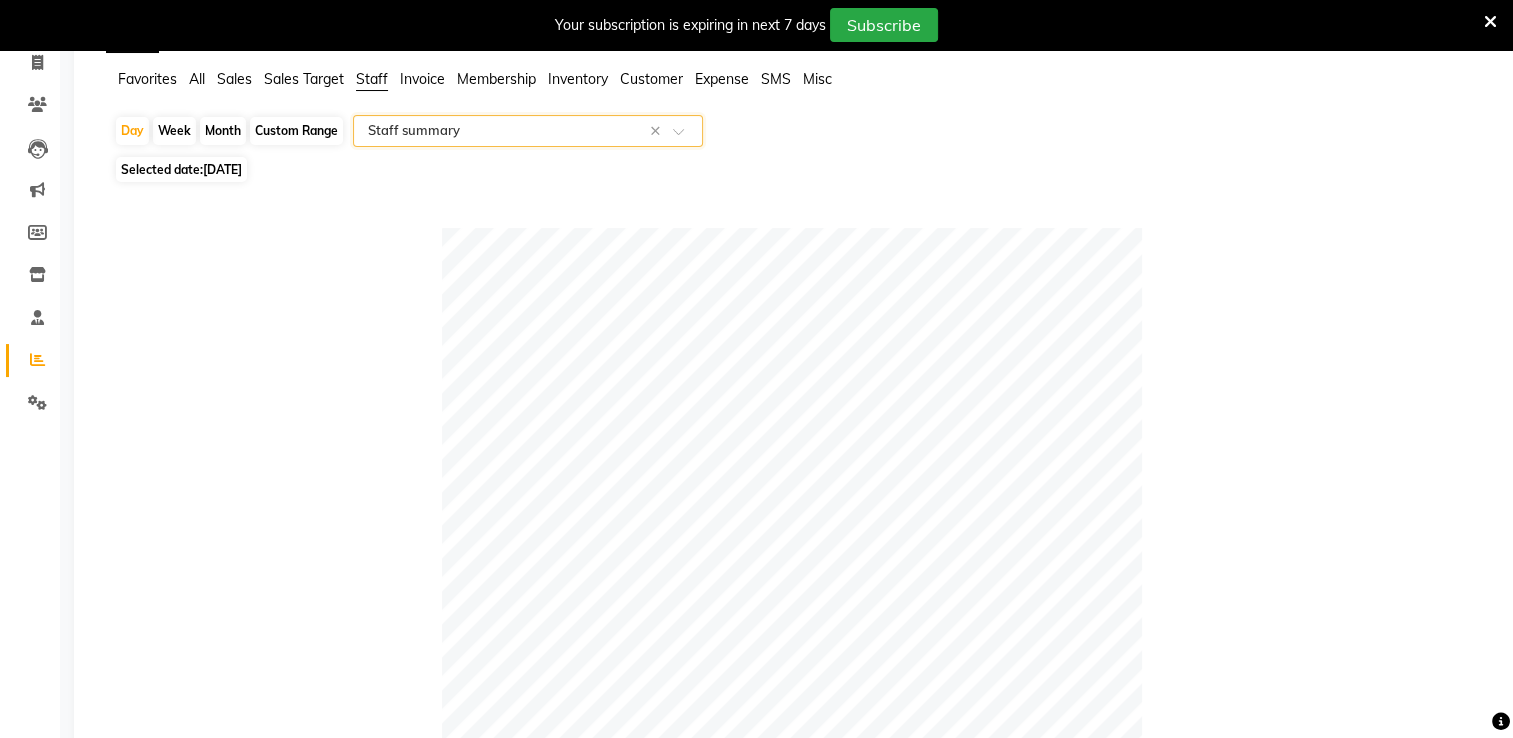 scroll, scrollTop: 0, scrollLeft: 0, axis: both 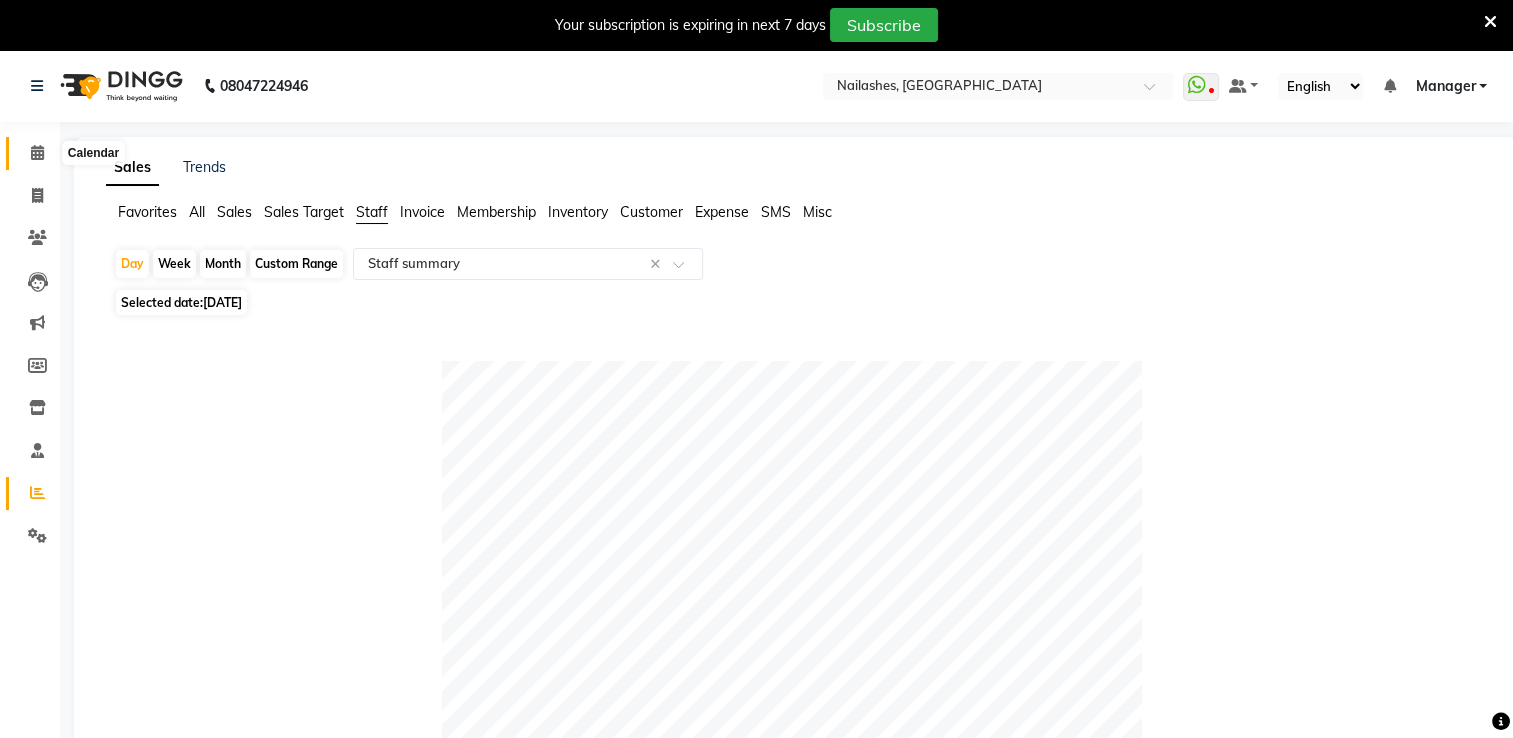 click 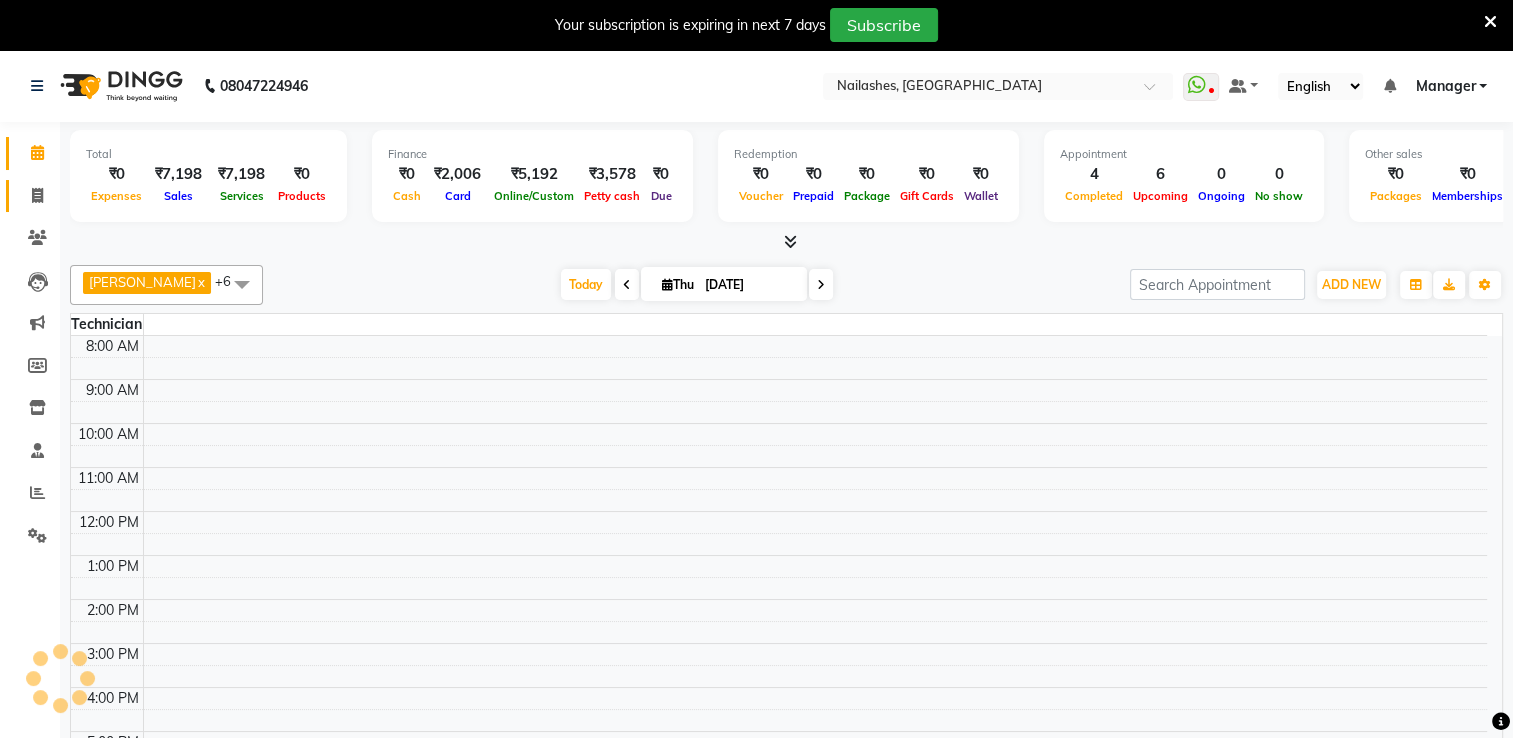 scroll, scrollTop: 83, scrollLeft: 0, axis: vertical 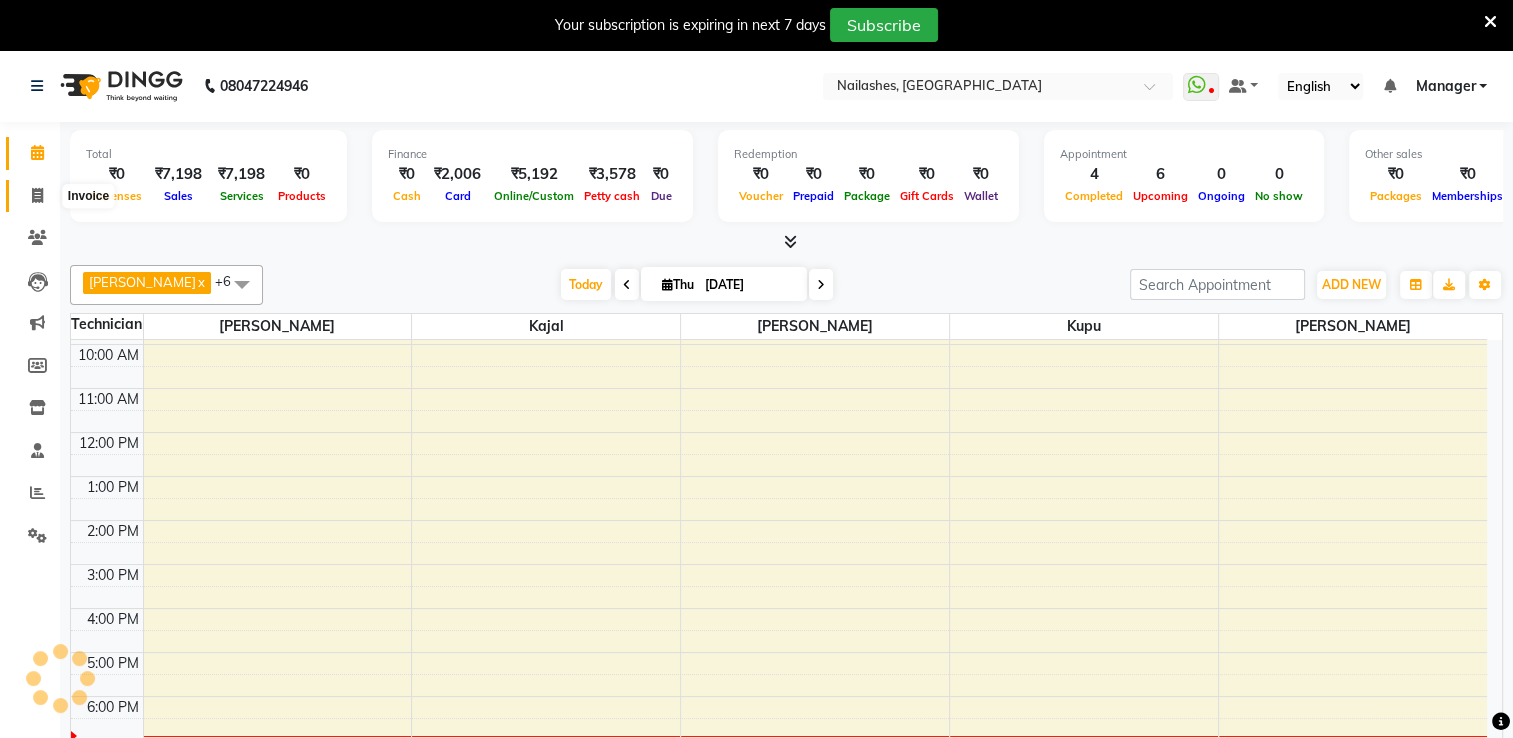 click 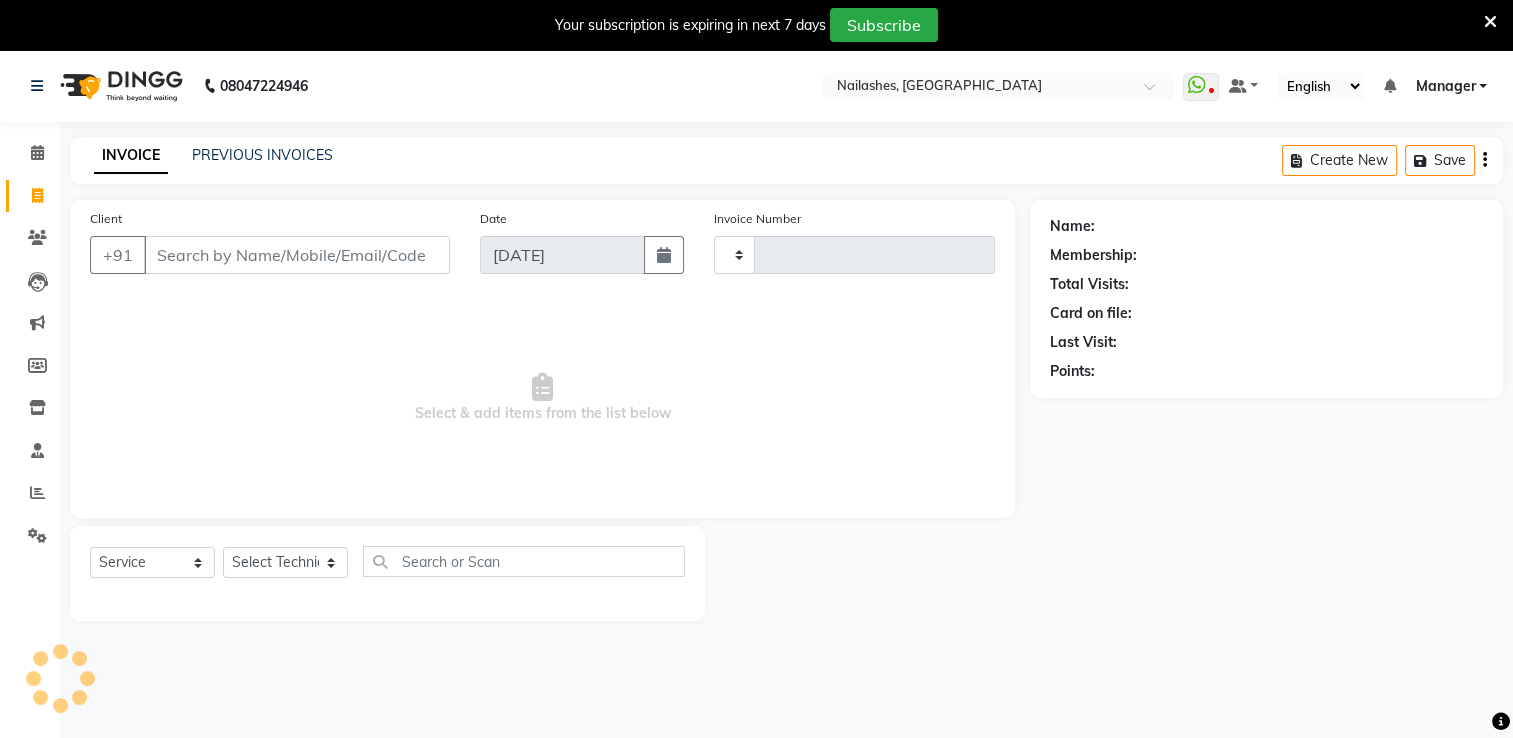 type on "1155" 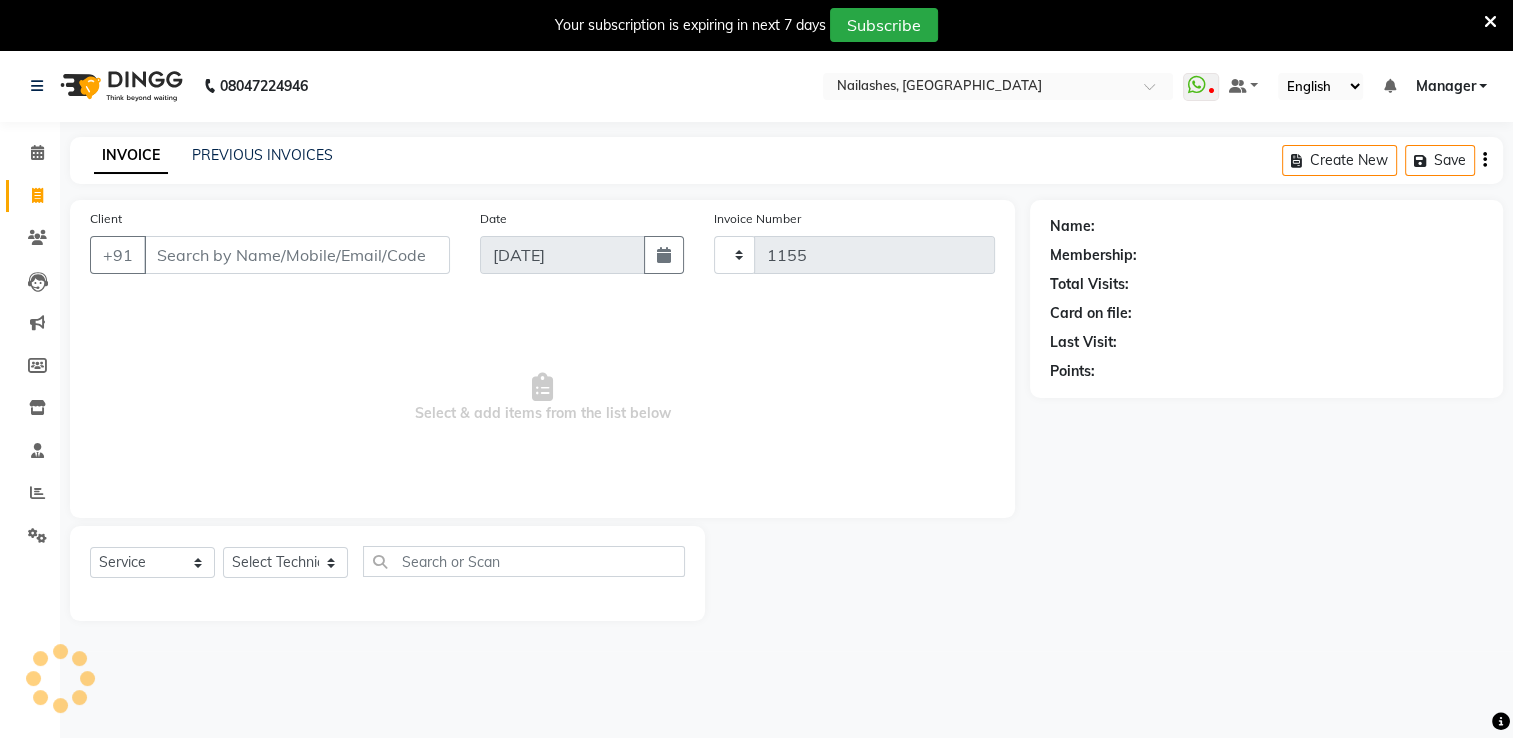 select on "6579" 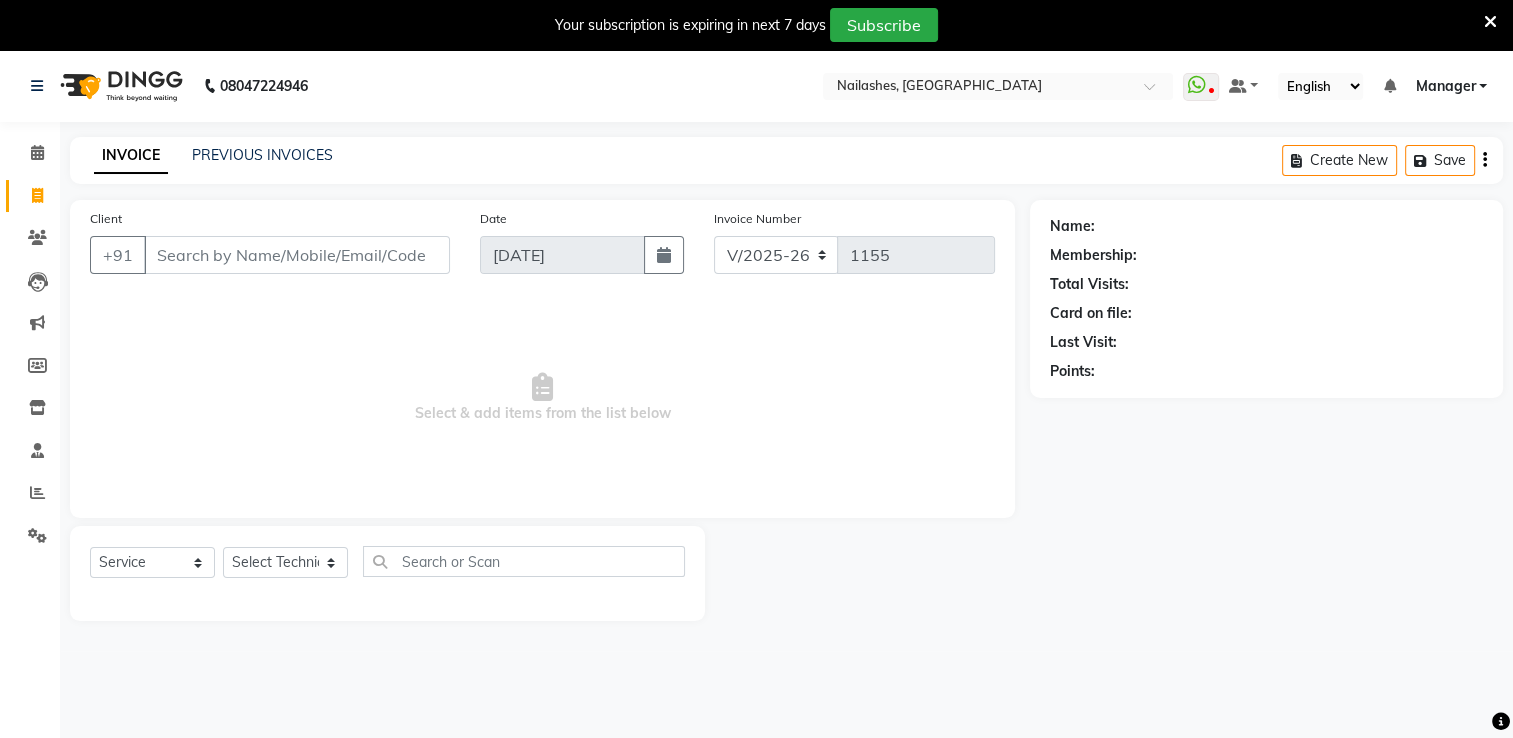 click on "Client" at bounding box center (297, 255) 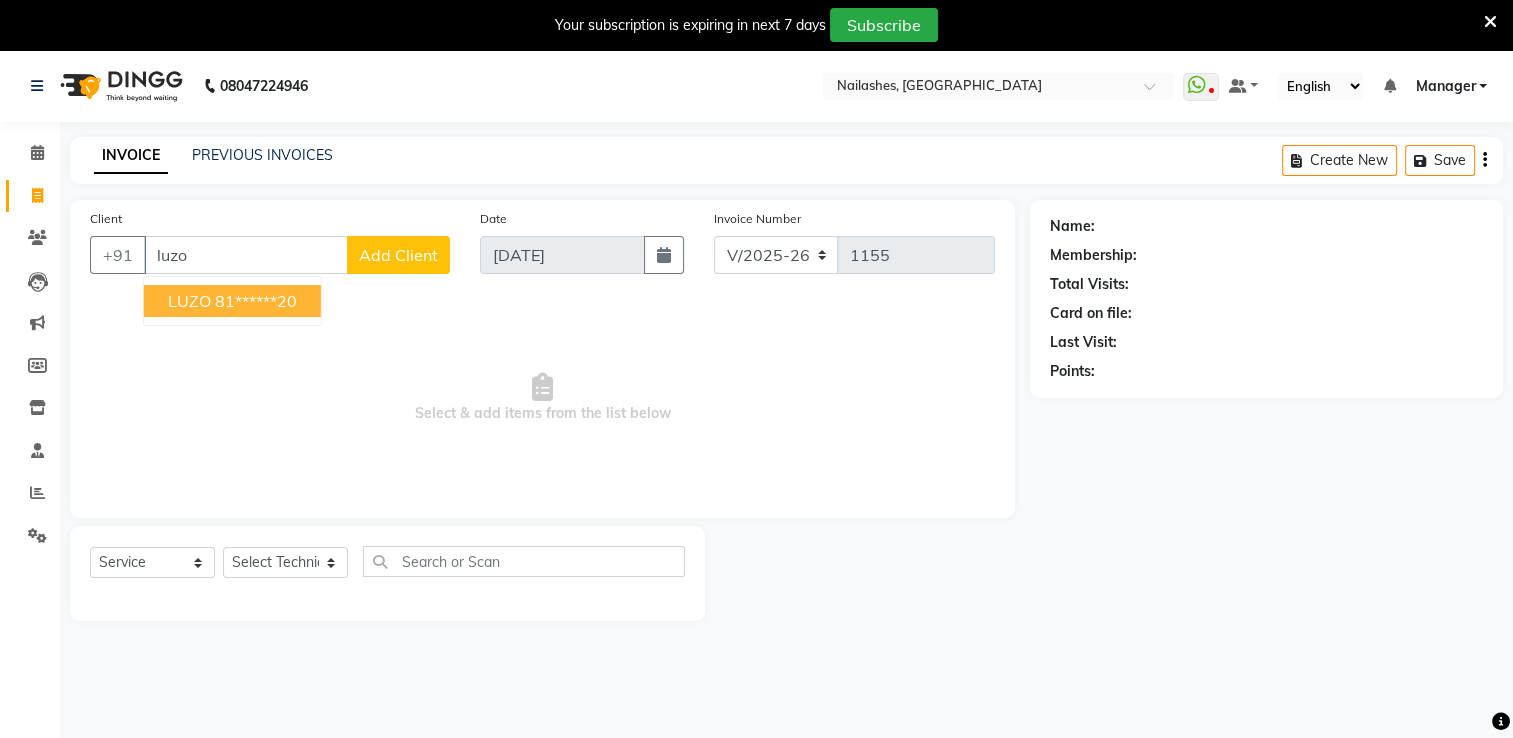 click on "81******20" at bounding box center [256, 301] 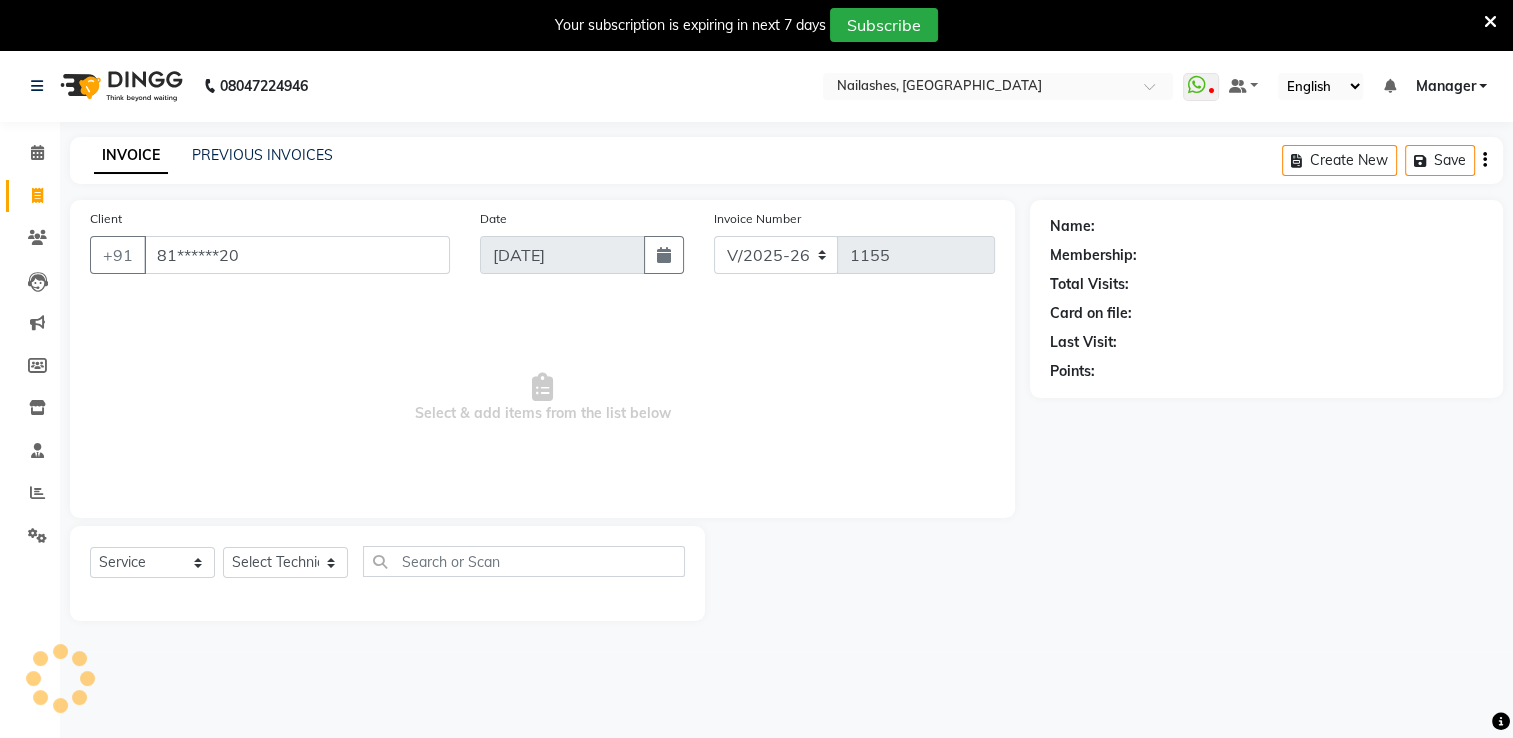 type on "81******20" 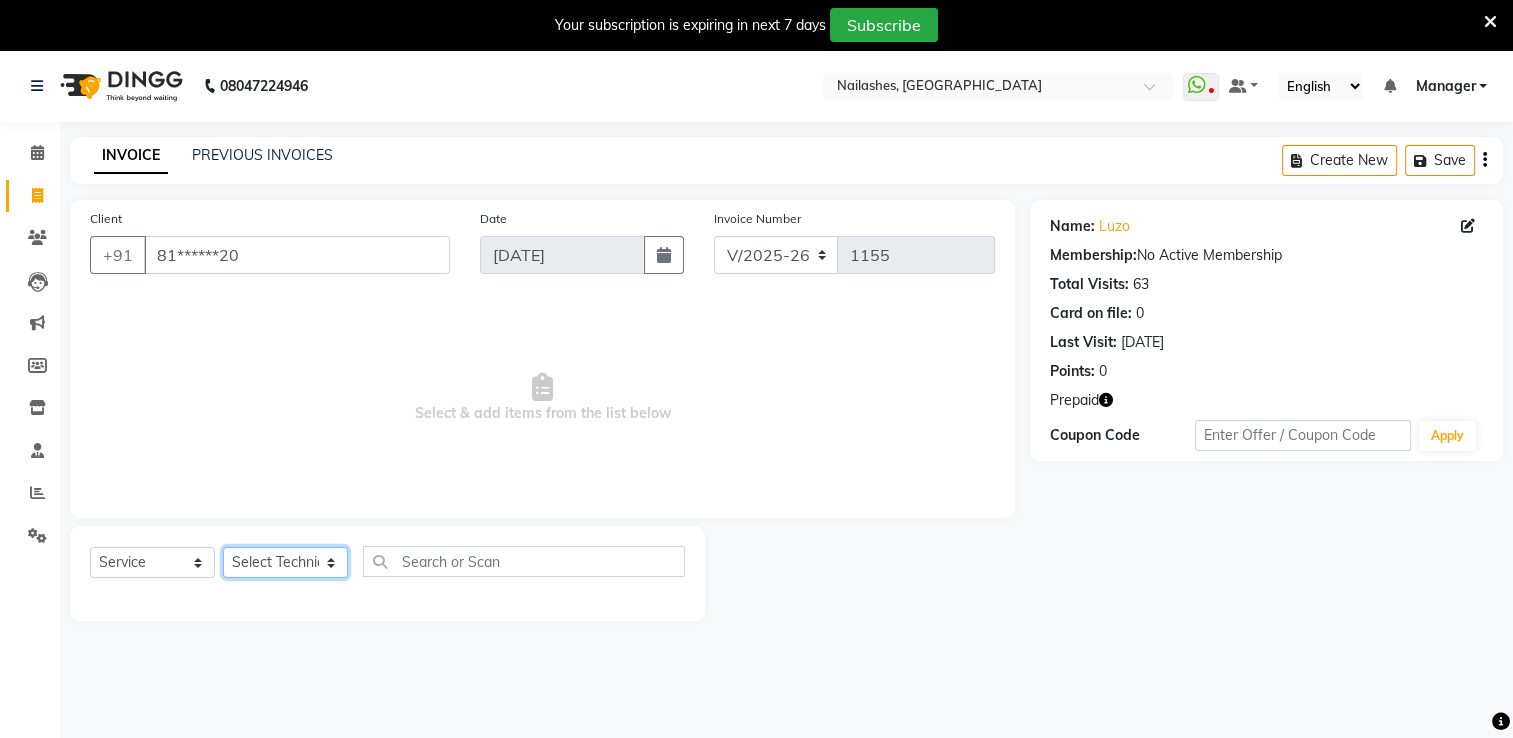 click on "Select Technician AMGHA ARISH [PERSON_NAME] [PERSON_NAME] [PERSON_NAME] [PERSON_NAME] kupu Manager [PERSON_NAME] Owner [PERSON_NAME] [PERSON_NAME]" 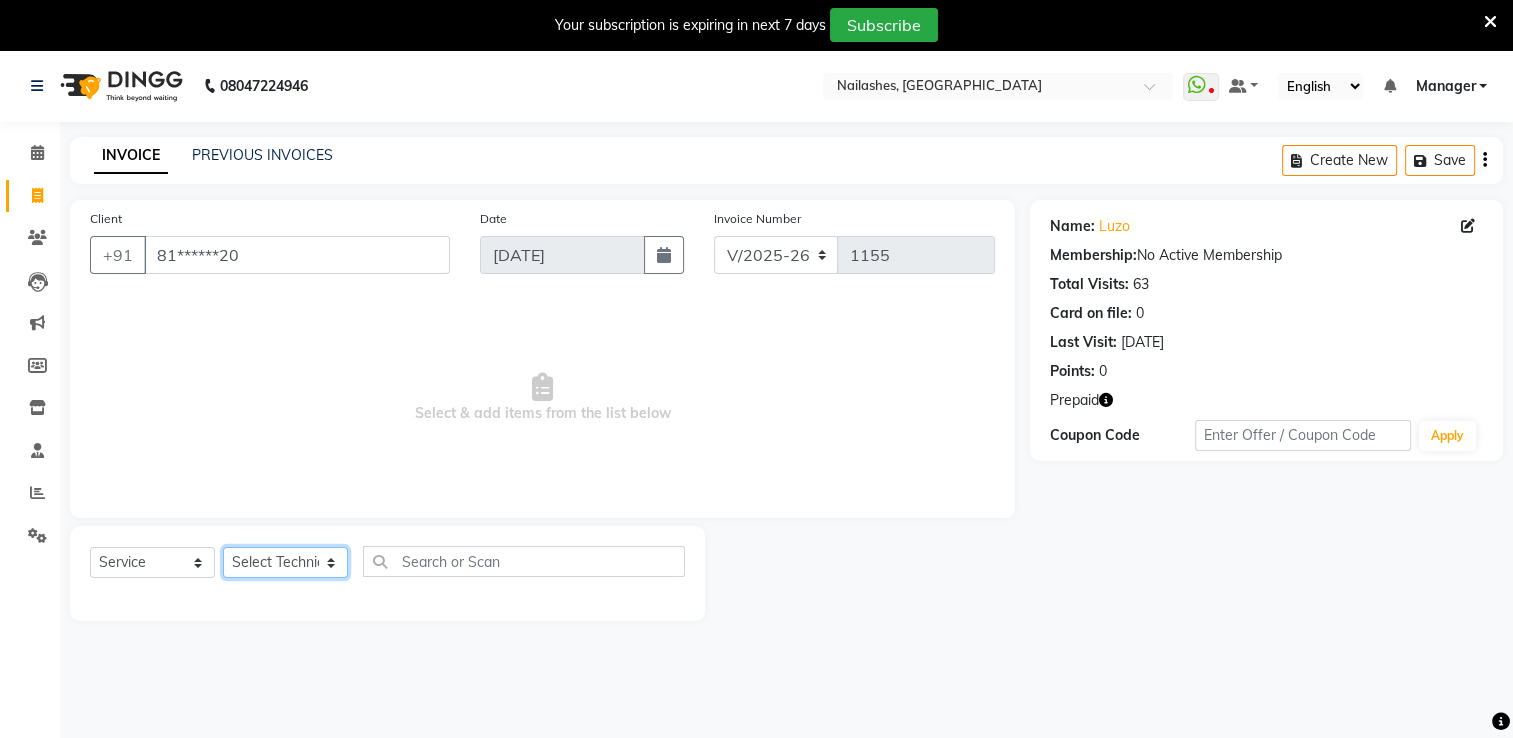 select on "68696" 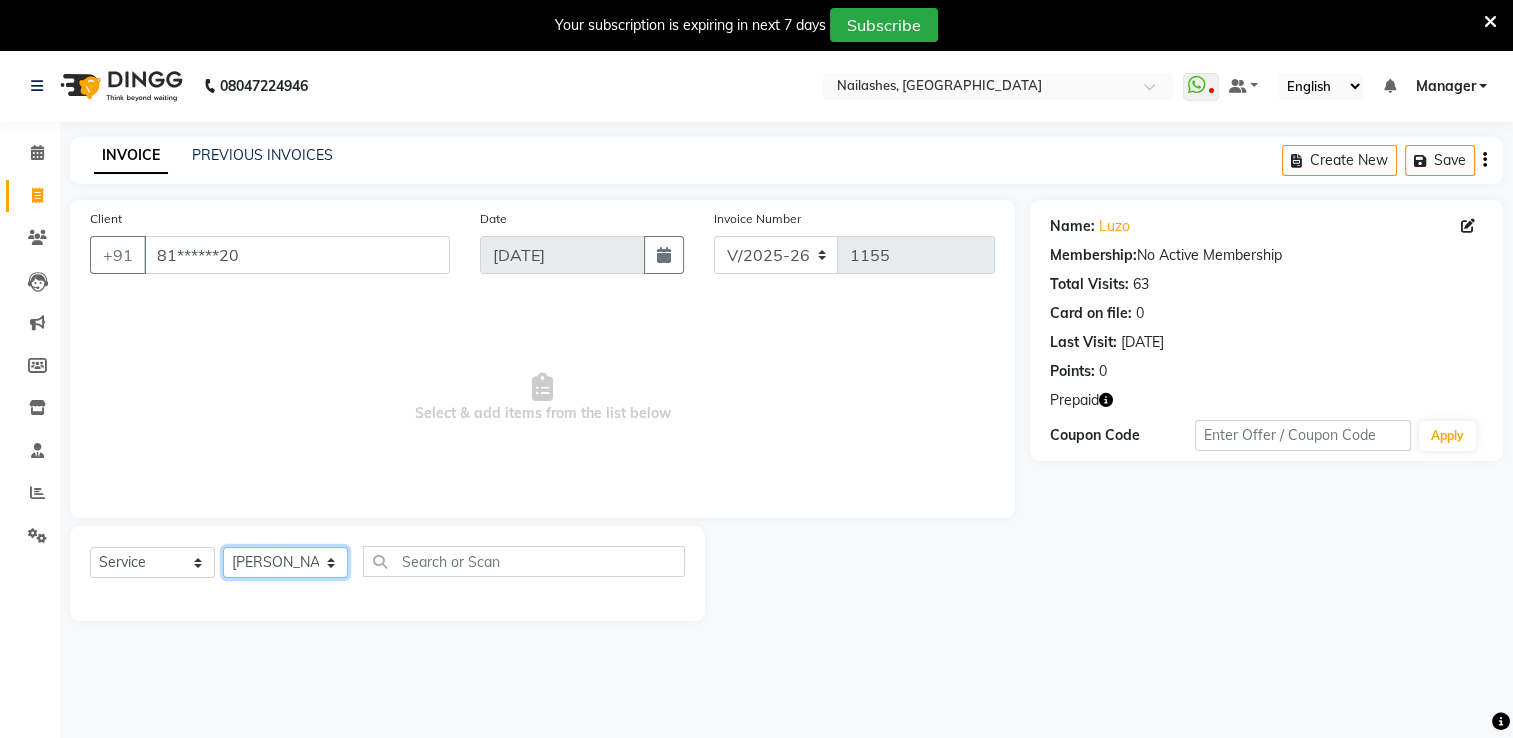 click on "Select Technician AMGHA ARISH [PERSON_NAME] [PERSON_NAME] [PERSON_NAME] [PERSON_NAME] kupu Manager [PERSON_NAME] Owner [PERSON_NAME] [PERSON_NAME]" 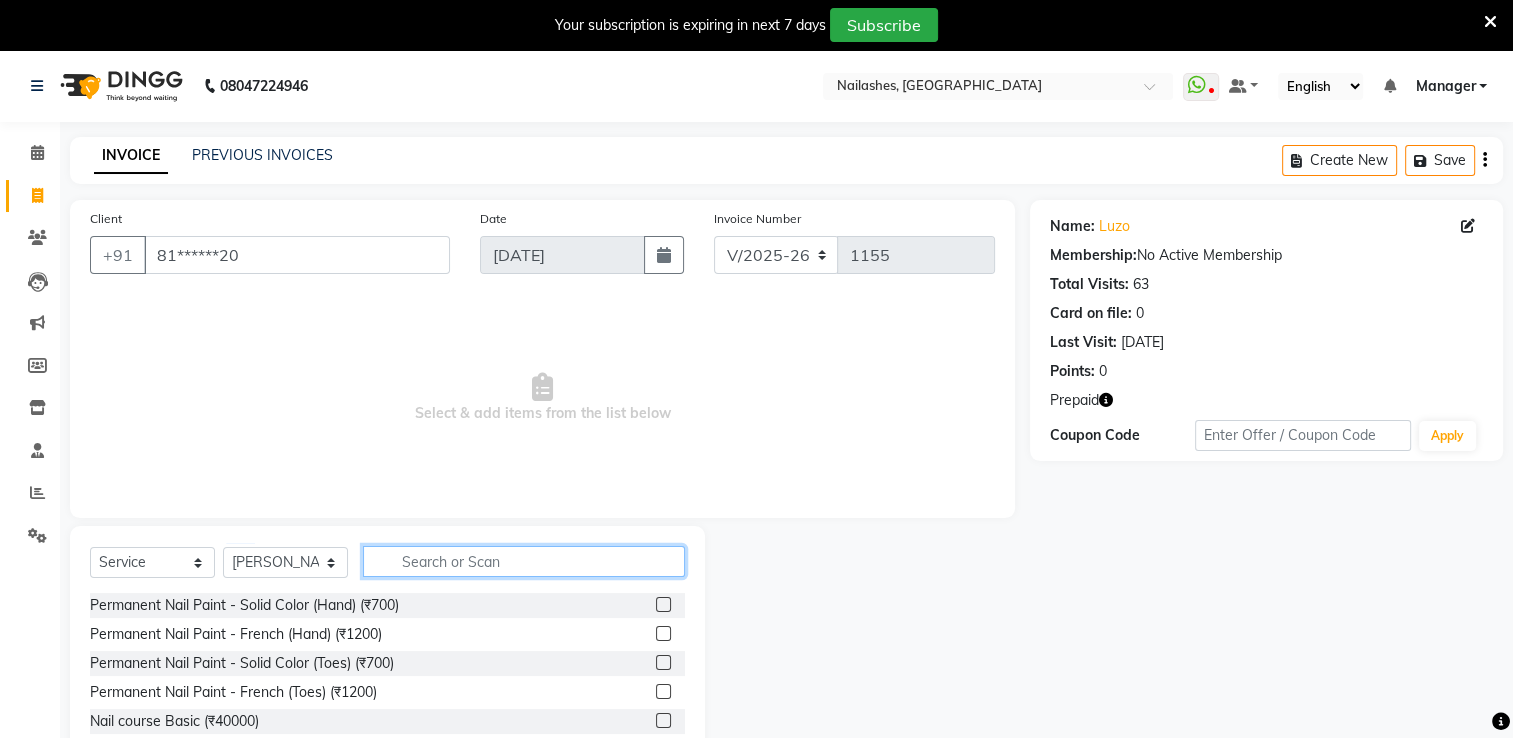 click 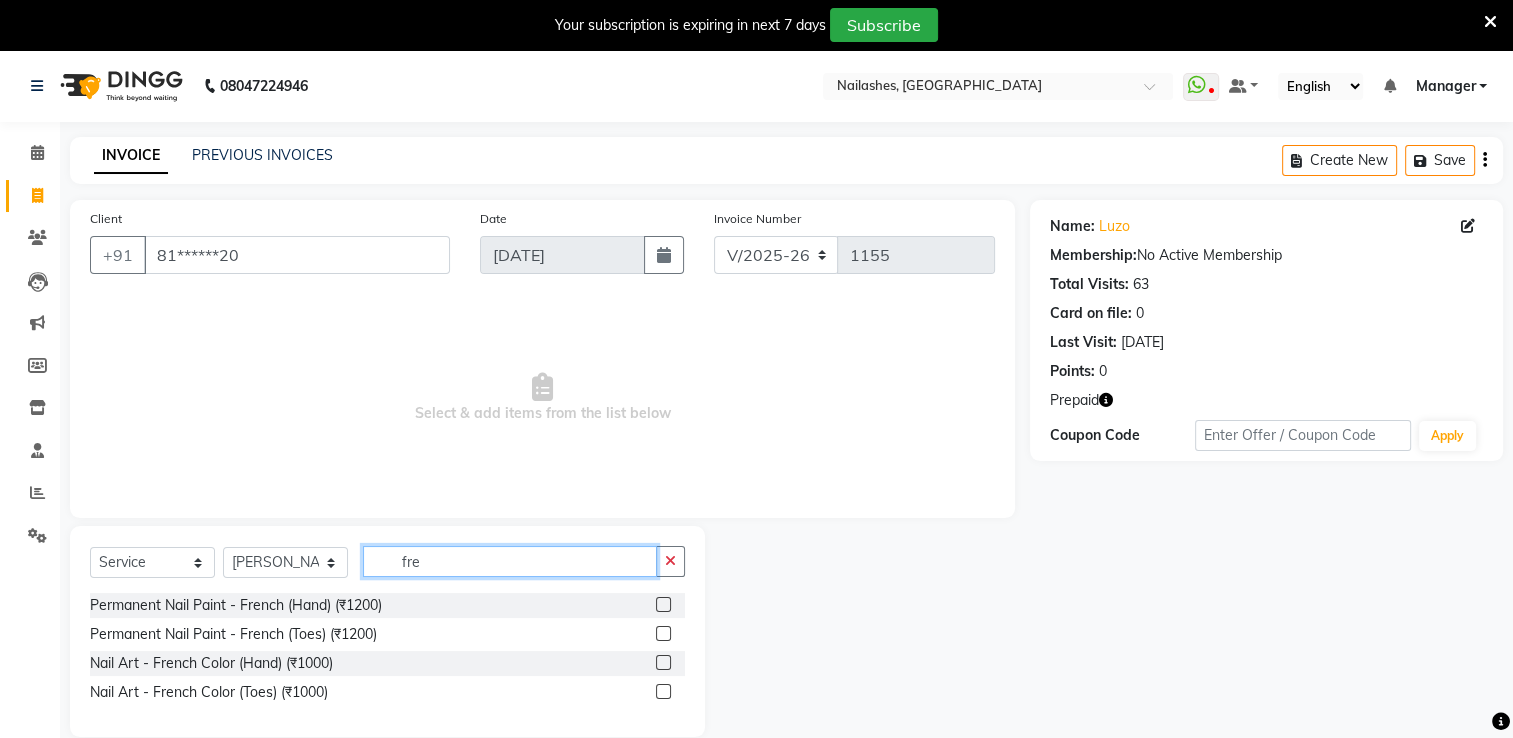type on "fre" 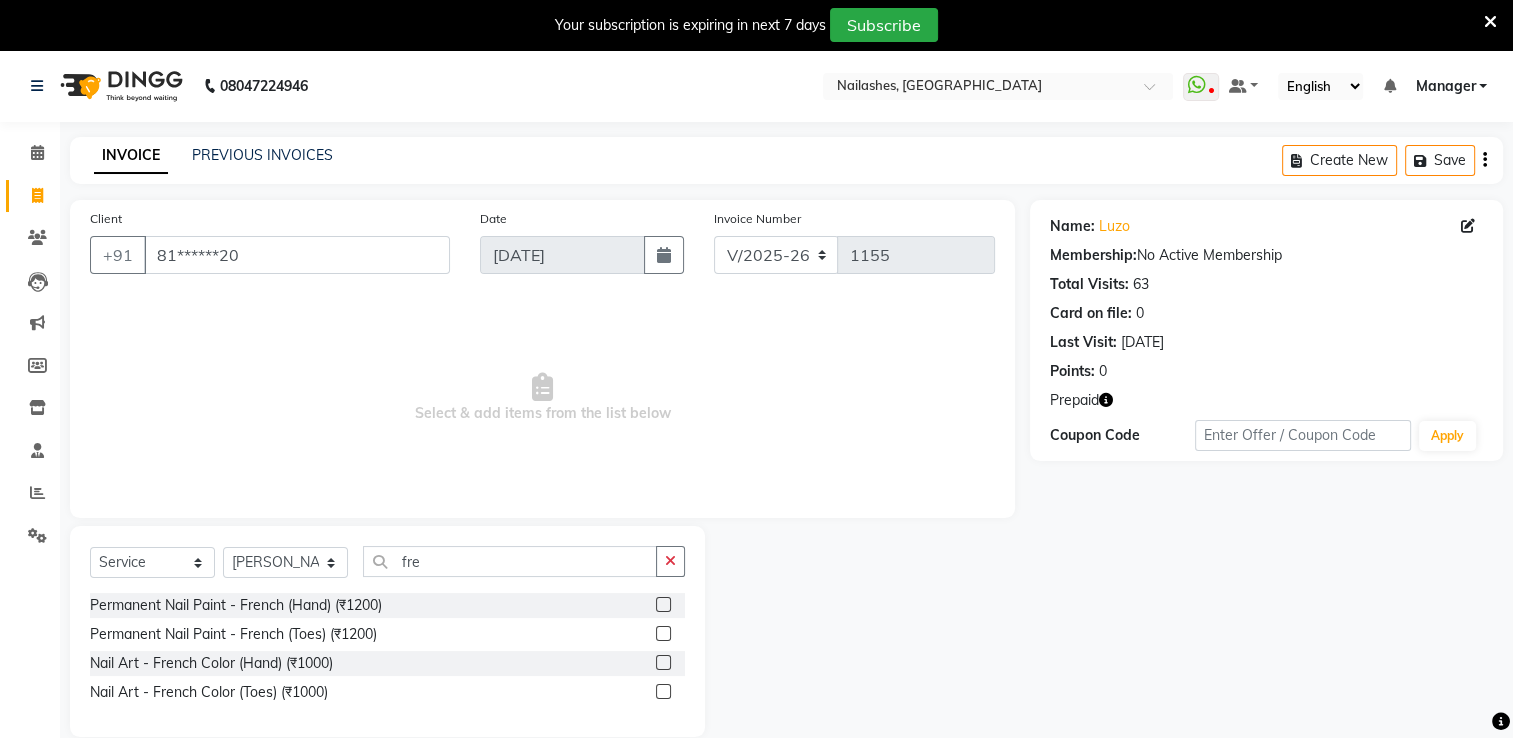 click 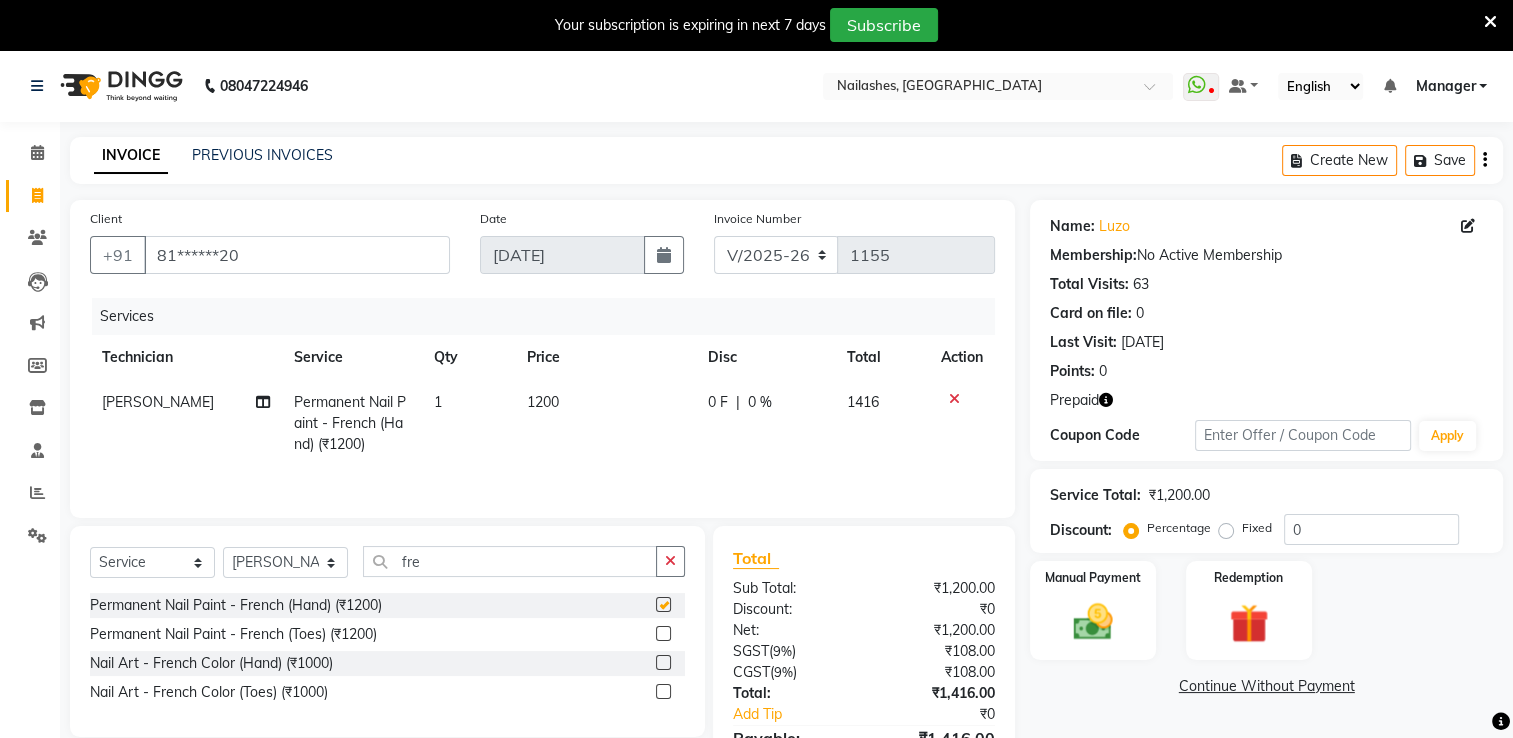 checkbox on "false" 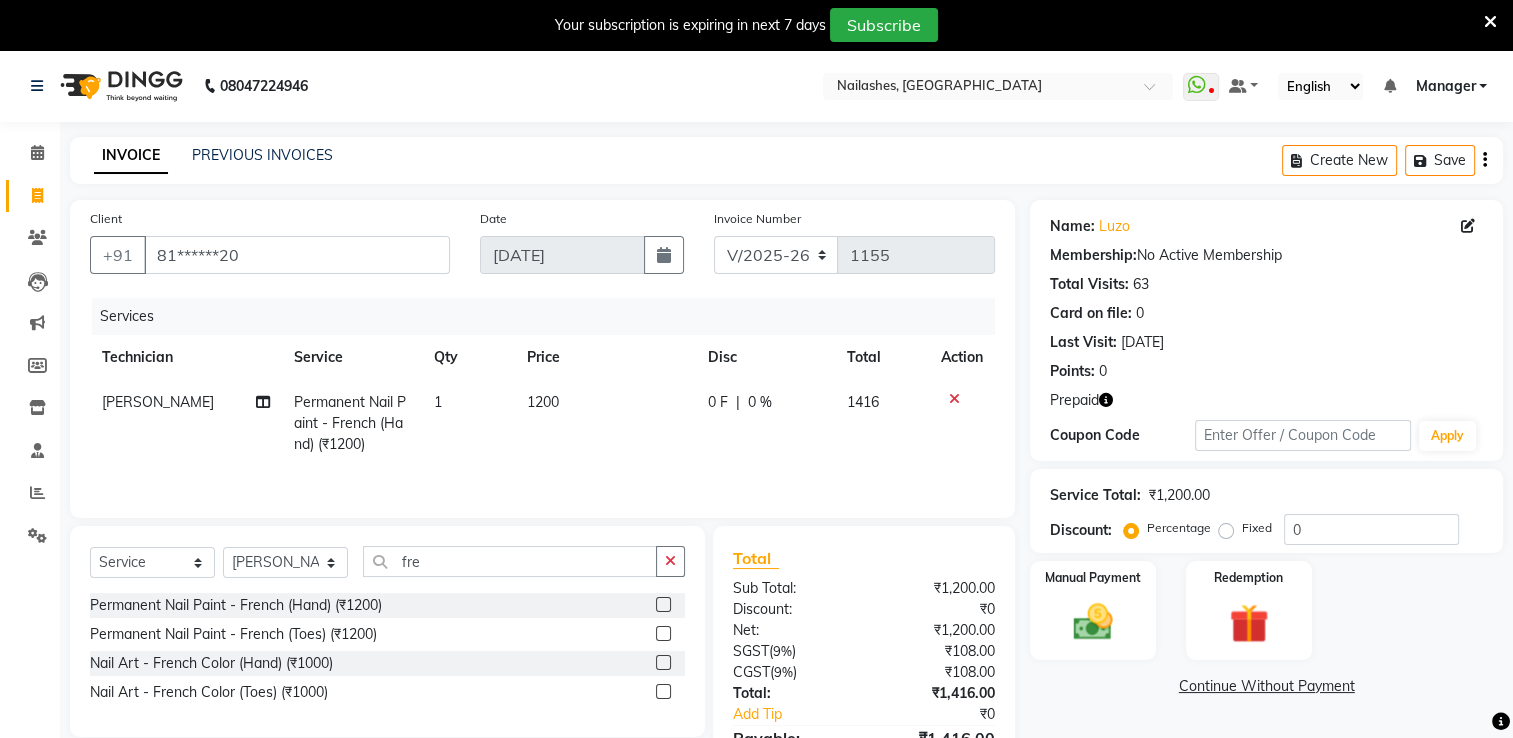 click on "1200" 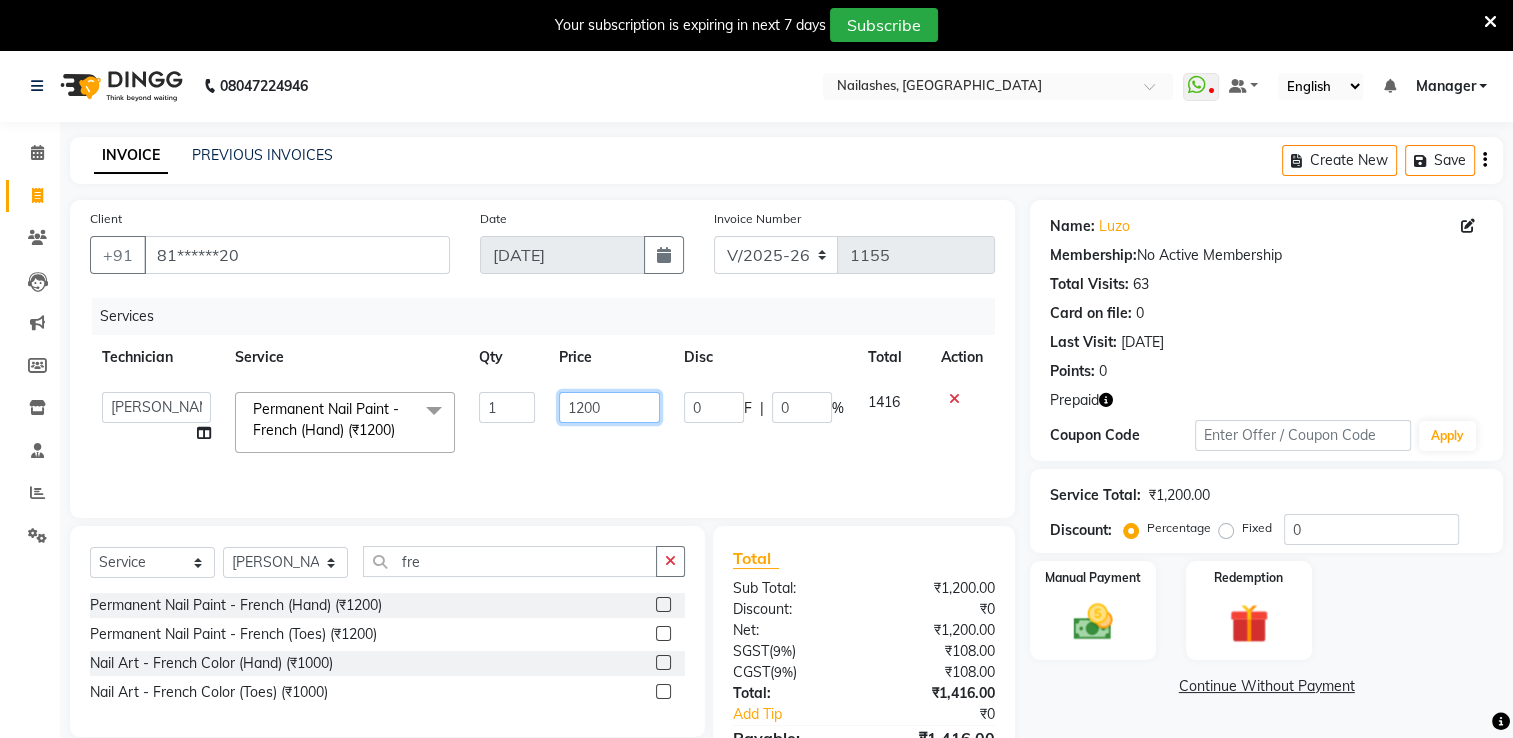 click on "1200" 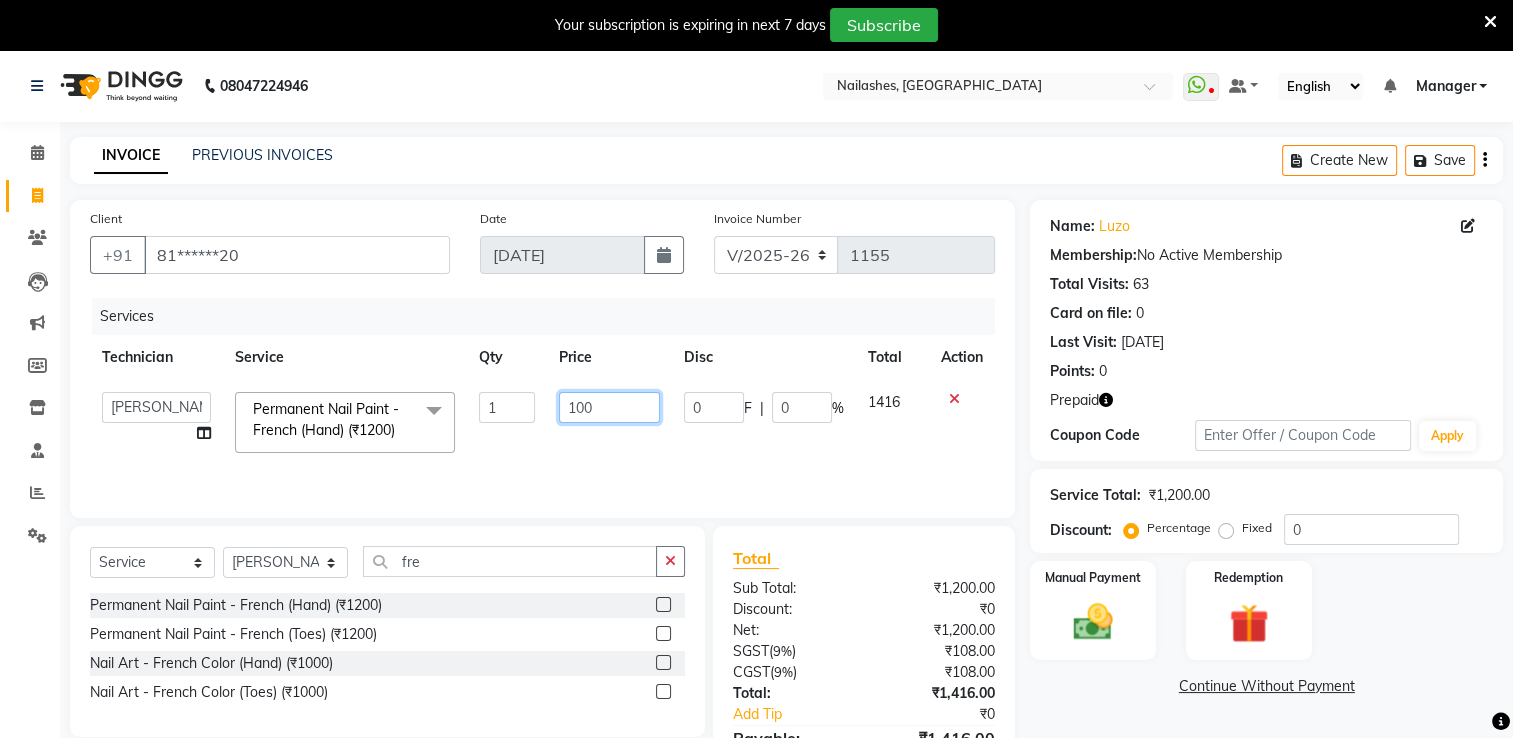 type on "1000" 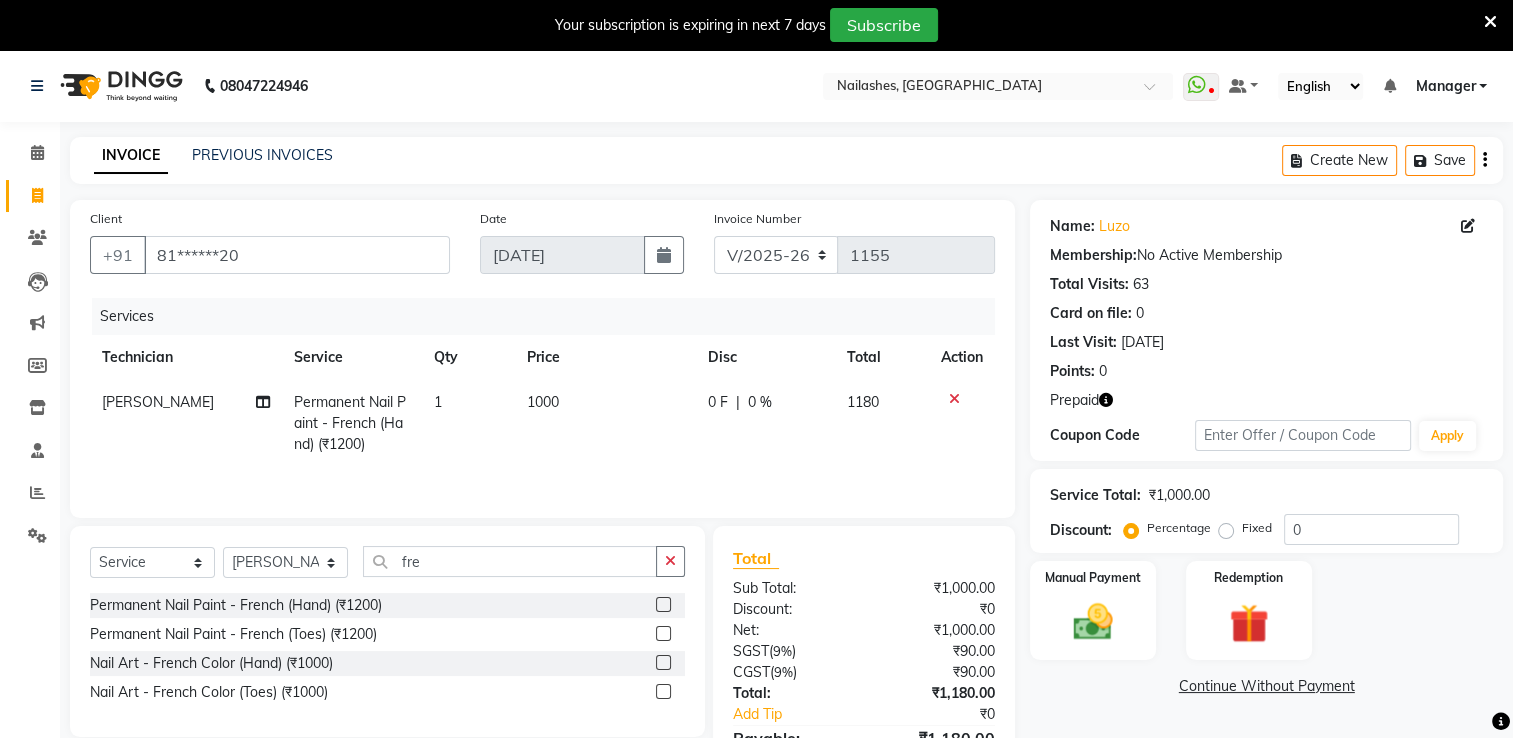 click on "1000" 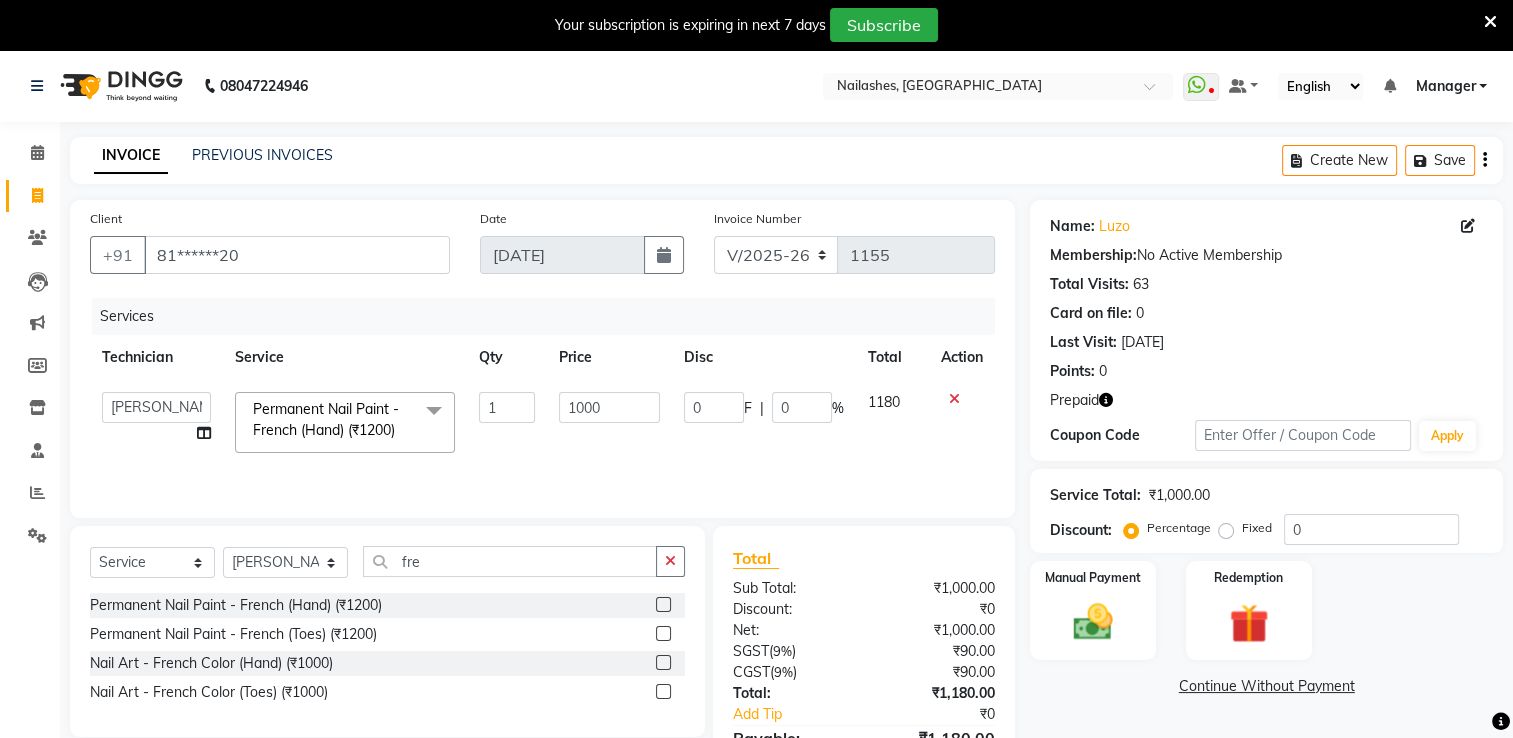 scroll, scrollTop: 112, scrollLeft: 0, axis: vertical 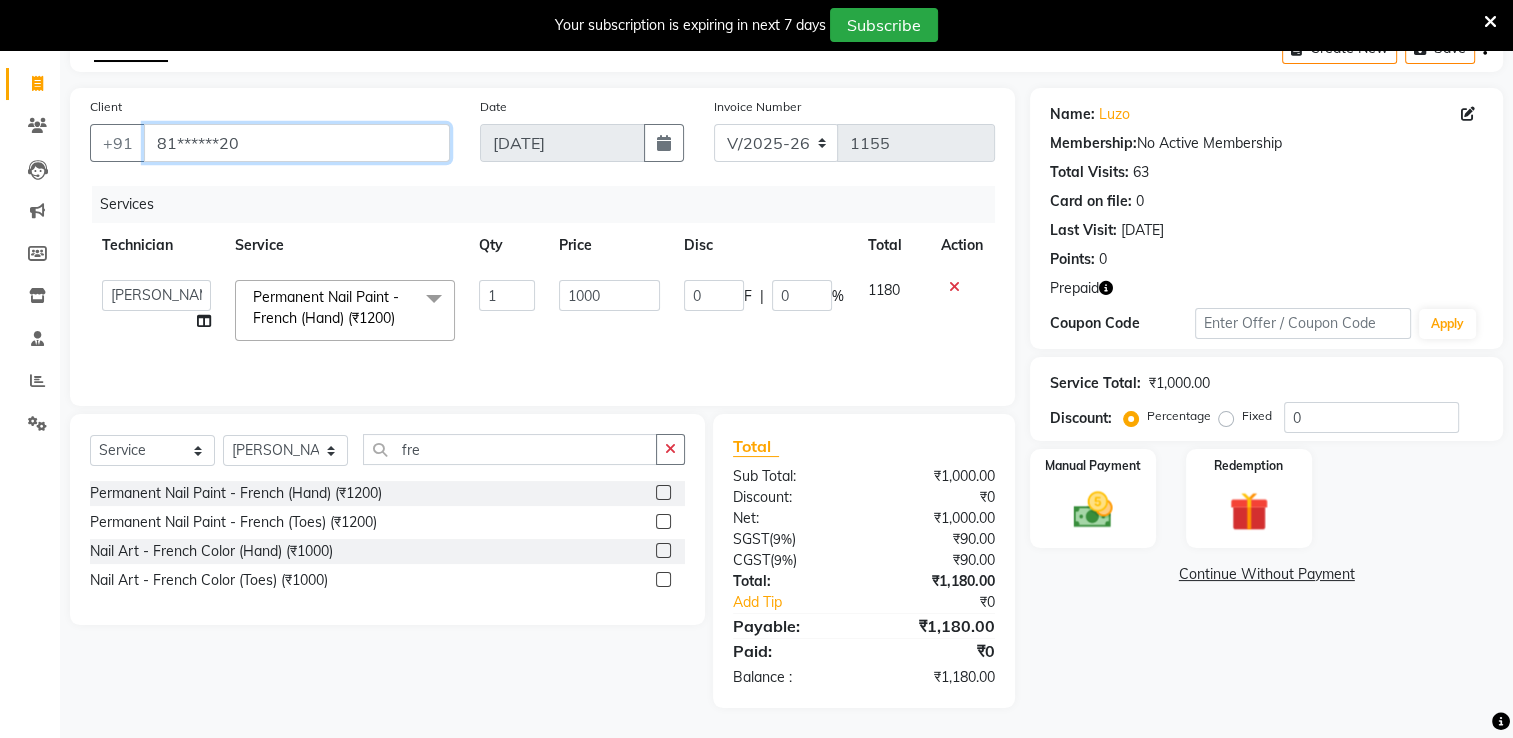 click on "81******20" at bounding box center [297, 143] 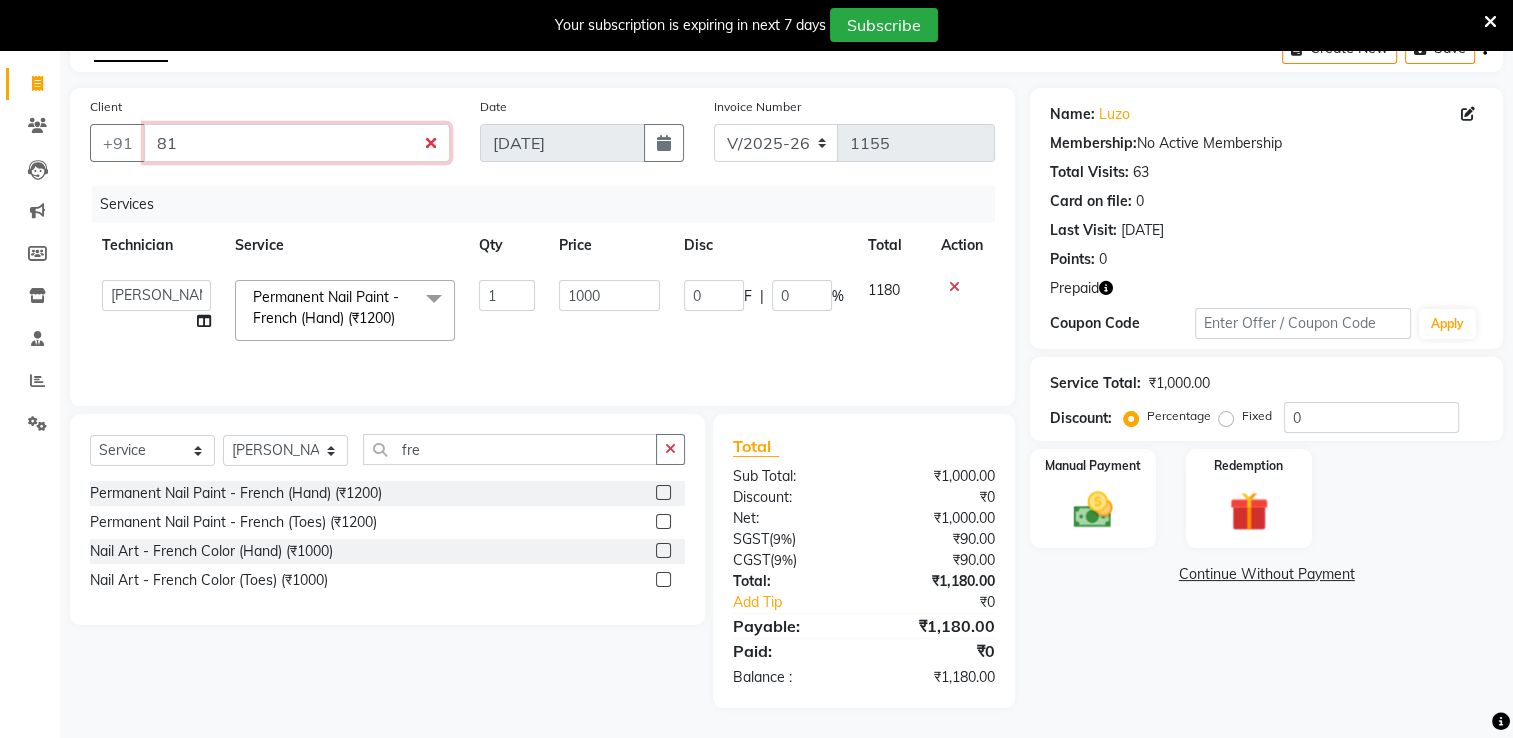 type on "8" 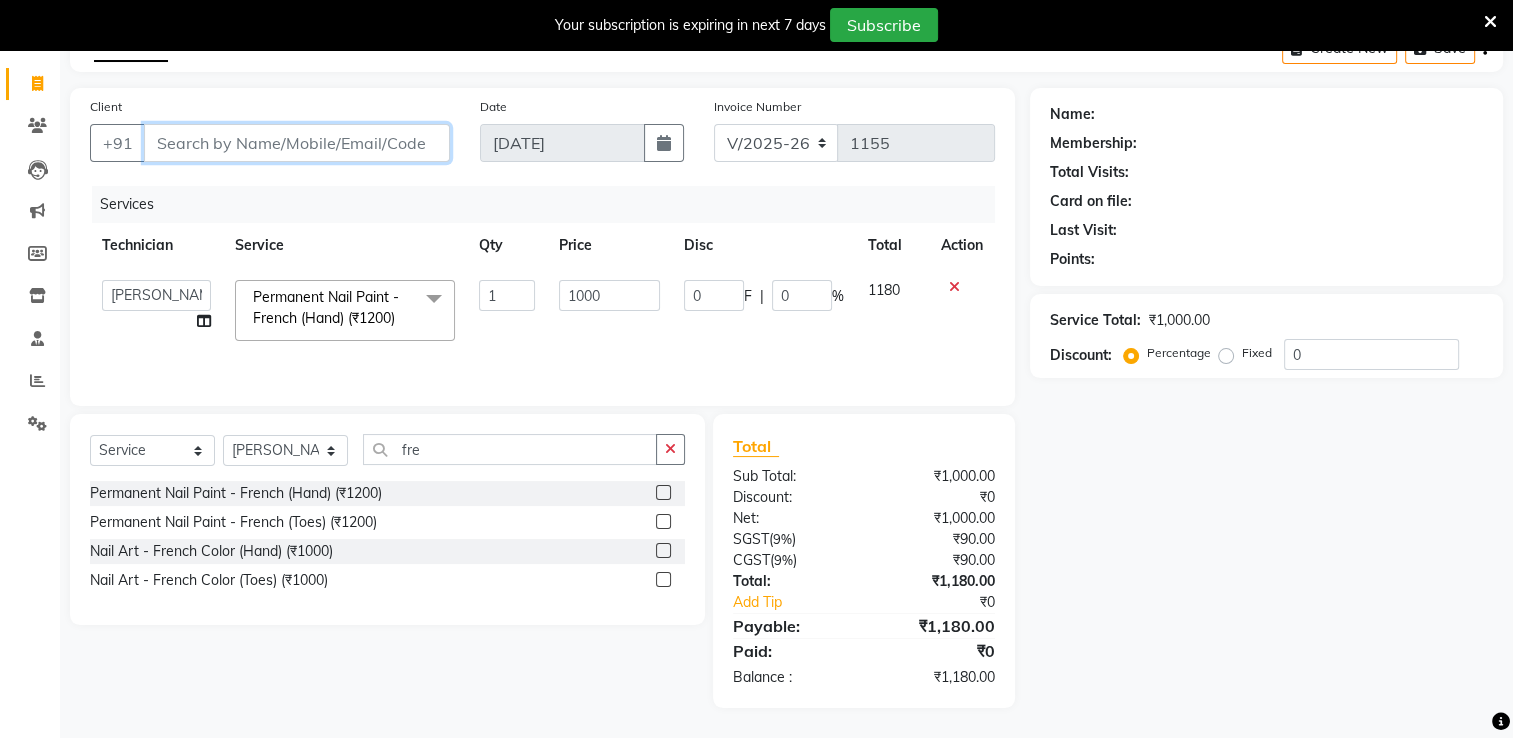 type 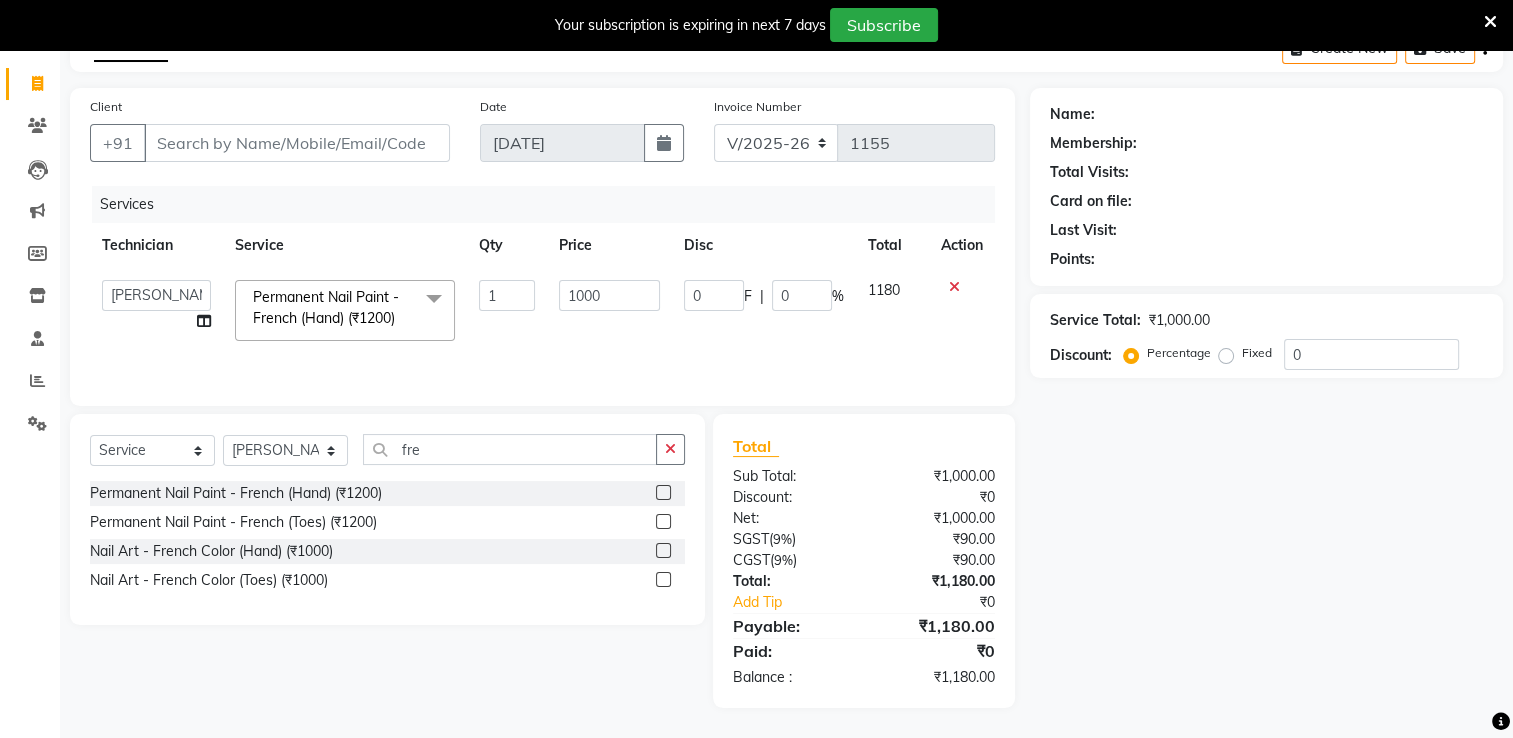 click 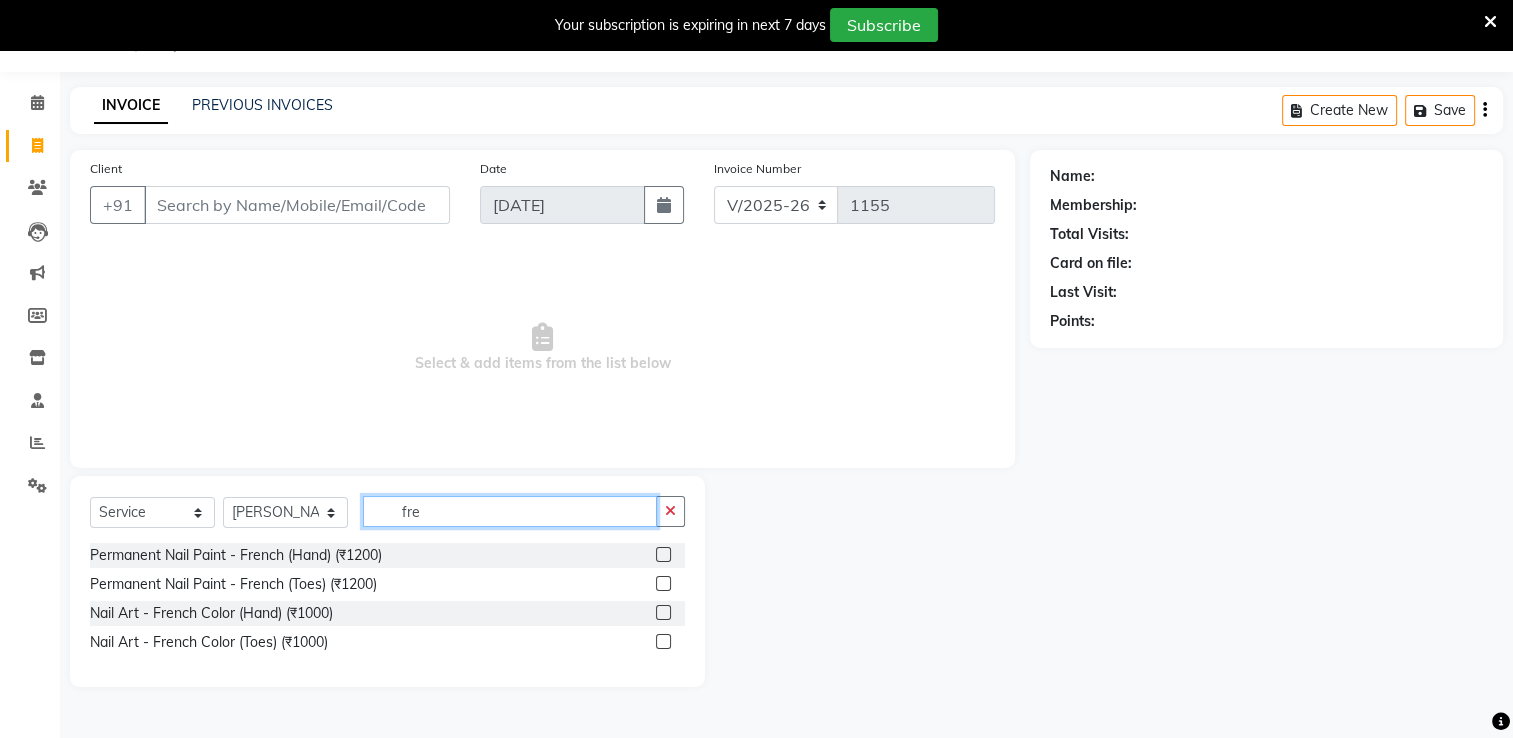 click on "fre" 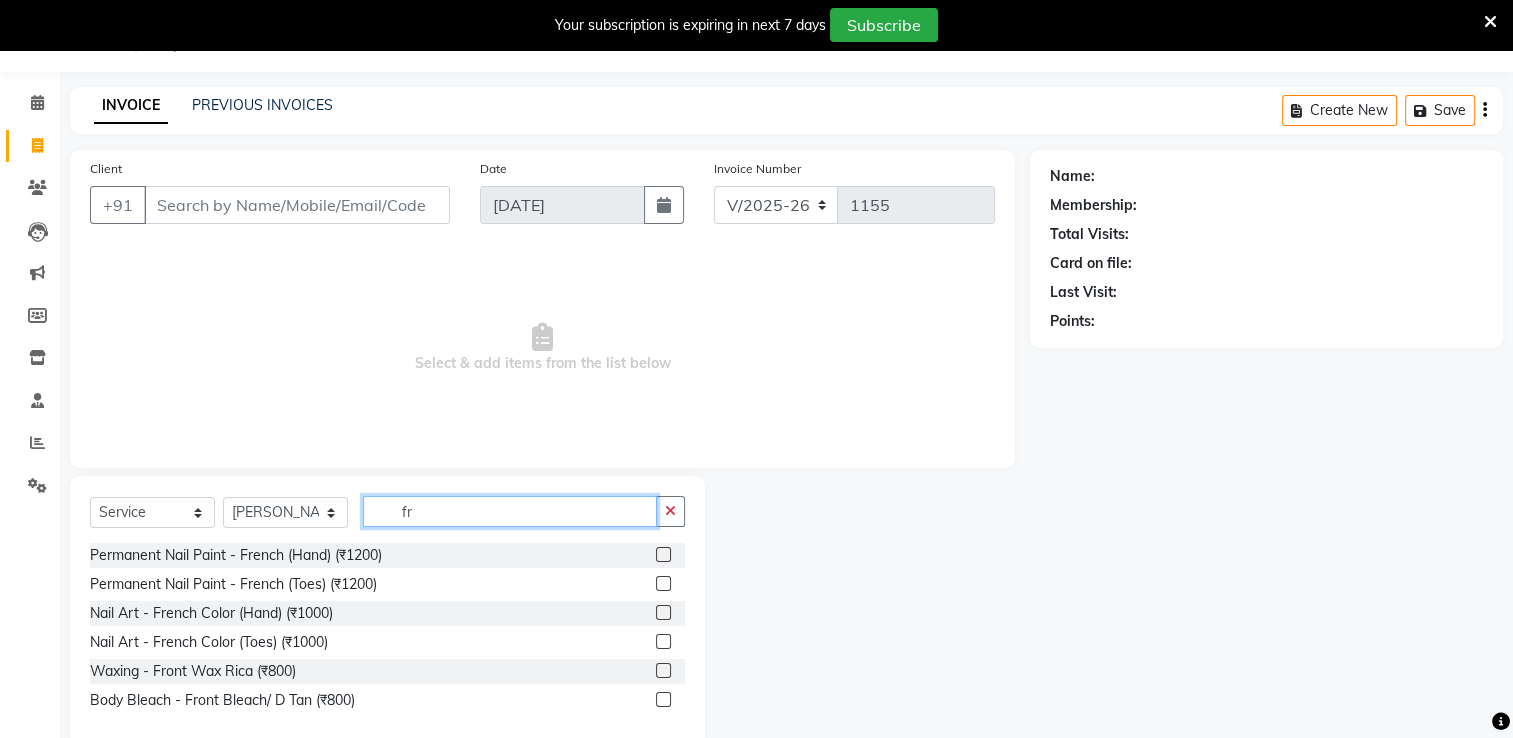 type on "f" 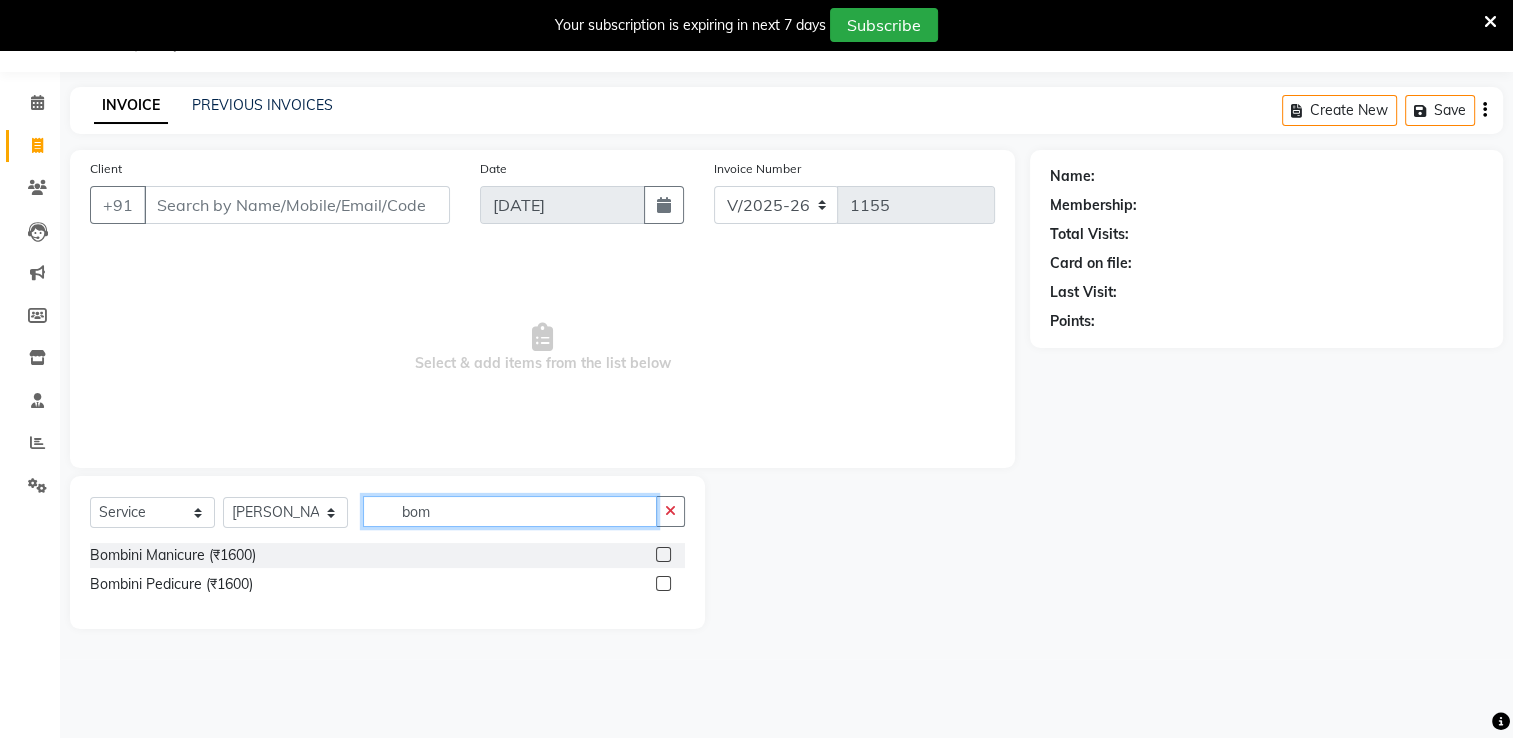 type on "bom" 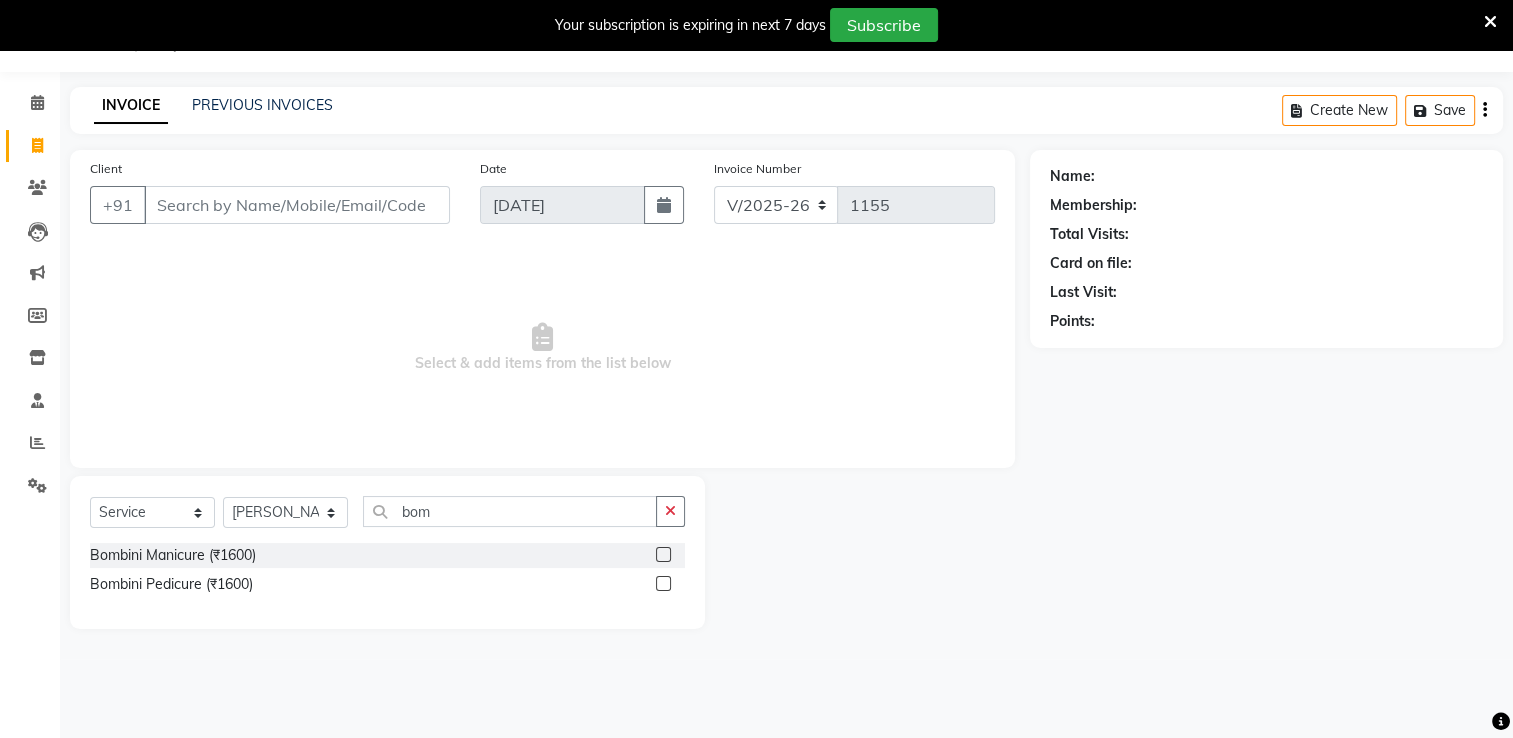 click 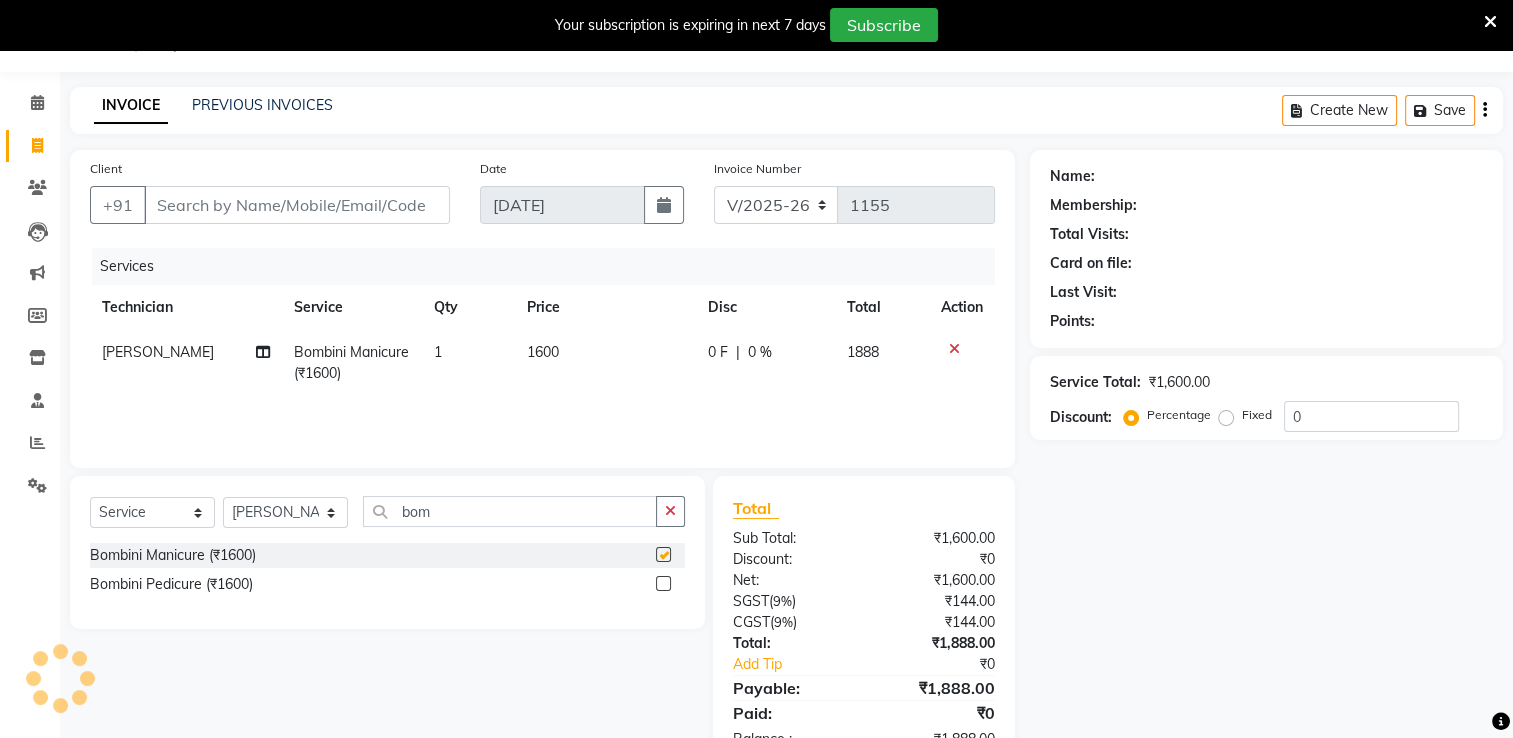 checkbox on "false" 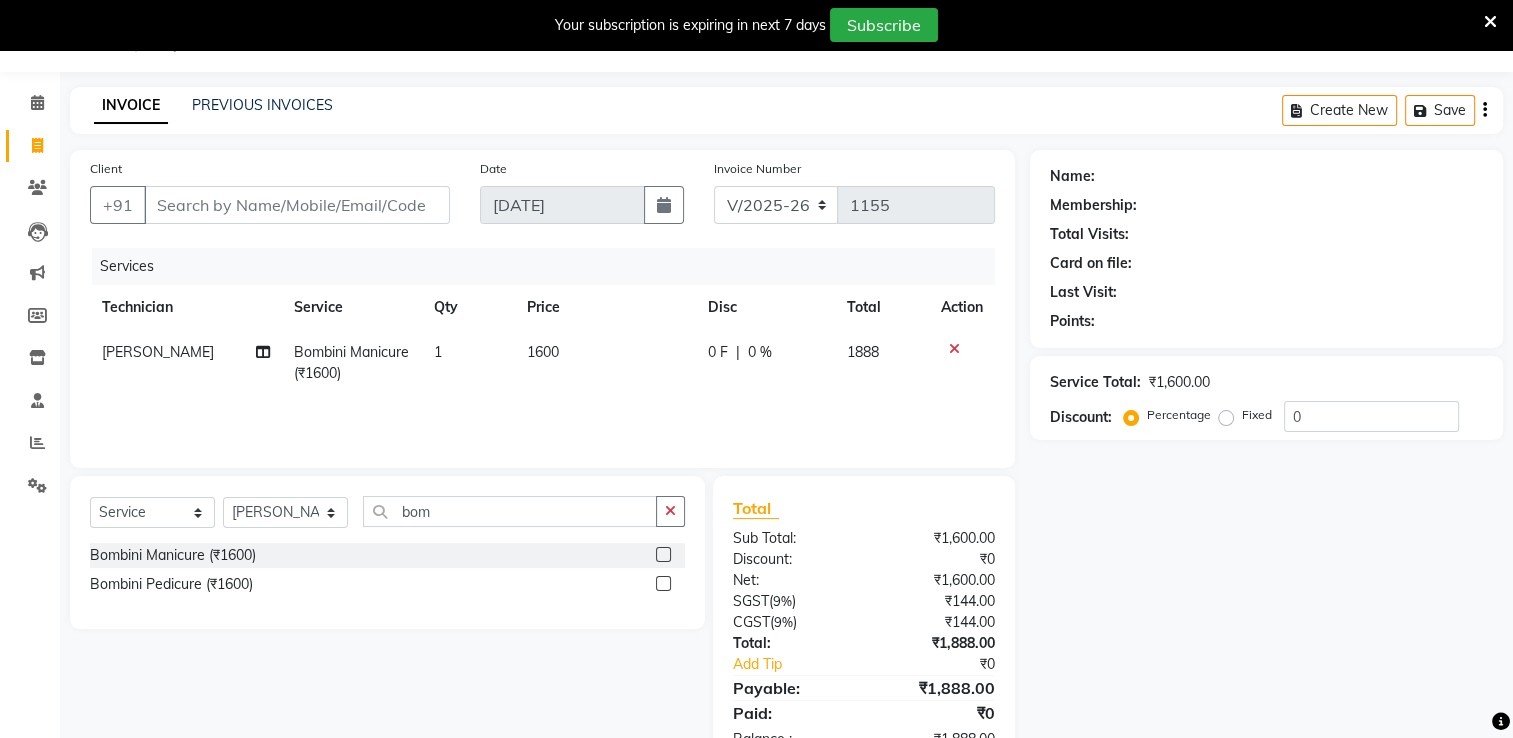 click on "[PERSON_NAME]" 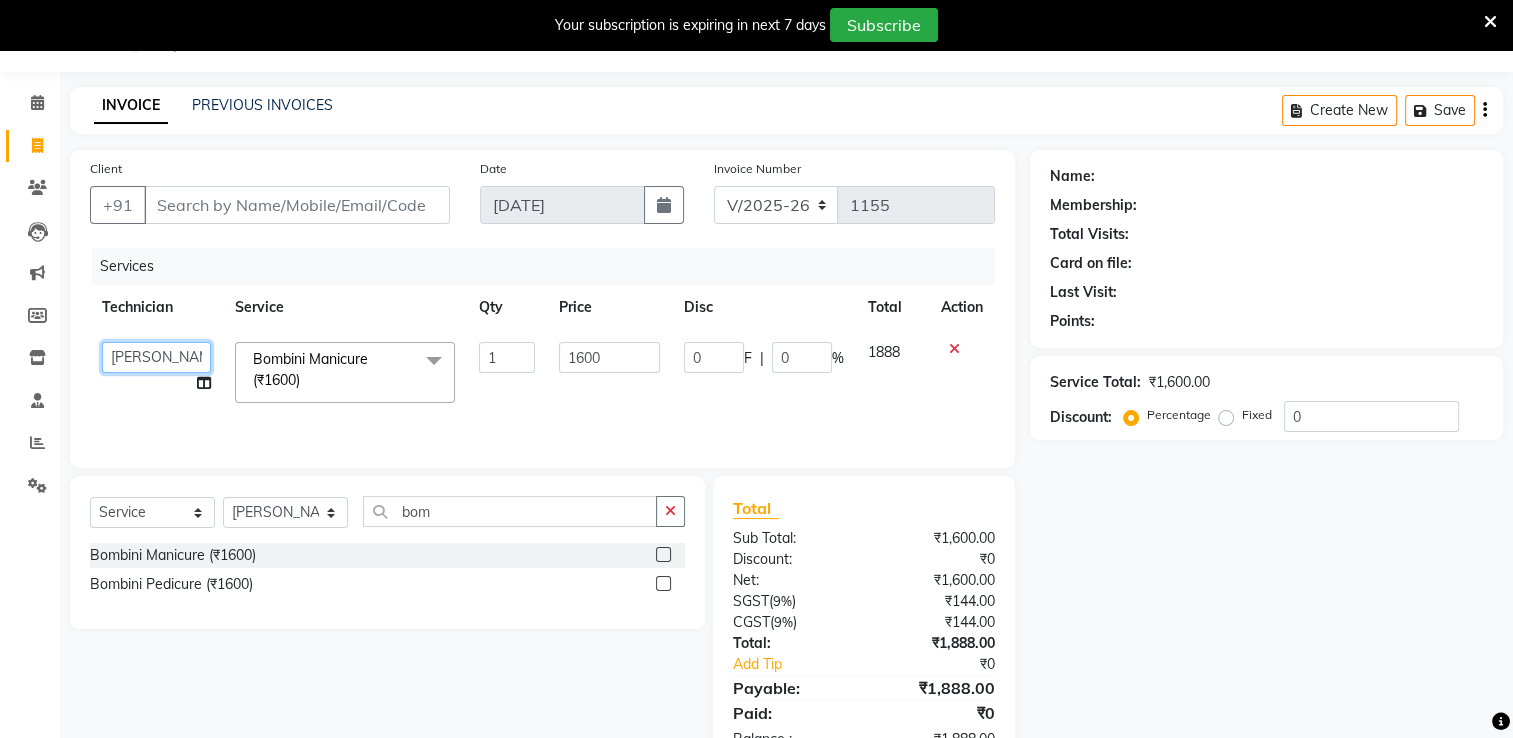 click on "AMGHA   ARISH   Arvind   chandu   Dipen   Gulafshan   John   Kajal   kelly   kupu   Manager   megha   Nirjala   Owner   pankaj   PARE   SHAR MOHAMAND   shradha" 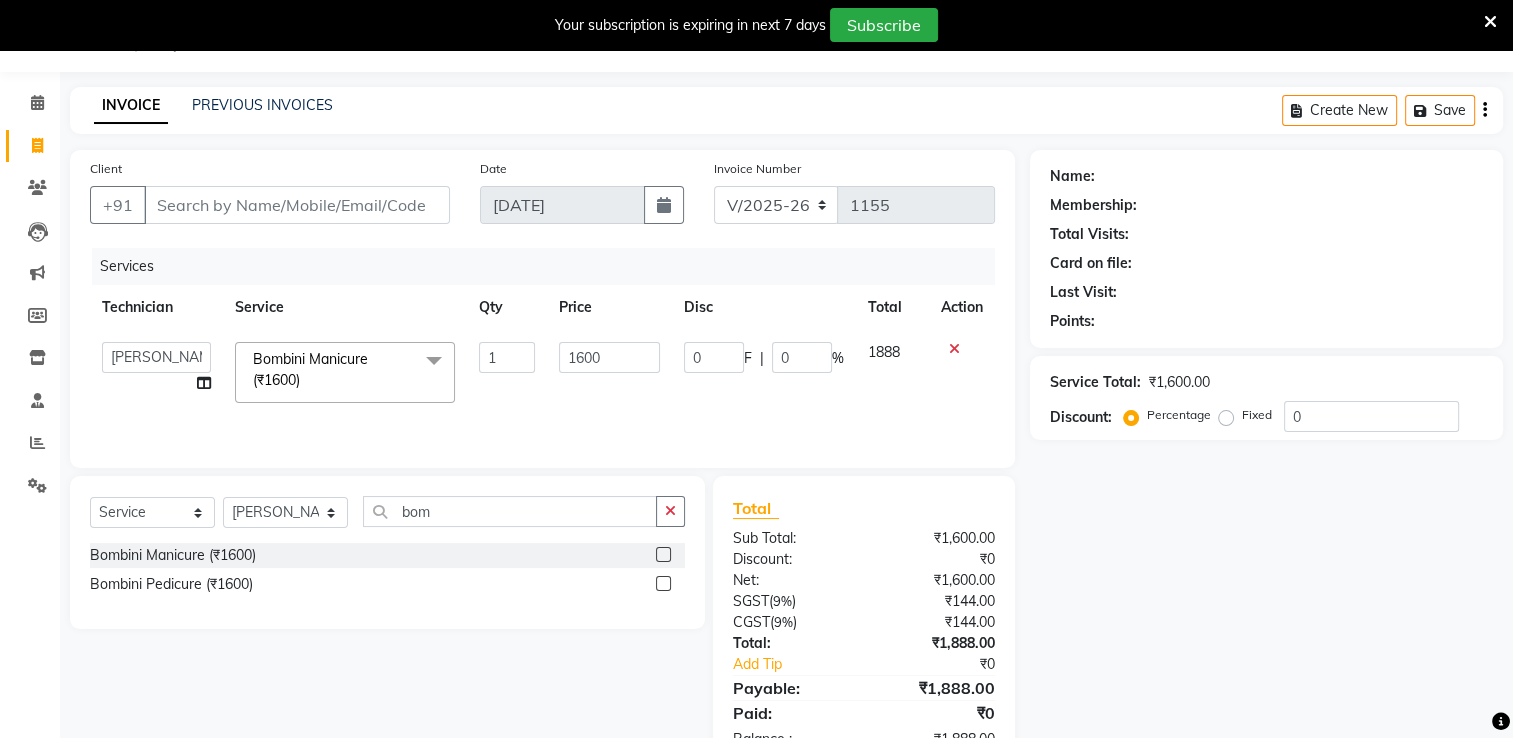 select on "79265" 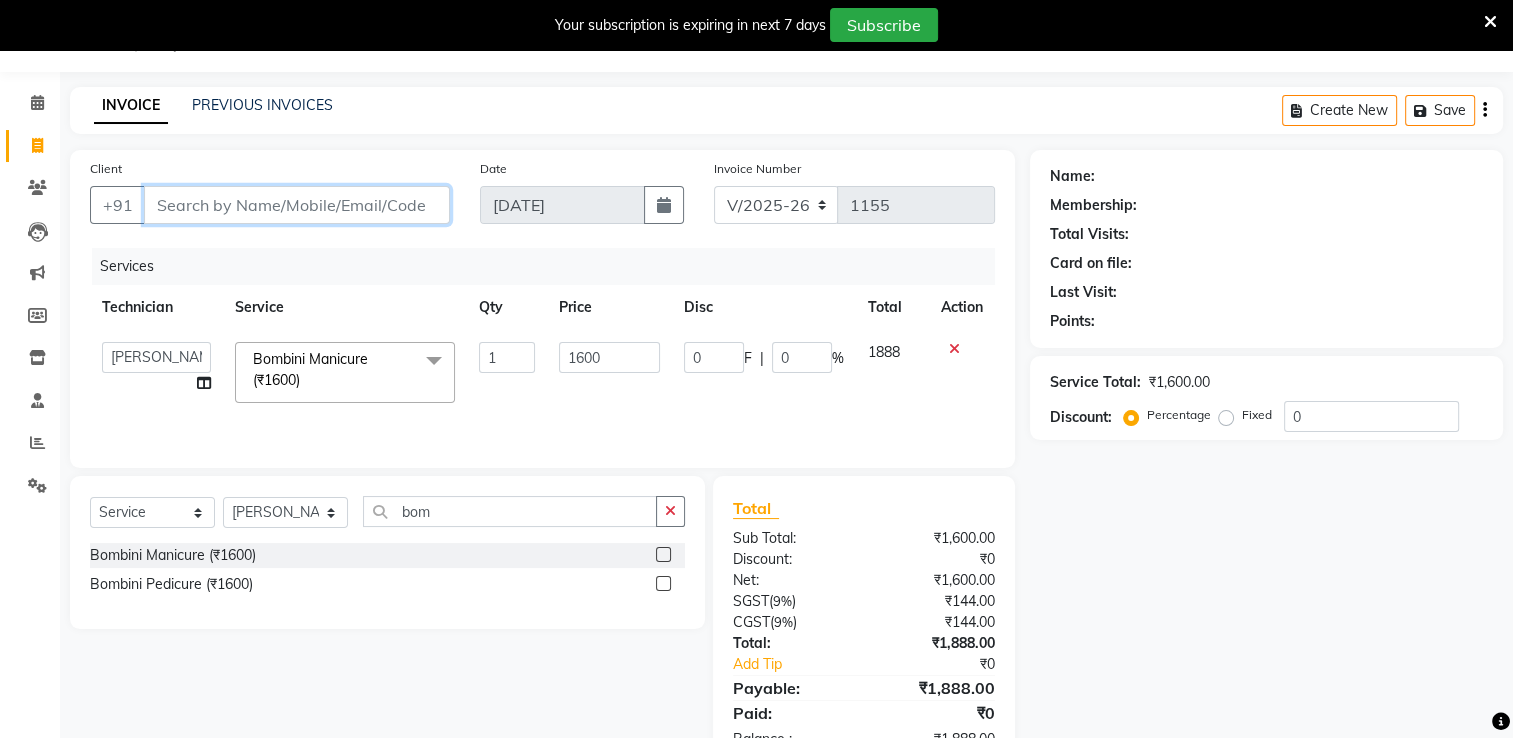 click on "Client" at bounding box center [297, 205] 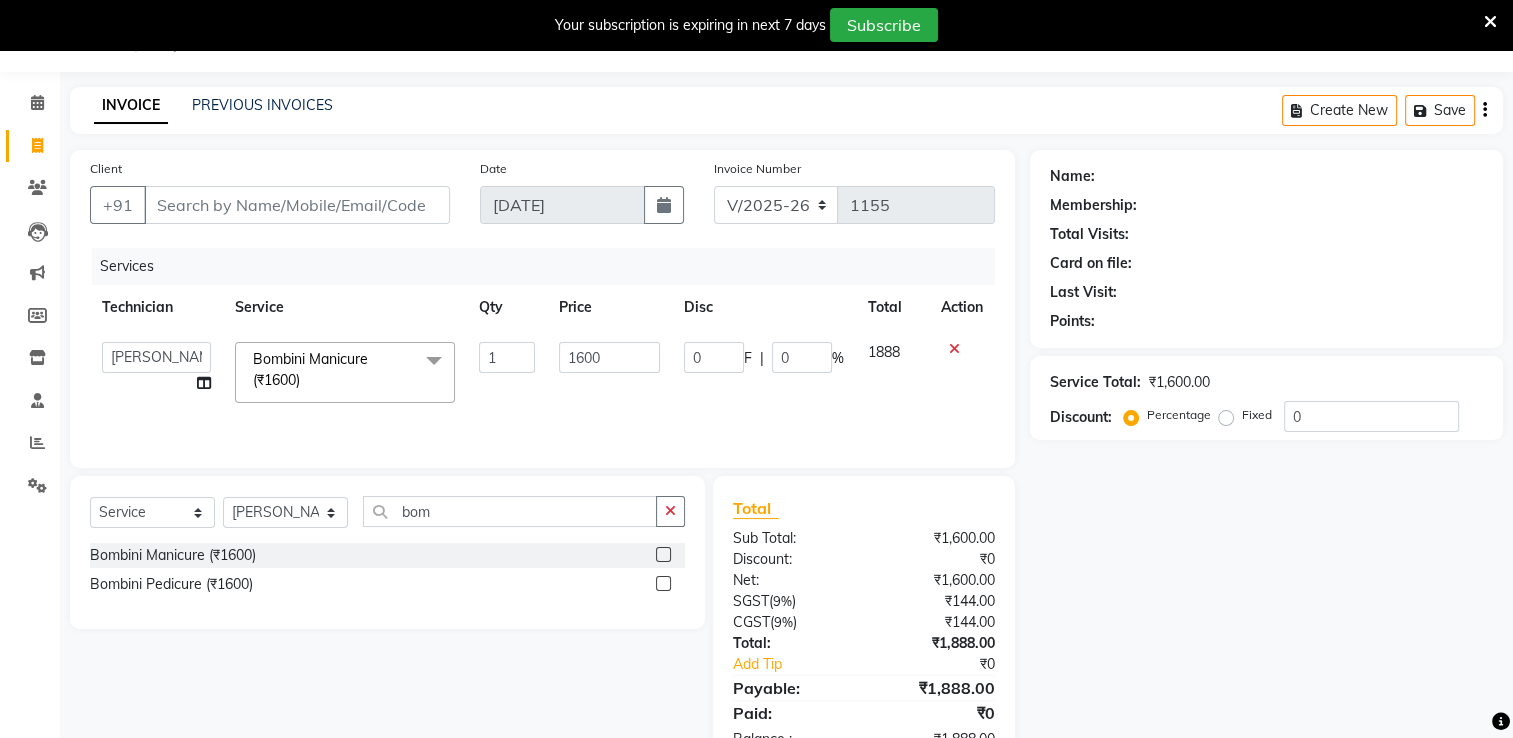 click 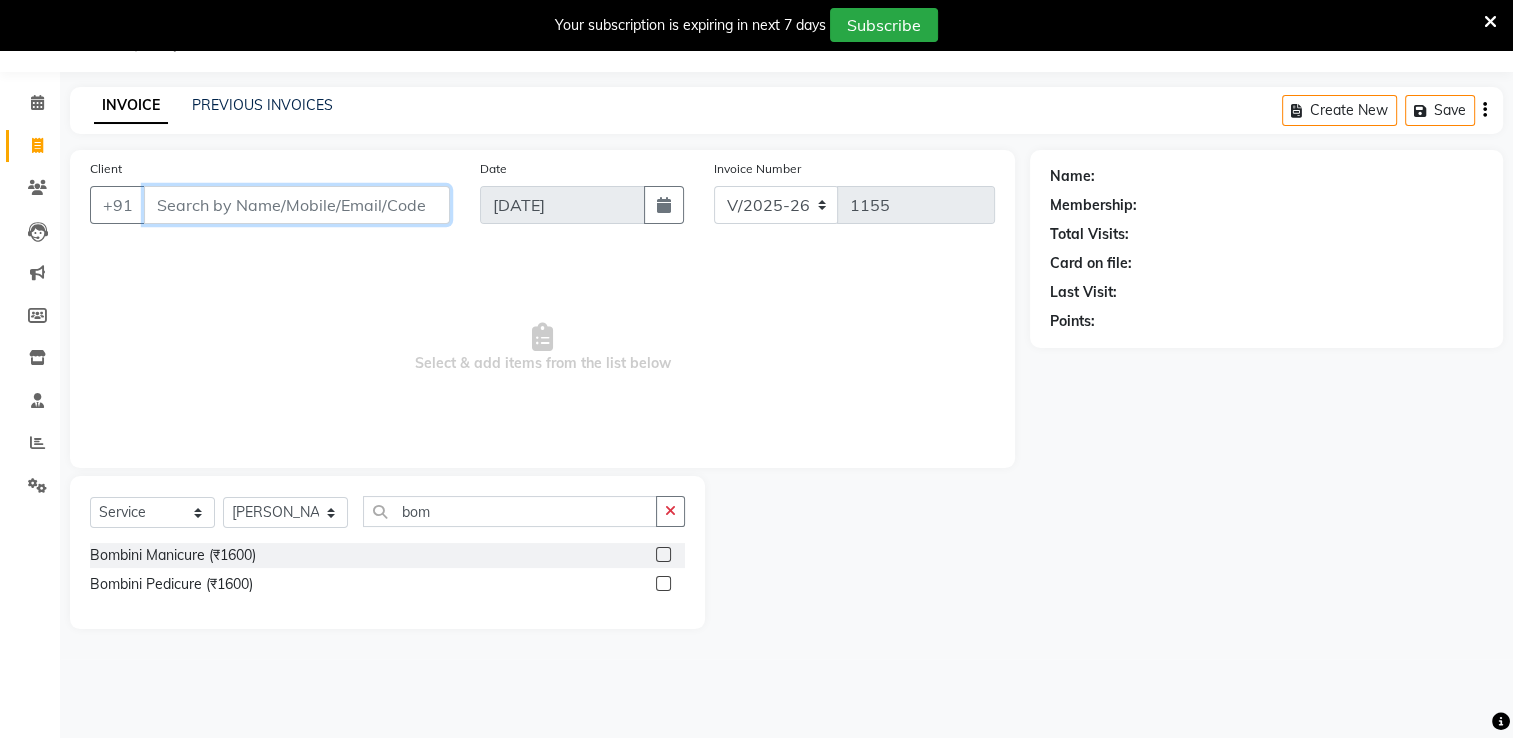 click on "Client" at bounding box center (297, 205) 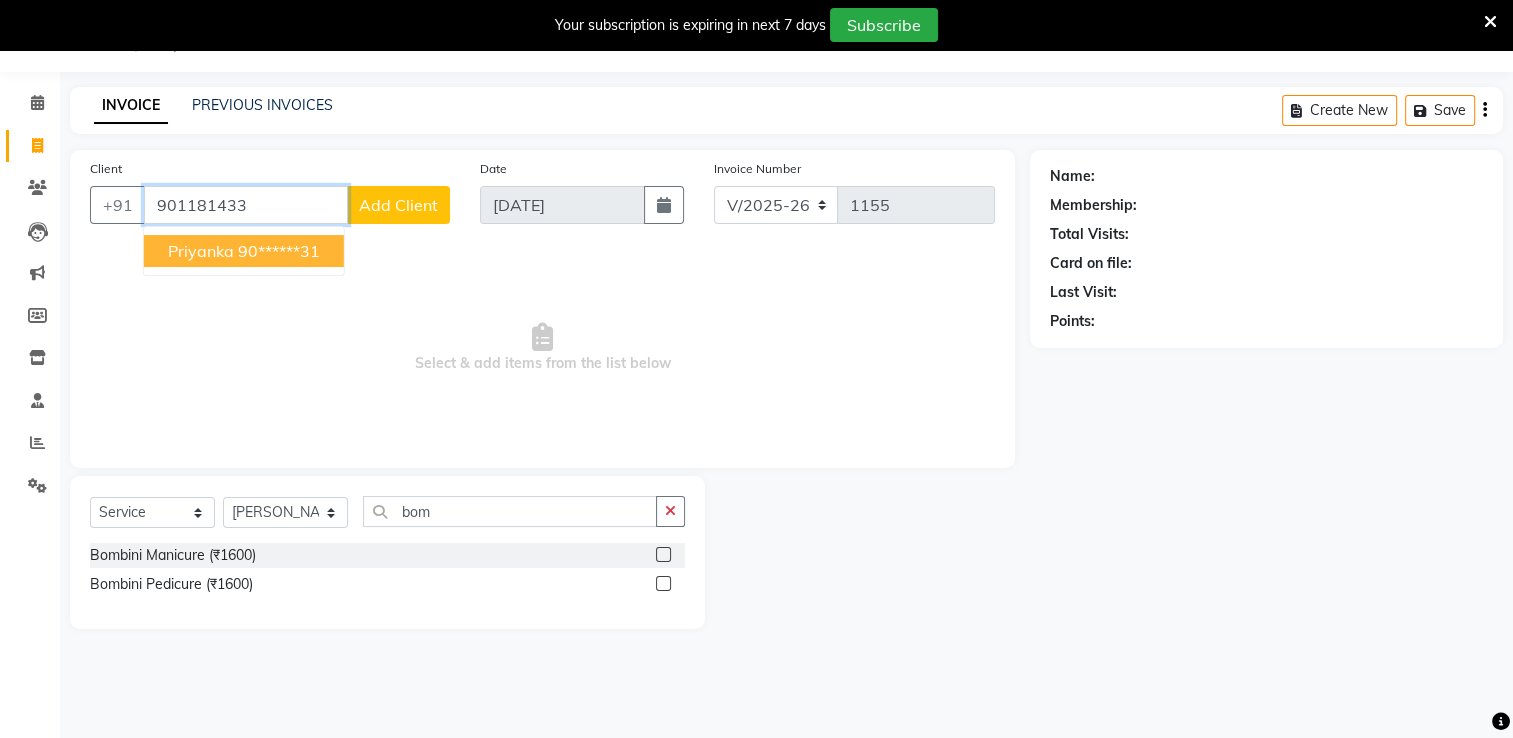 click on "priyanka" at bounding box center (201, 251) 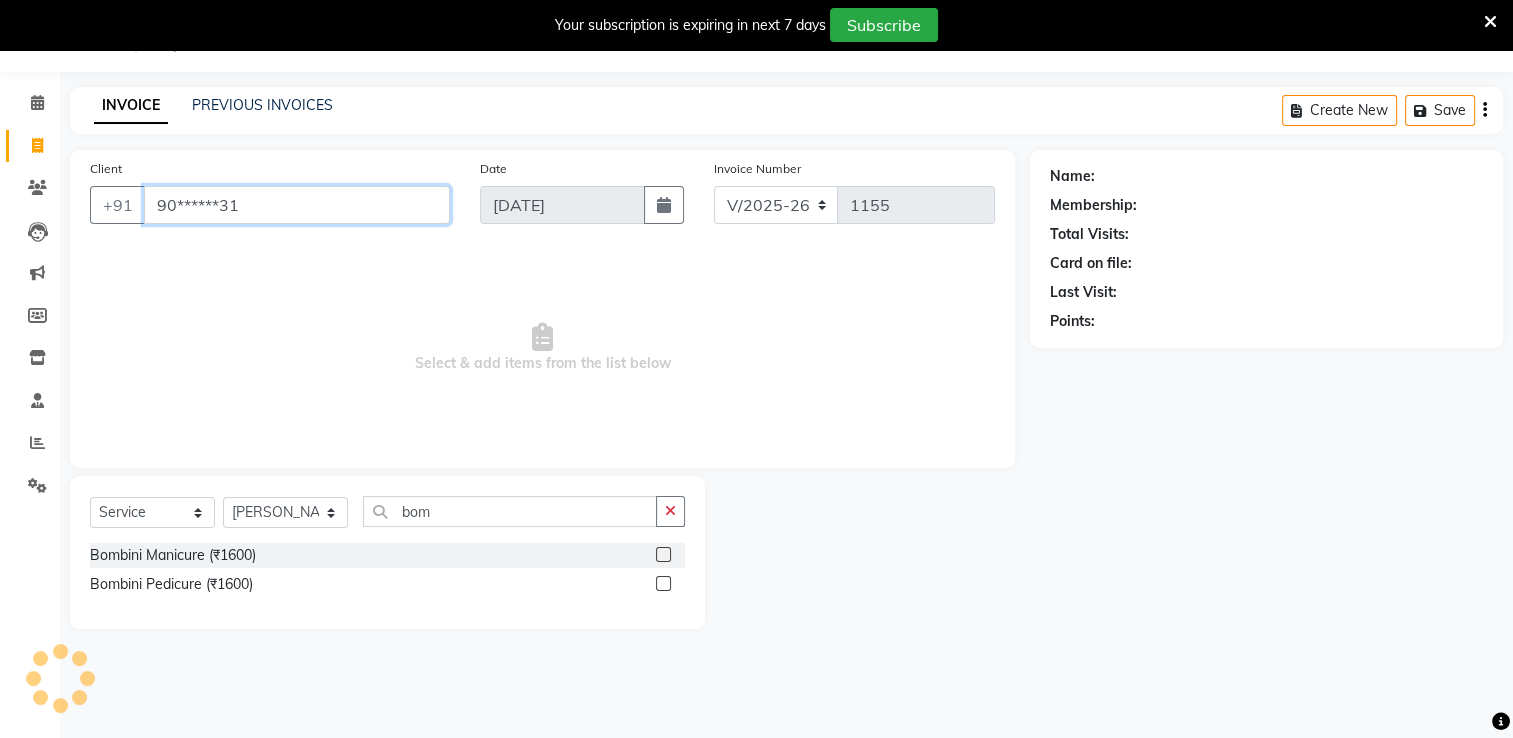 type on "90******31" 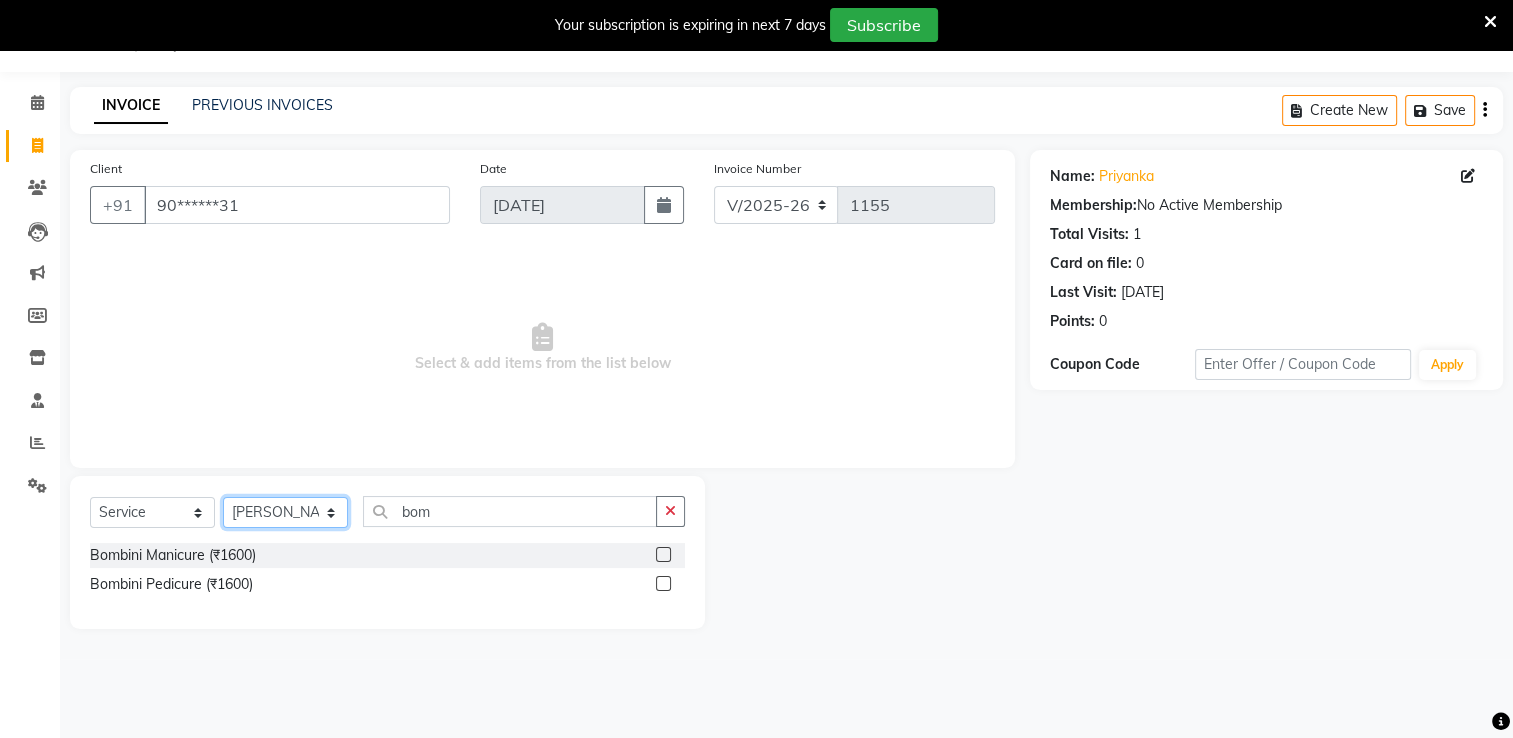 click on "Select Technician AMGHA ARISH [PERSON_NAME] [PERSON_NAME] [PERSON_NAME] [PERSON_NAME] kupu Manager [PERSON_NAME] Owner [PERSON_NAME] [PERSON_NAME]" 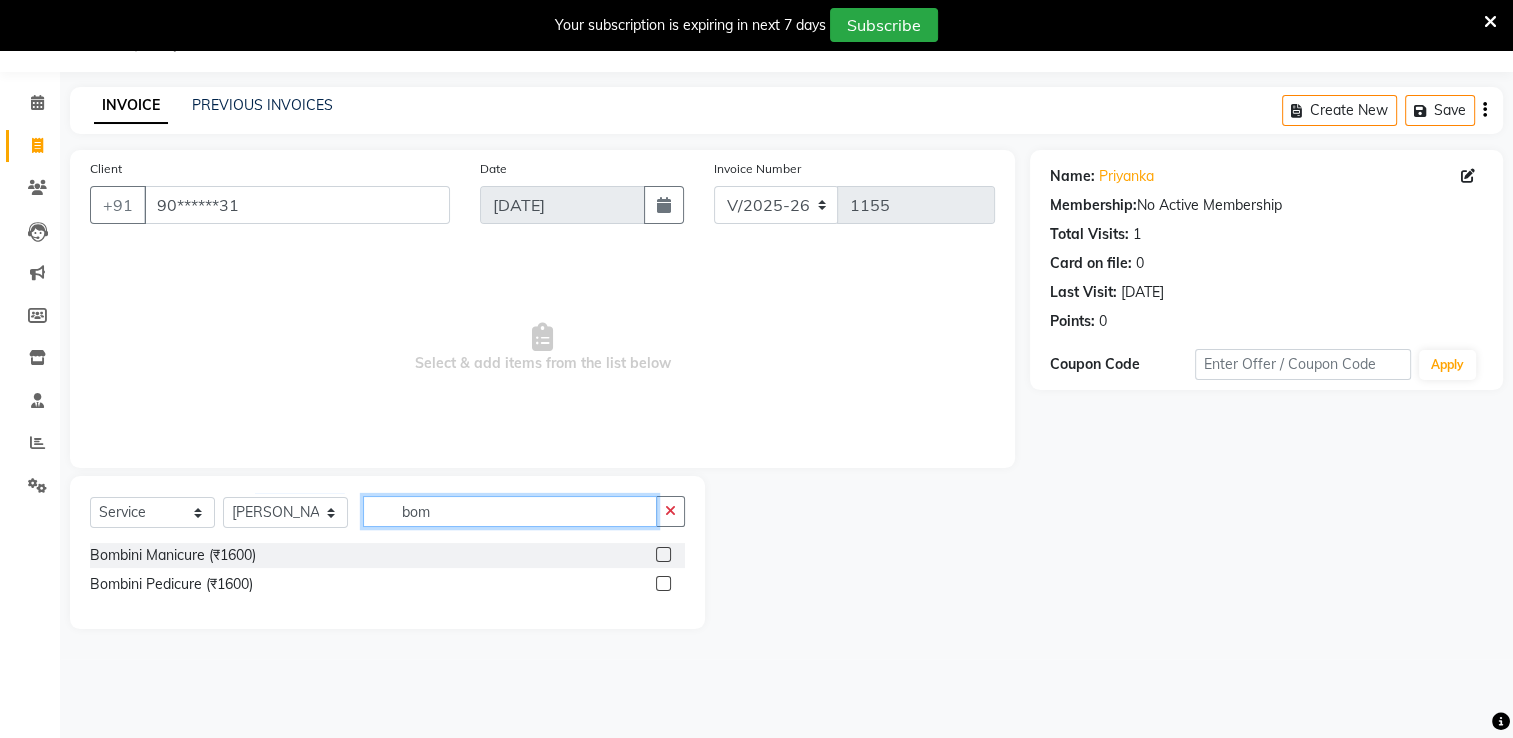 click on "bom" 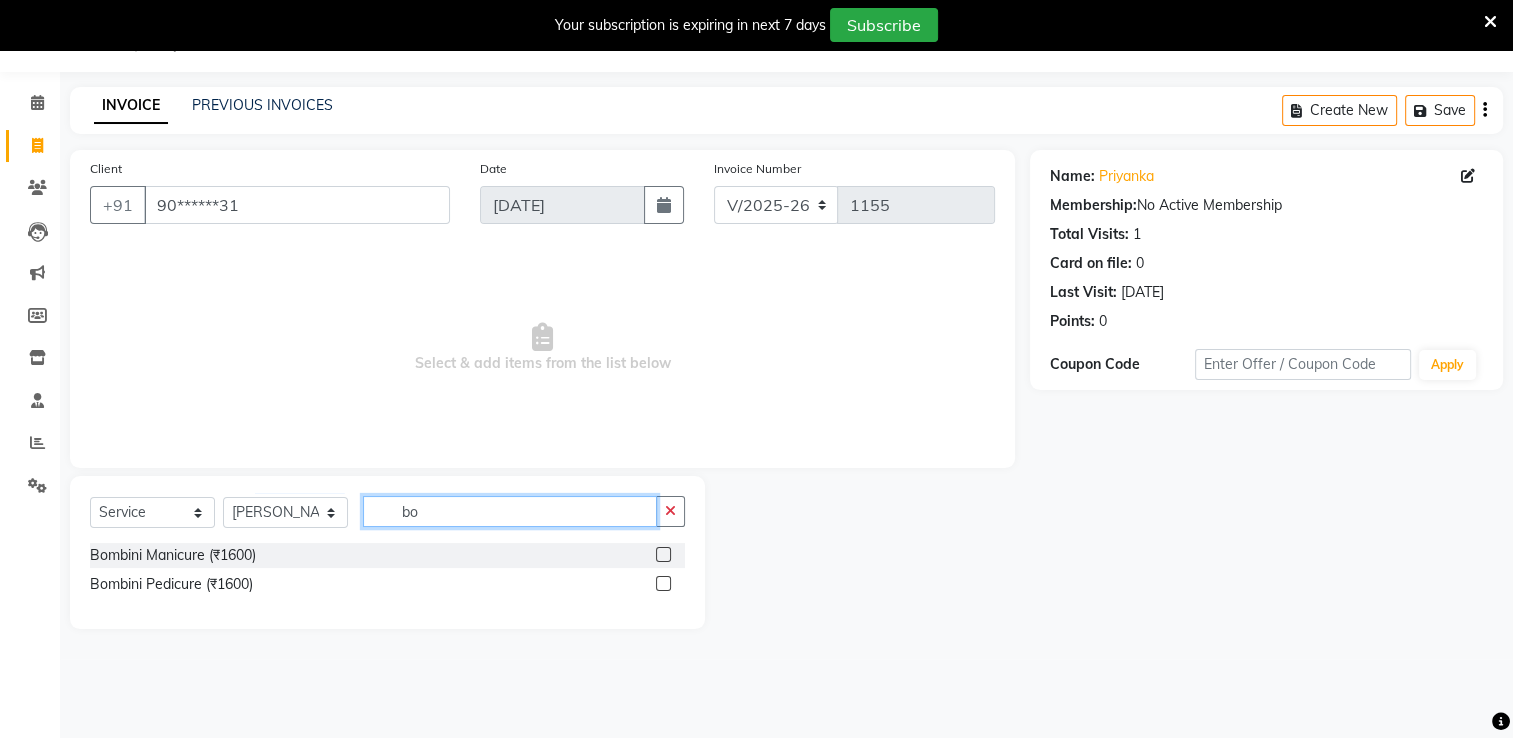 type on "b" 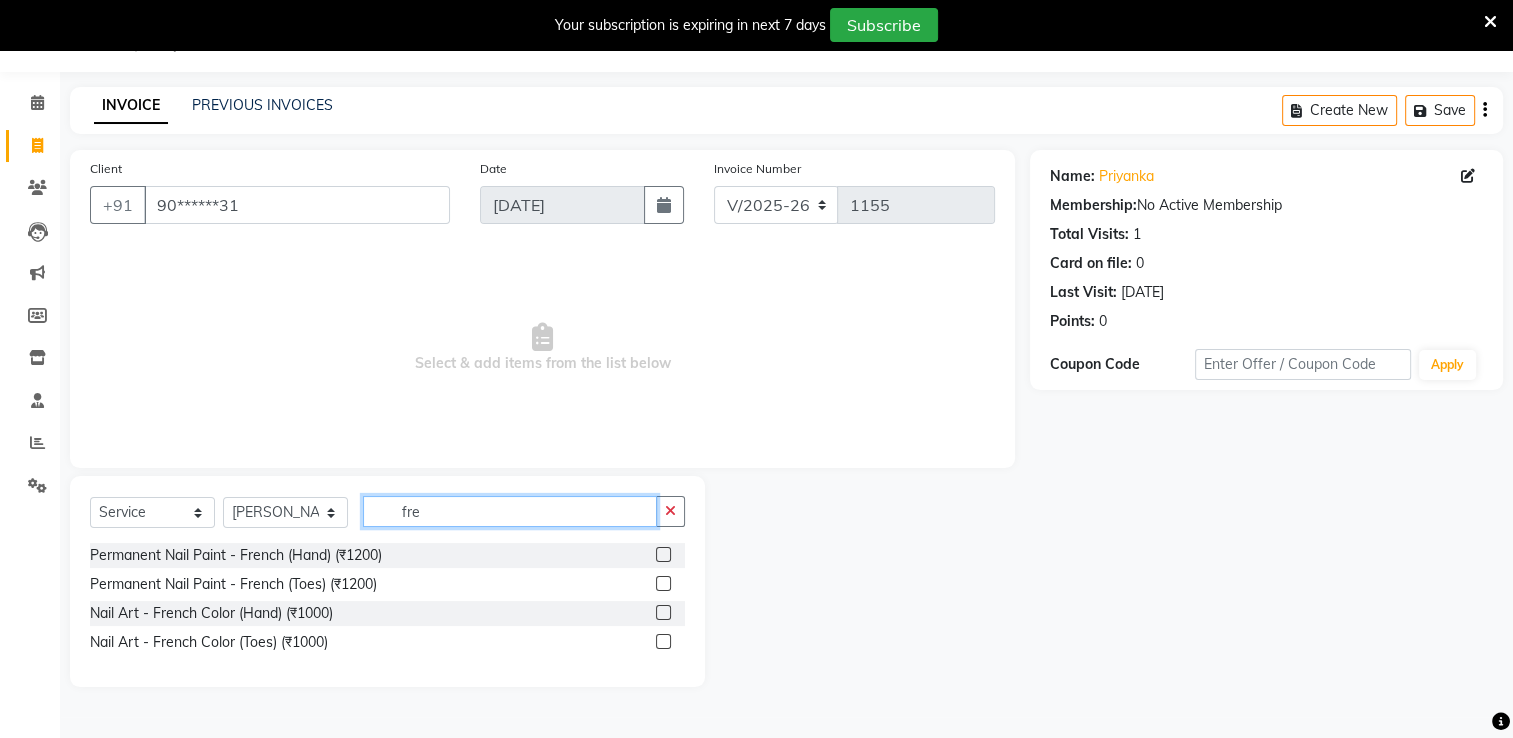 type on "fre" 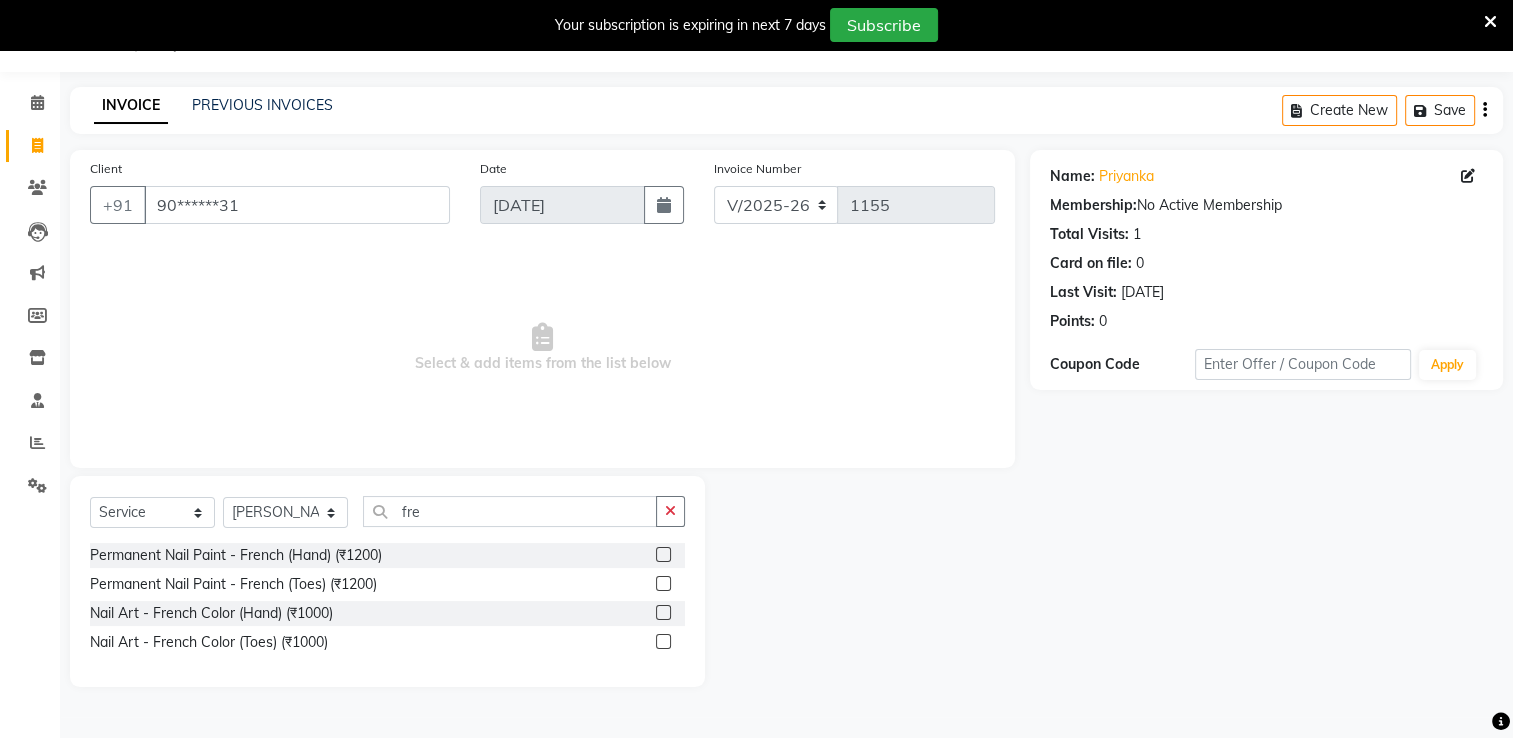 click 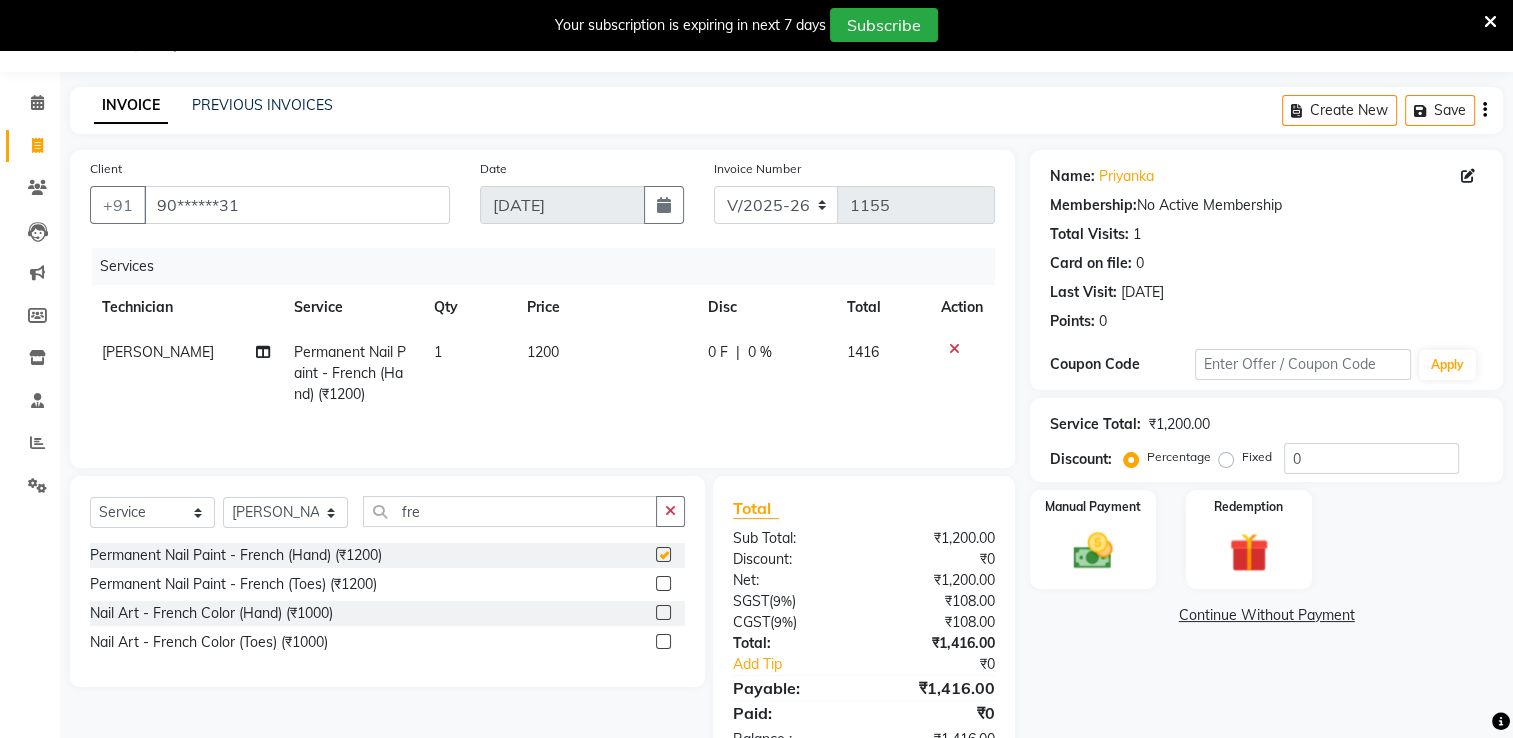 checkbox on "false" 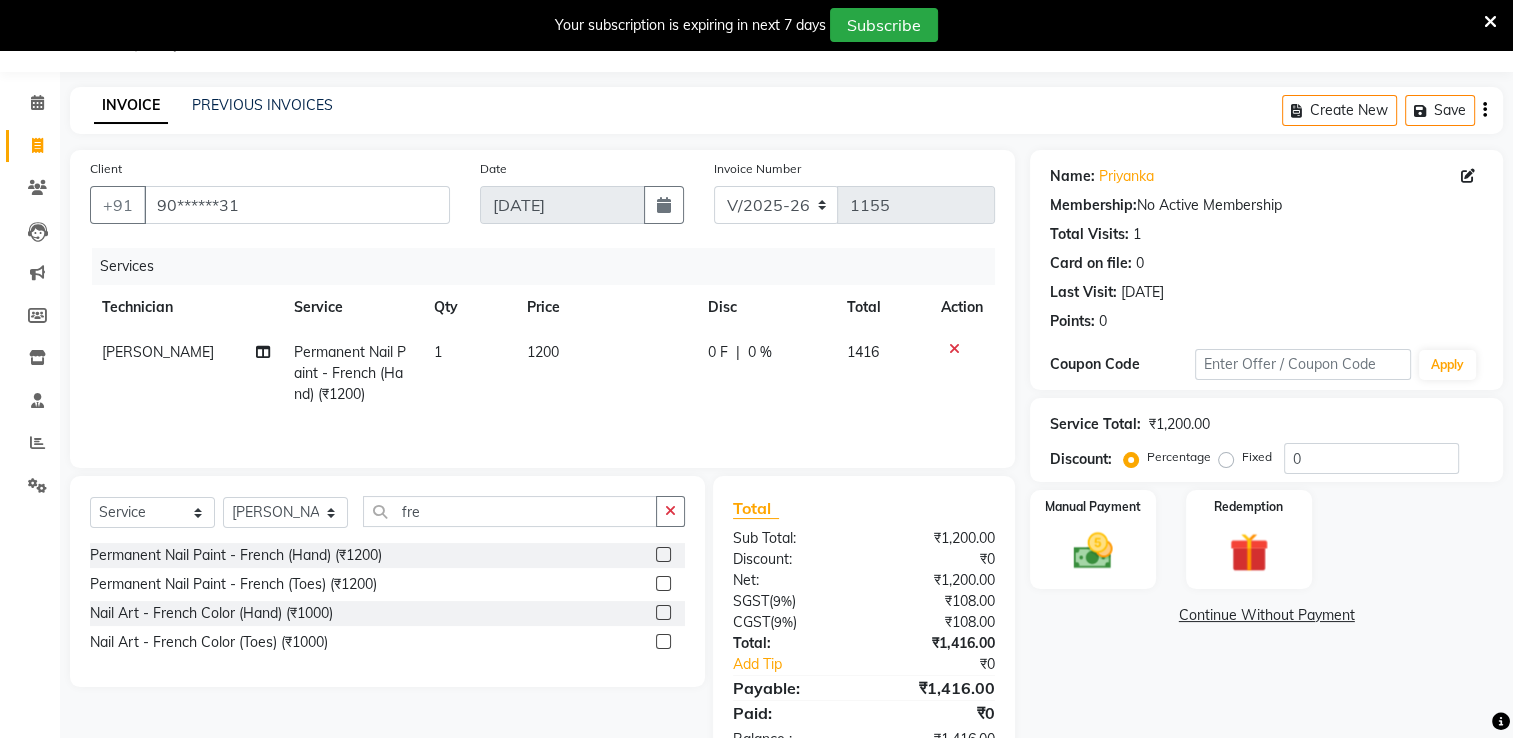 click on "1200" 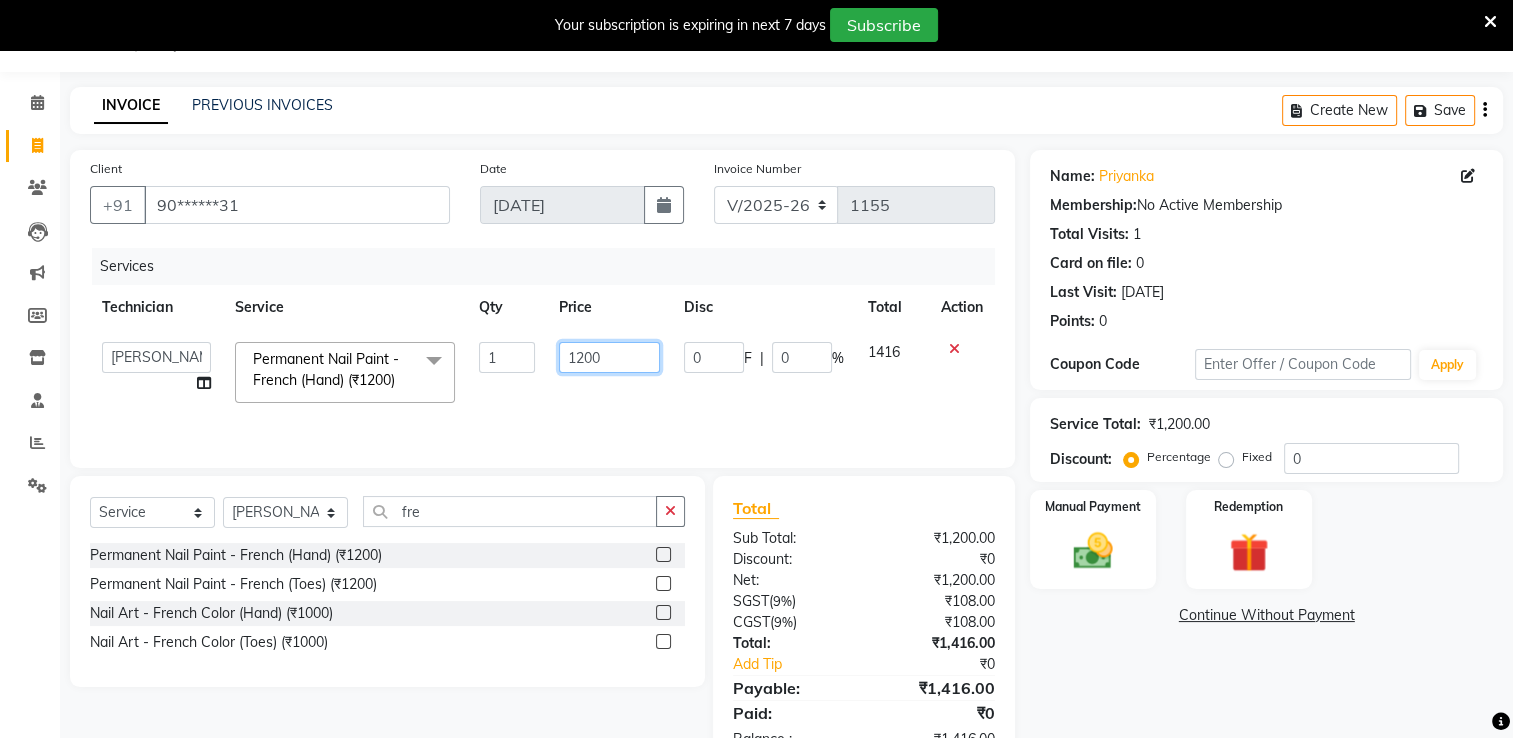 click on "1200" 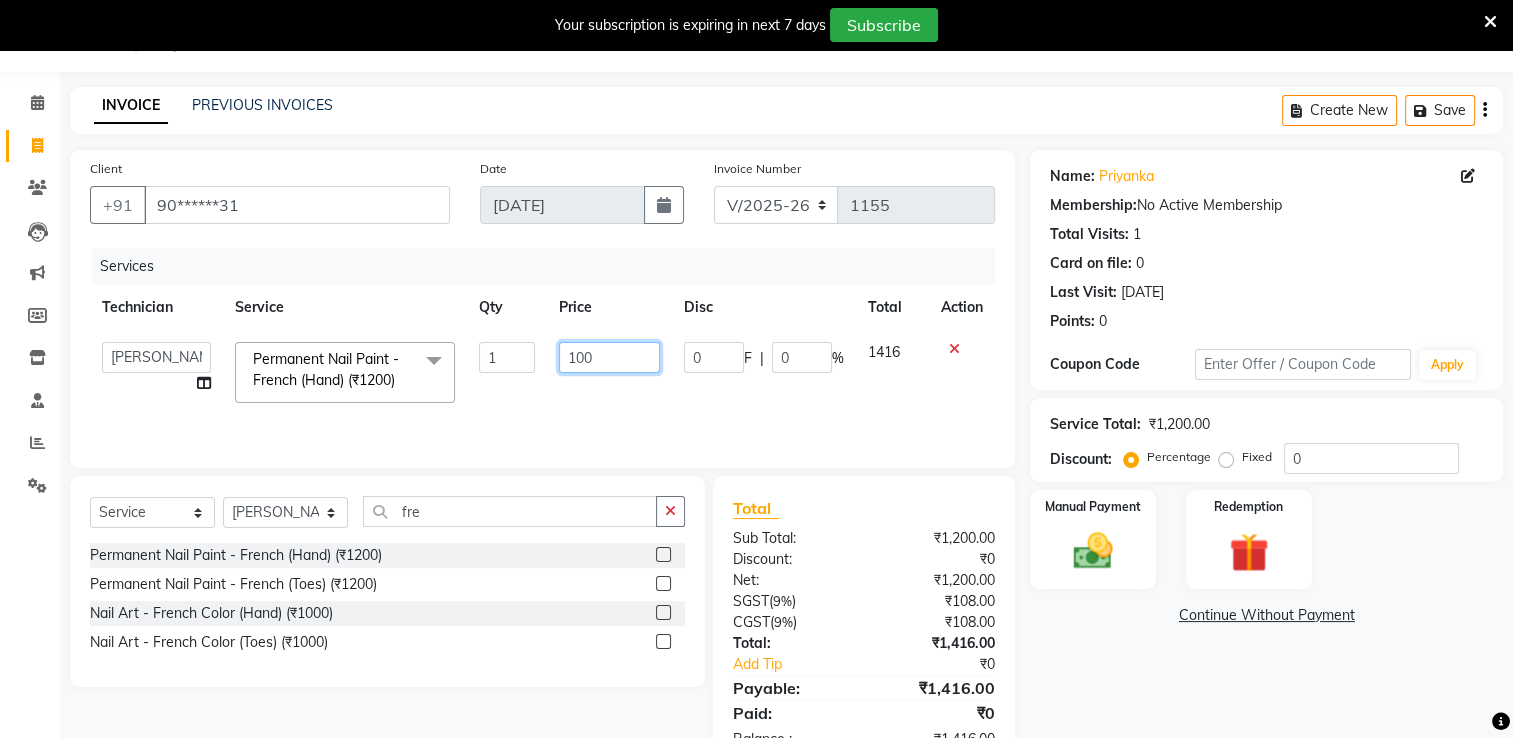 type on "1000" 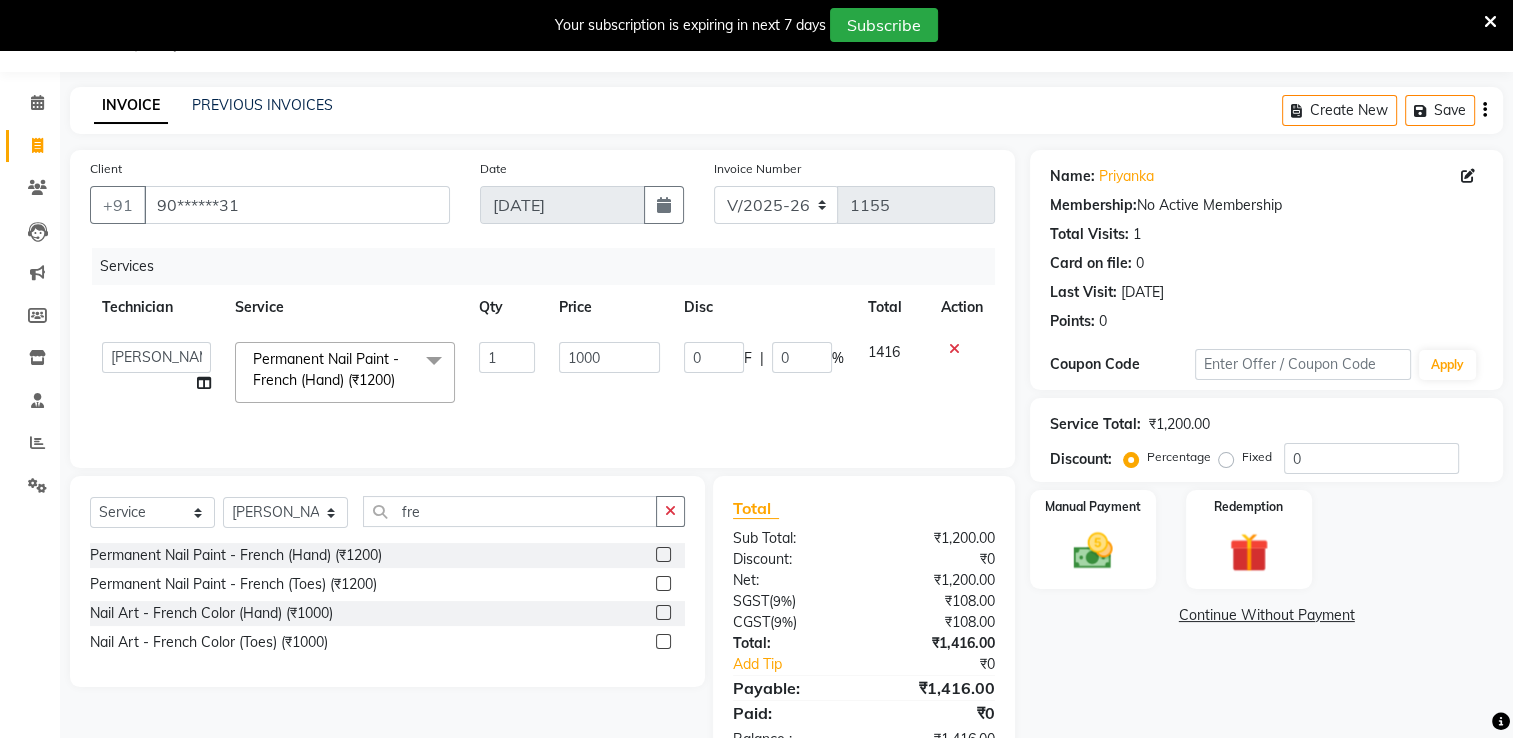 click on "Nail Art - French Color  (Toes) (₹1000)" 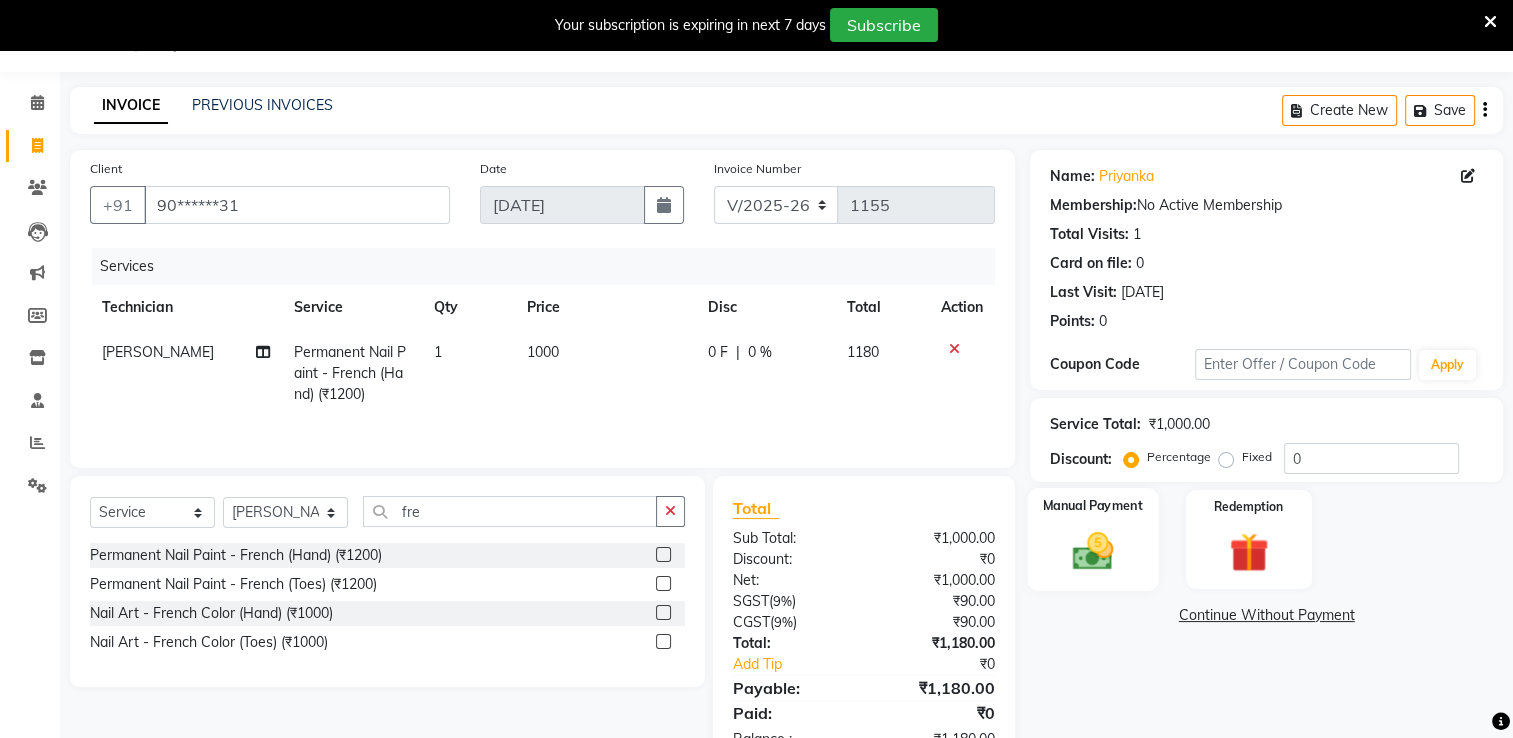 click 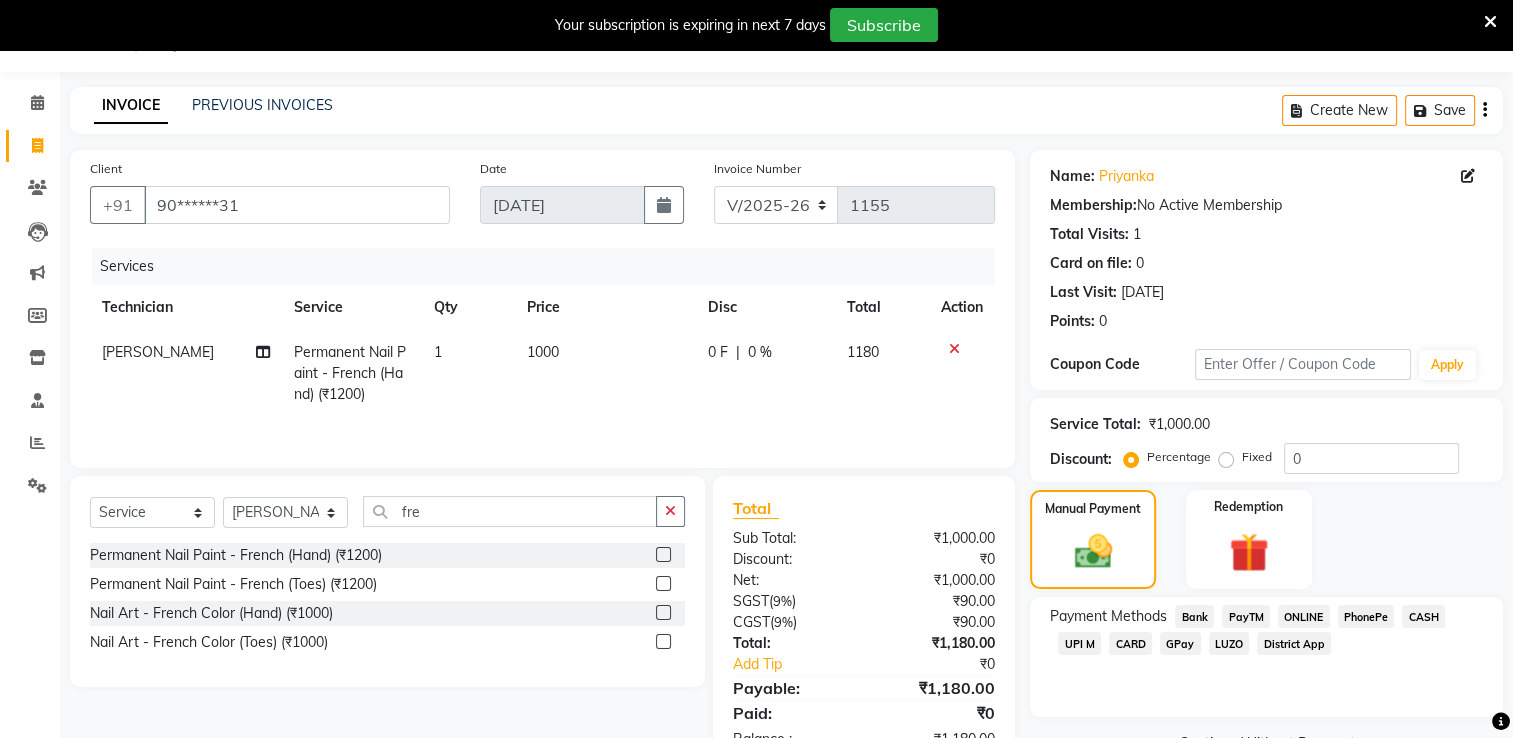click on "CASH" 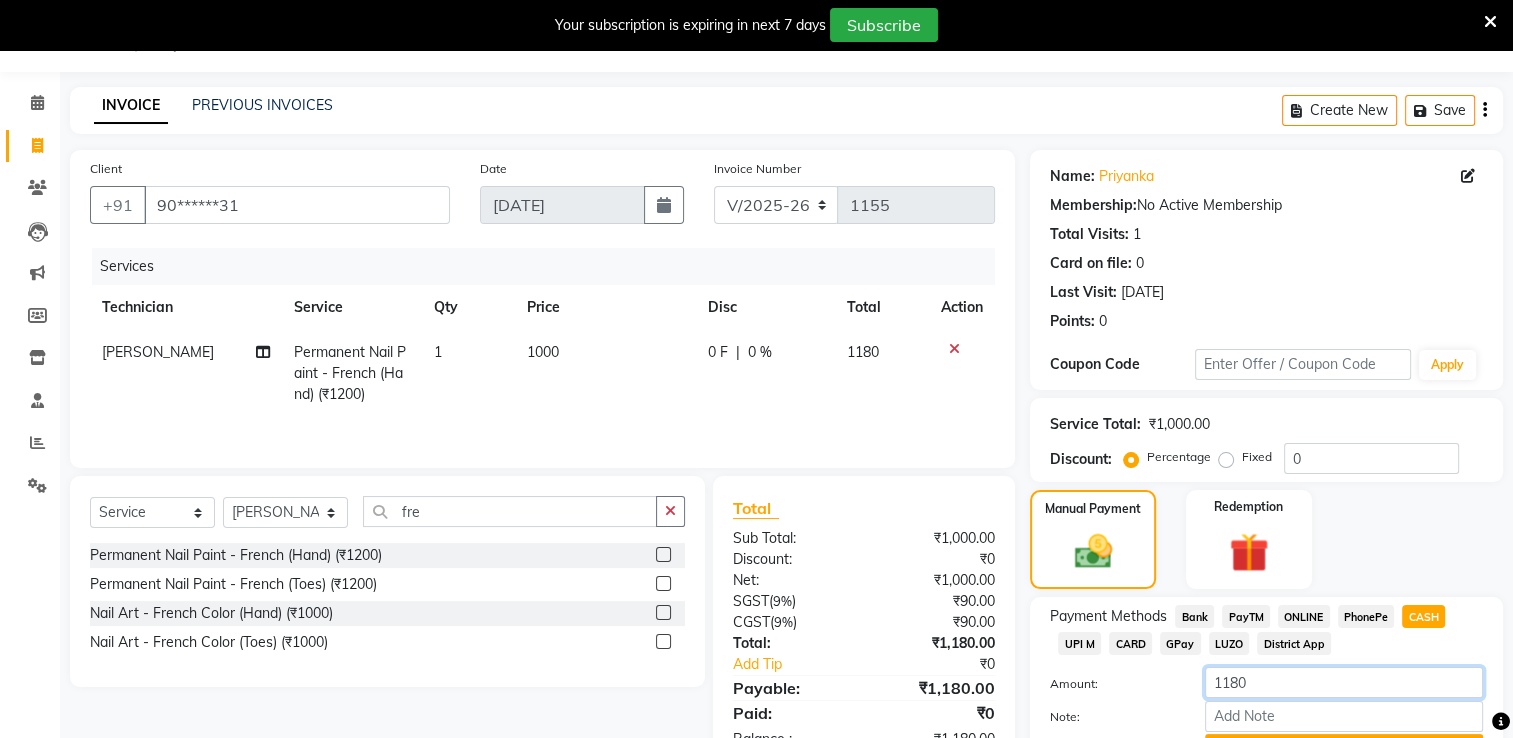 click on "1180" 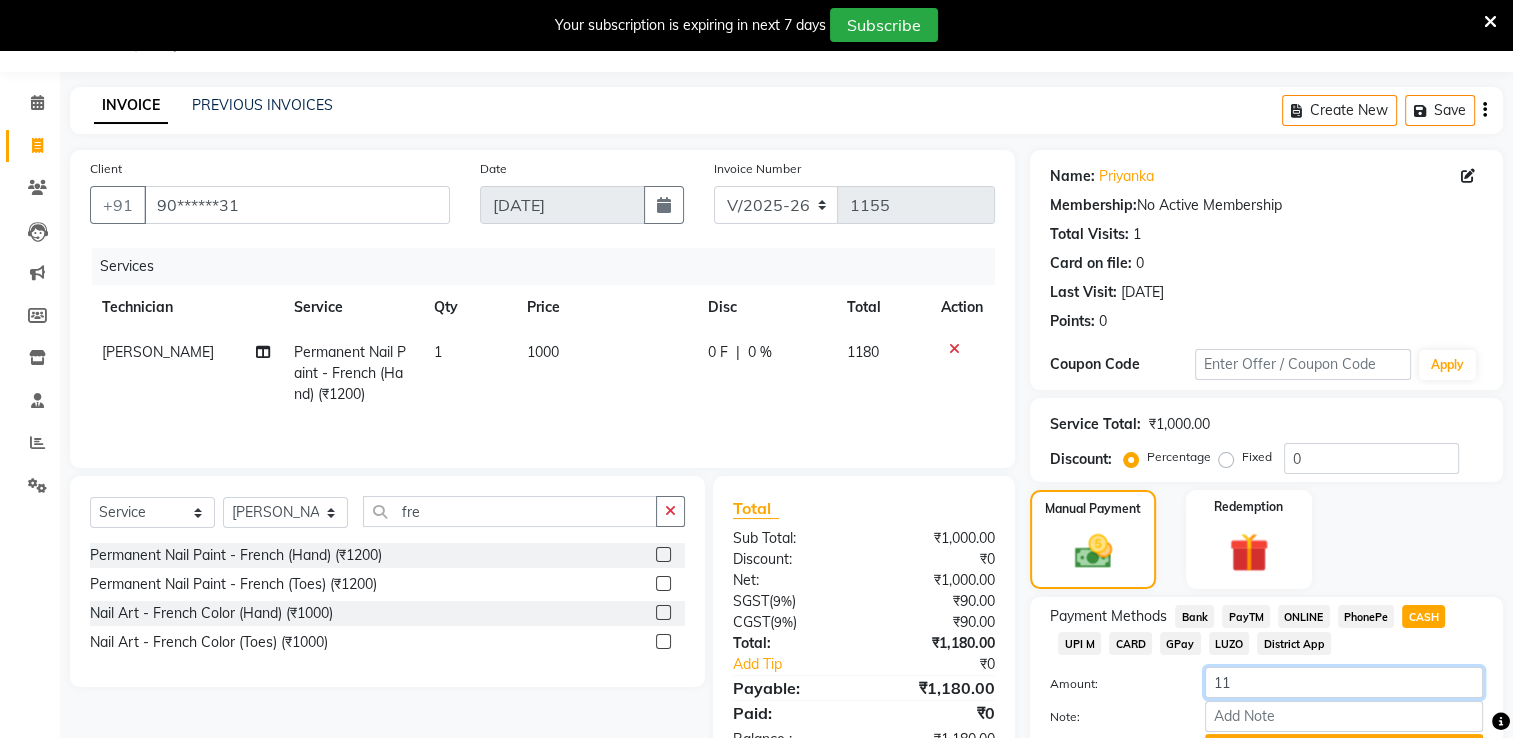 type on "1" 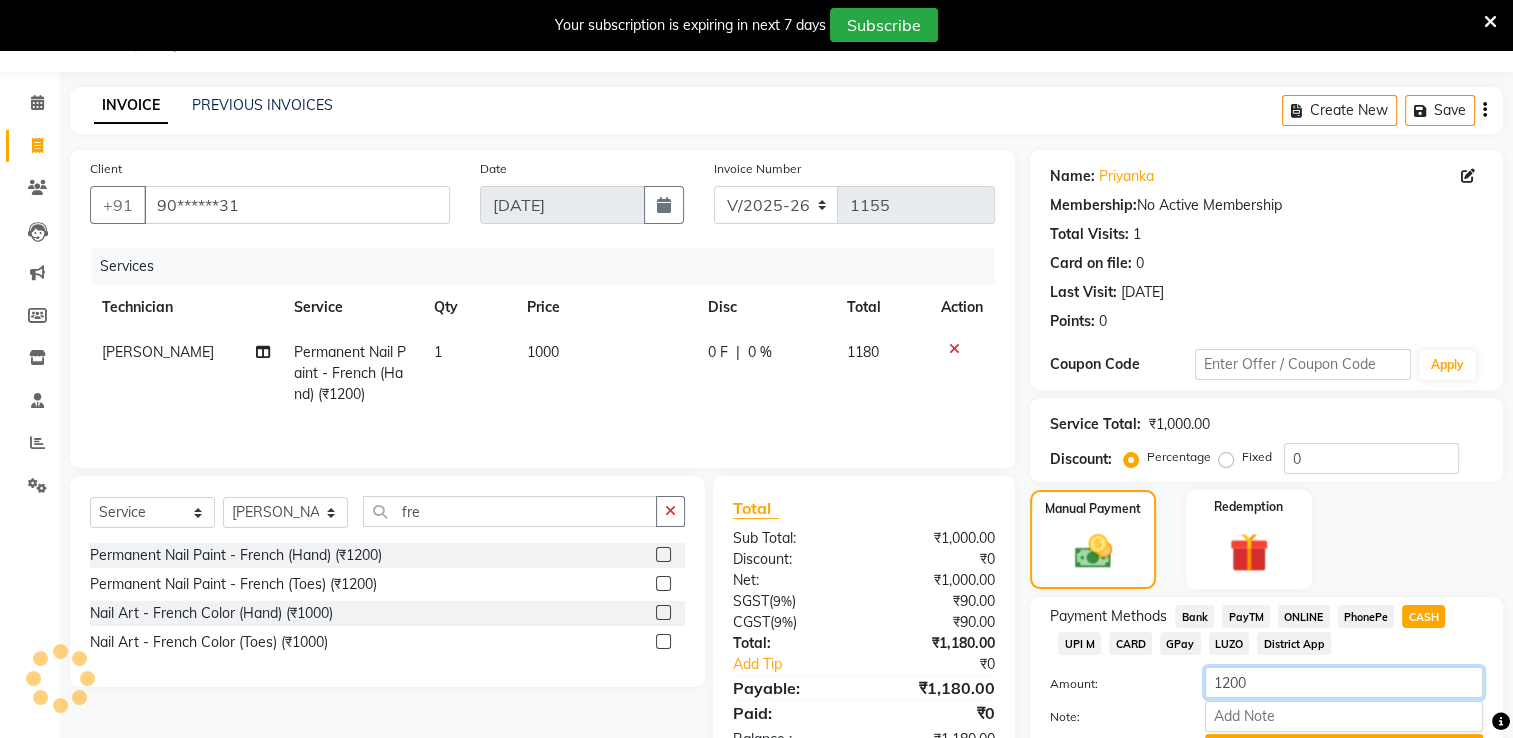 scroll, scrollTop: 158, scrollLeft: 0, axis: vertical 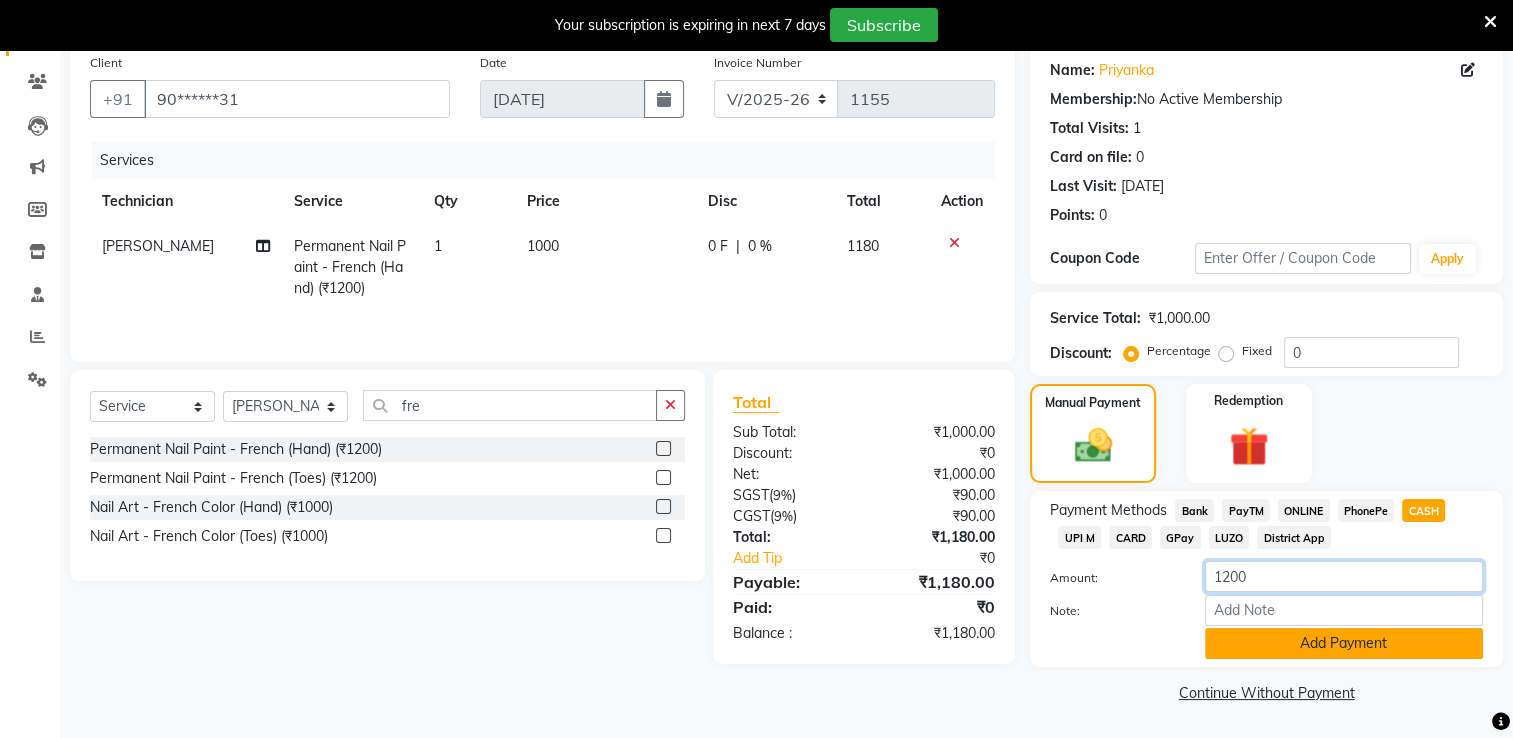 type on "1200" 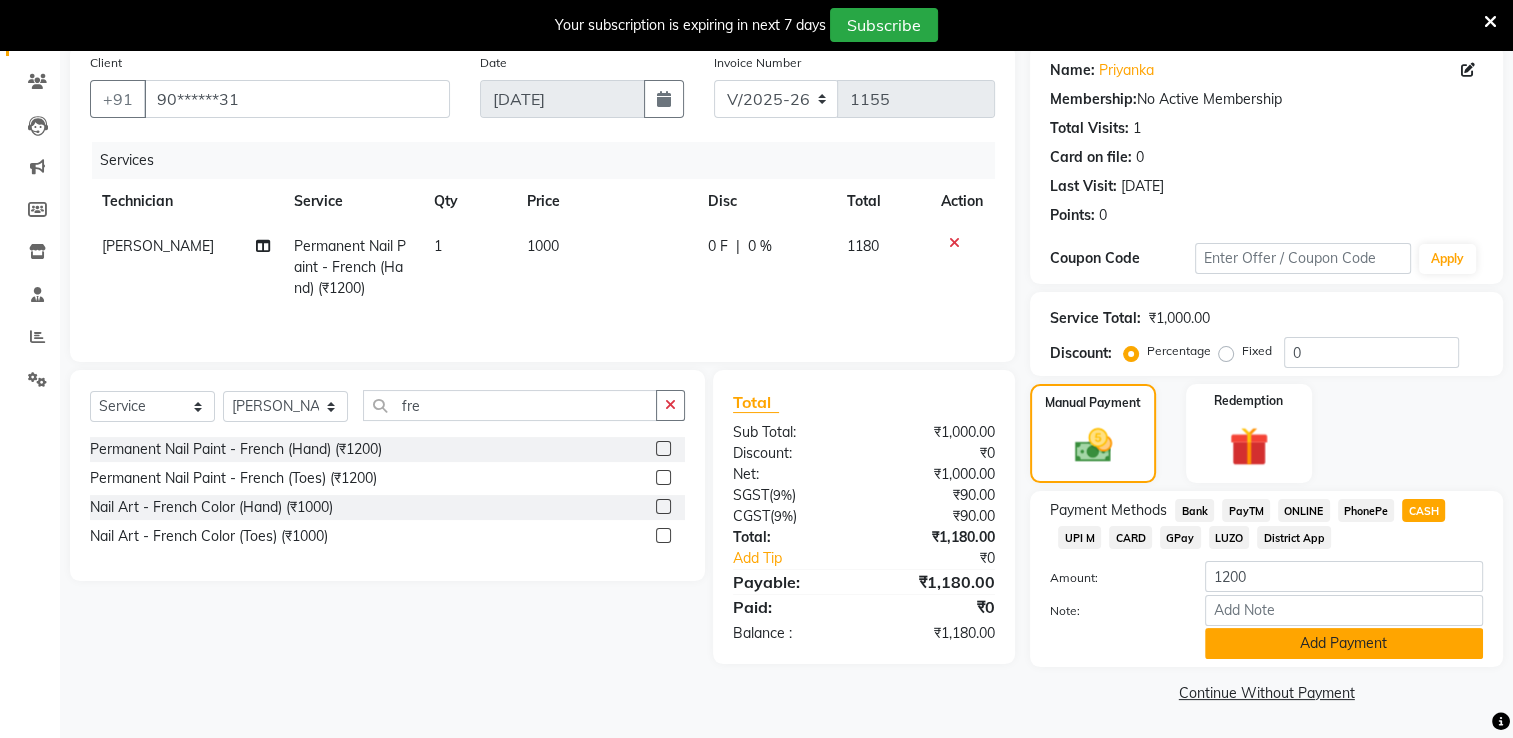 click on "Add Payment" 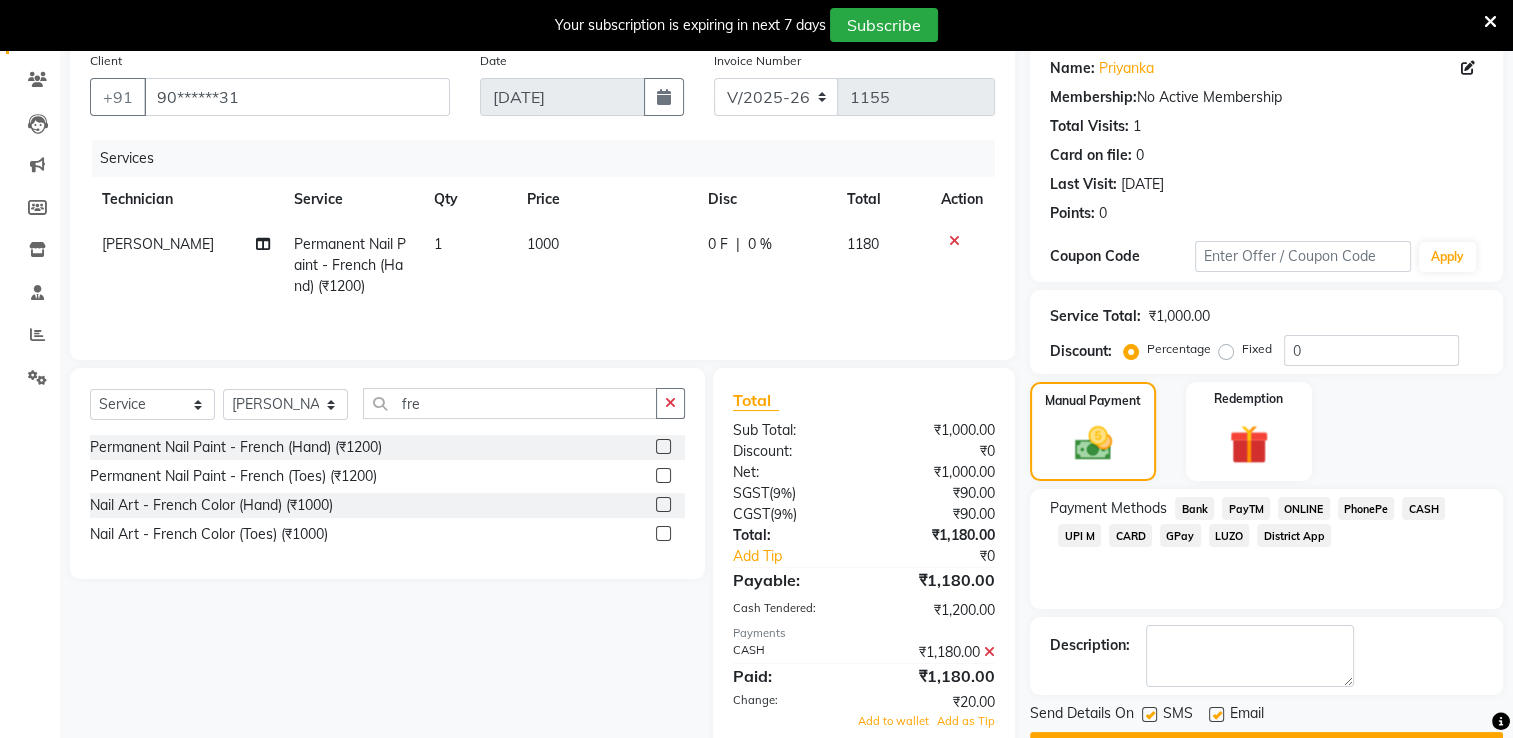 scroll, scrollTop: 224, scrollLeft: 0, axis: vertical 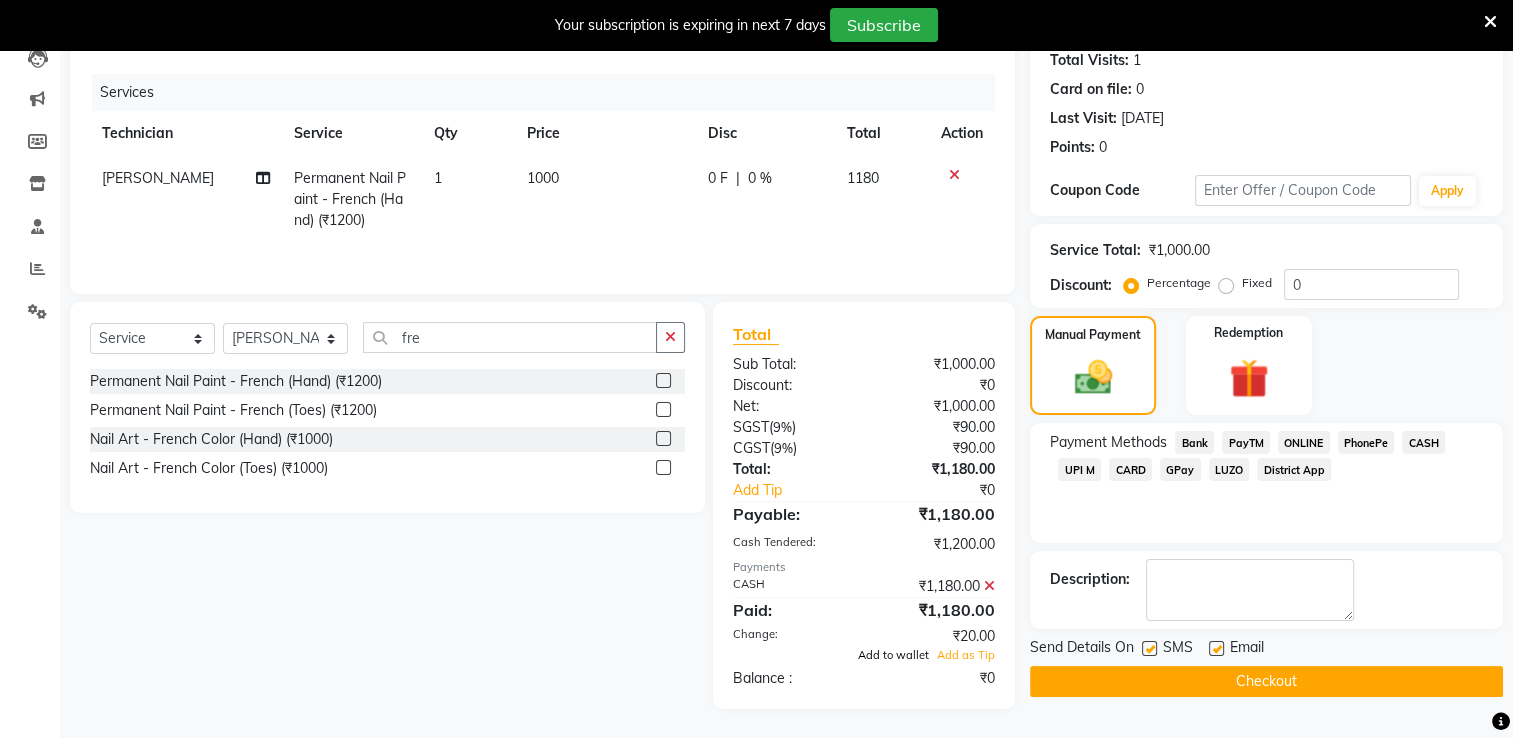 click on "Add to wallet" 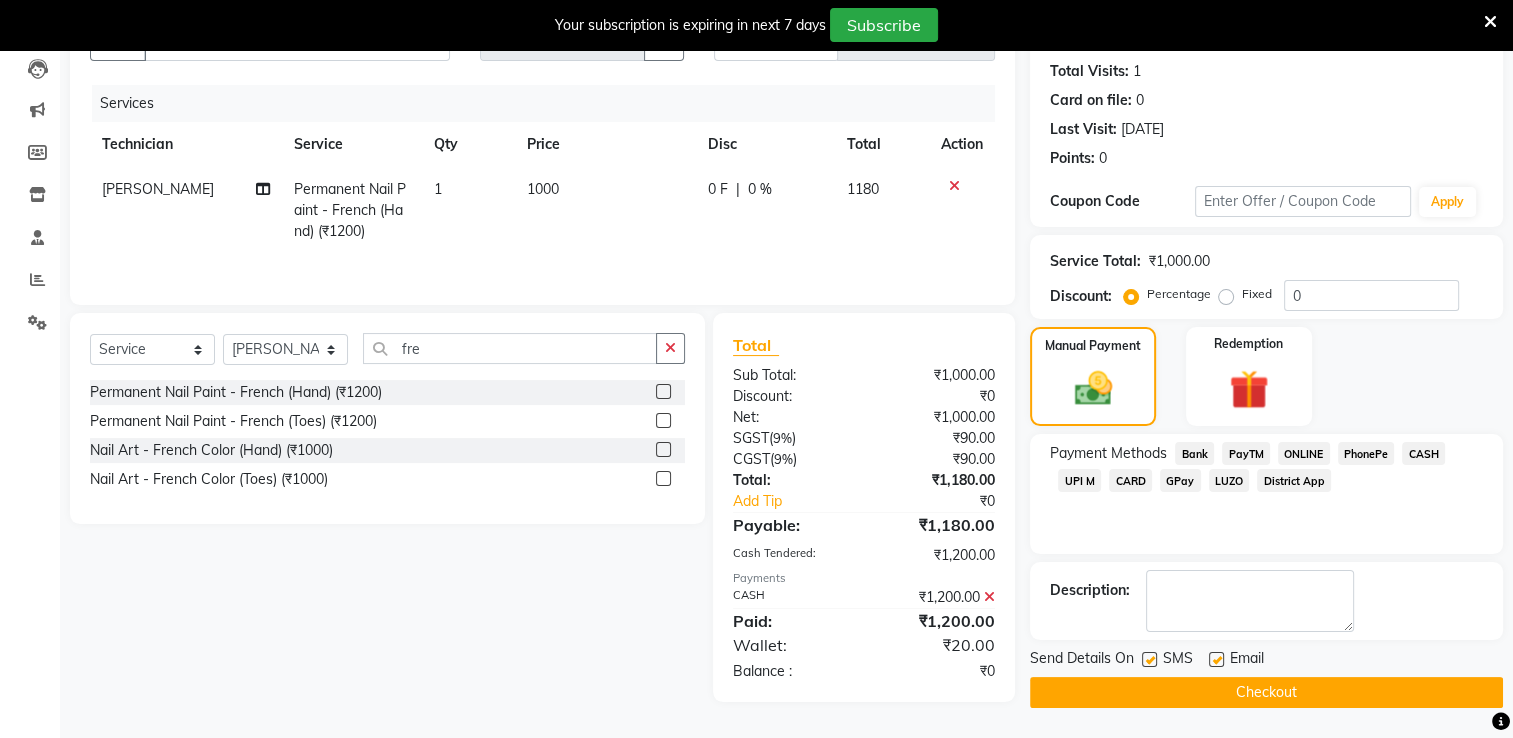 scroll, scrollTop: 212, scrollLeft: 0, axis: vertical 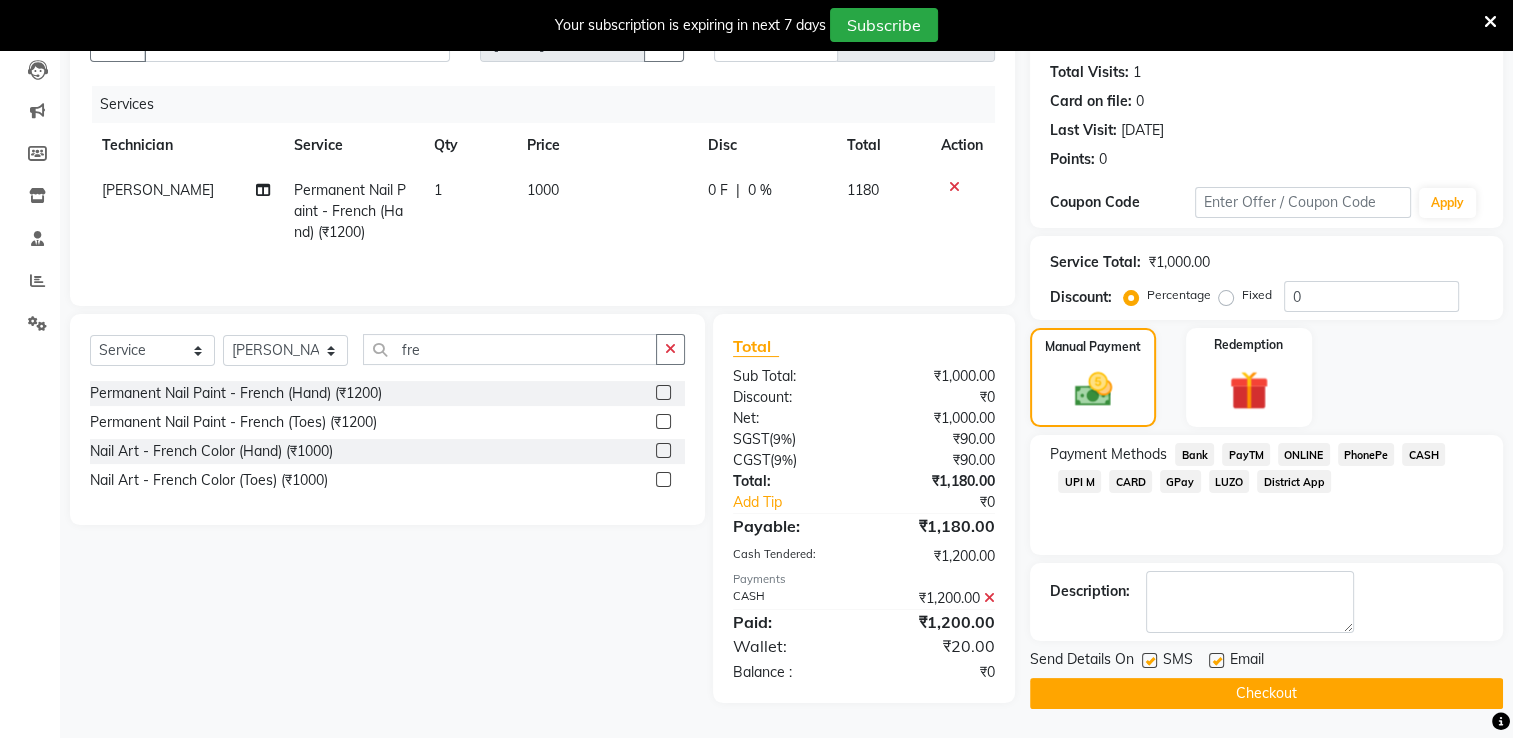 click on "Checkout" 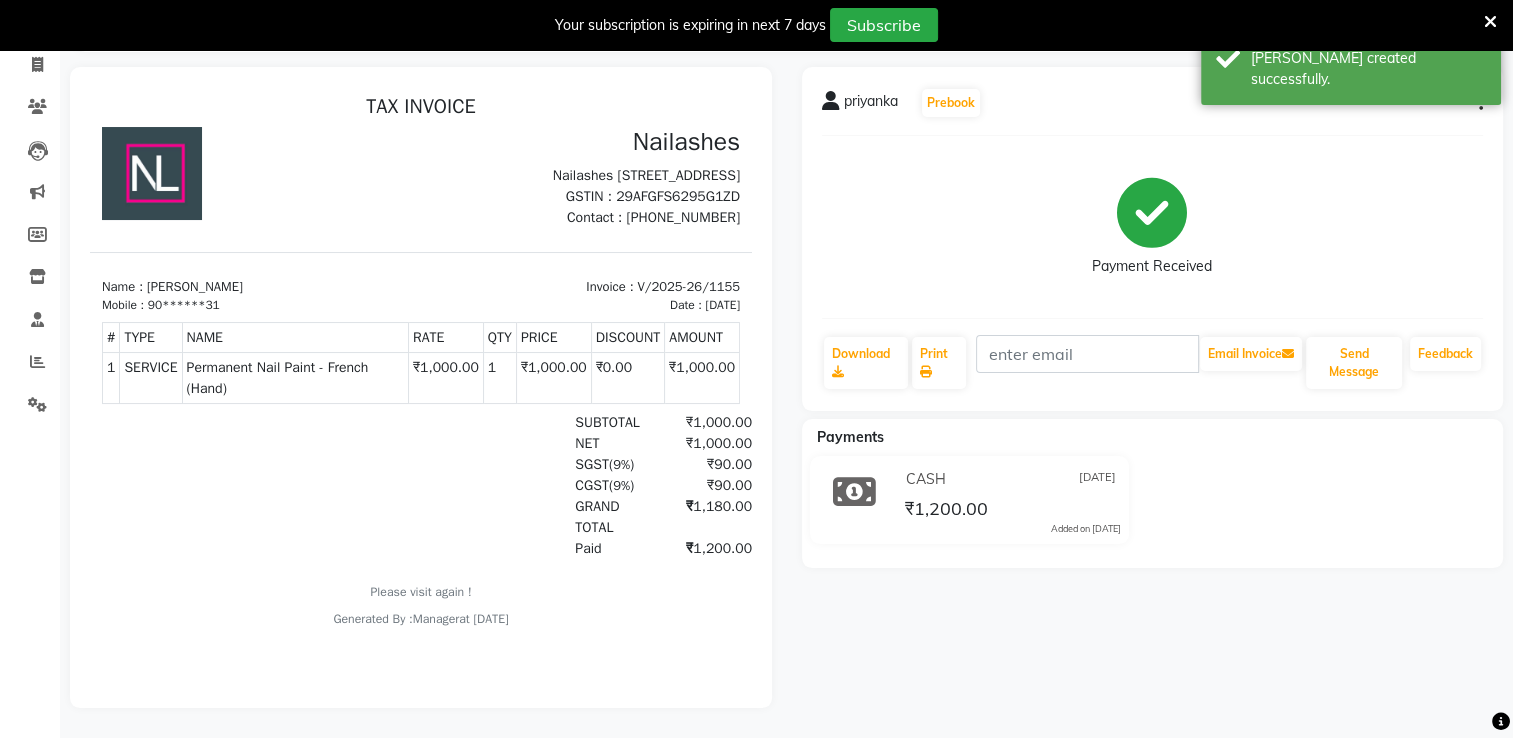 scroll, scrollTop: 0, scrollLeft: 0, axis: both 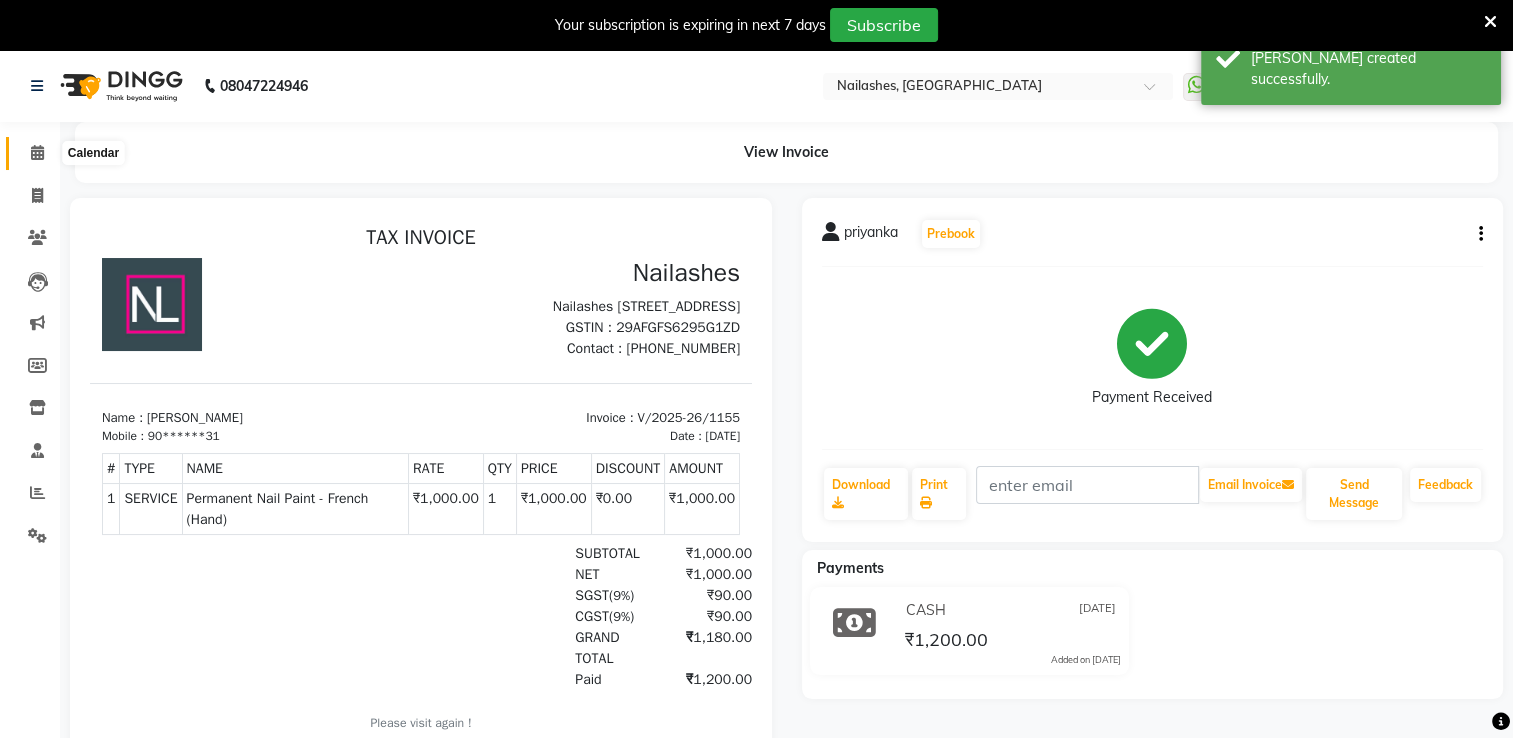 click 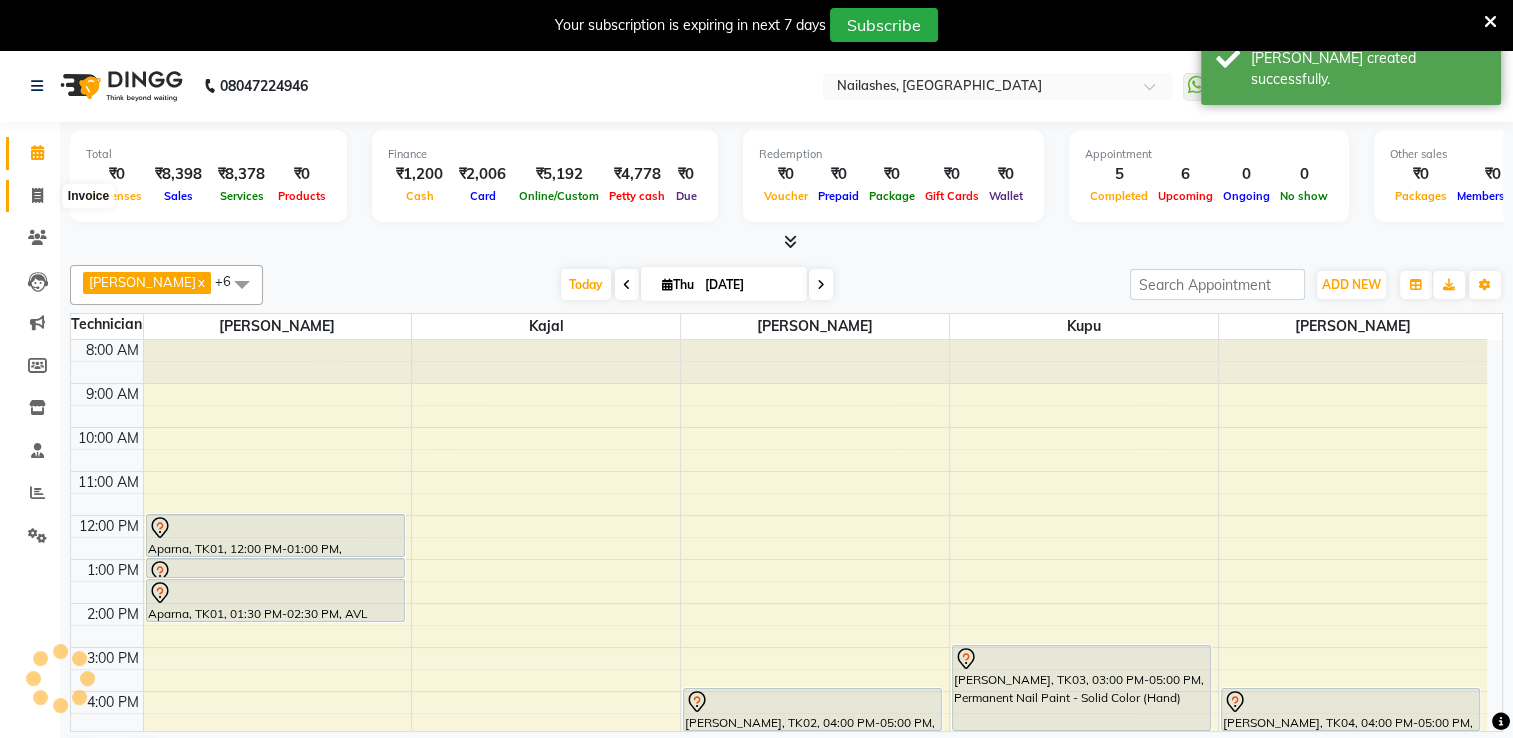 scroll, scrollTop: 136, scrollLeft: 0, axis: vertical 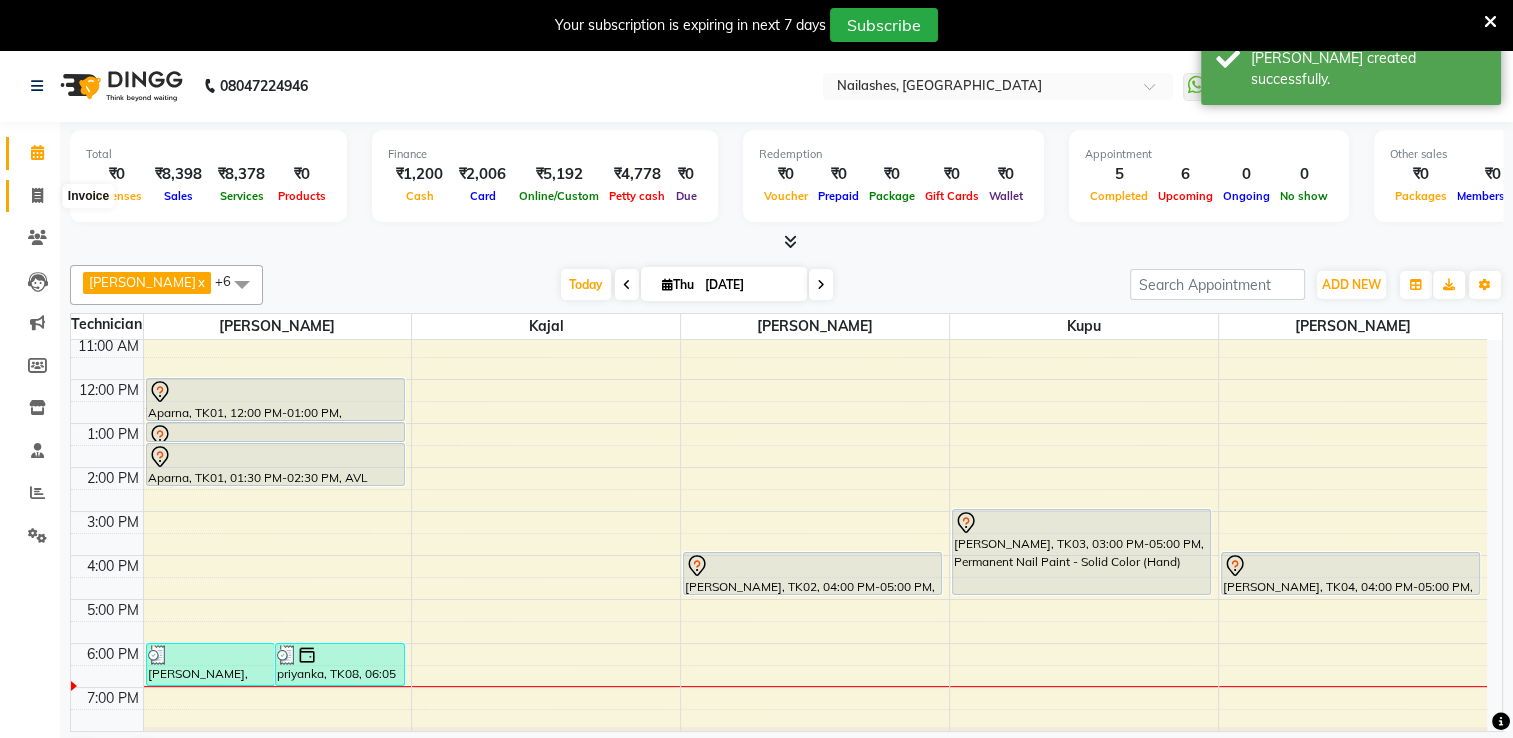 click 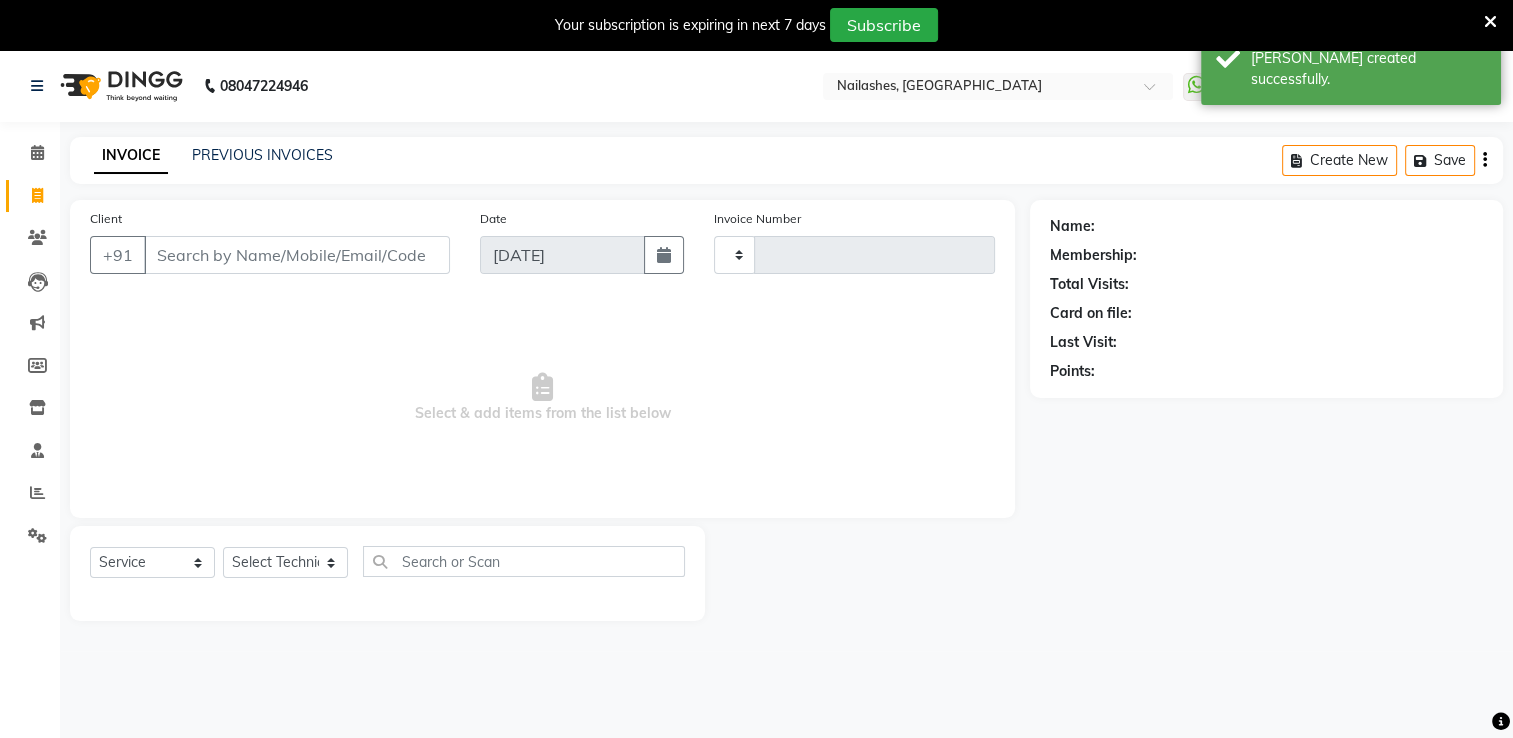 type on "1156" 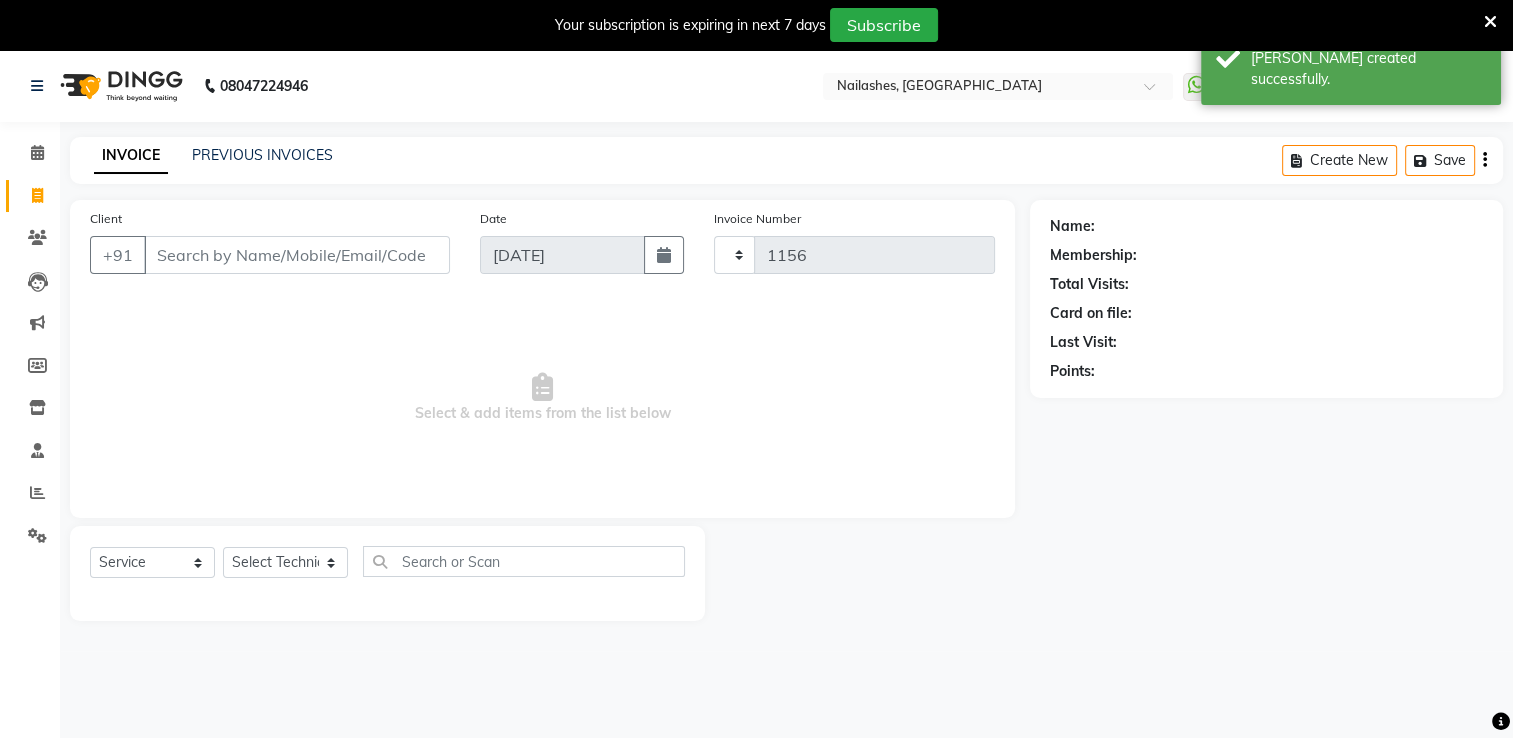 select on "6579" 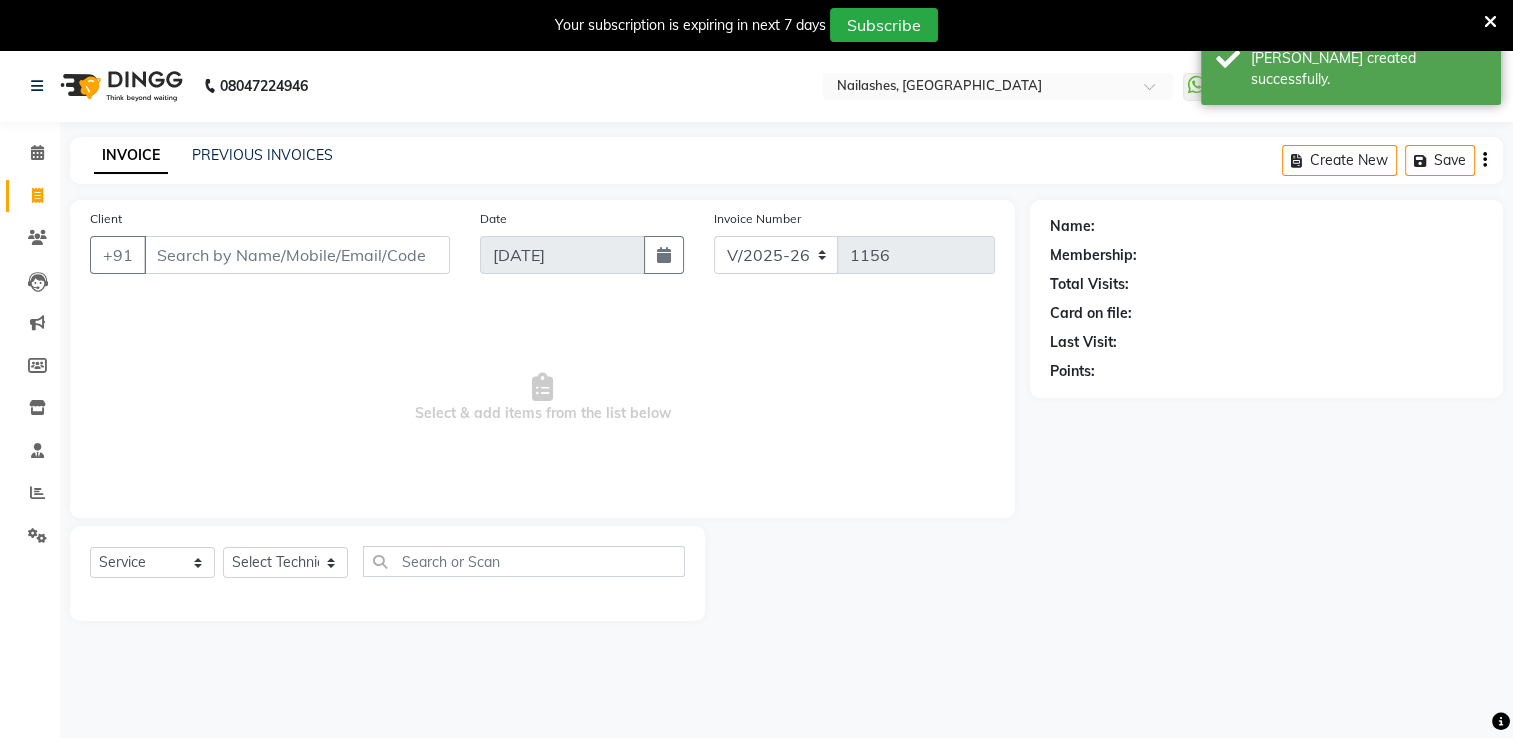 click on "Client" at bounding box center (297, 255) 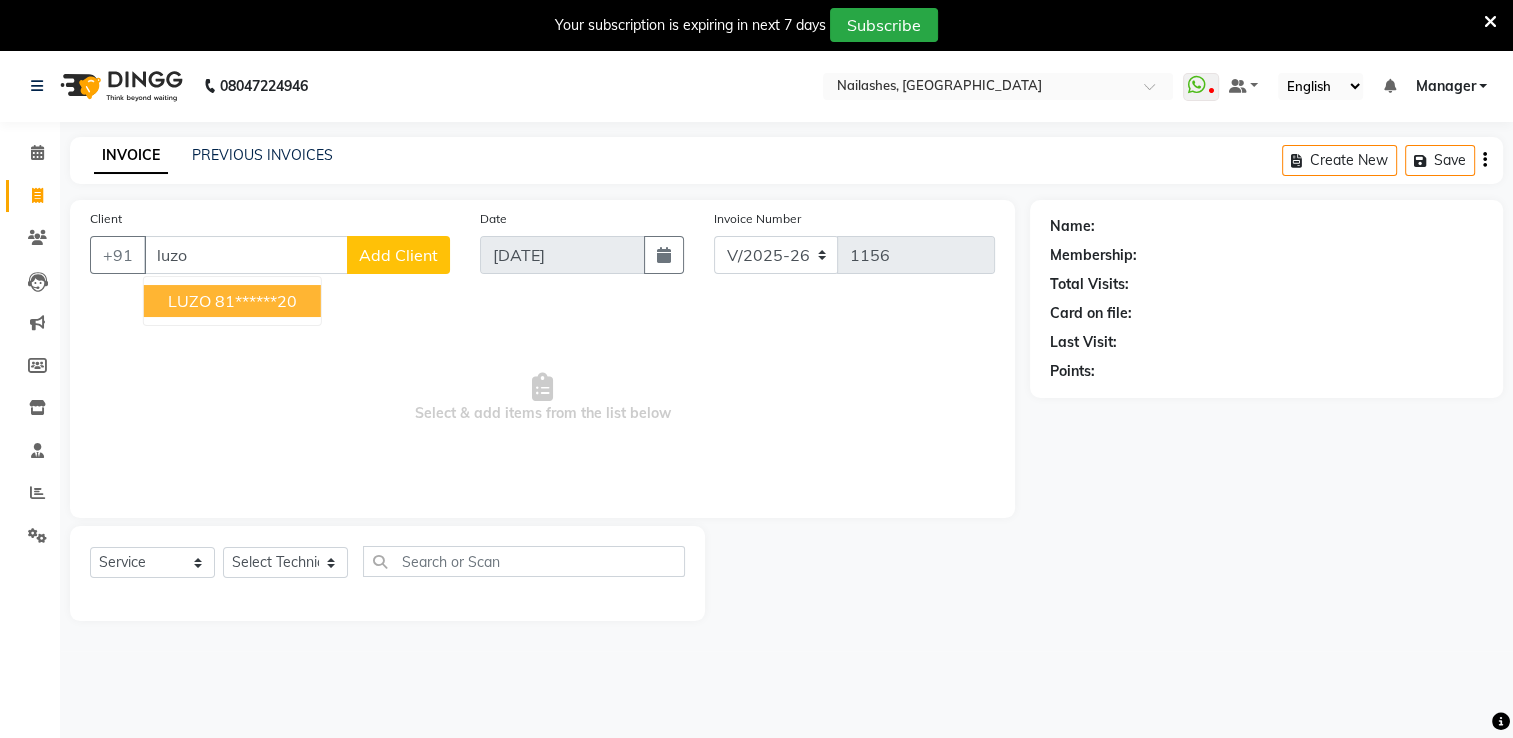 click on "81******20" at bounding box center [256, 301] 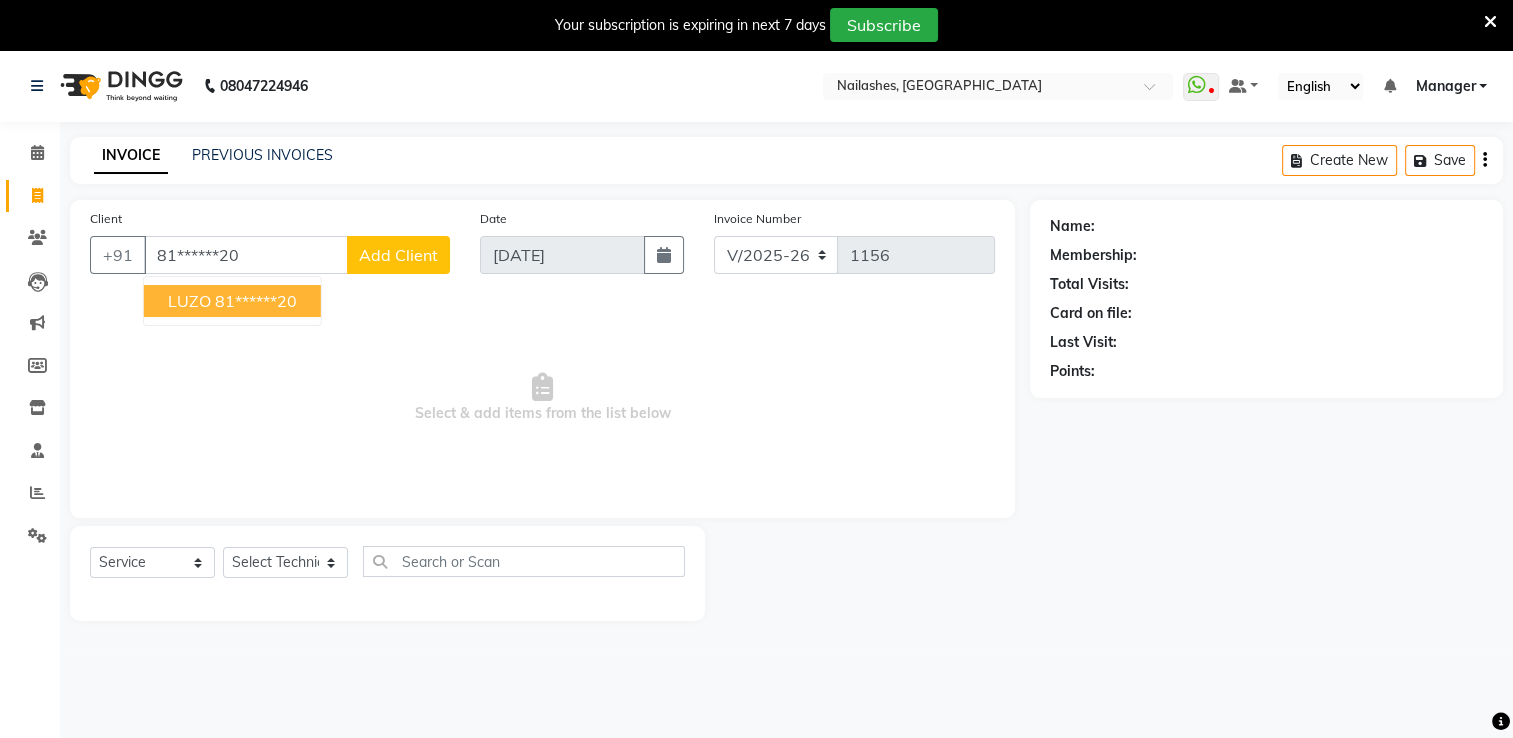 type on "81******20" 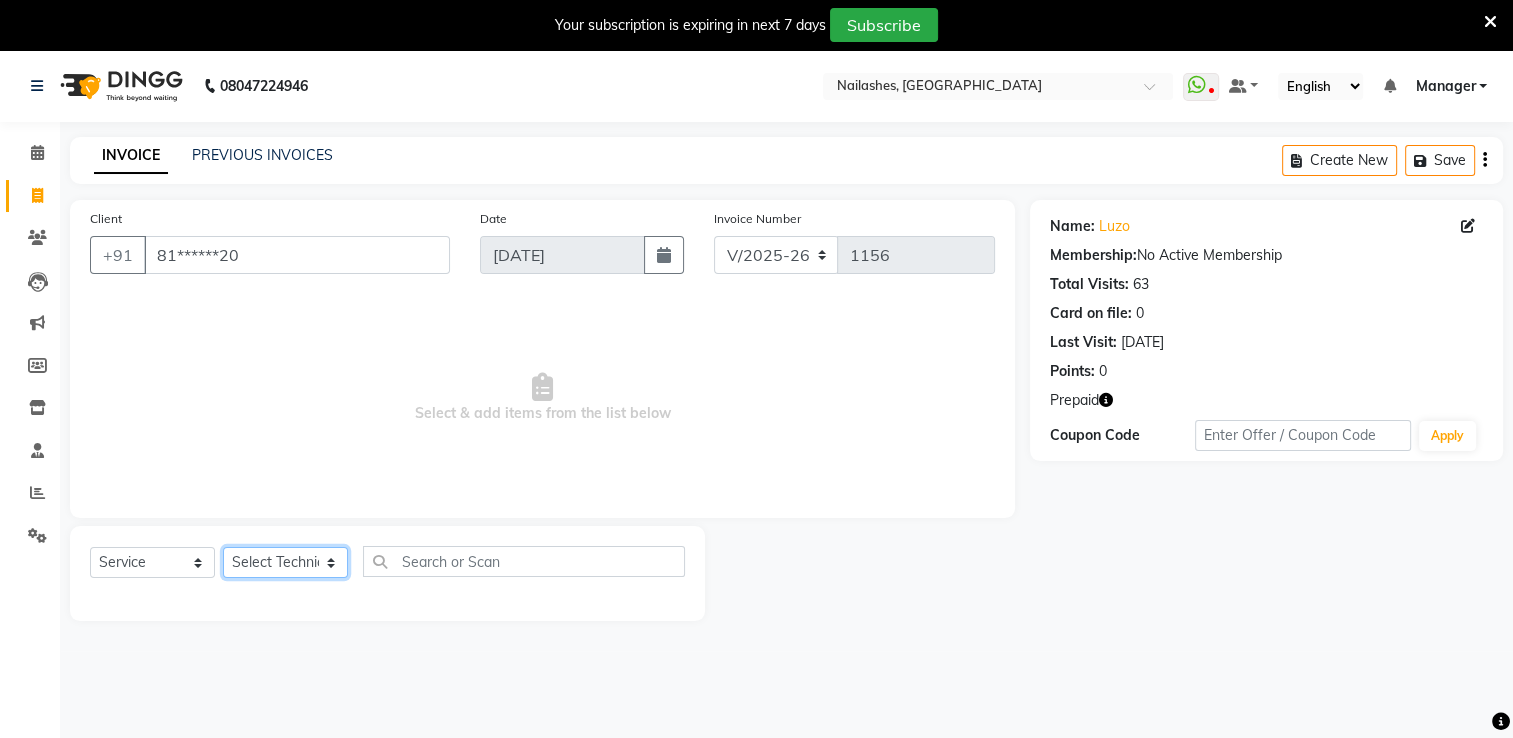 click on "Select Technician AMGHA ARISH [PERSON_NAME] [PERSON_NAME] [PERSON_NAME] [PERSON_NAME] kupu Manager [PERSON_NAME] Owner [PERSON_NAME] [PERSON_NAME]" 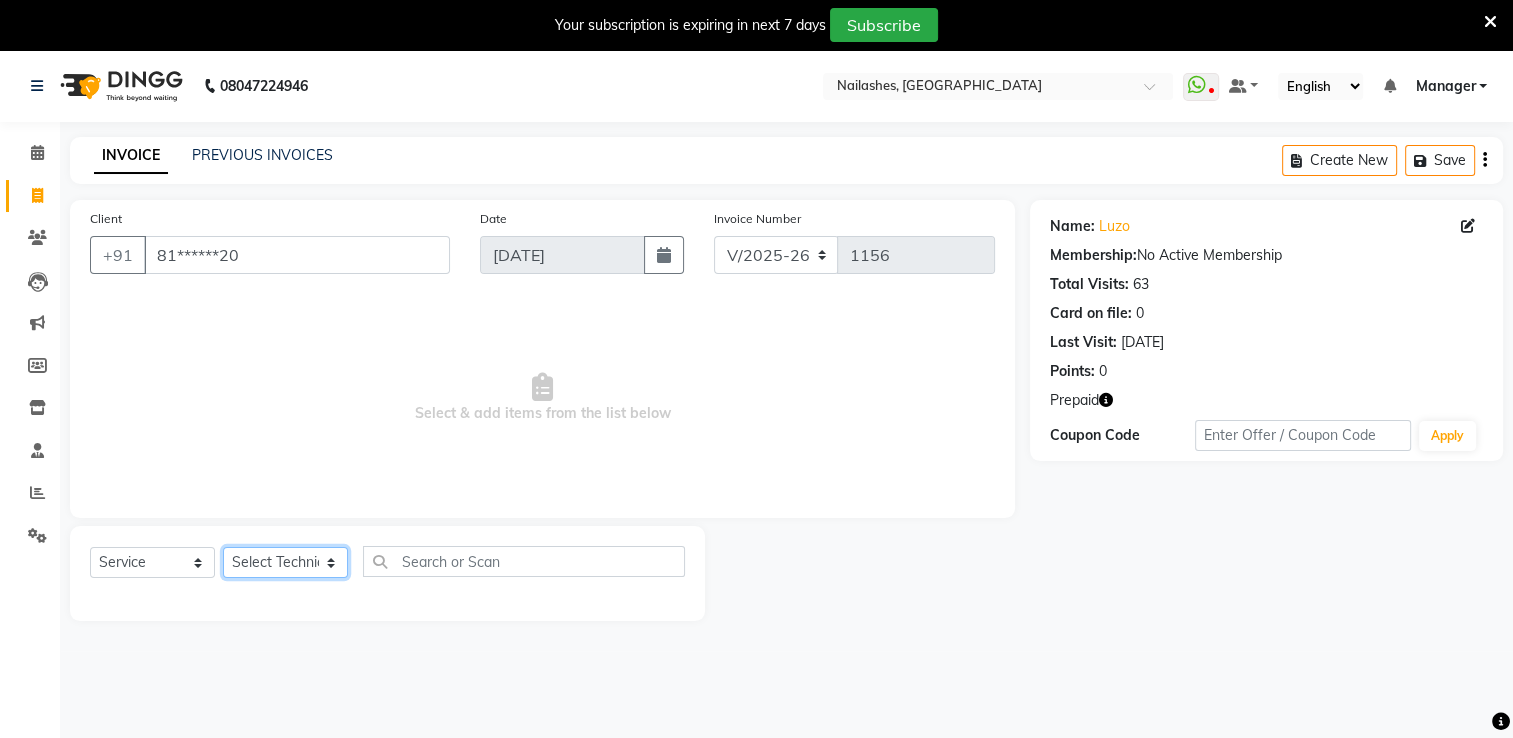 select on "79265" 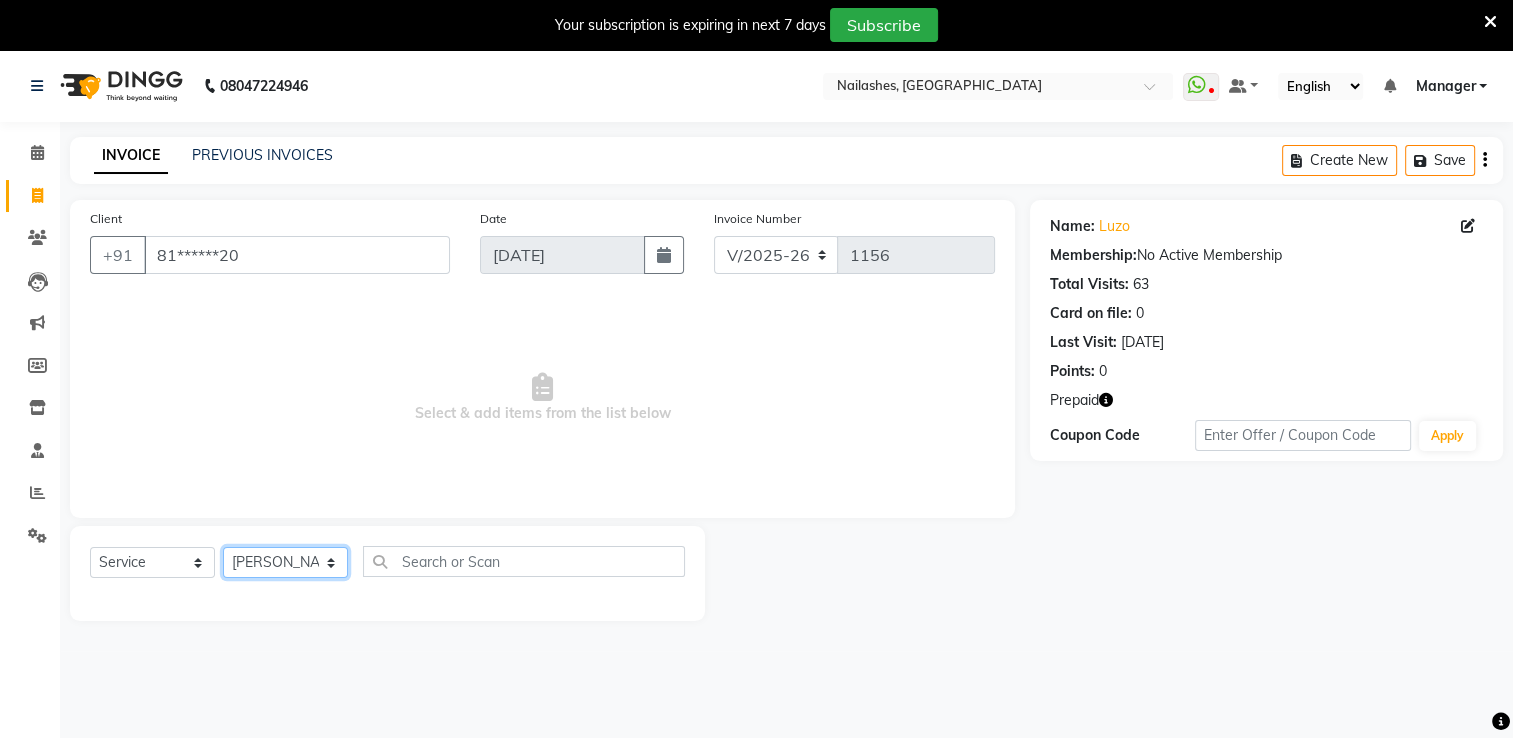 click on "Select Technician AMGHA ARISH [PERSON_NAME] [PERSON_NAME] [PERSON_NAME] [PERSON_NAME] kupu Manager [PERSON_NAME] Owner [PERSON_NAME] [PERSON_NAME]" 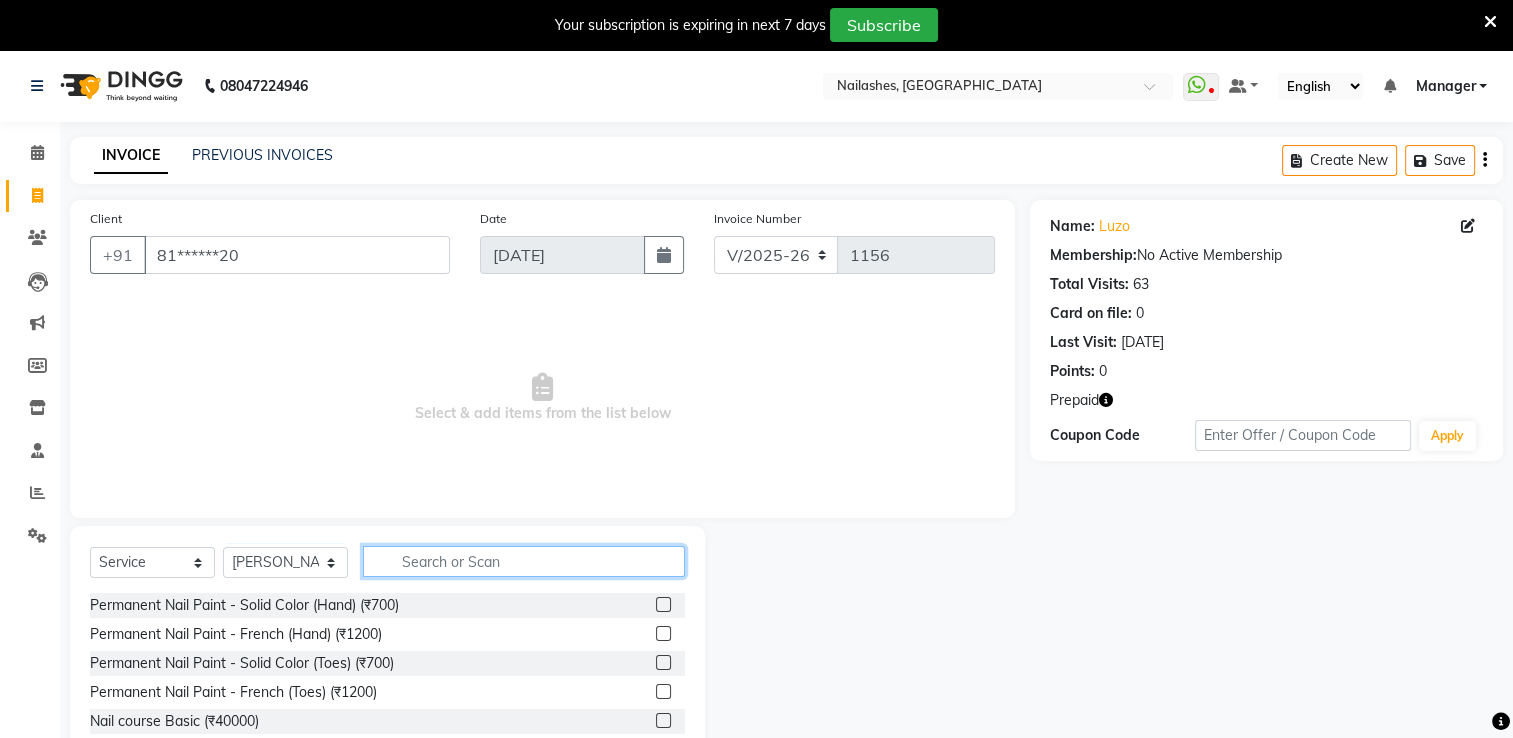 click 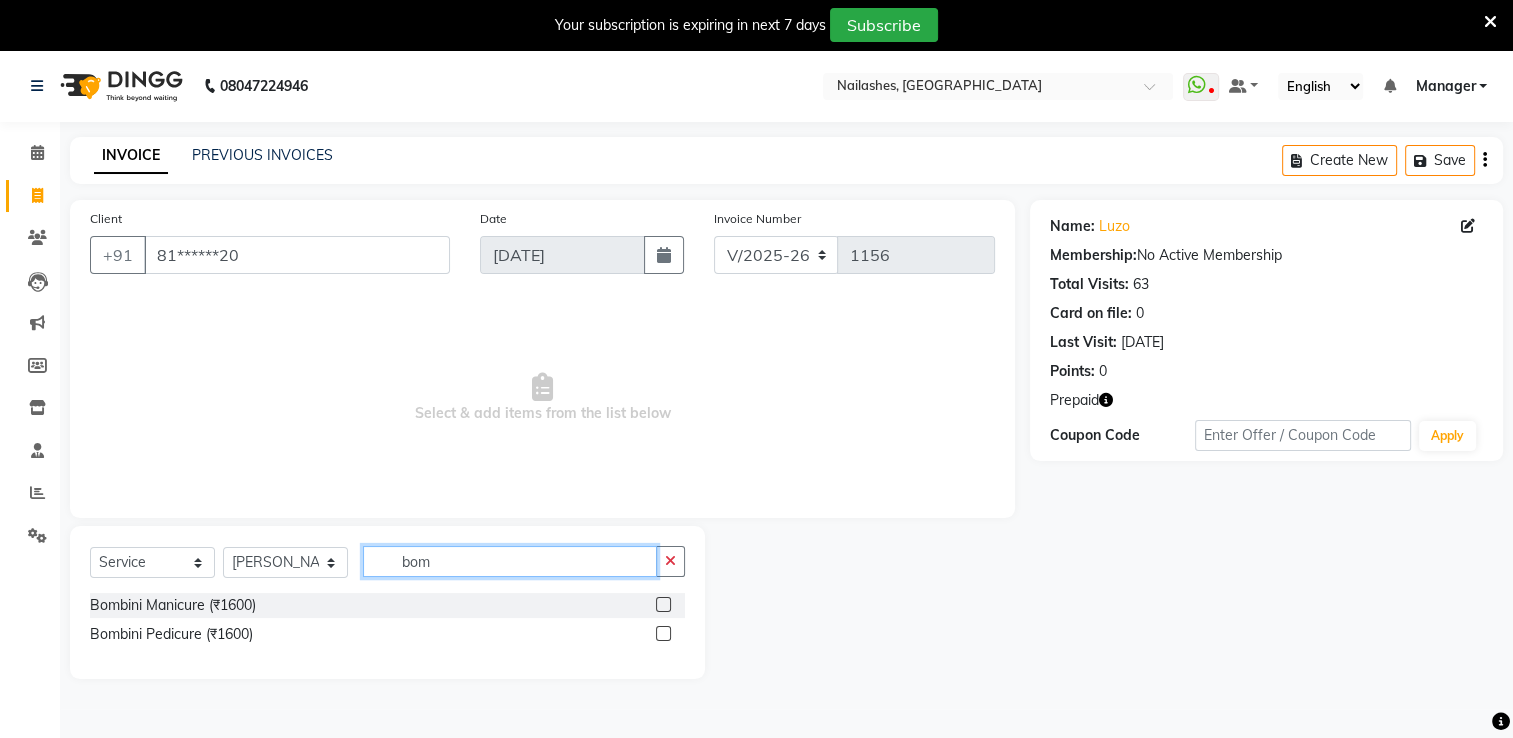 type on "bom" 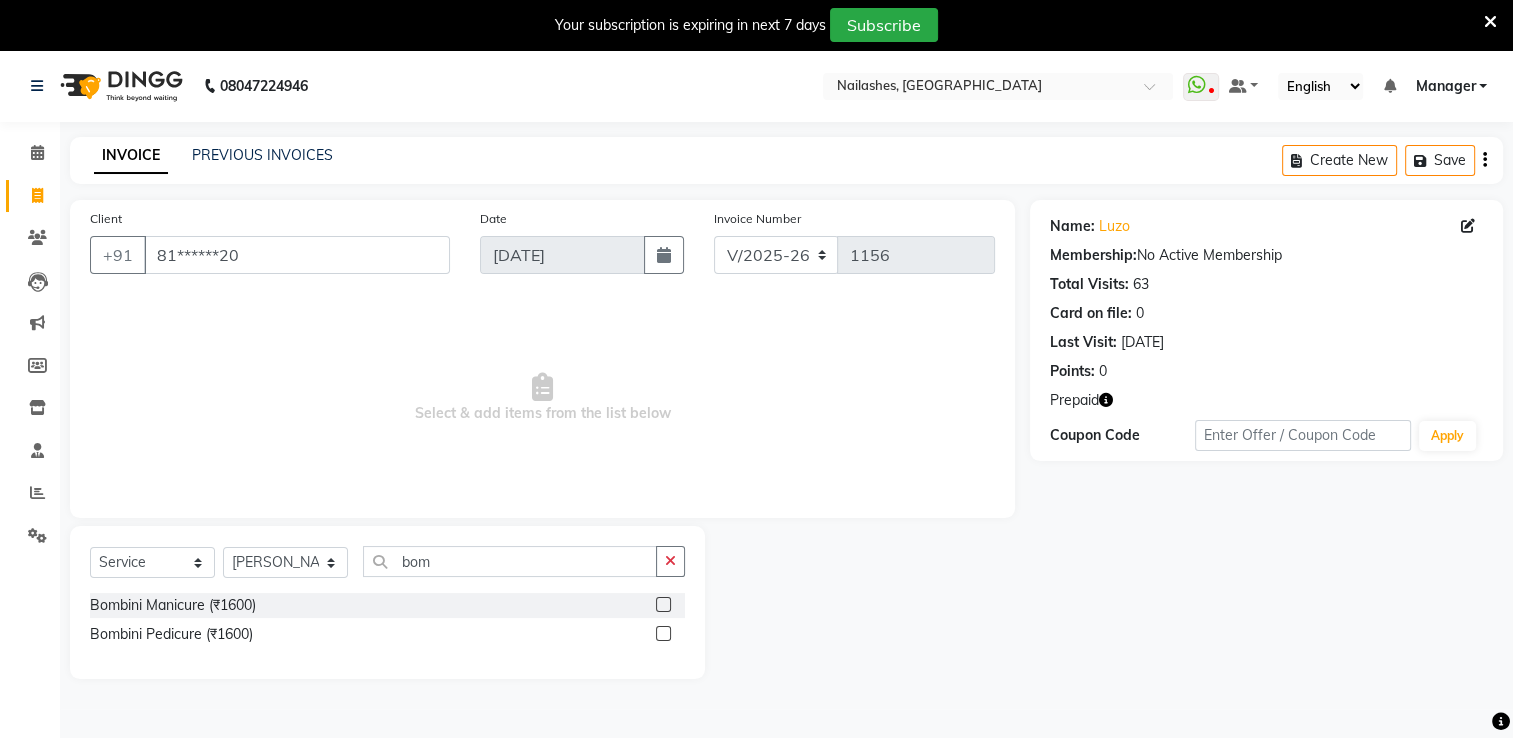 click 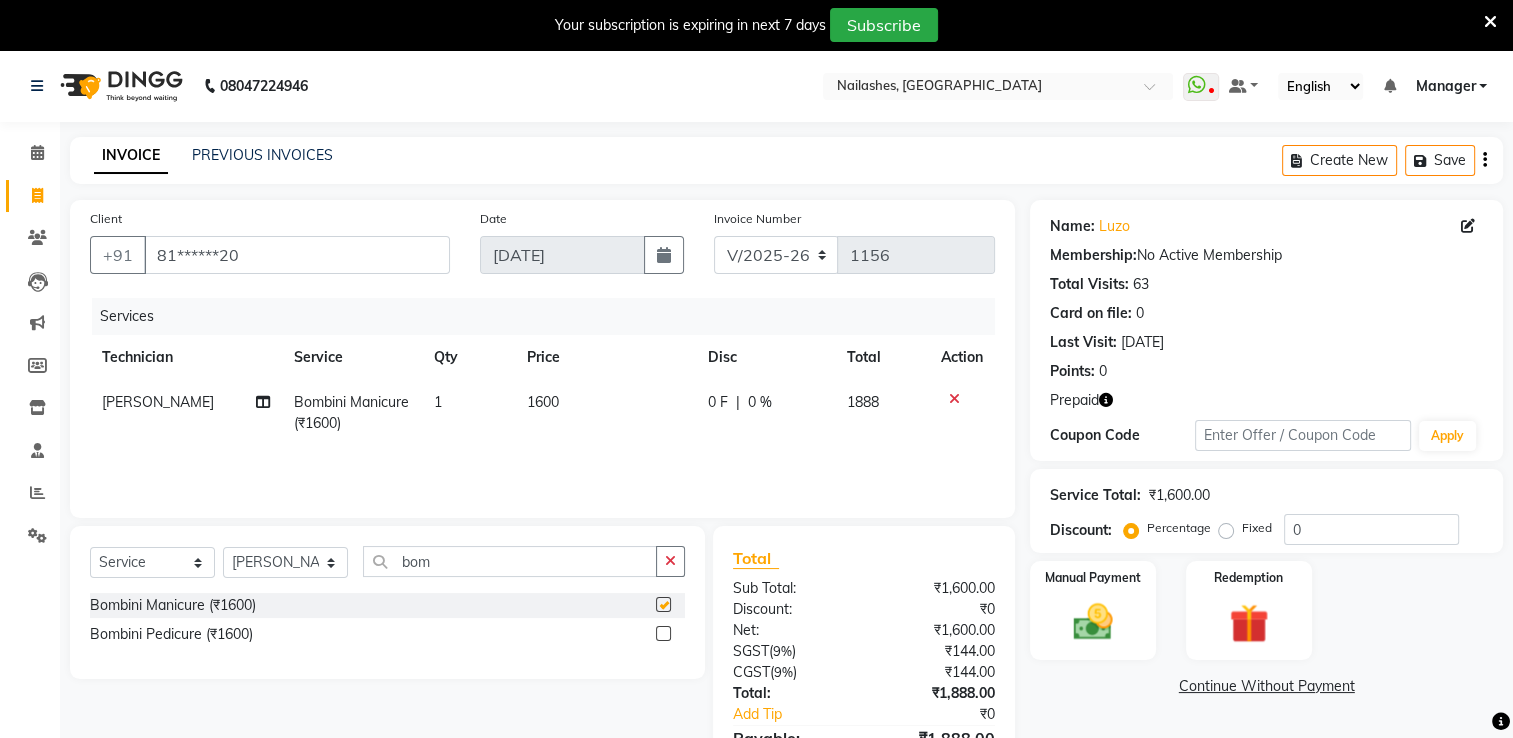 checkbox on "false" 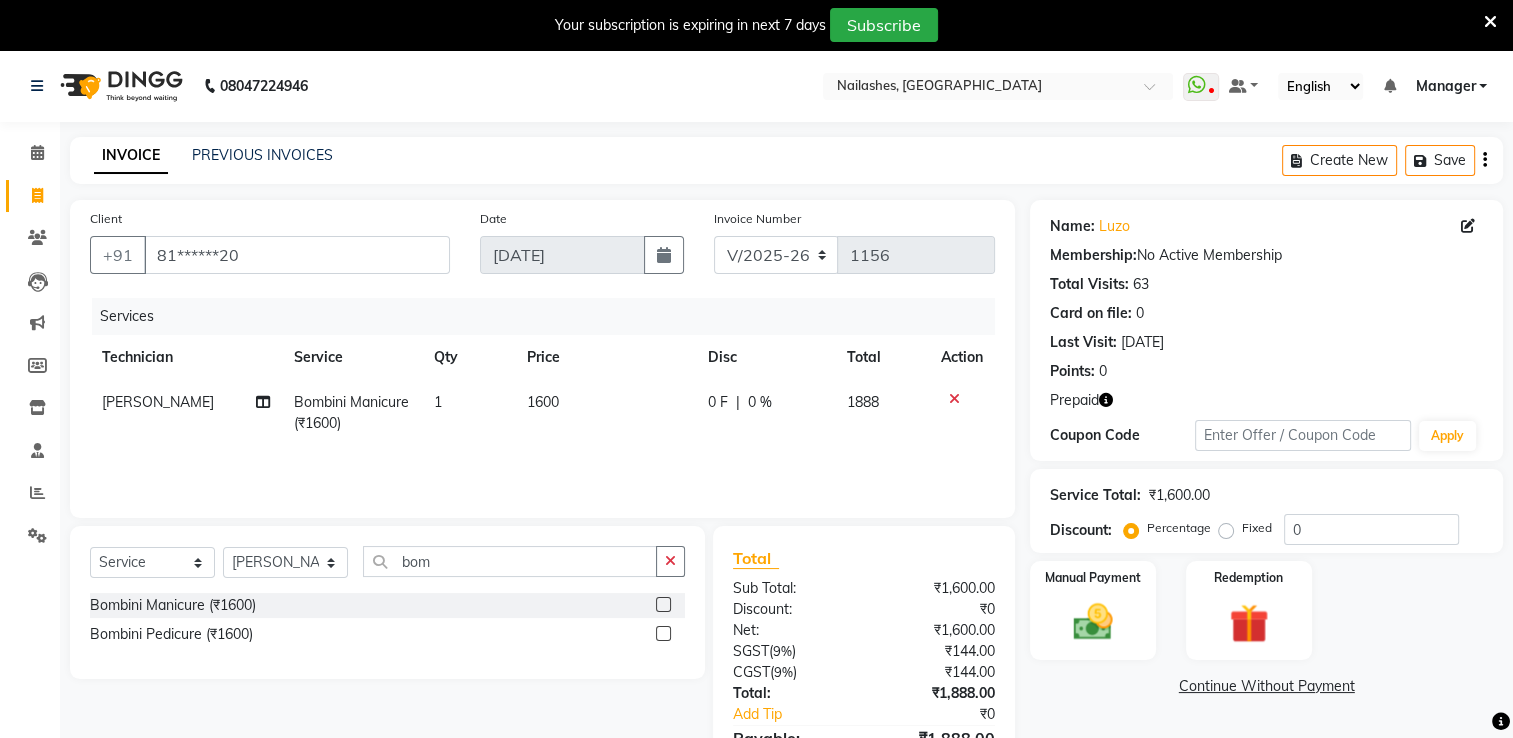 scroll, scrollTop: 112, scrollLeft: 0, axis: vertical 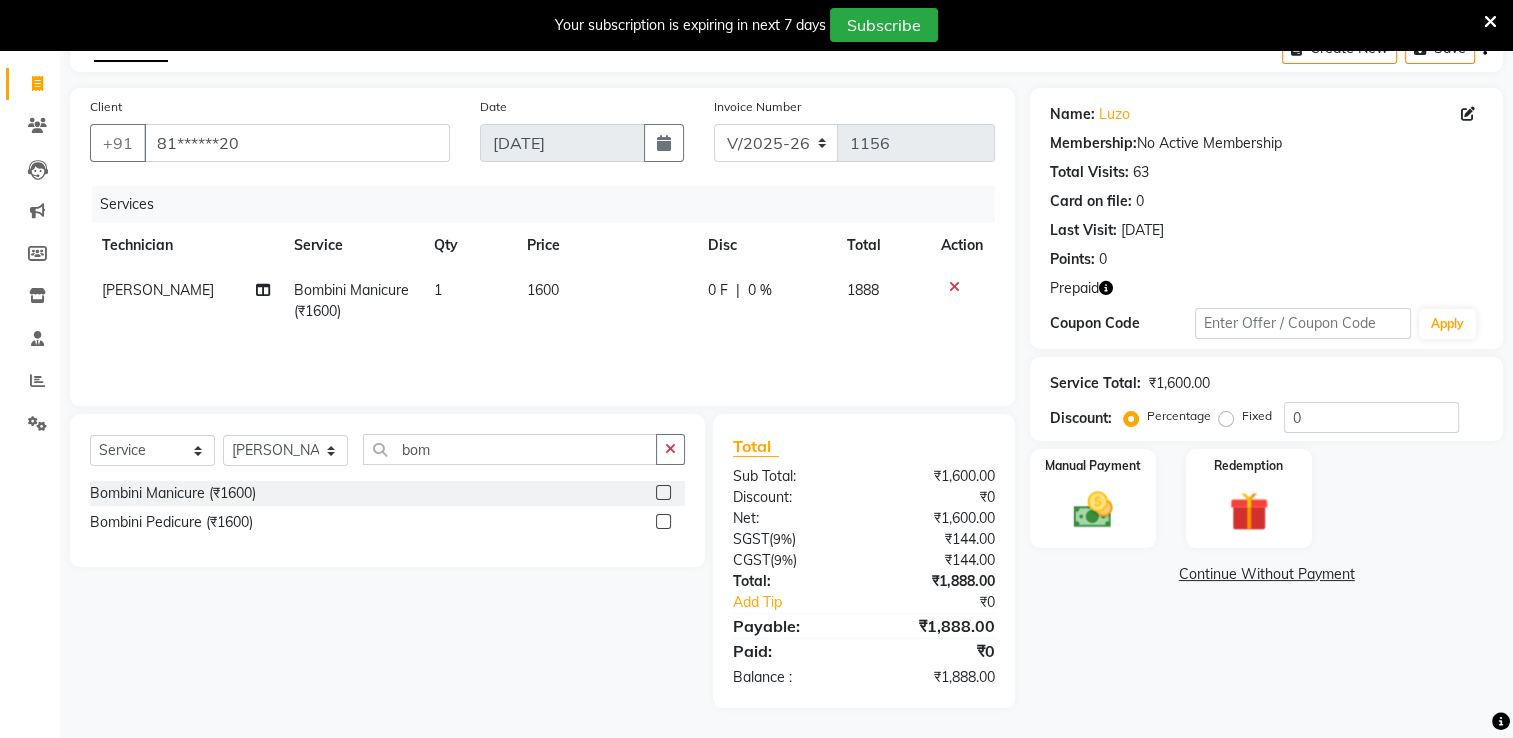 click 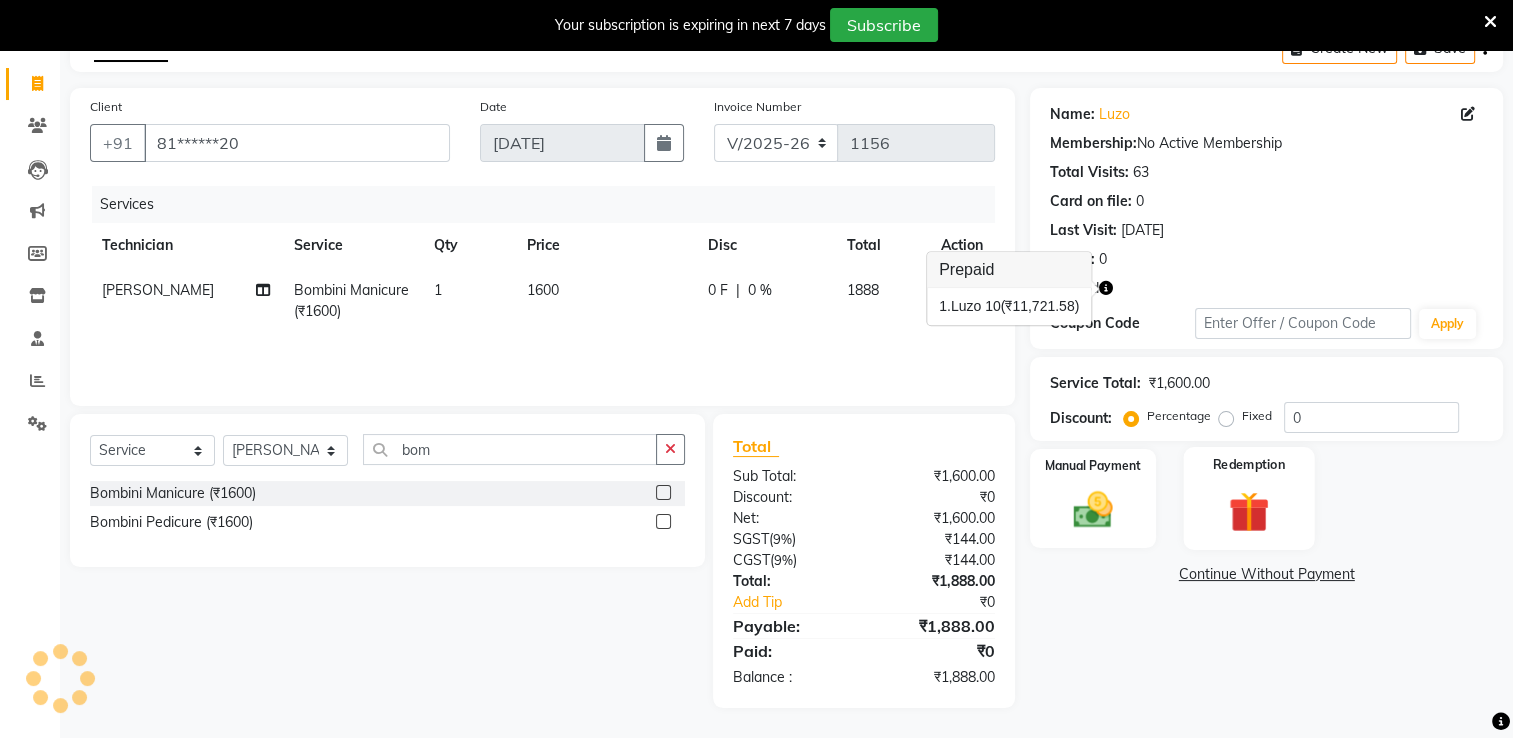 click on "Redemption" 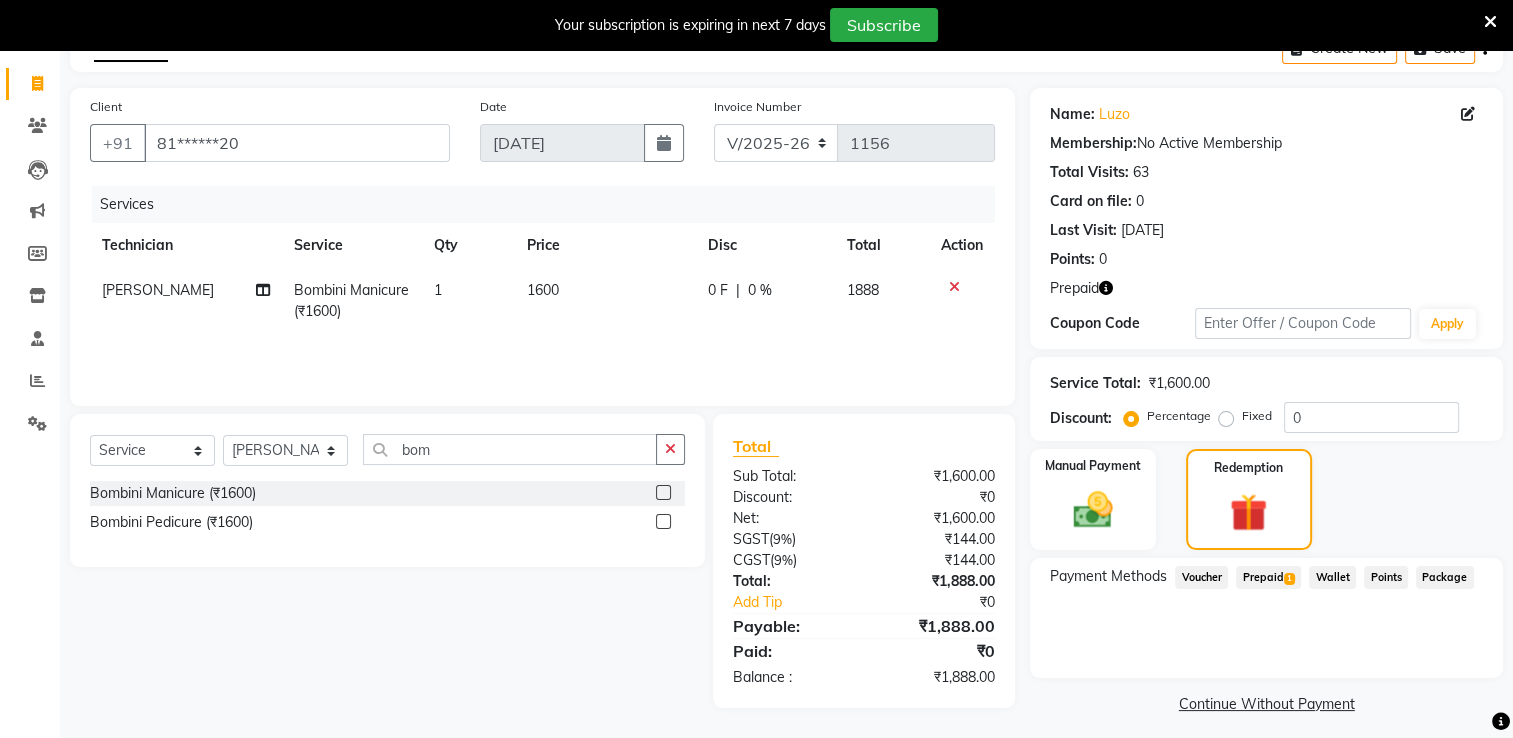 click on "Prepaid  1" 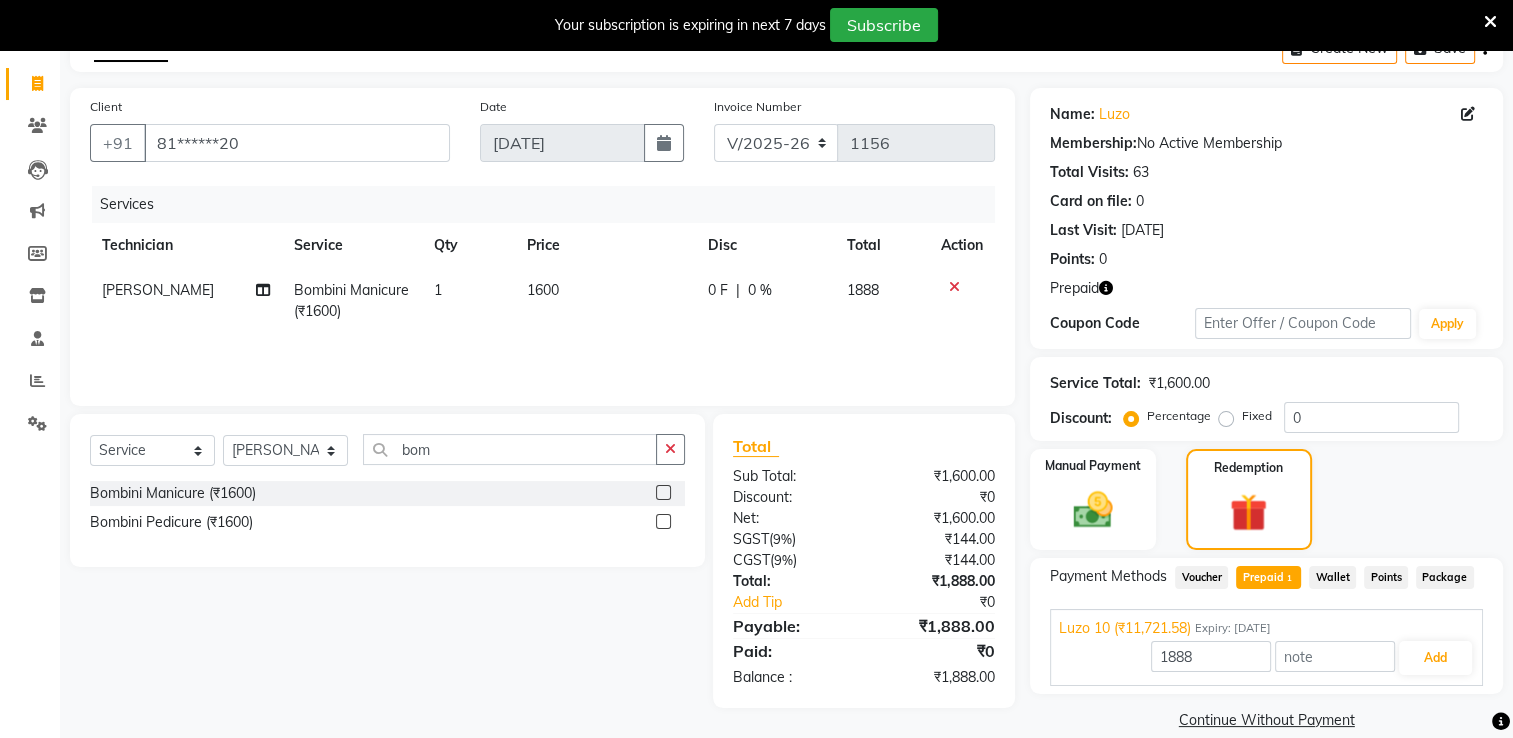 scroll, scrollTop: 138, scrollLeft: 0, axis: vertical 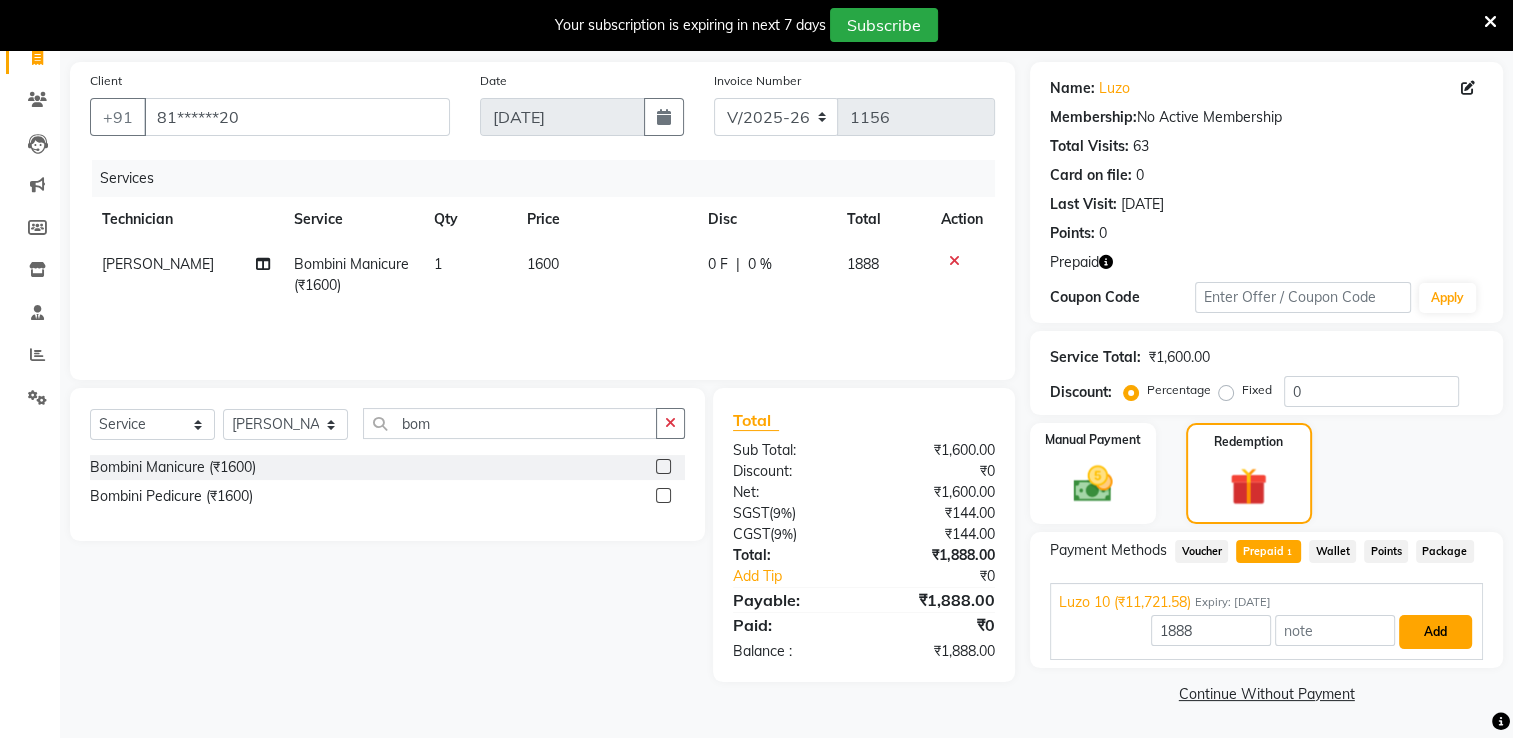 click on "Add" at bounding box center (1435, 632) 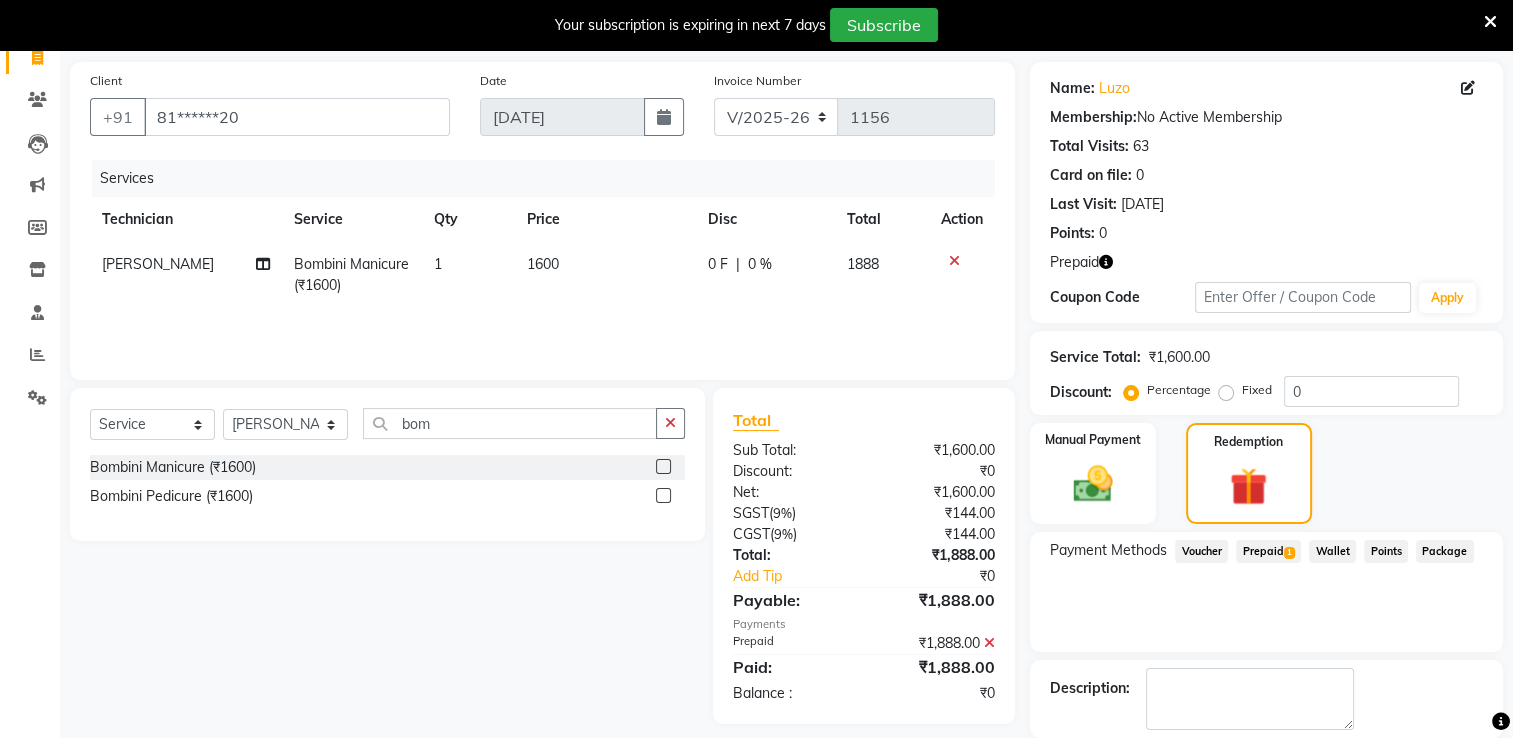 scroll, scrollTop: 234, scrollLeft: 0, axis: vertical 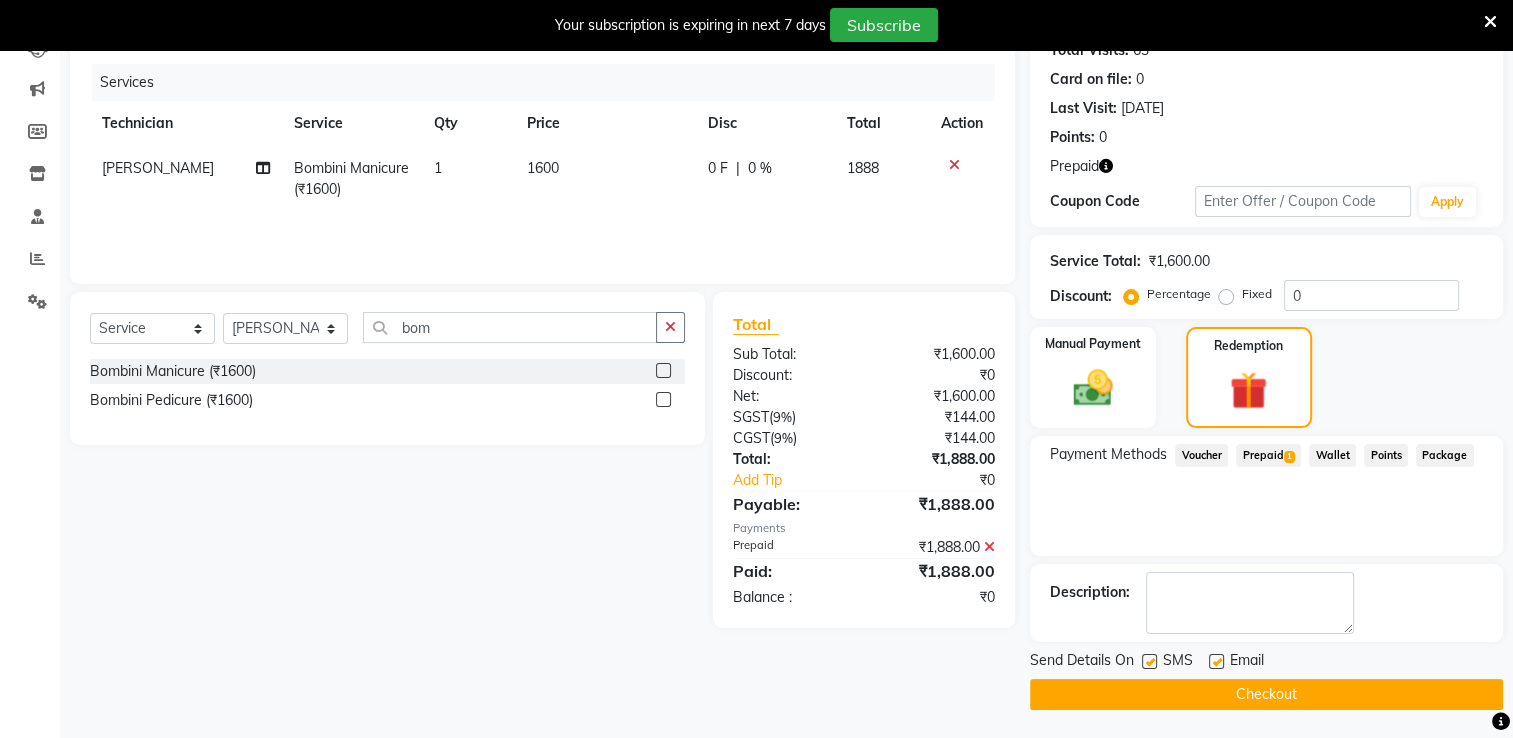 click on "Checkout" 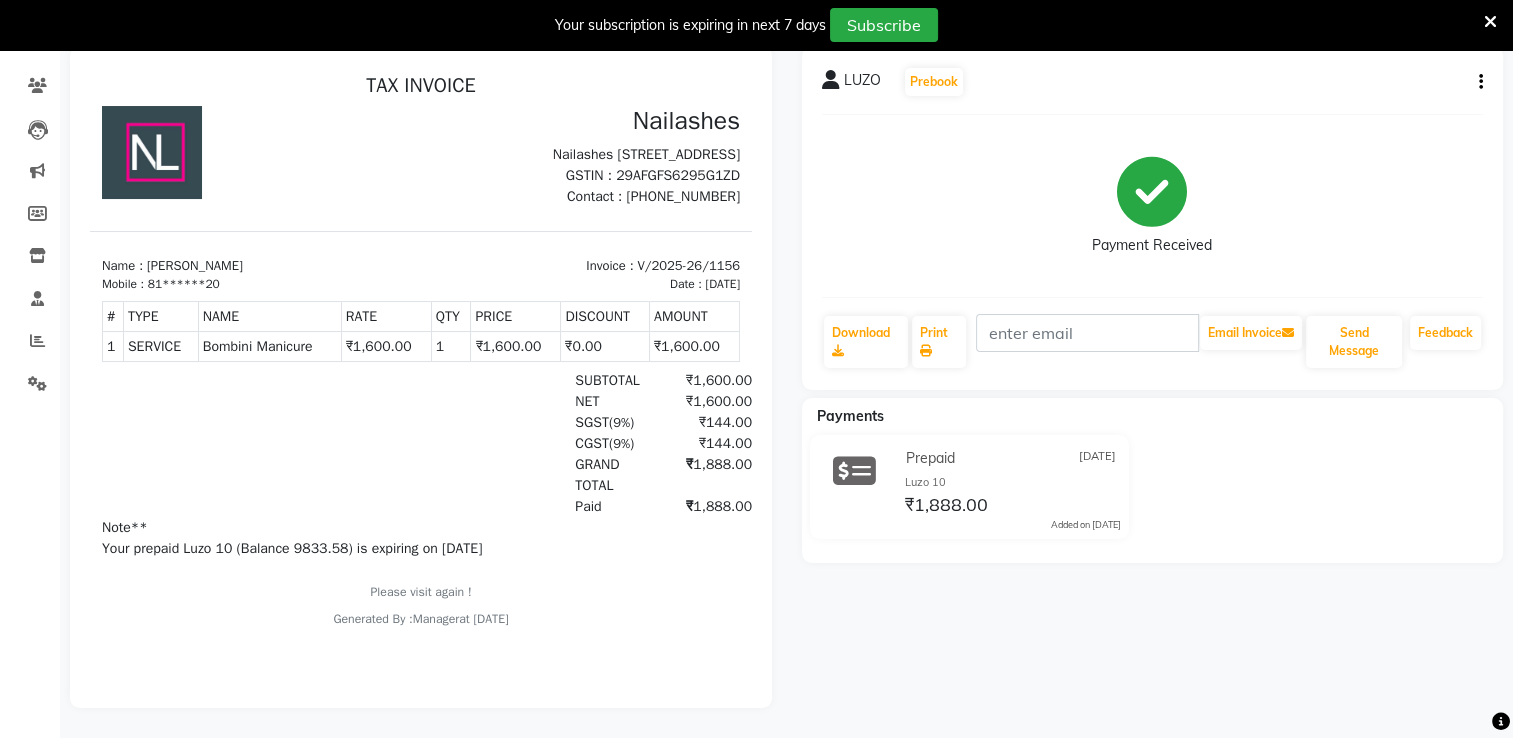 scroll, scrollTop: 0, scrollLeft: 0, axis: both 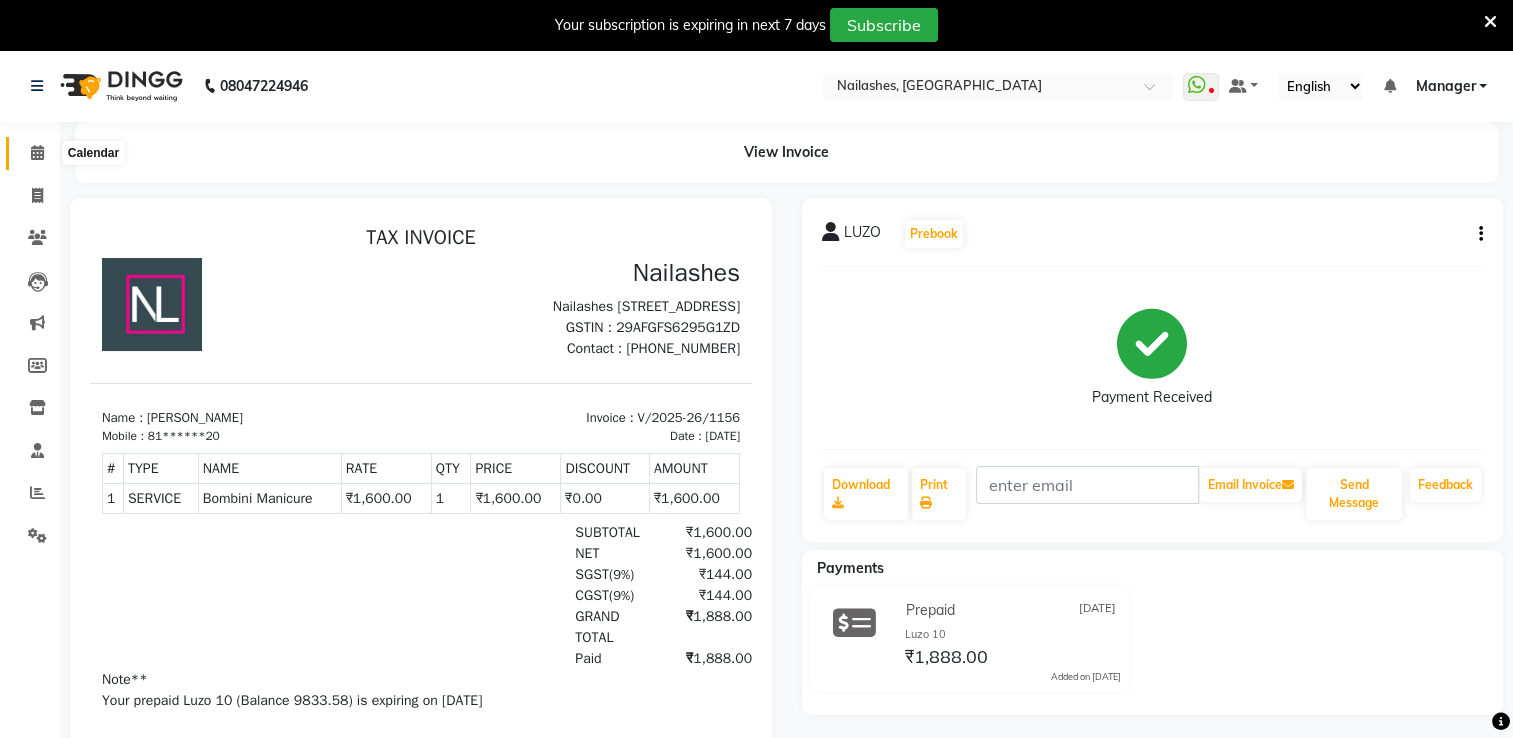 click 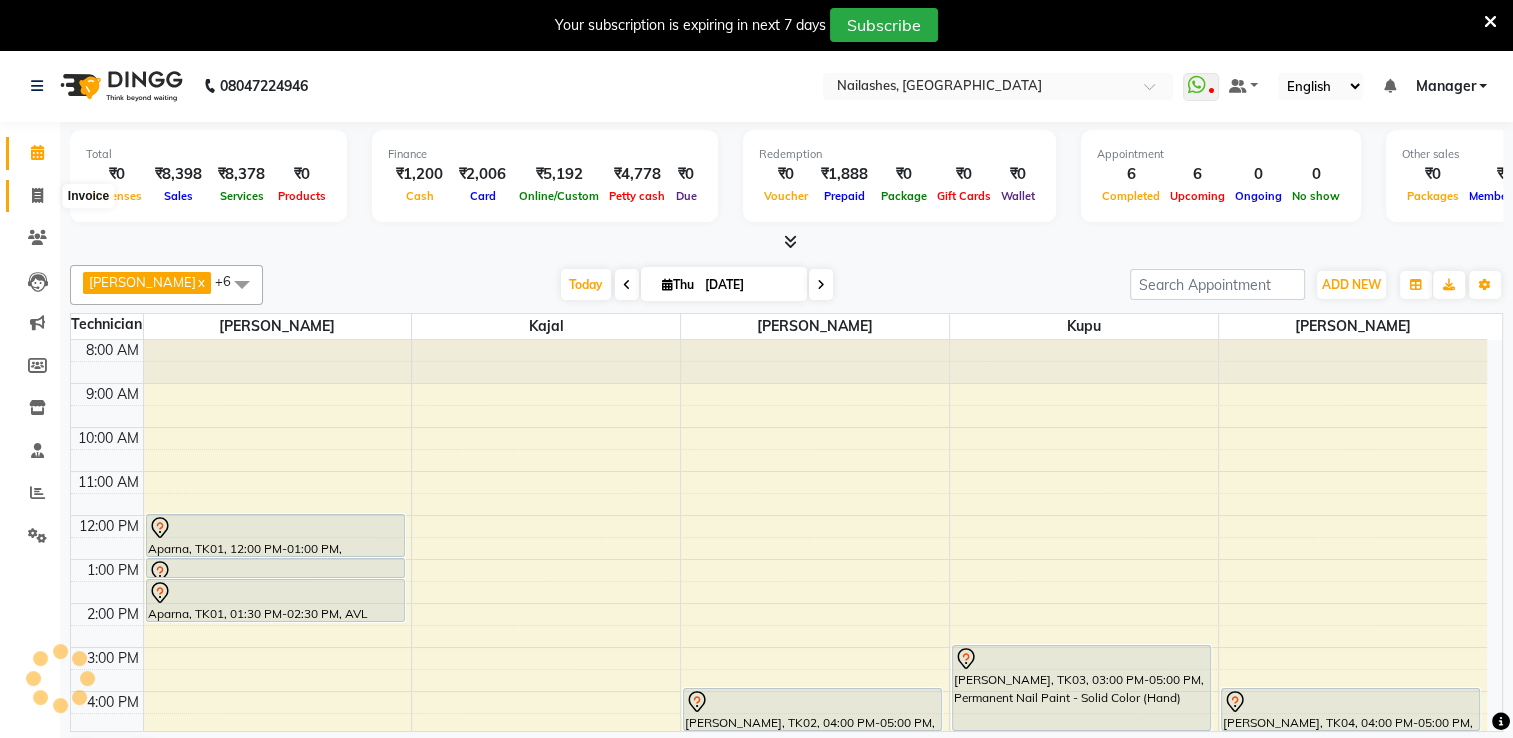 scroll, scrollTop: 0, scrollLeft: 0, axis: both 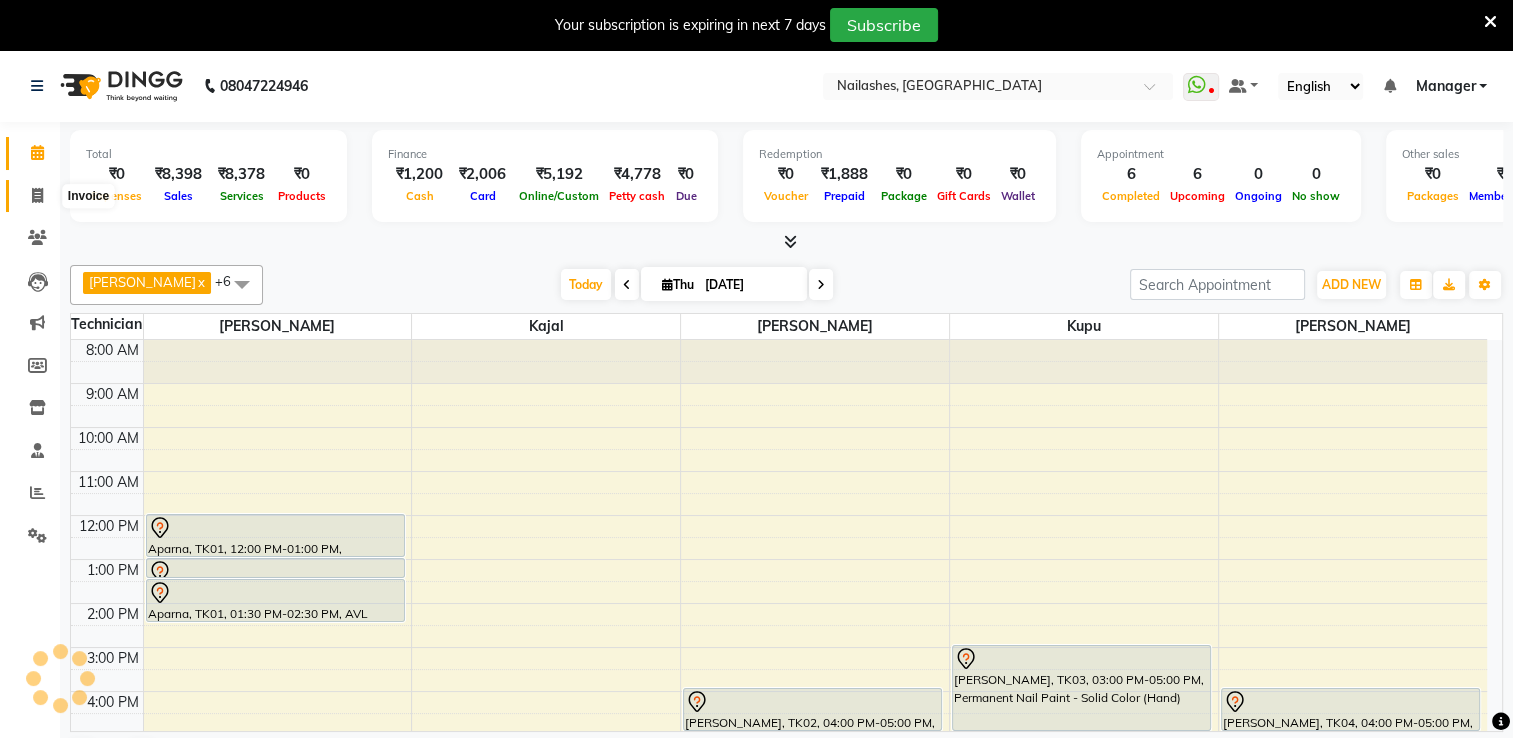 click 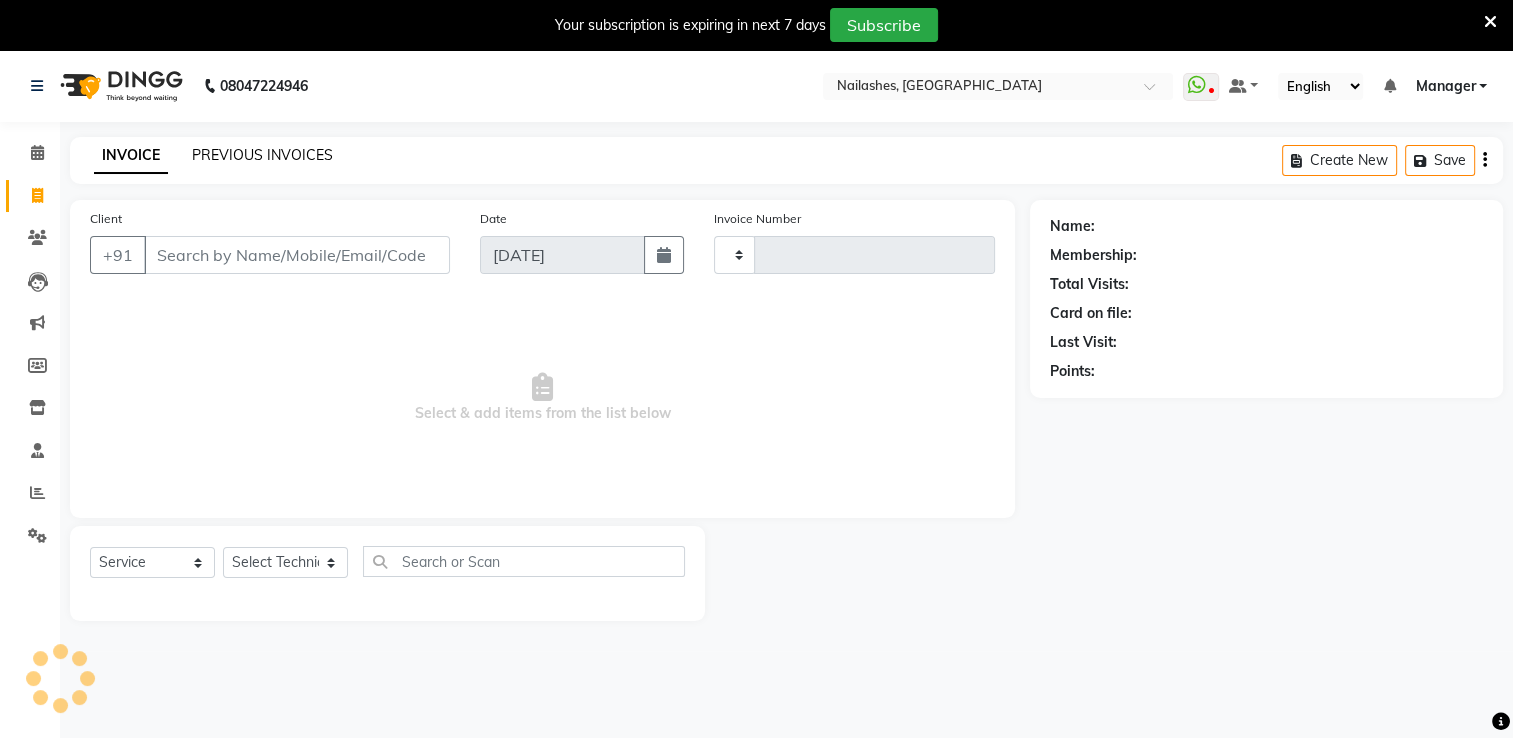 click on "PREVIOUS INVOICES" 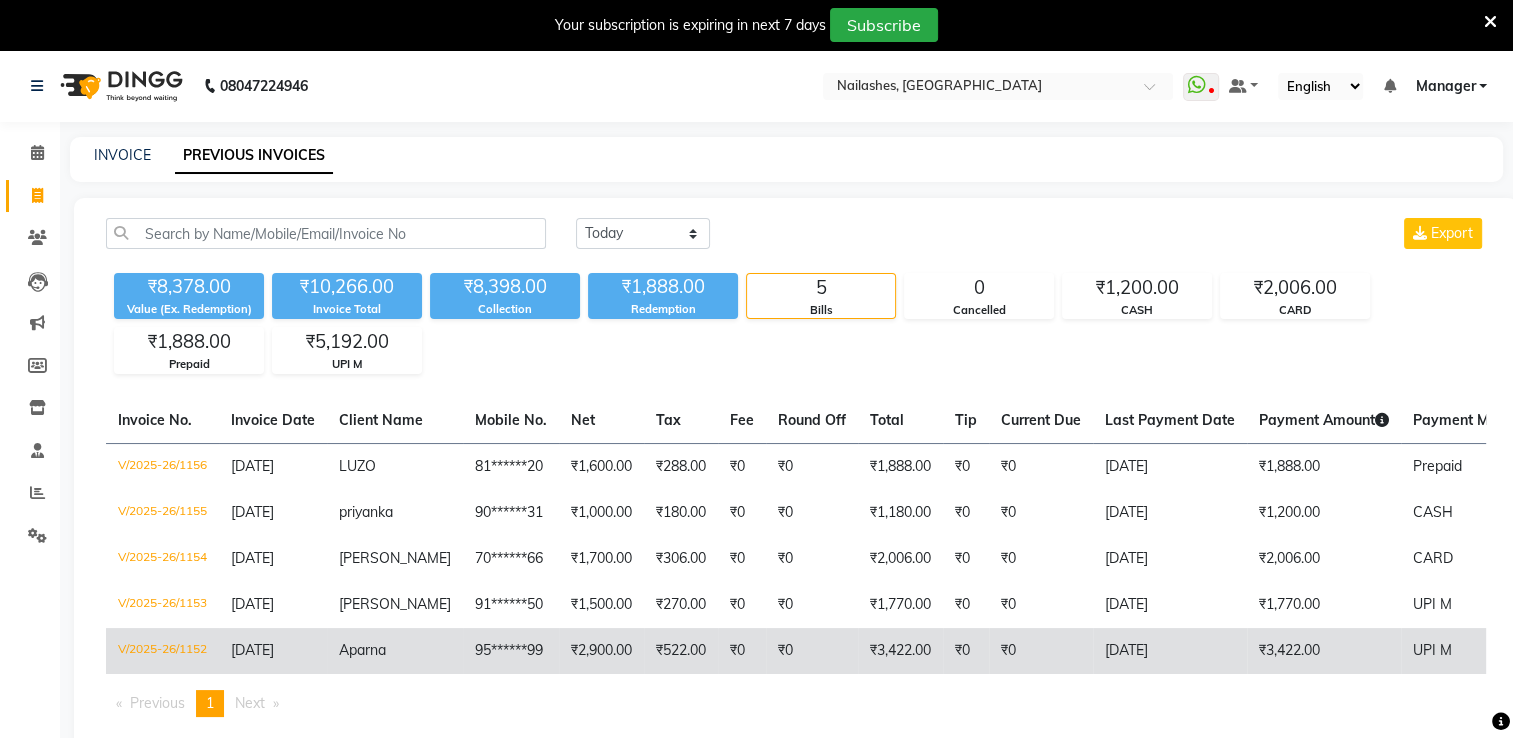 click on "₹522.00" 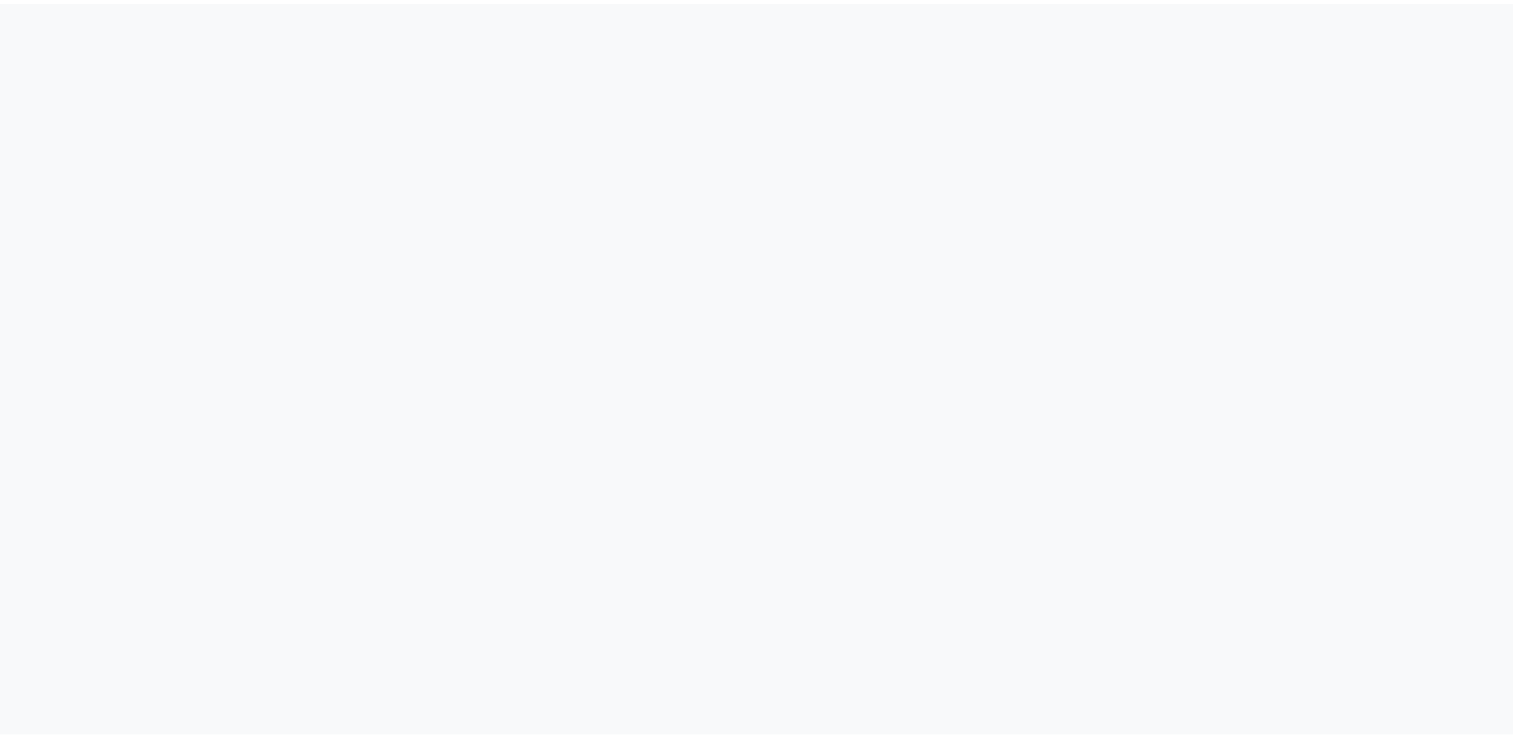 scroll, scrollTop: 0, scrollLeft: 0, axis: both 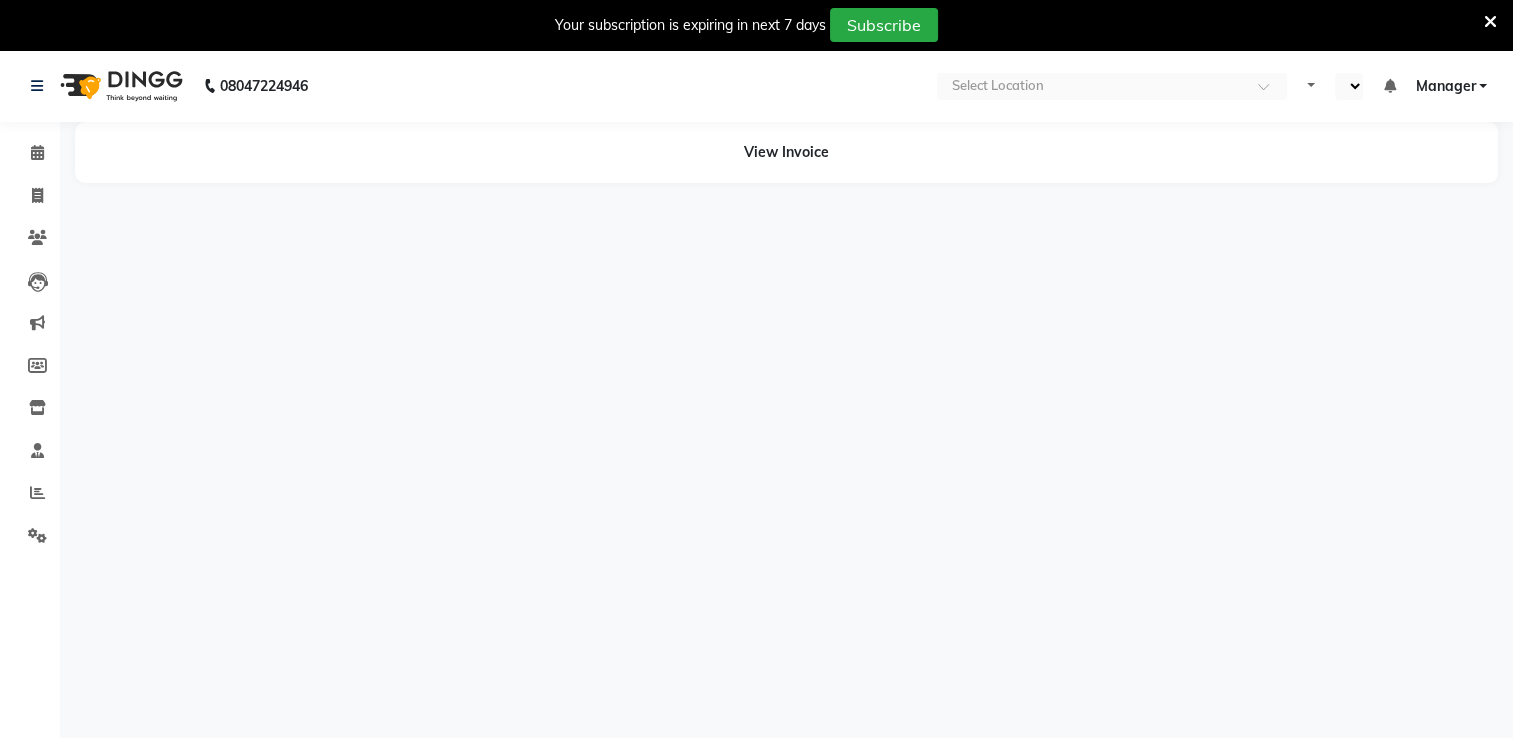select on "en" 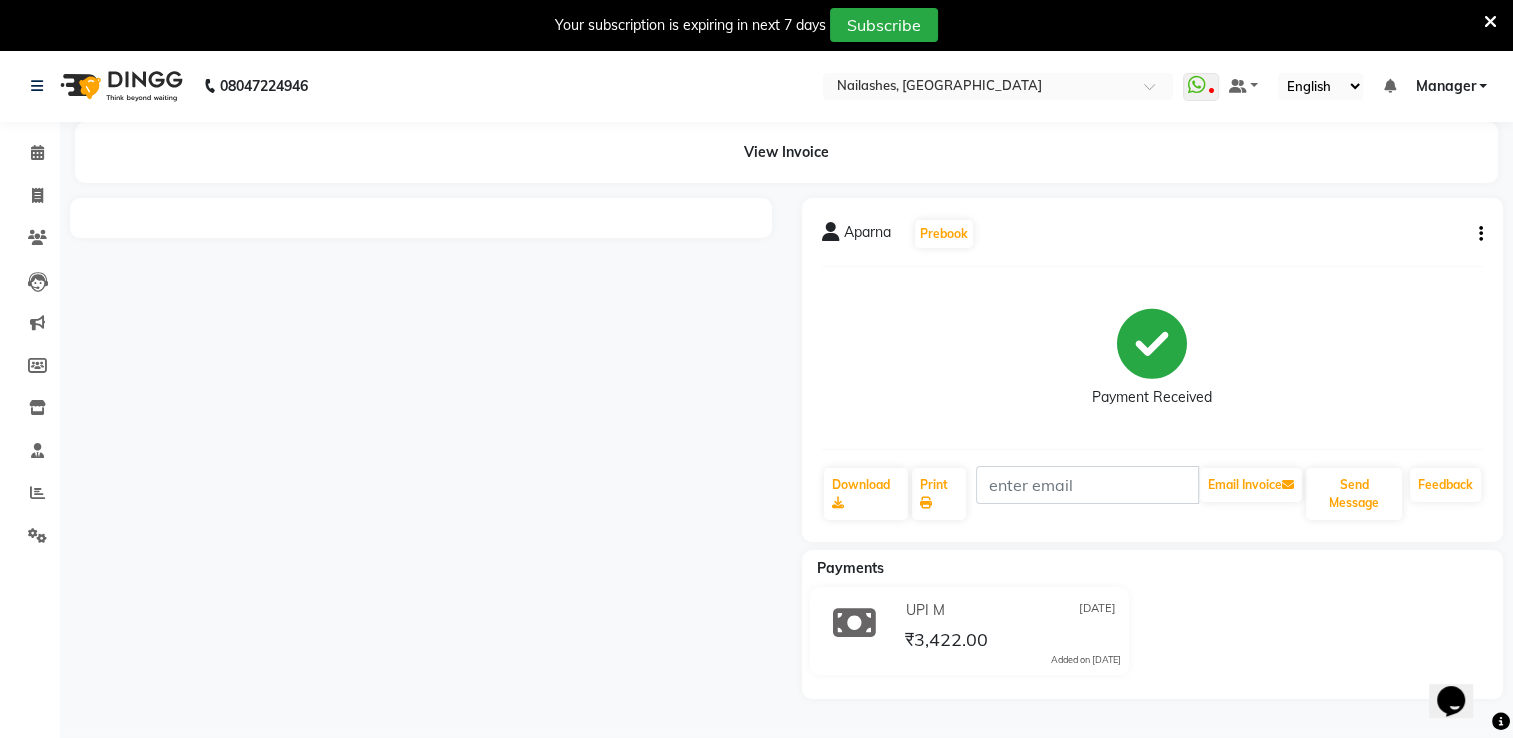 scroll, scrollTop: 0, scrollLeft: 0, axis: both 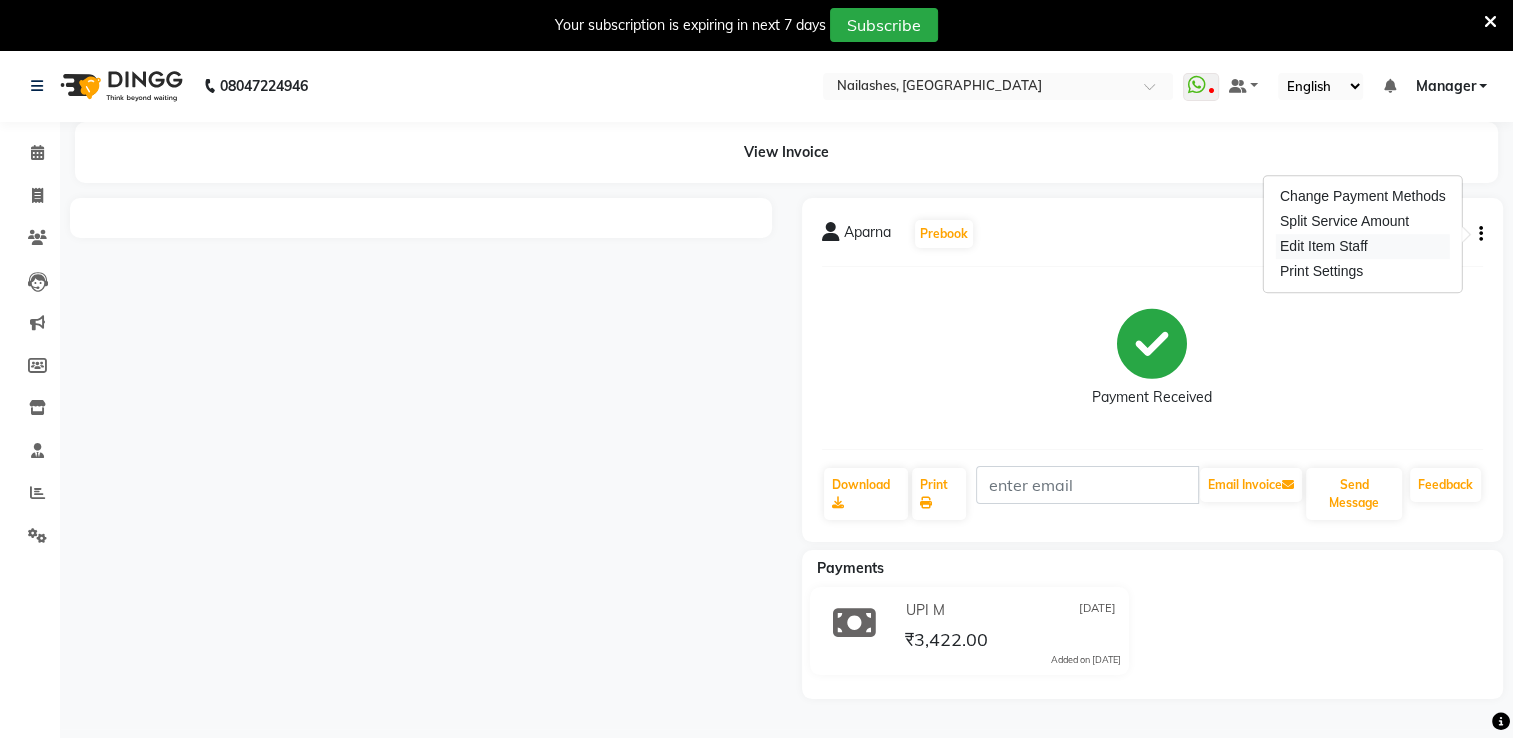 click on "Edit Item Staff" at bounding box center (1363, 246) 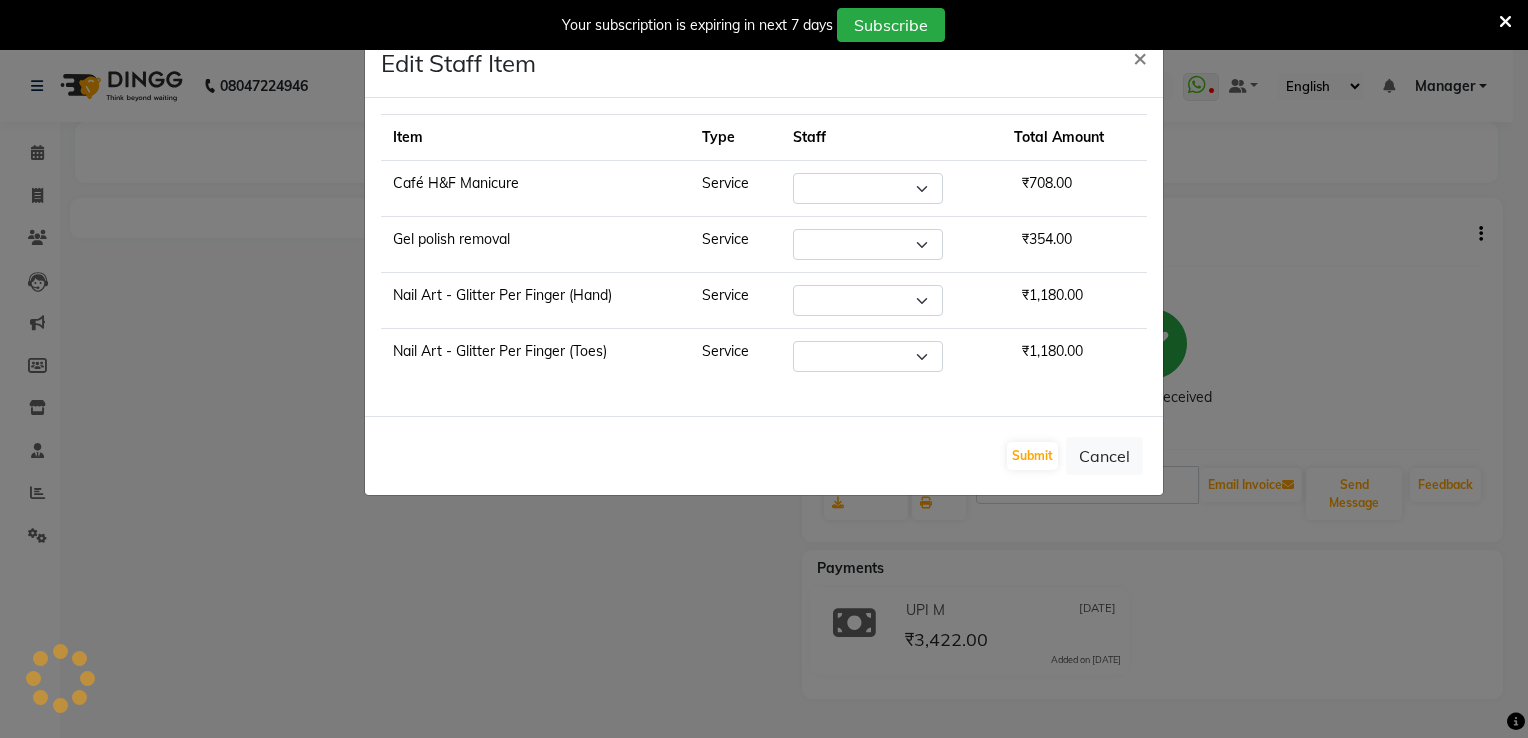 select on "79265" 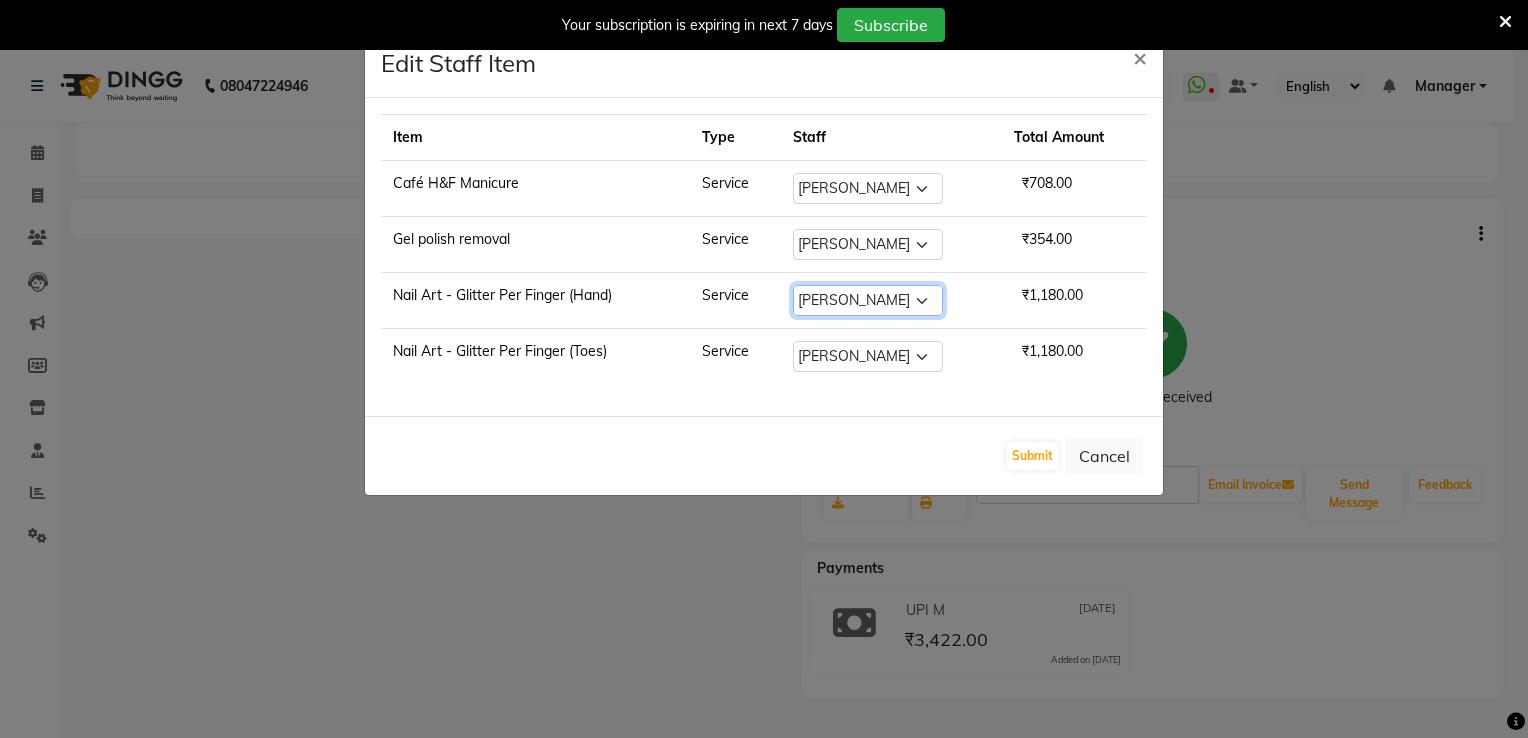 click on "Select  AMGHA   ARISH   Arvind   chandu   Dipen   Gulafshan   John   Kajal   kelly   kupu   Manager   megha   Nirjala   Owner   pankaj   PARE   SHAR MOHAMAND   shradha" 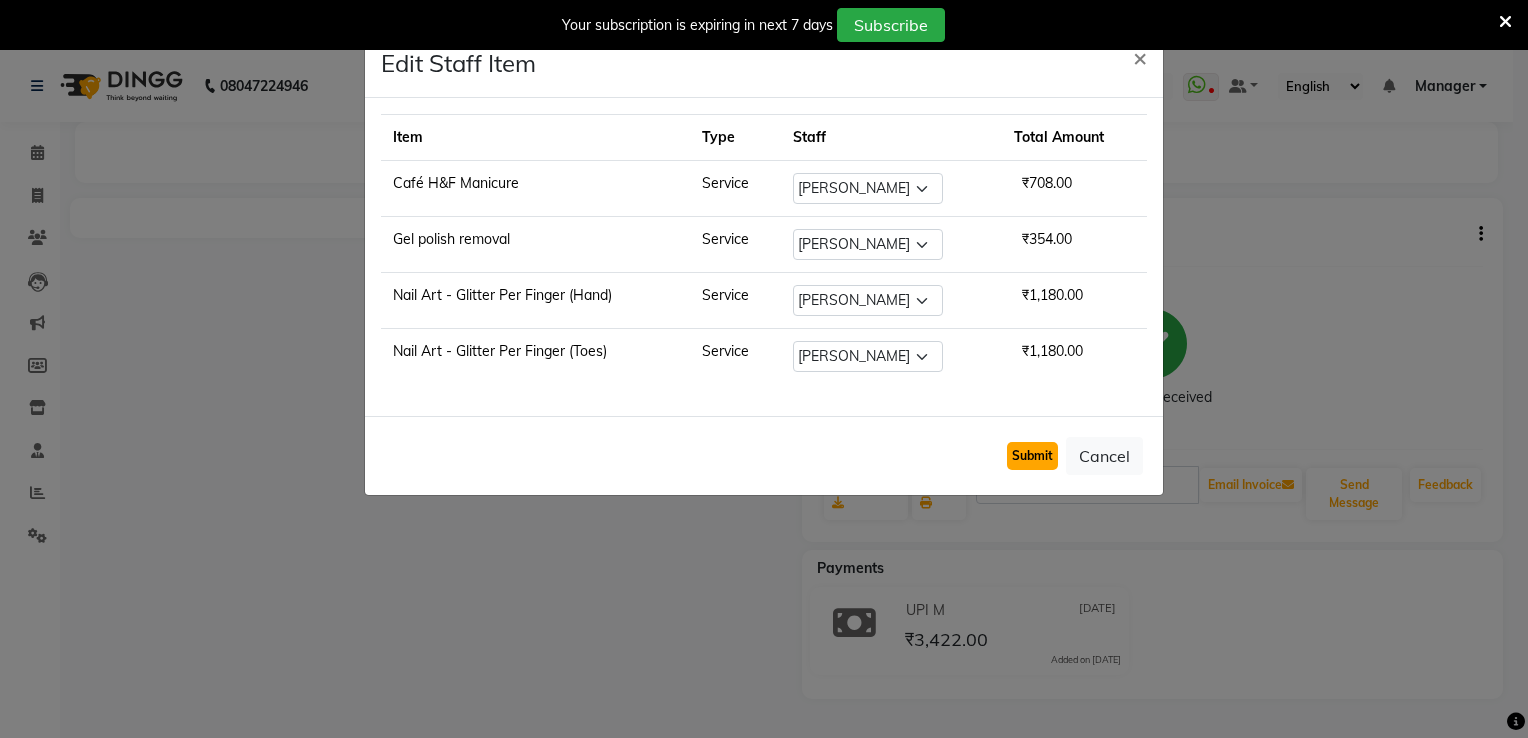 click on "Submit" 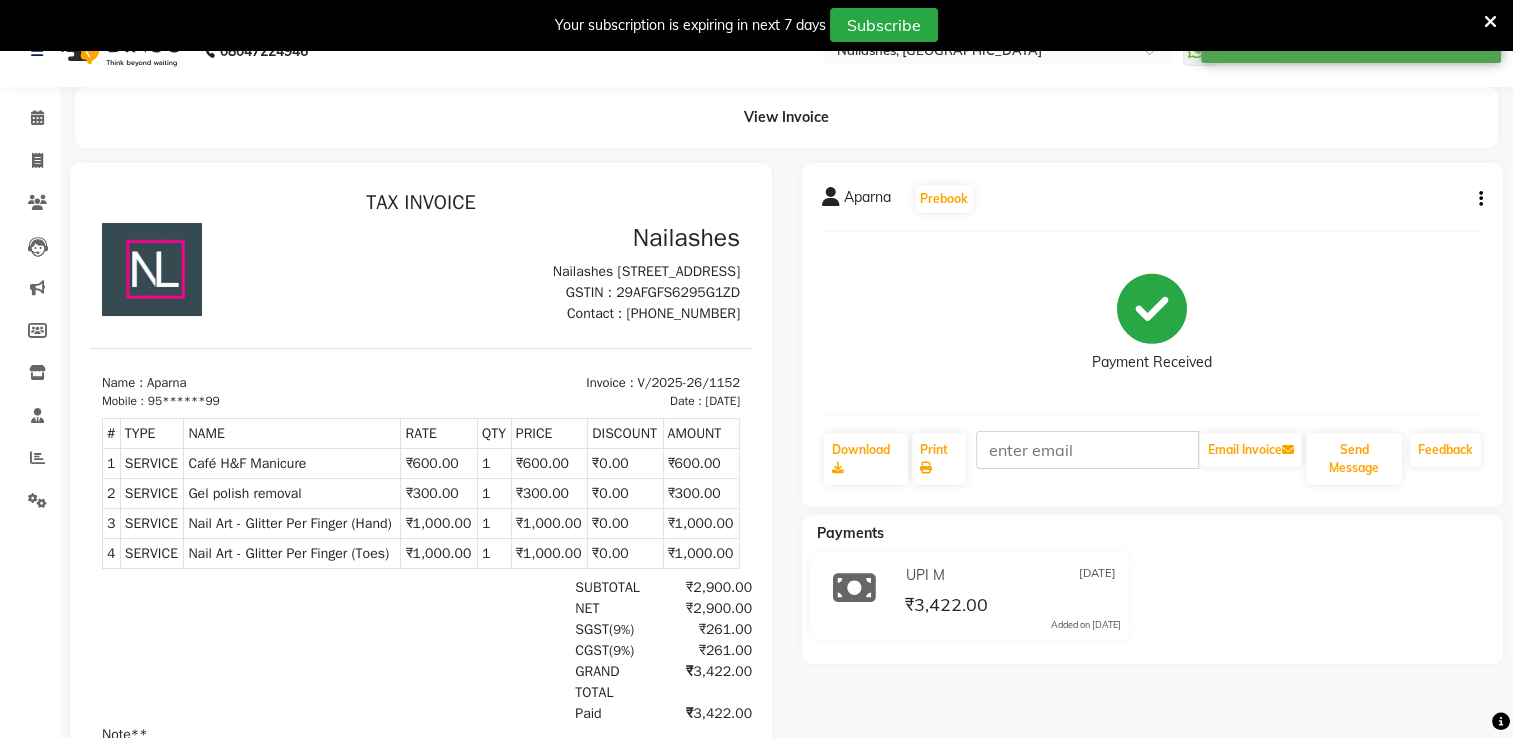 scroll, scrollTop: 0, scrollLeft: 0, axis: both 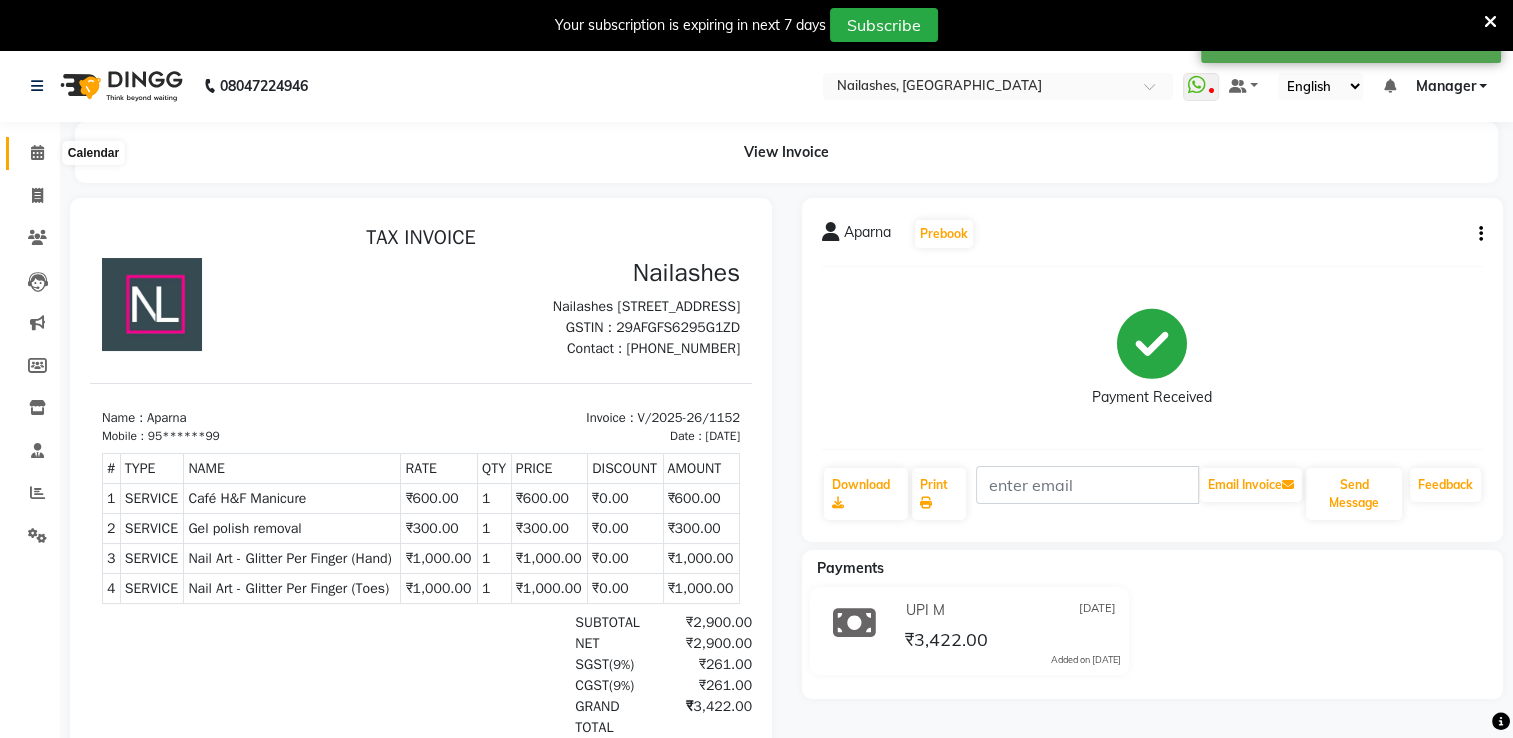 click 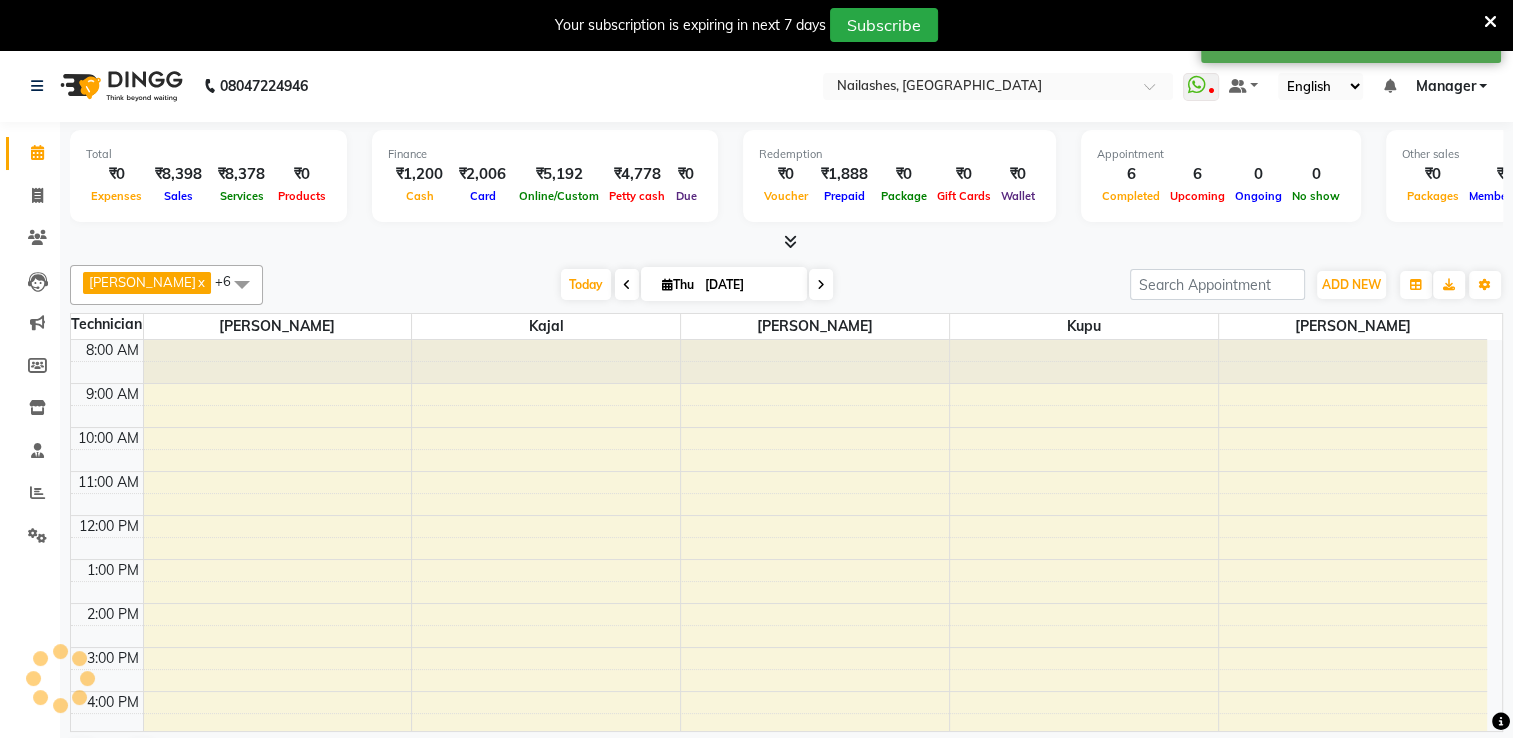 scroll, scrollTop: 0, scrollLeft: 0, axis: both 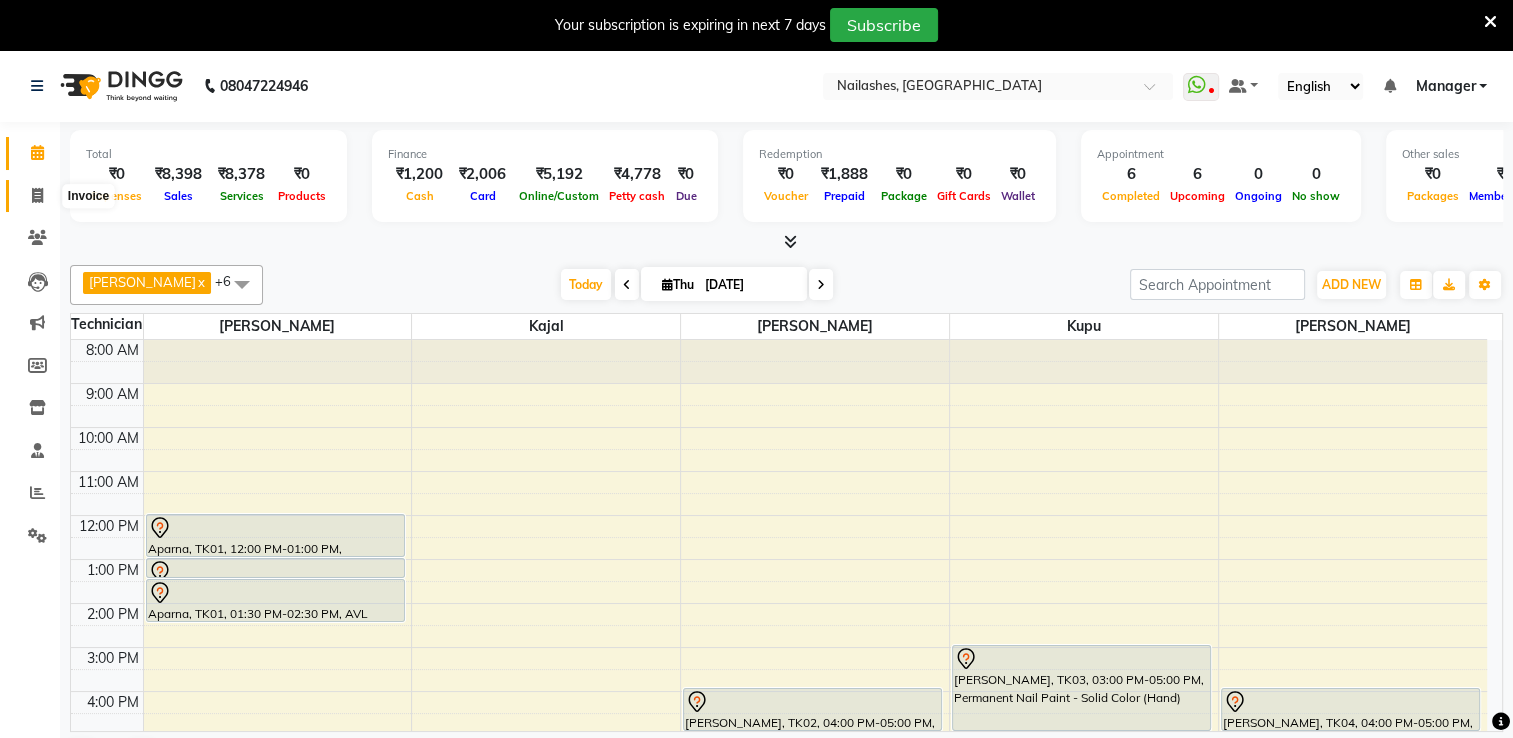 click 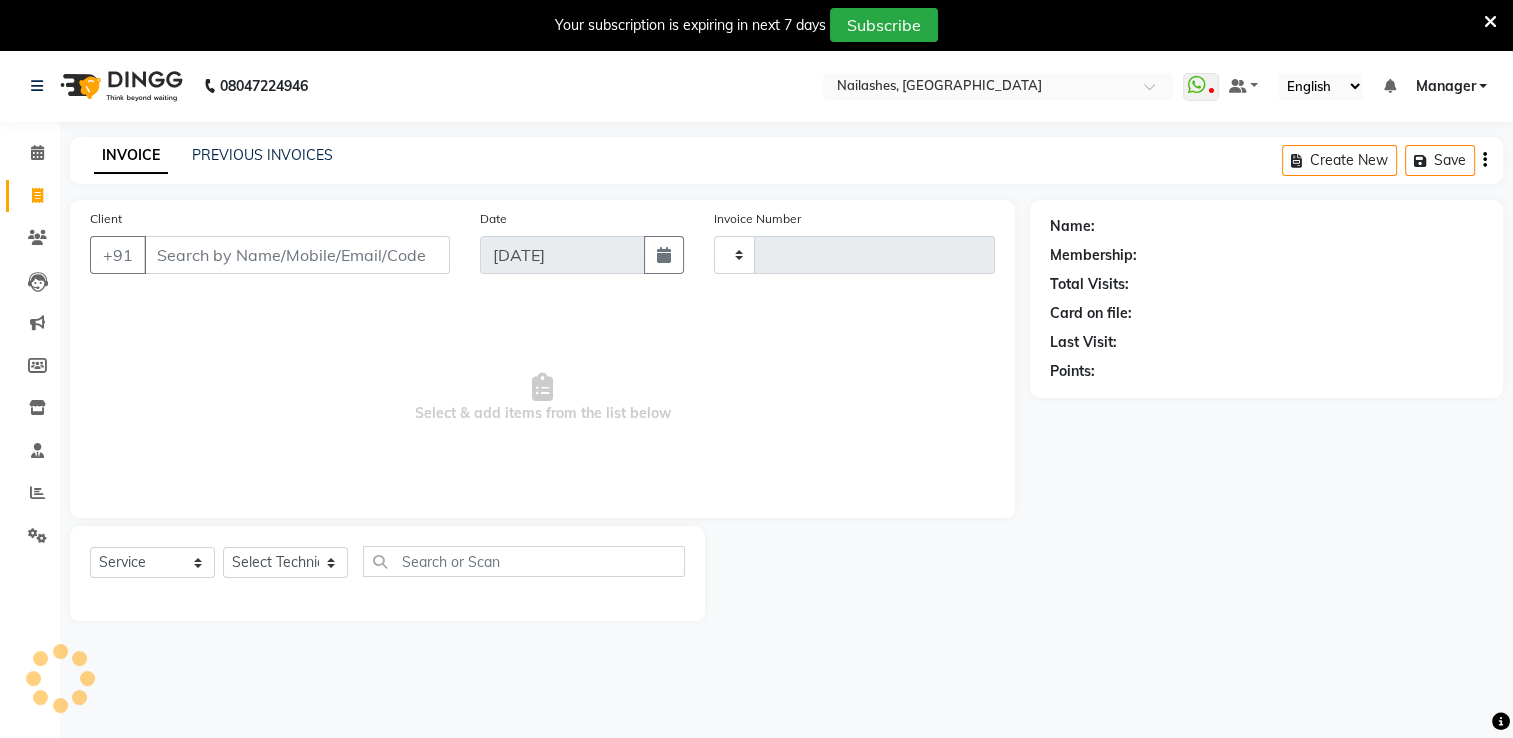 type on "1157" 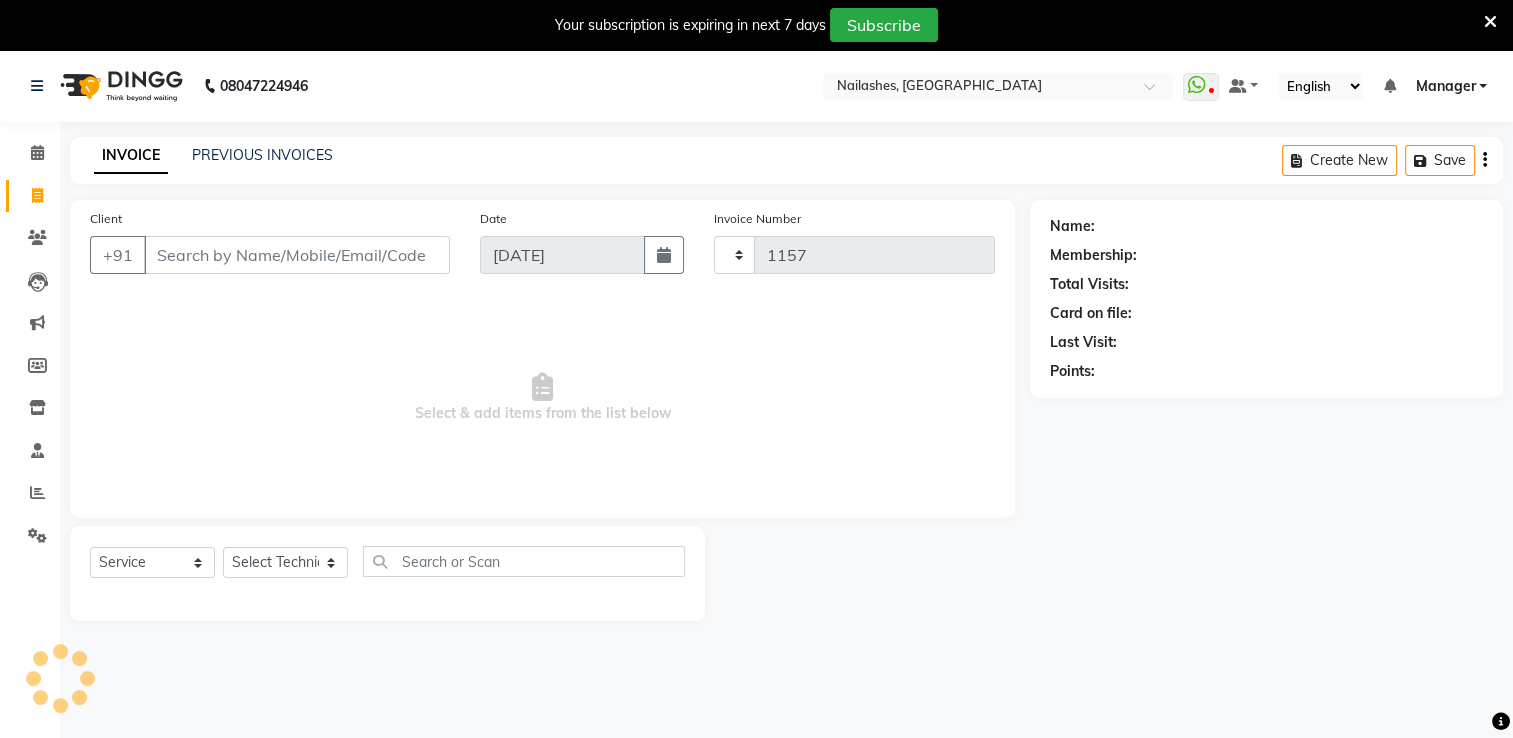 select on "6579" 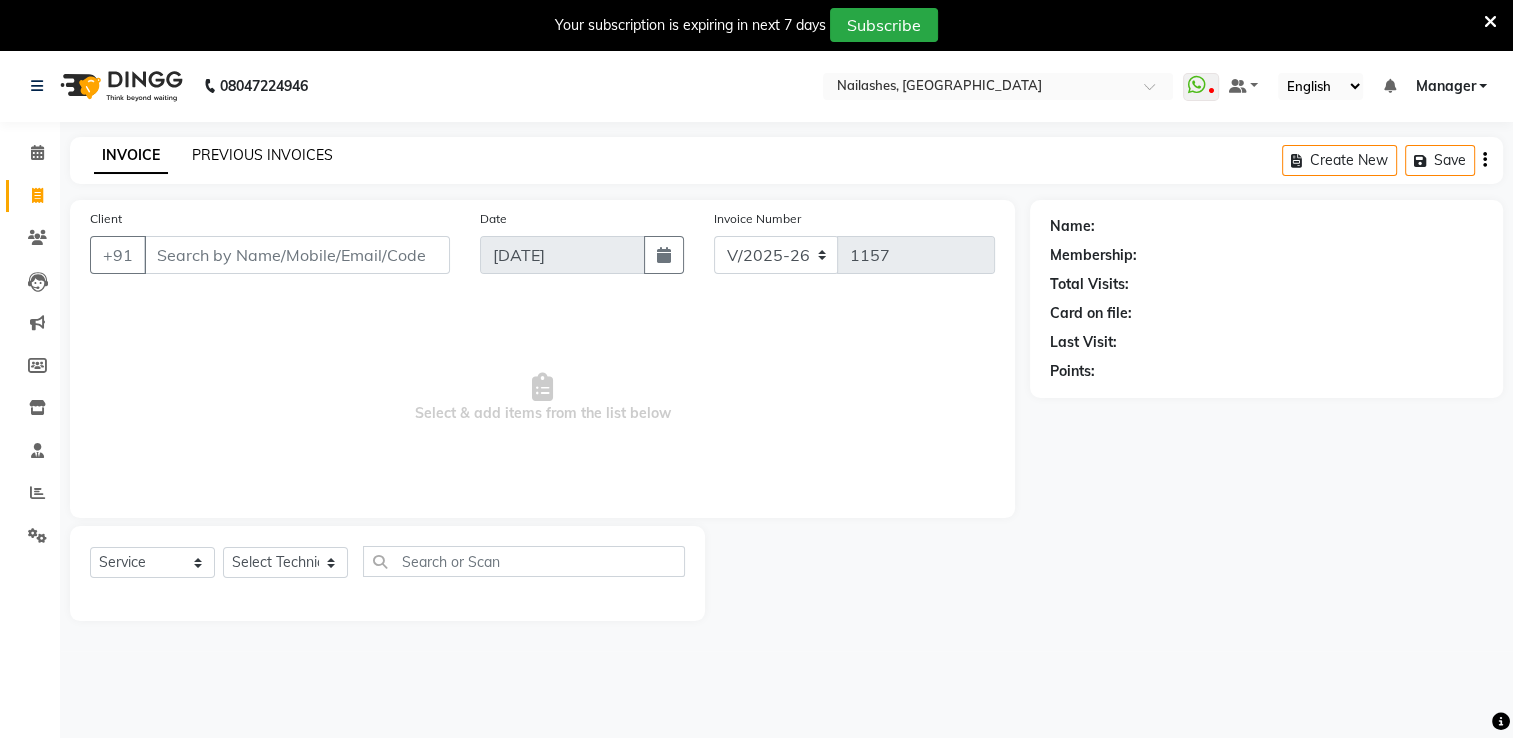 click on "PREVIOUS INVOICES" 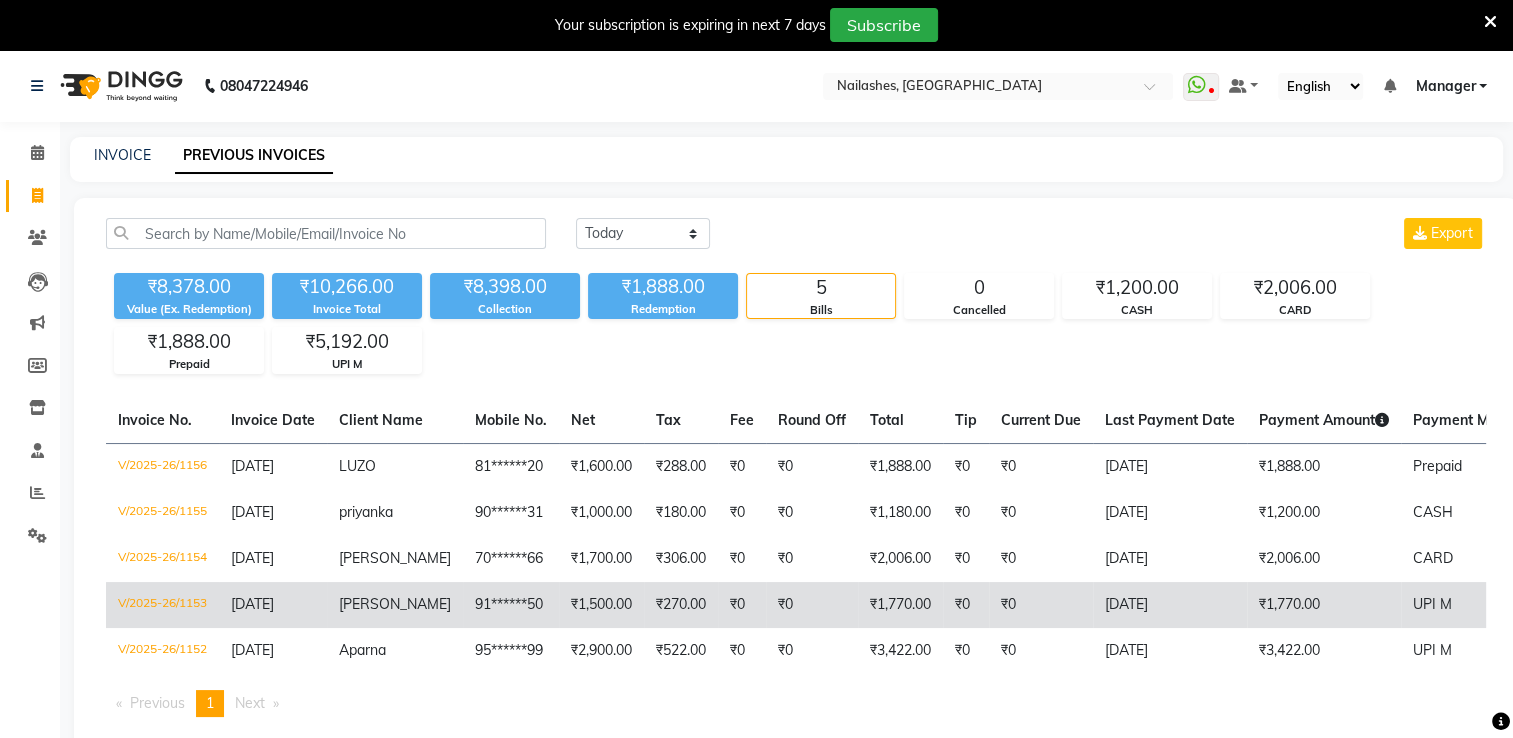 click on "₹1,500.00" 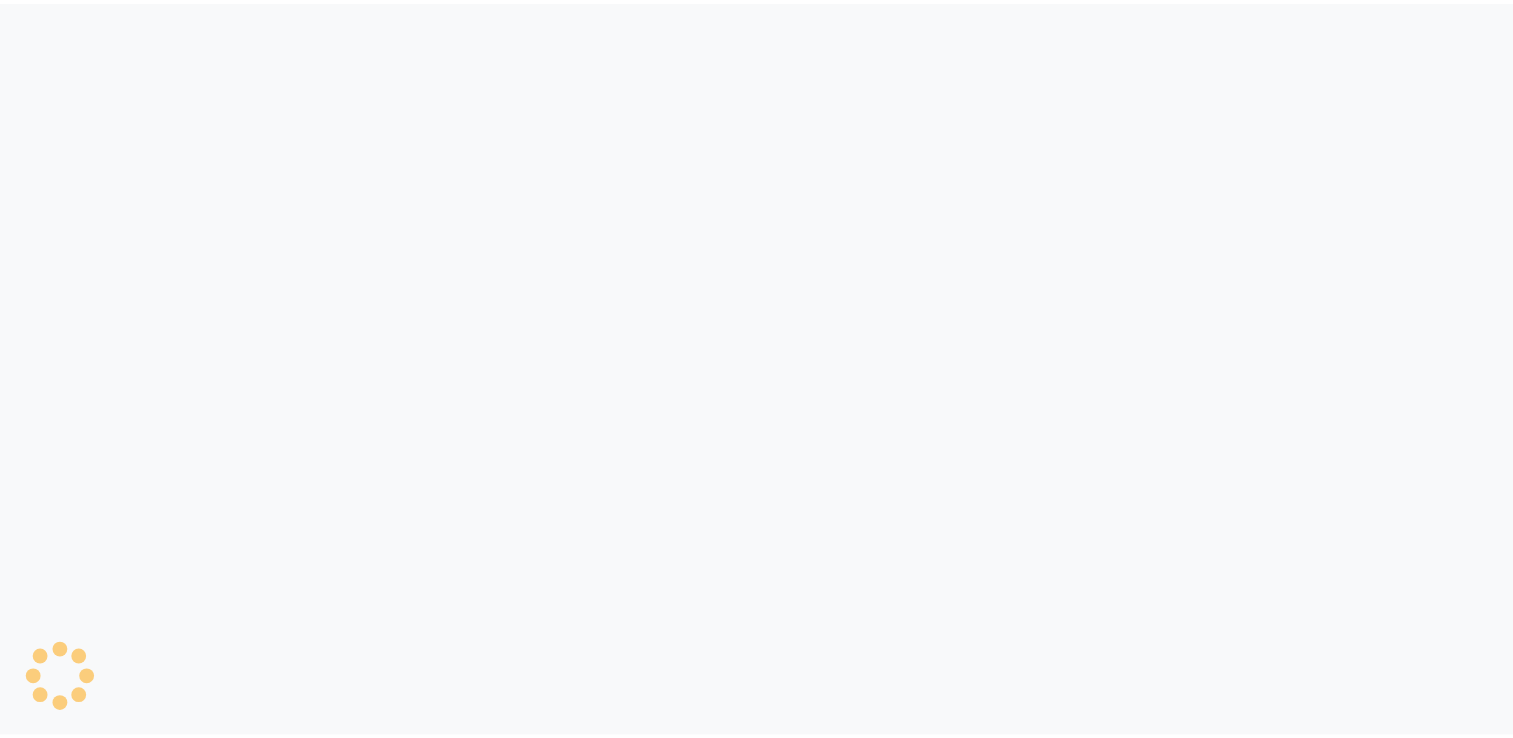 scroll, scrollTop: 0, scrollLeft: 0, axis: both 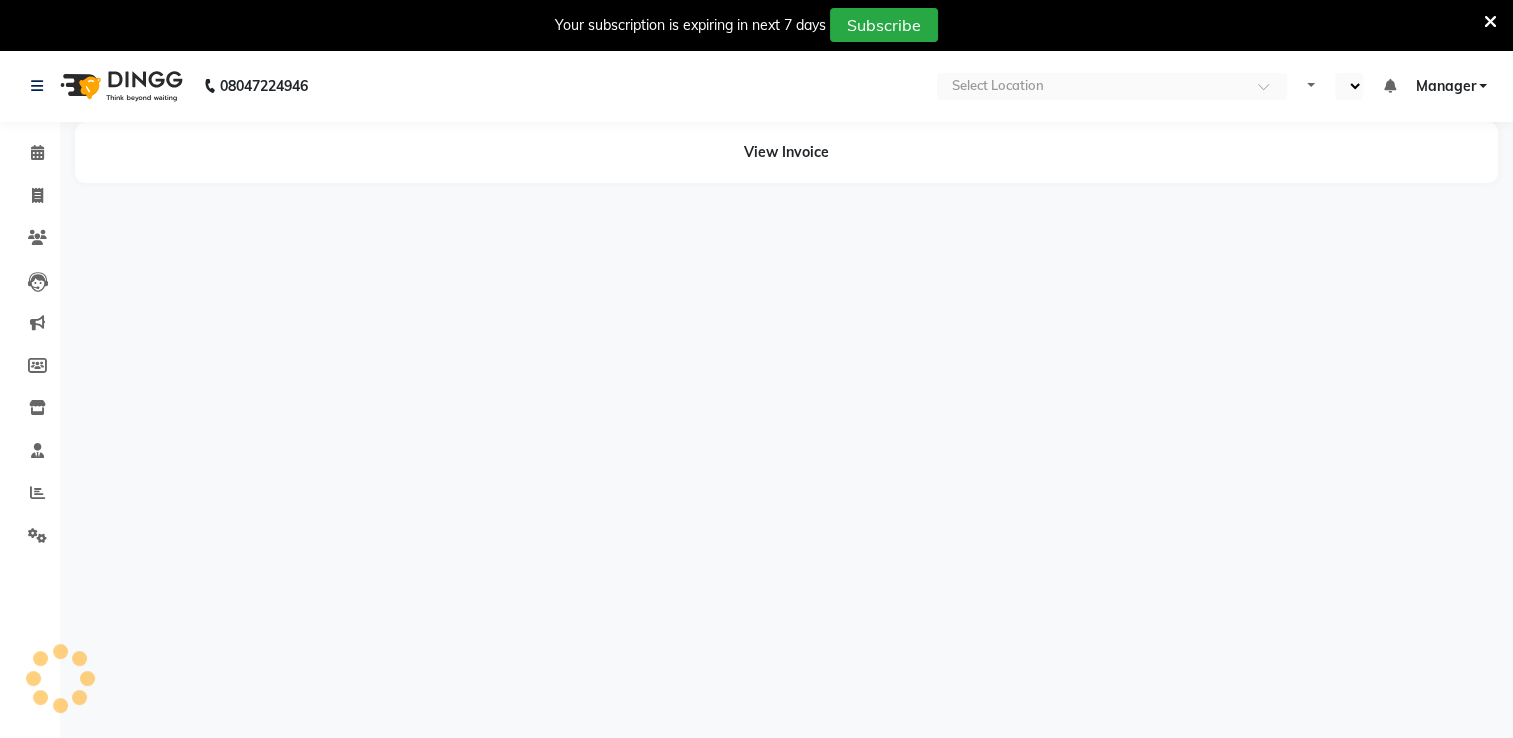 select on "en" 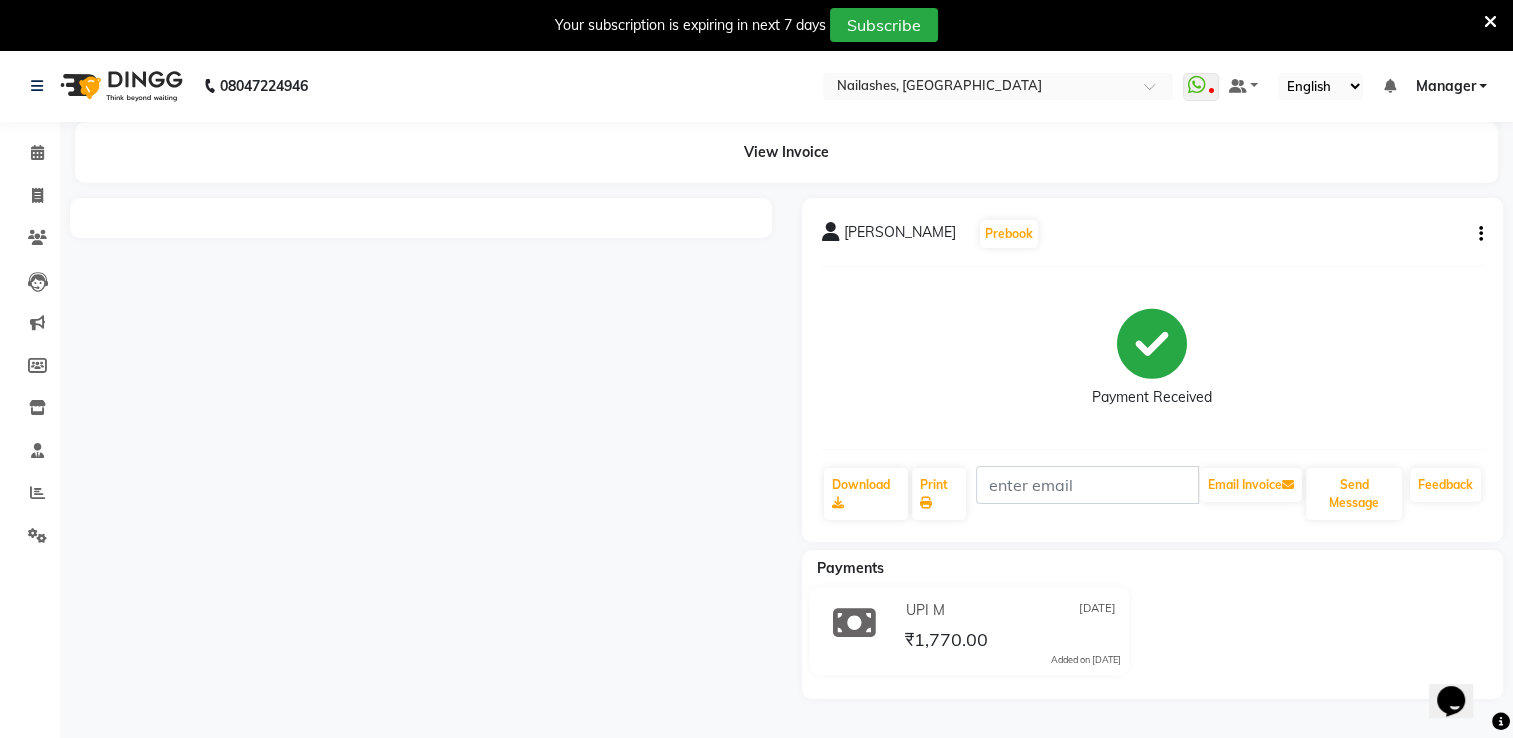 scroll, scrollTop: 0, scrollLeft: 0, axis: both 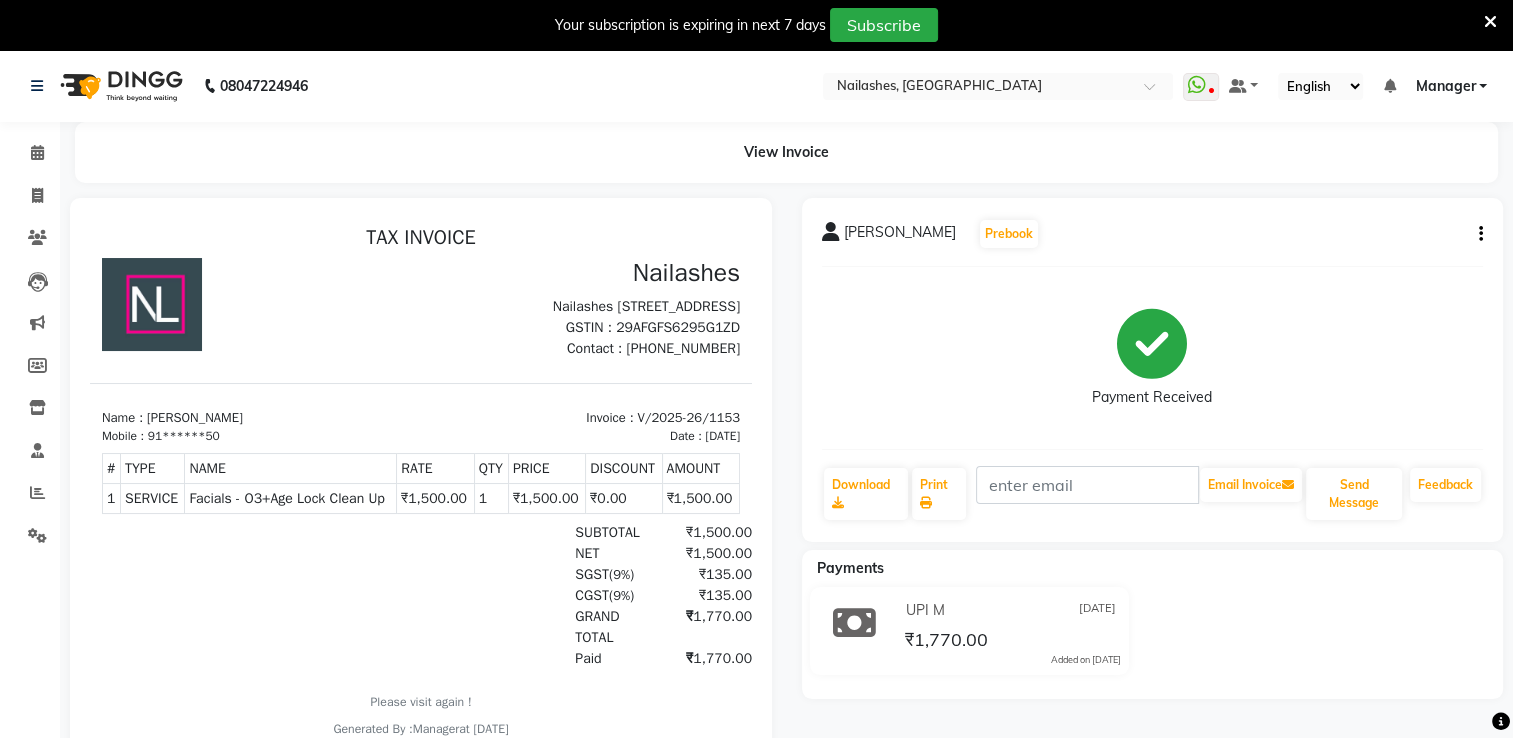 click 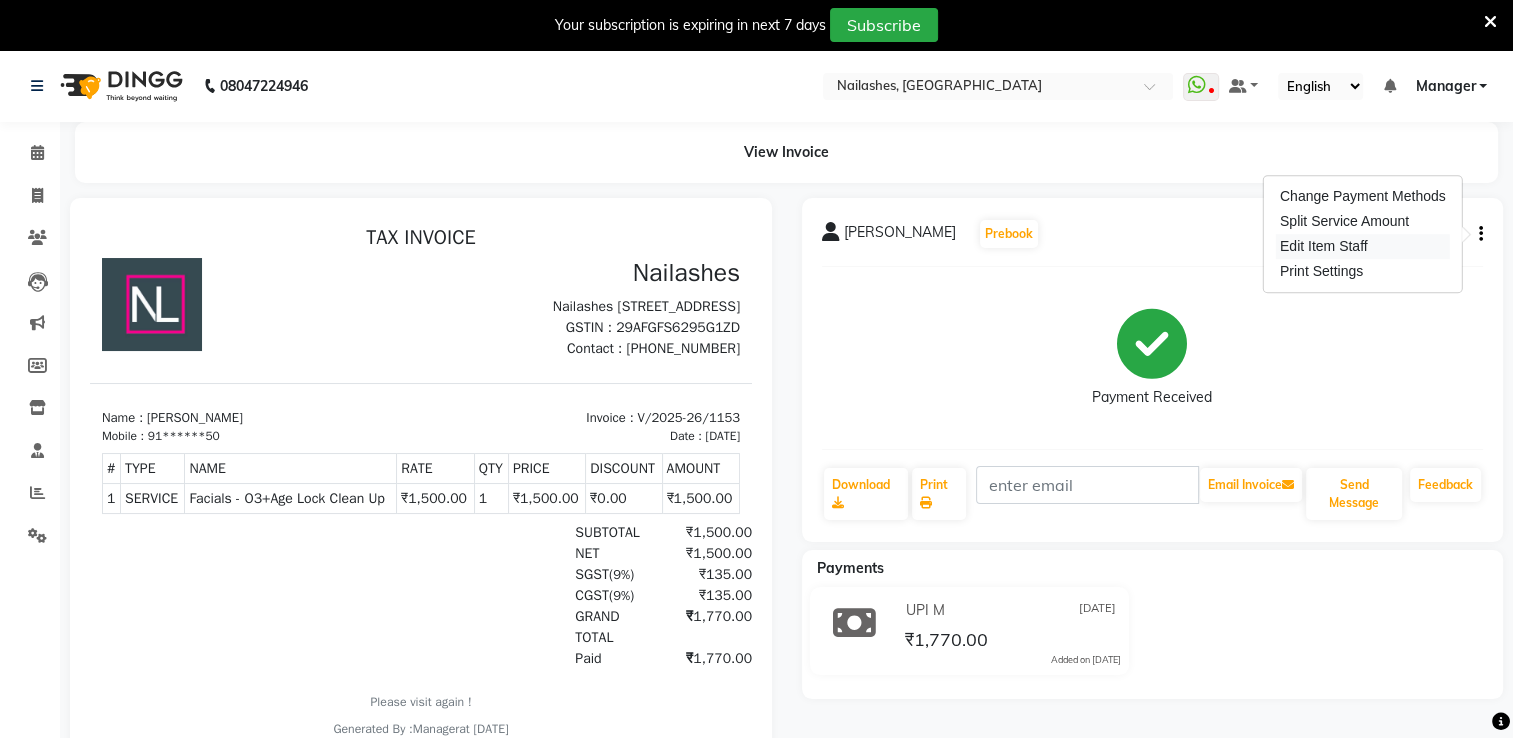 click on "Edit Item Staff" at bounding box center [1363, 246] 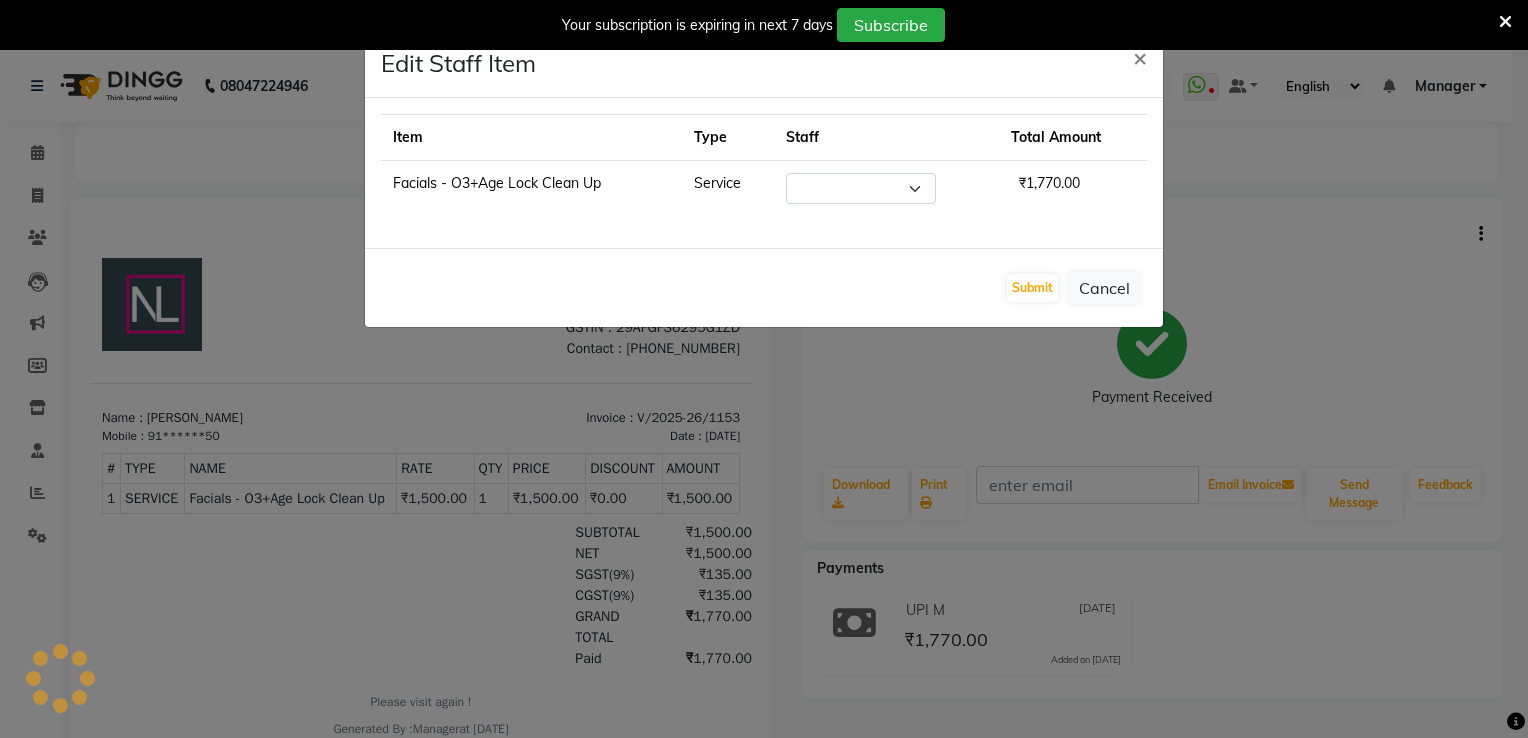 select on "79265" 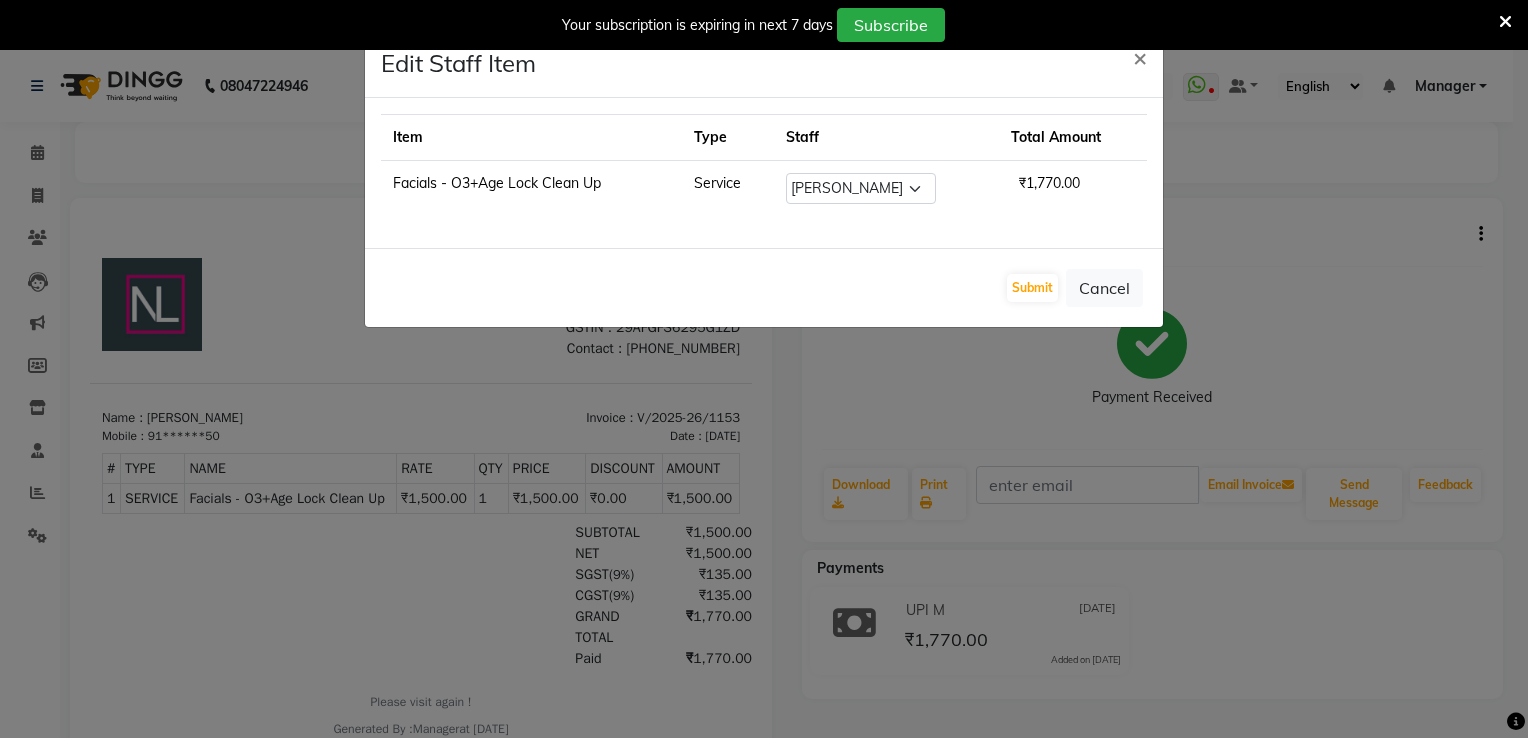 click on "Edit Staff Item  × Item Type Staff Total Amount Facials  - O3+Age Lock Clean Up Service Select  AMGHA   ARISH   Arvind   chandu   Dipen   Gulafshan   John   Kajal   kelly   kupu   Manager   megha   Nirjala   Owner   pankaj   PARE   SHAR MOHAMAND   shradha  ₹1,770.00  Submit   Cancel" 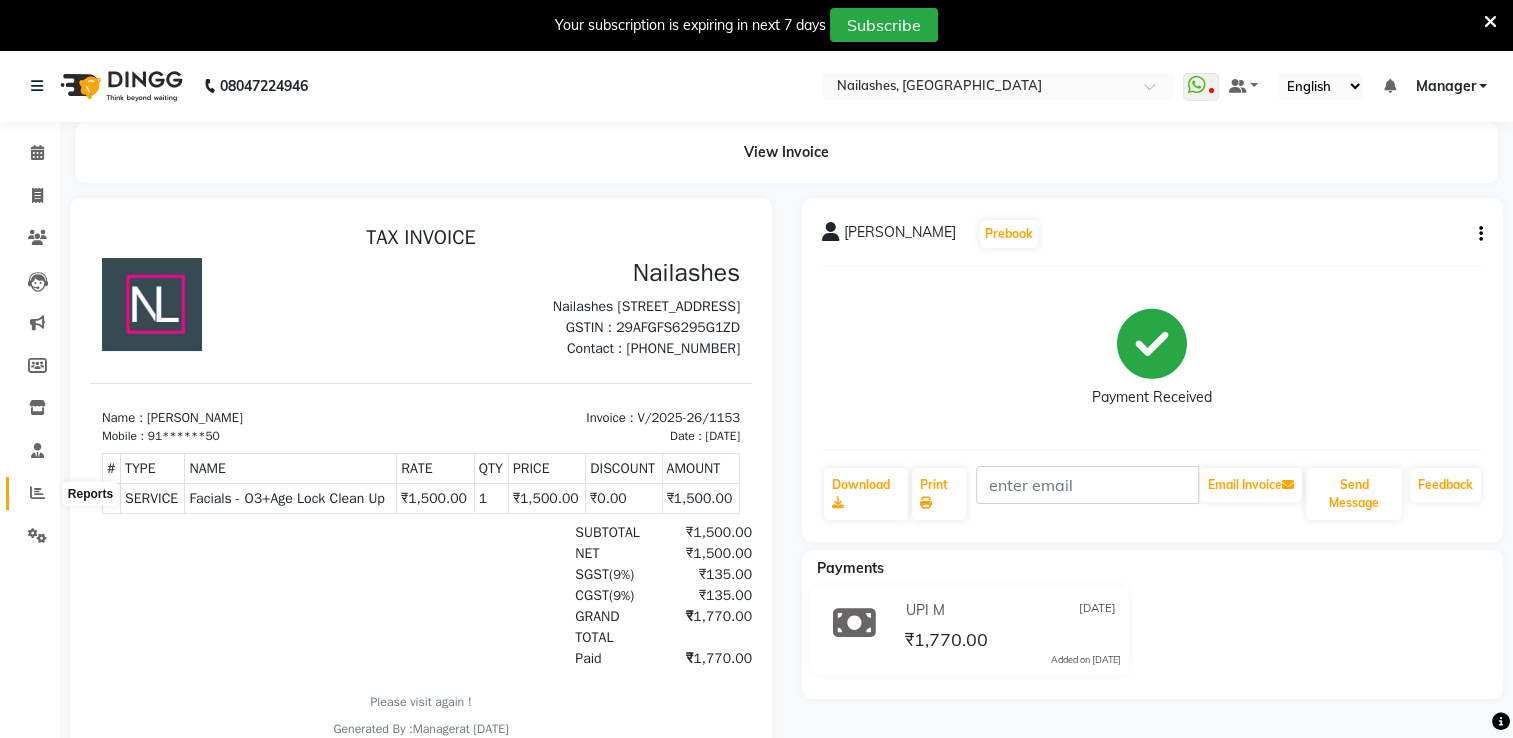 click 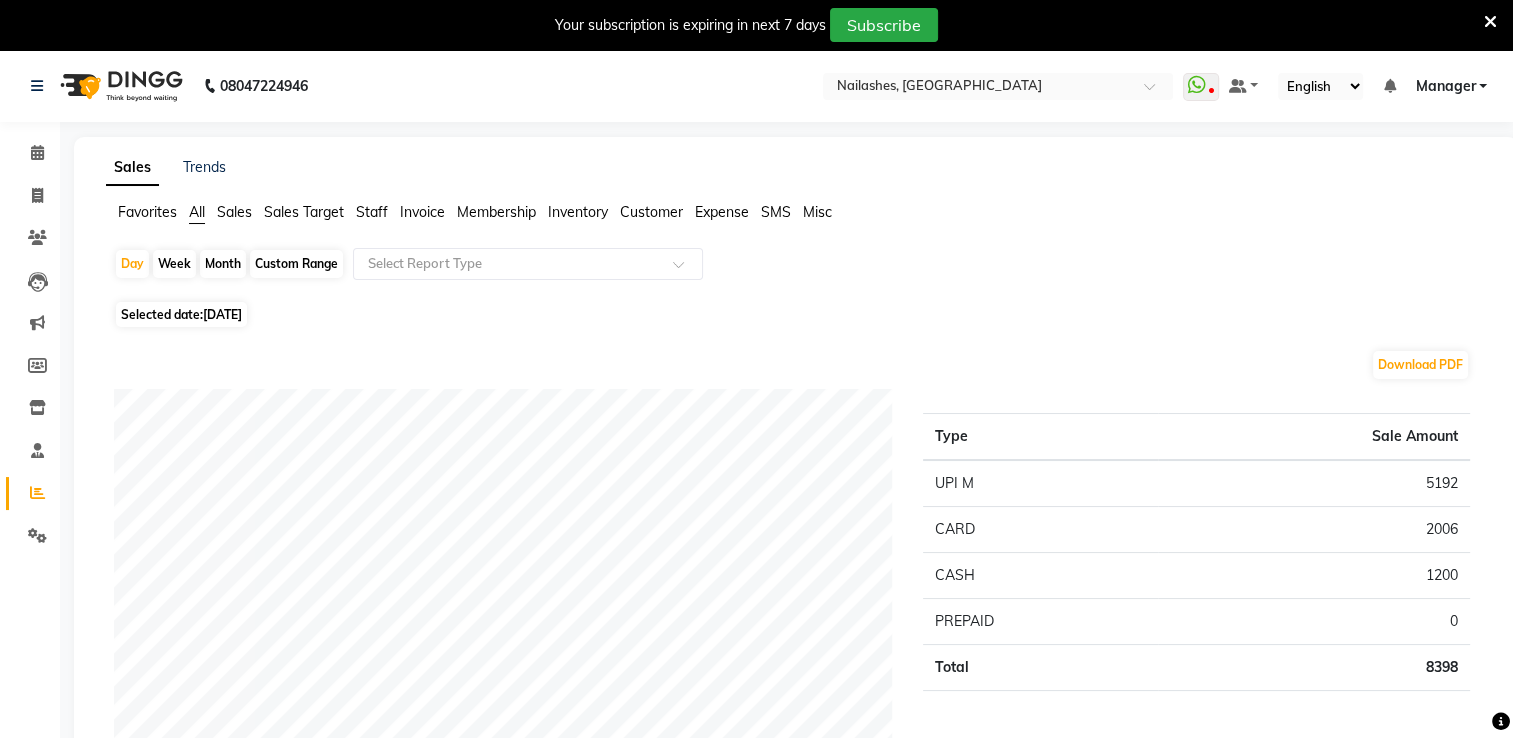 click on "Staff" 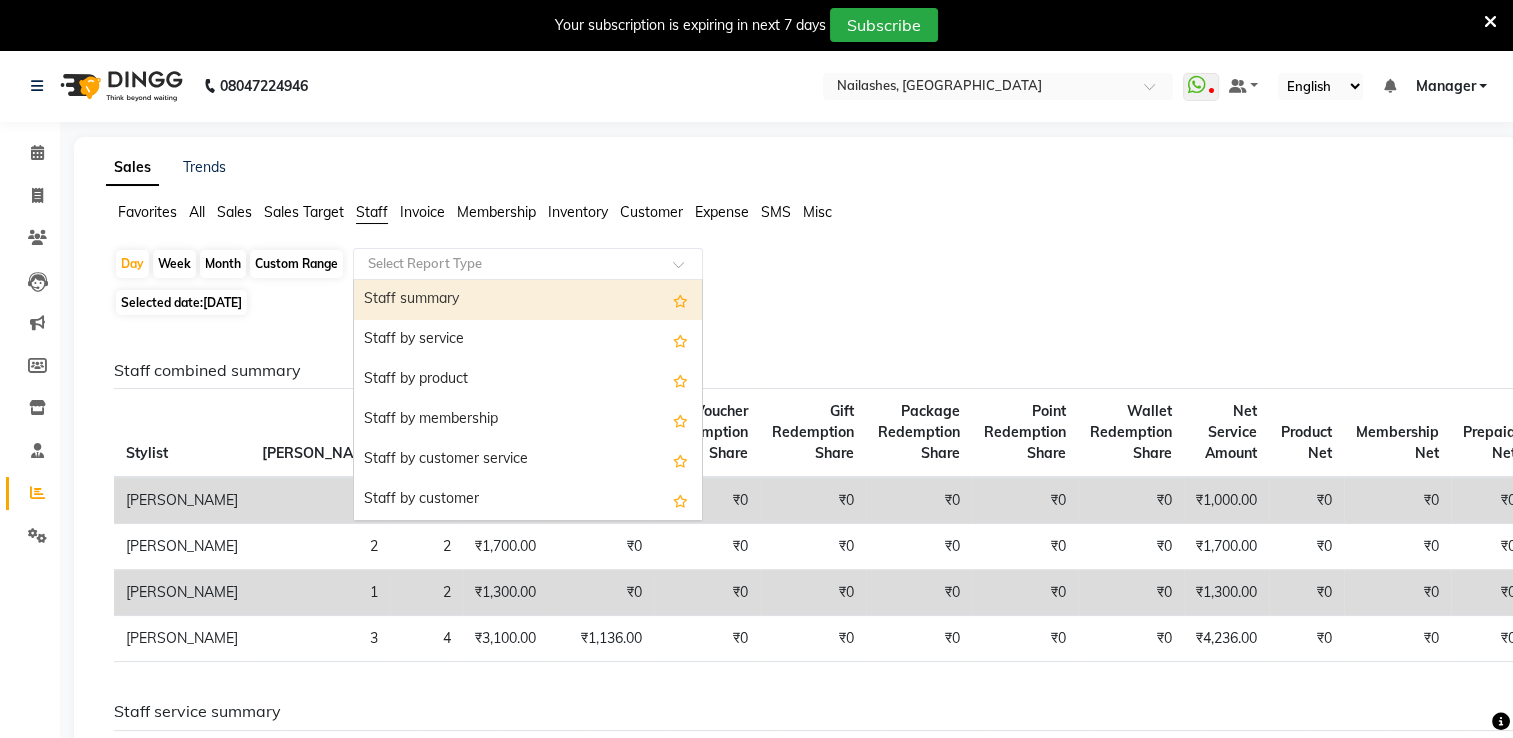click 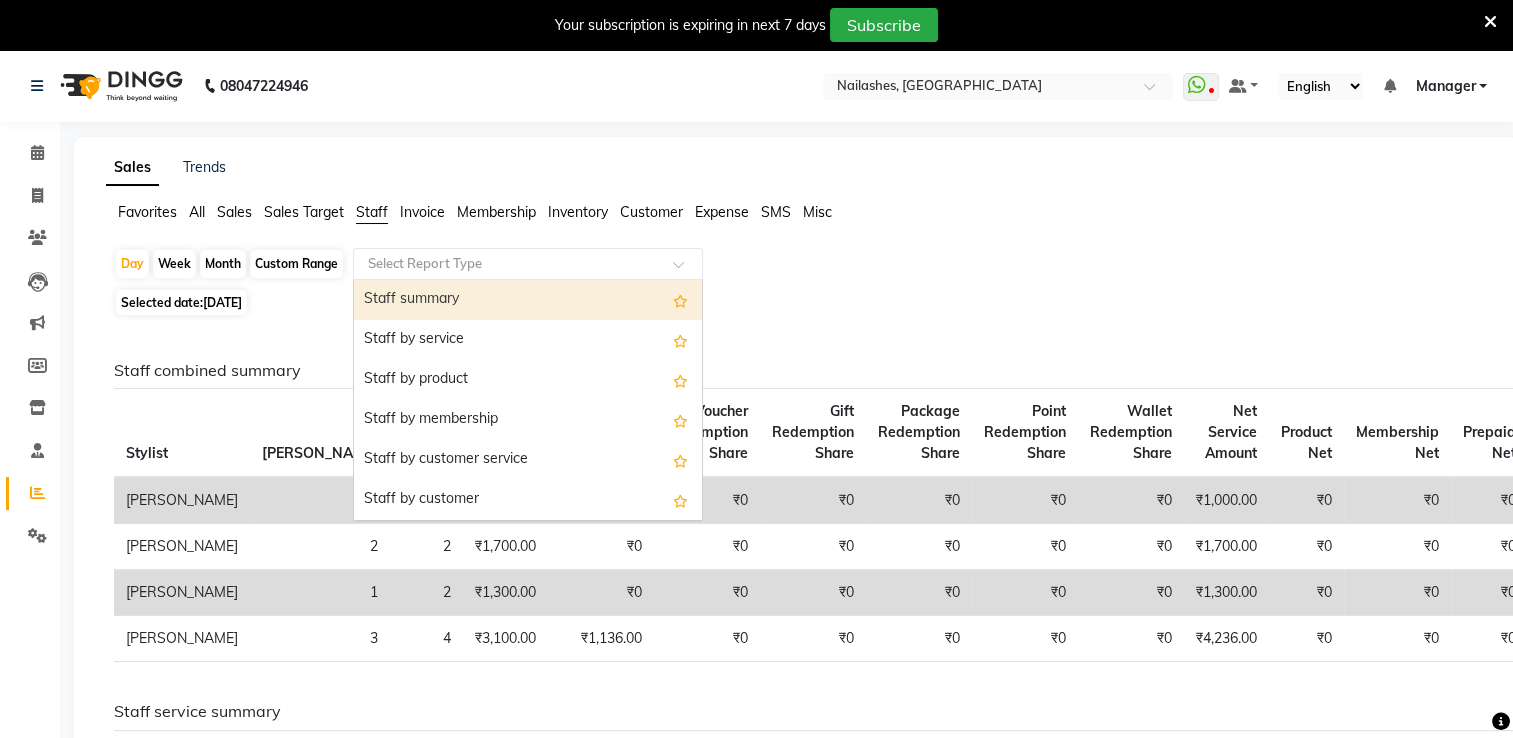 click on "Staff summary" at bounding box center [528, 300] 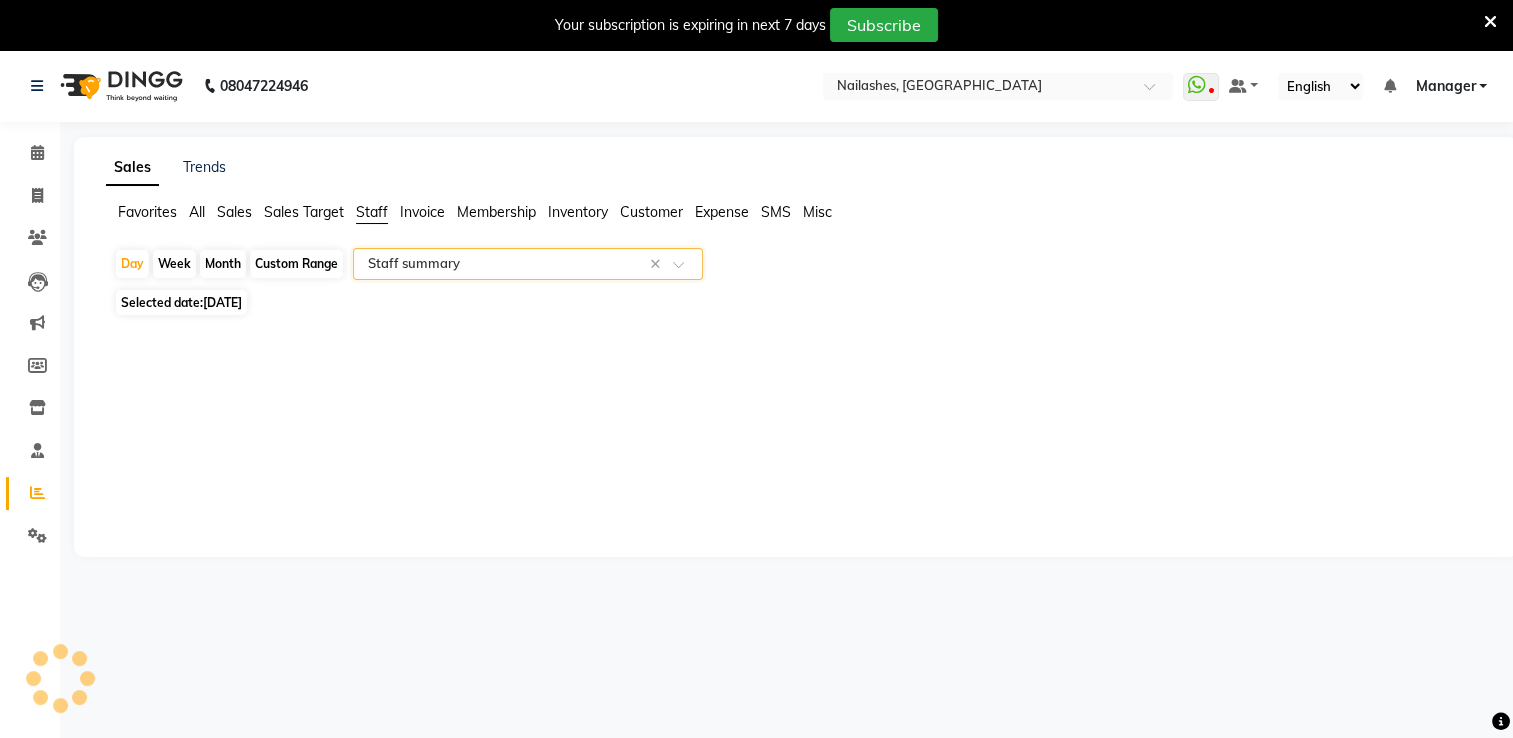 select on "full_report" 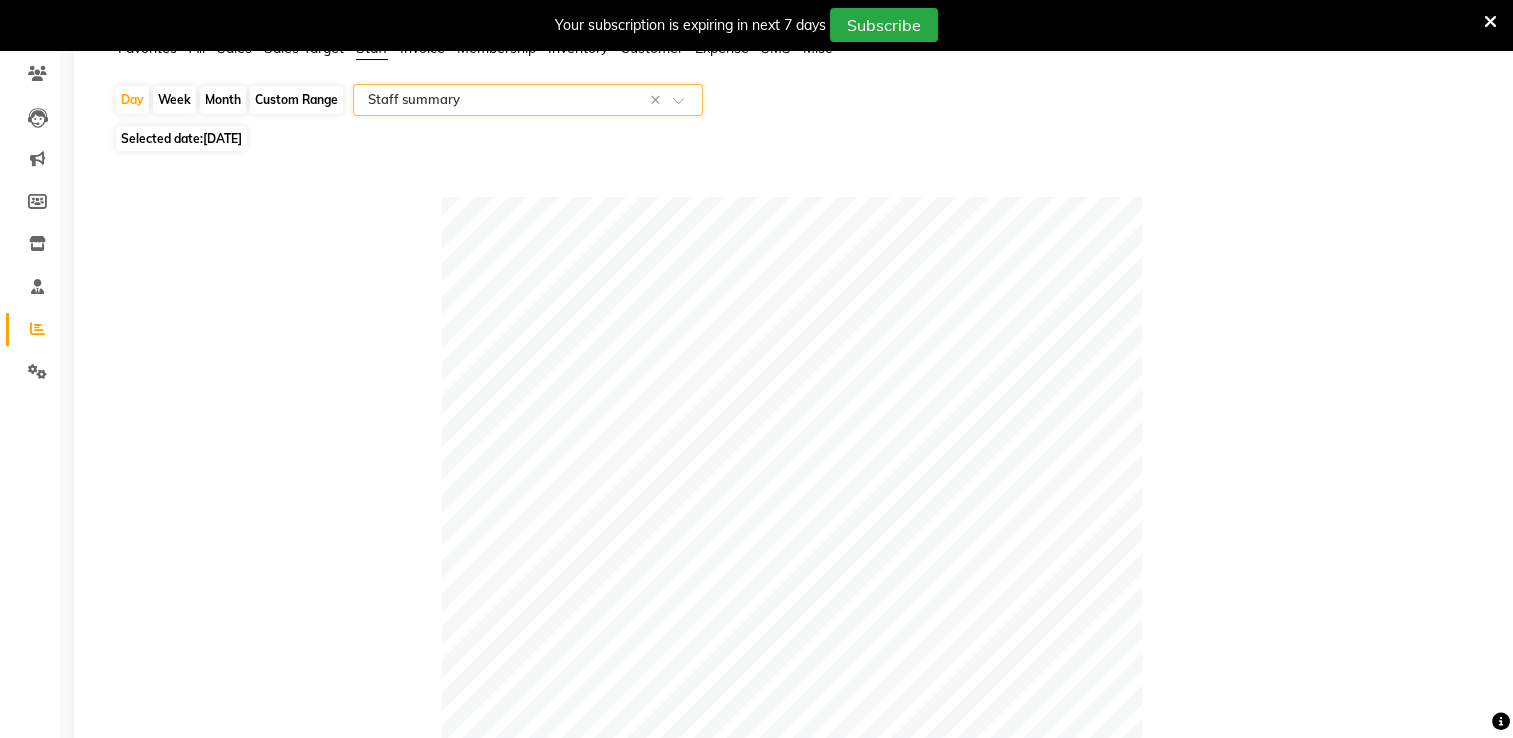scroll, scrollTop: 0, scrollLeft: 0, axis: both 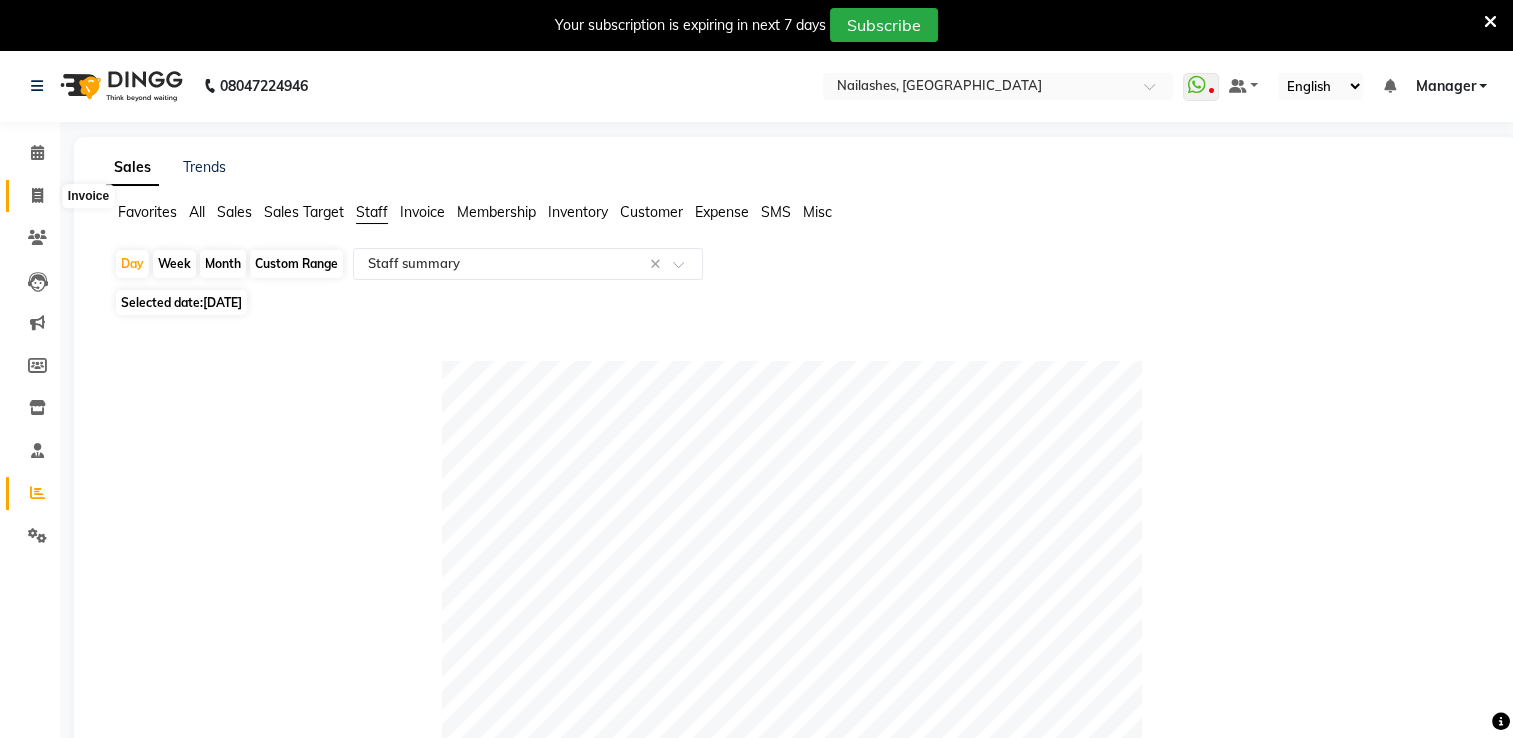 click 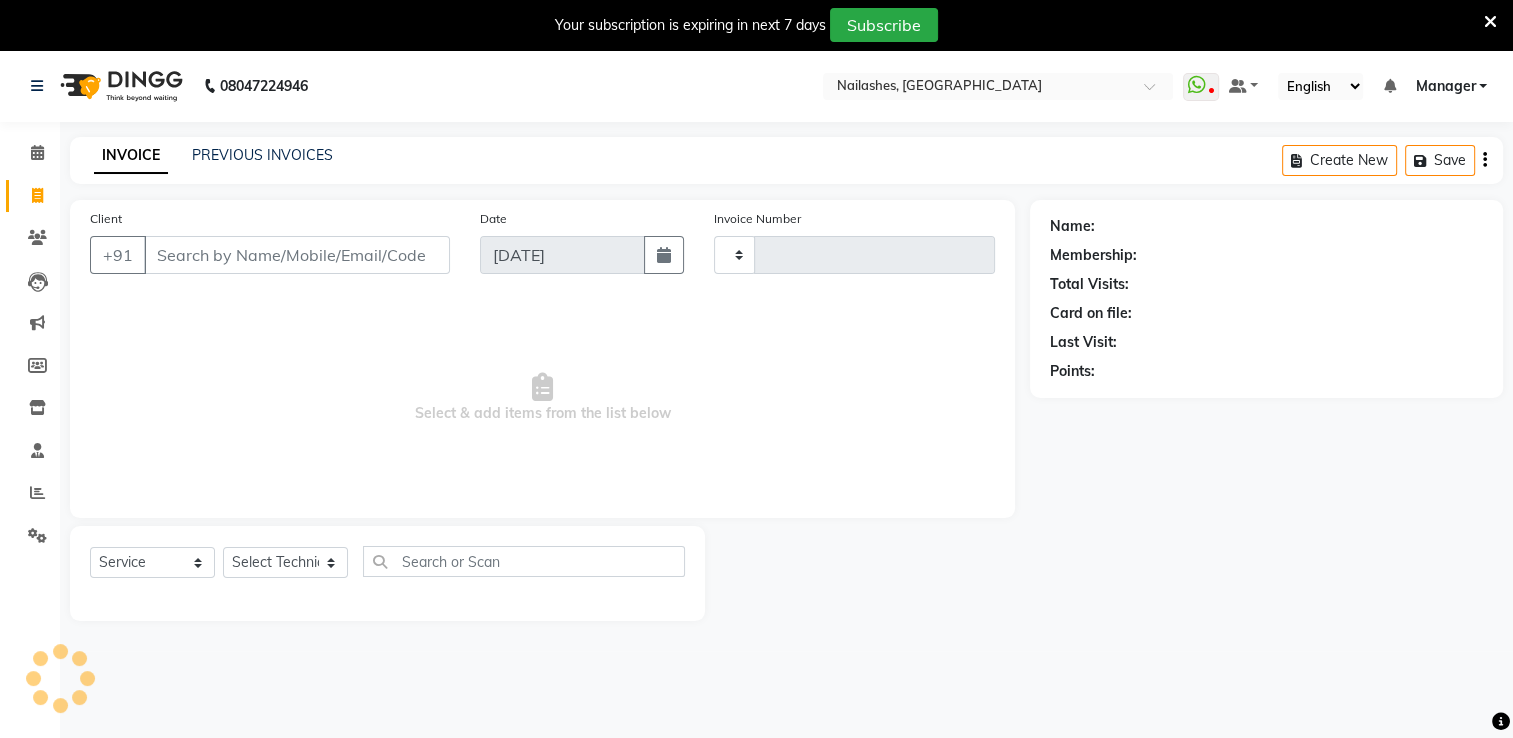 scroll, scrollTop: 50, scrollLeft: 0, axis: vertical 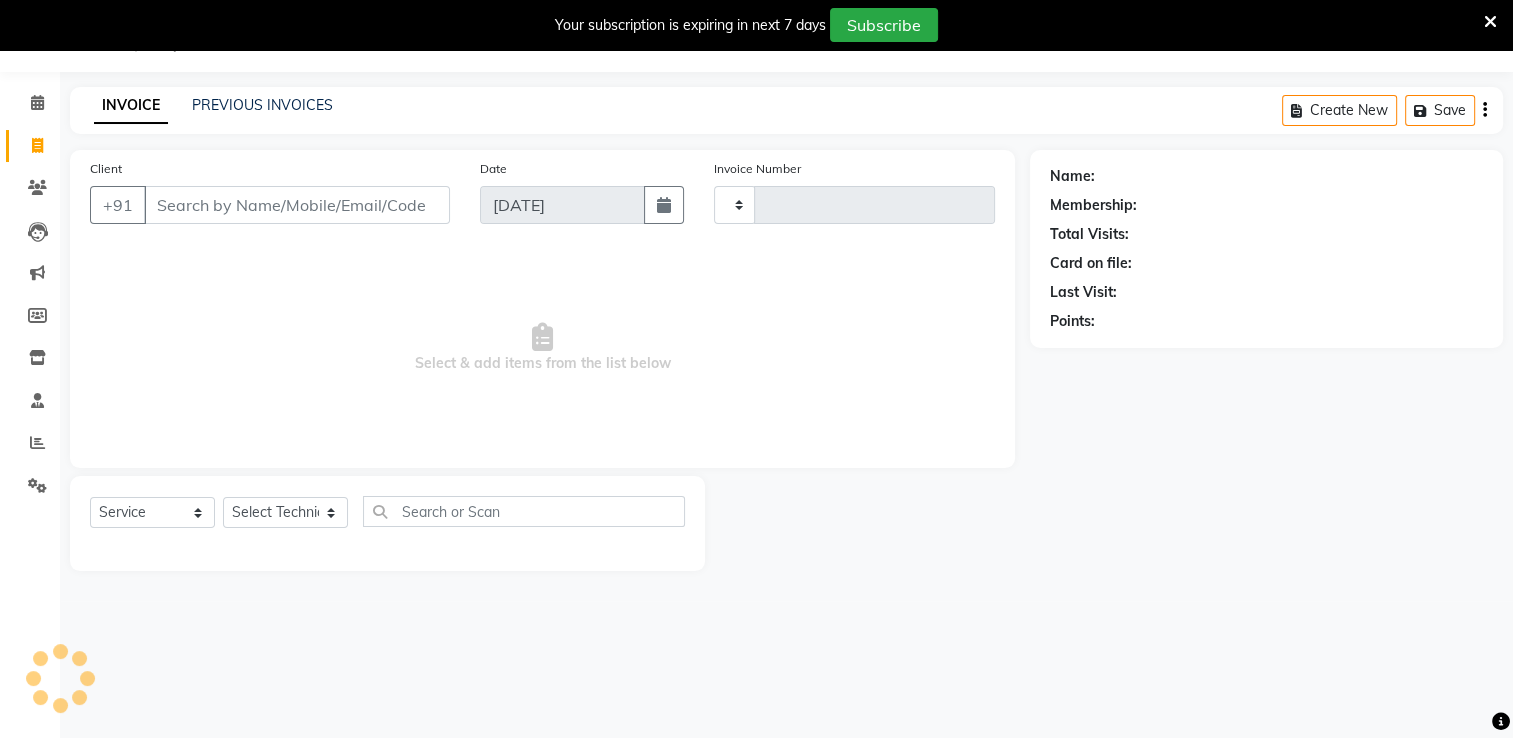 type on "1157" 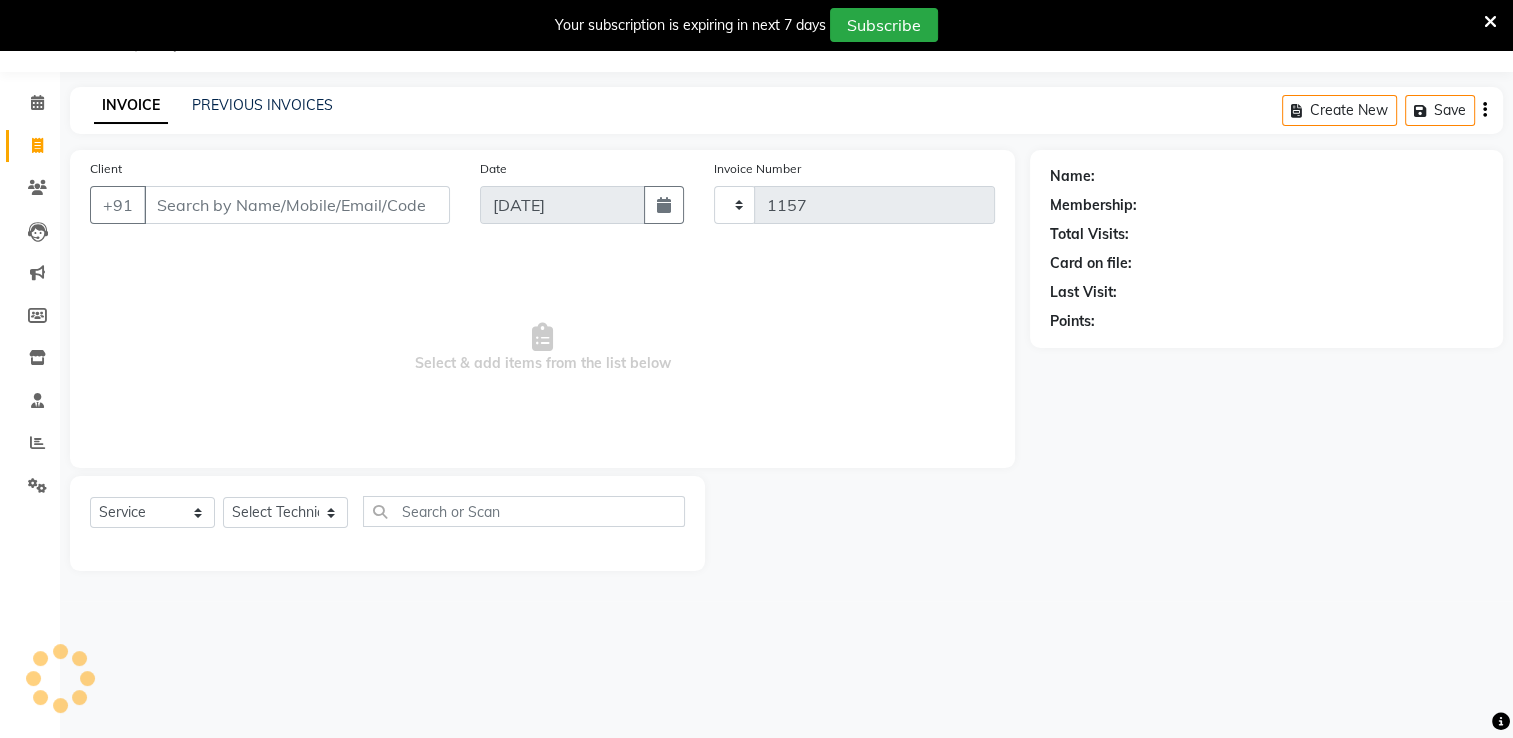 select on "6579" 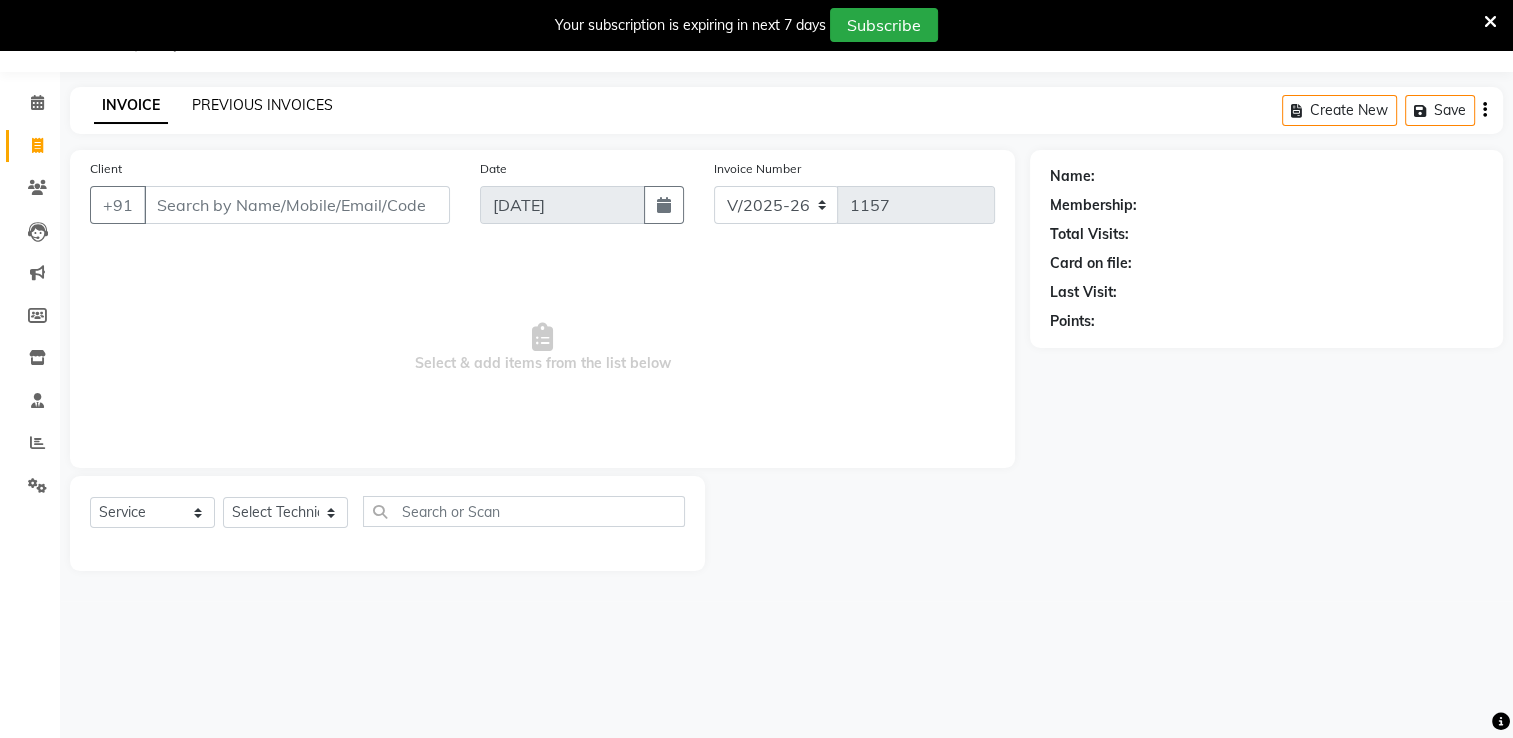 click on "PREVIOUS INVOICES" 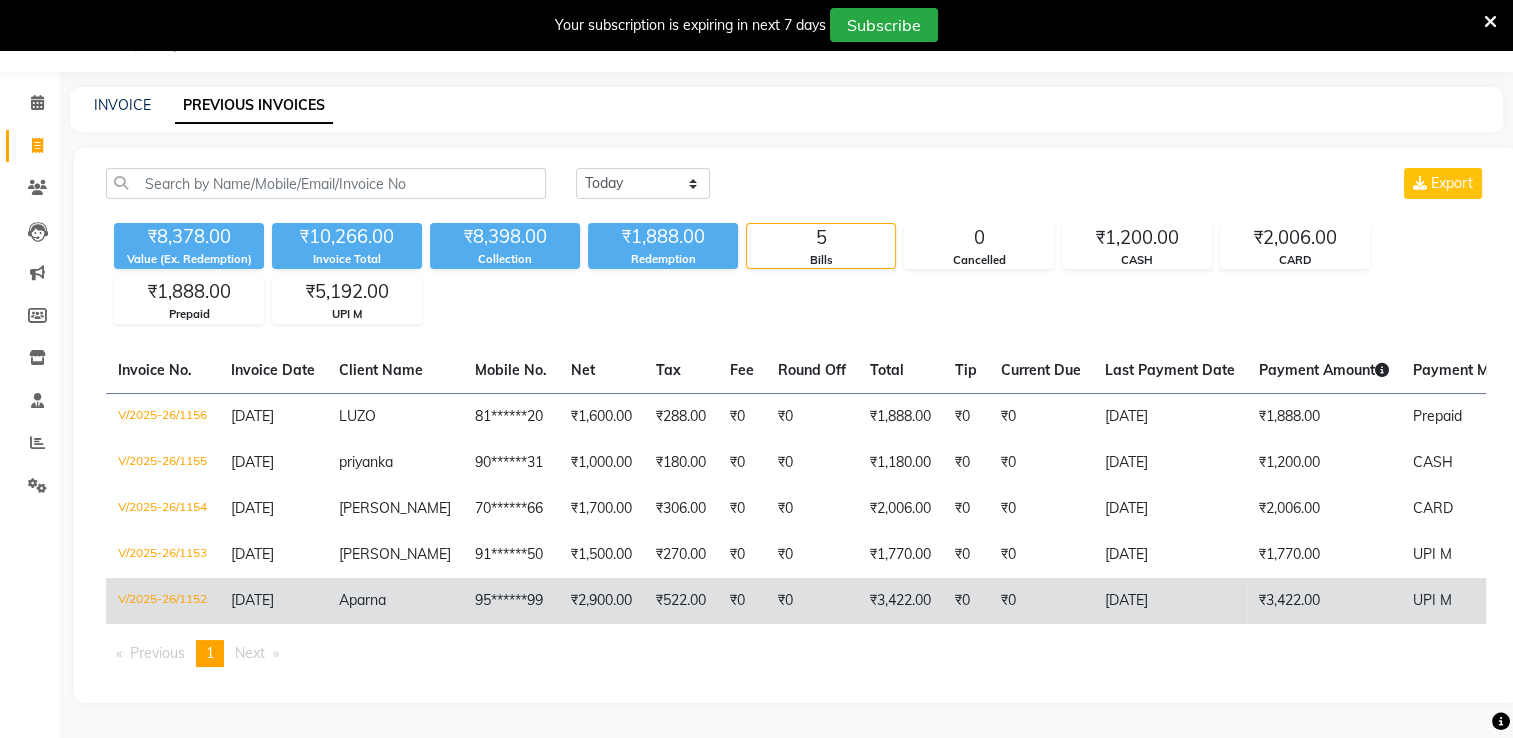 click on "₹2,900.00" 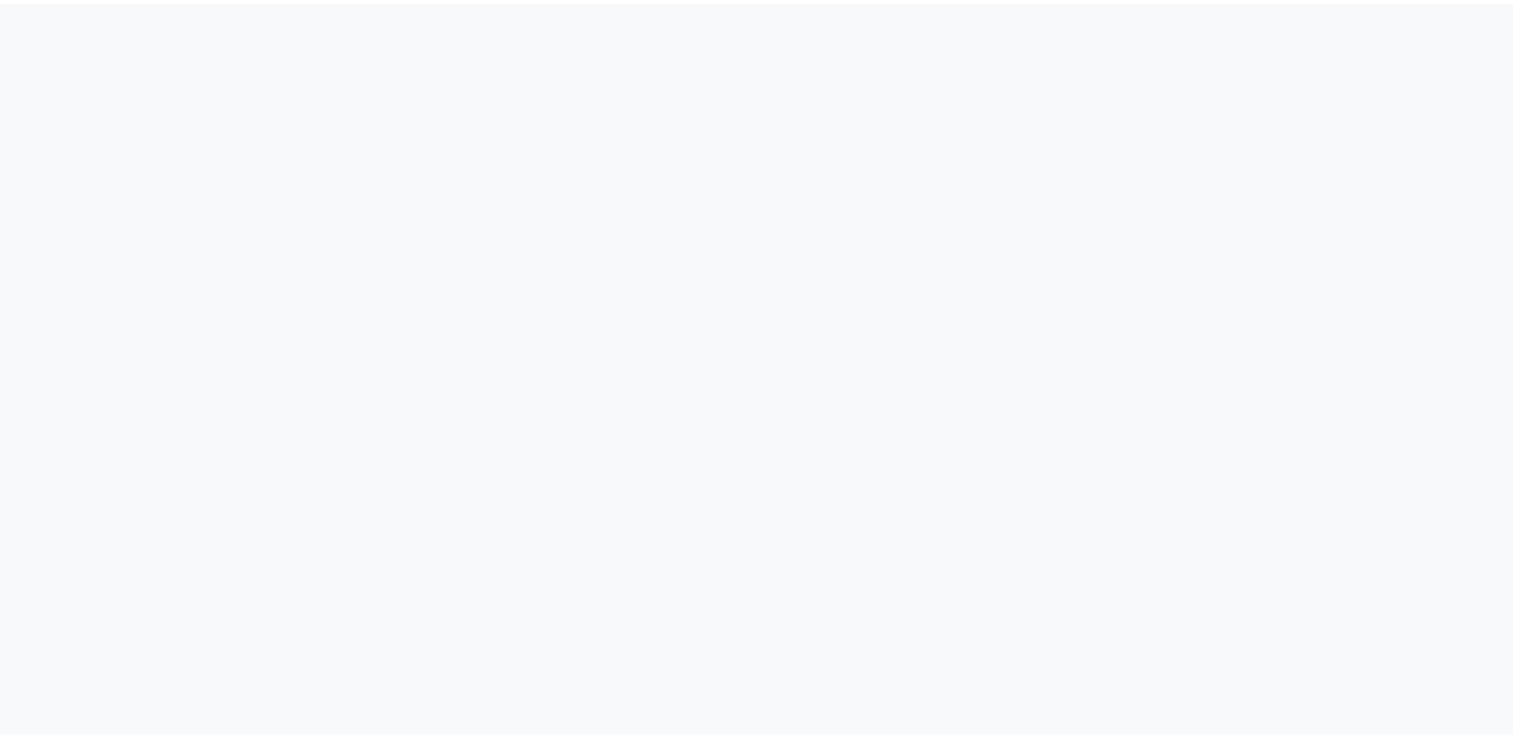 scroll, scrollTop: 0, scrollLeft: 0, axis: both 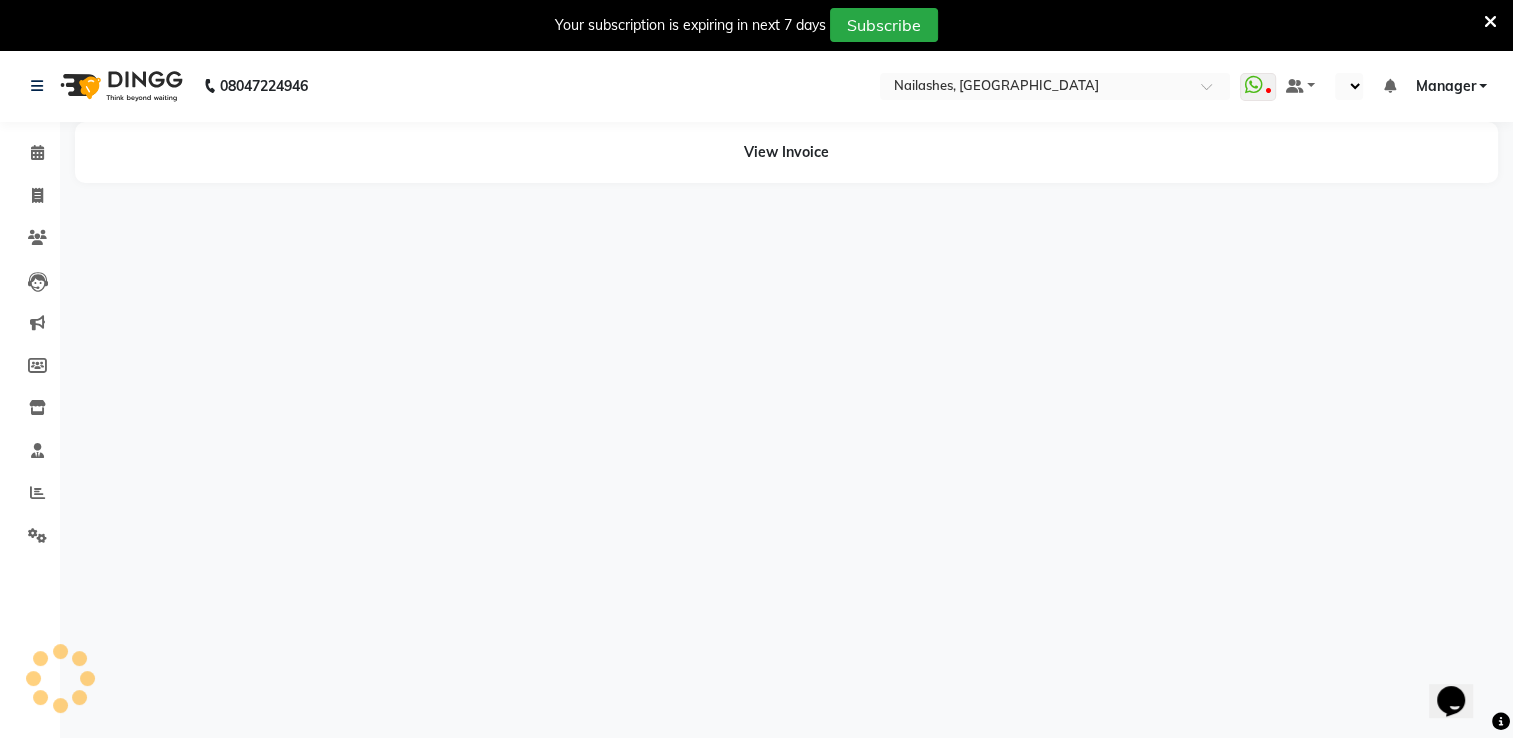 select on "en" 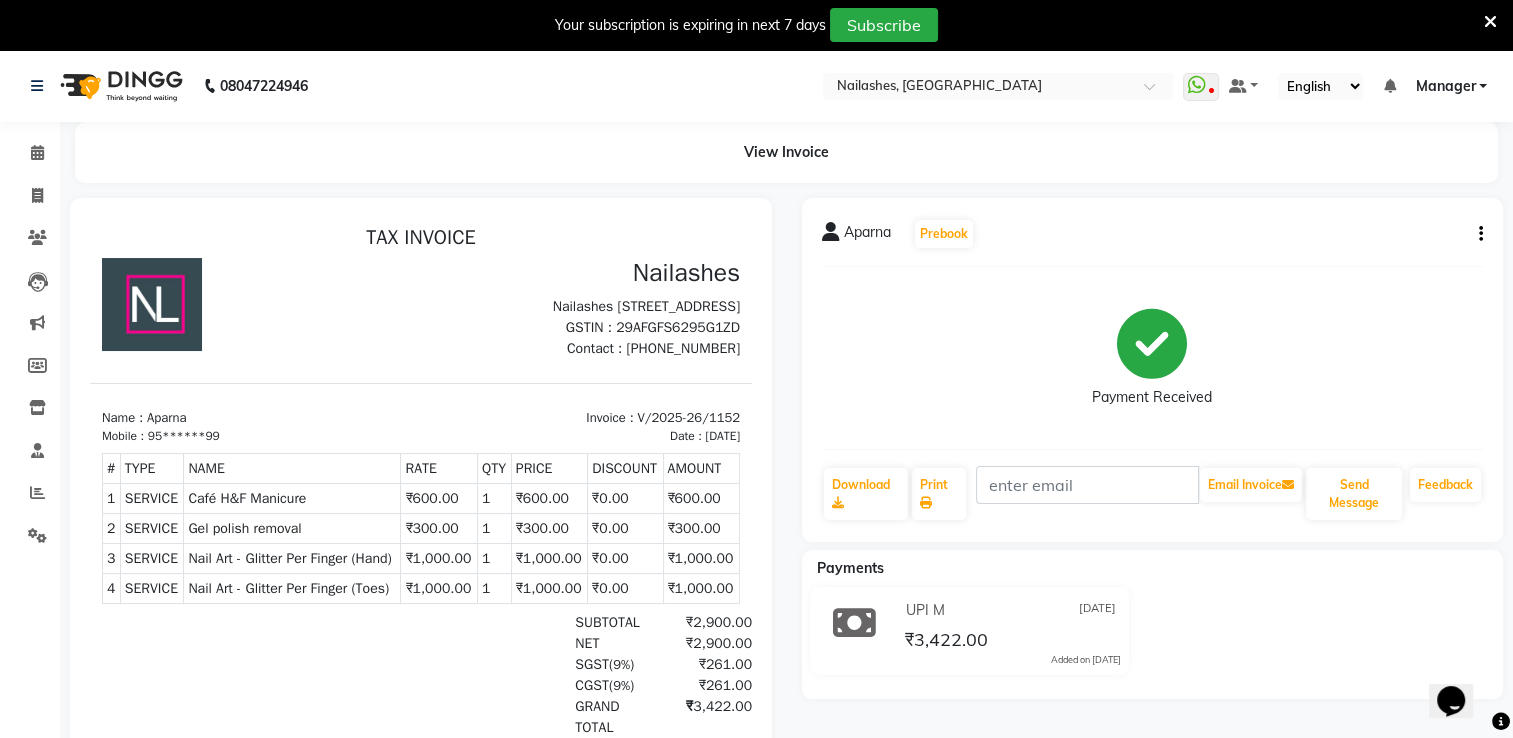 scroll, scrollTop: 0, scrollLeft: 0, axis: both 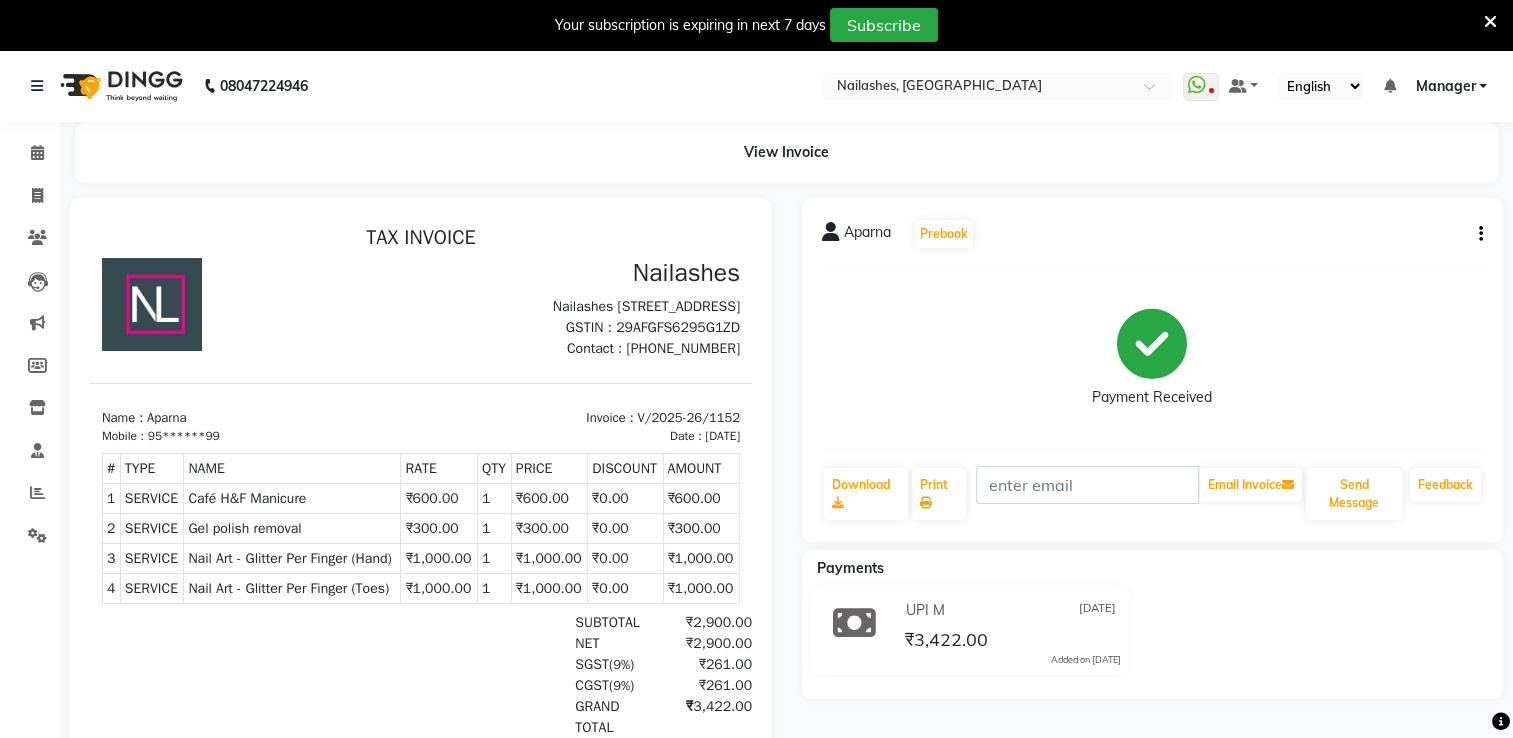 click on "Aparna   Prebook" 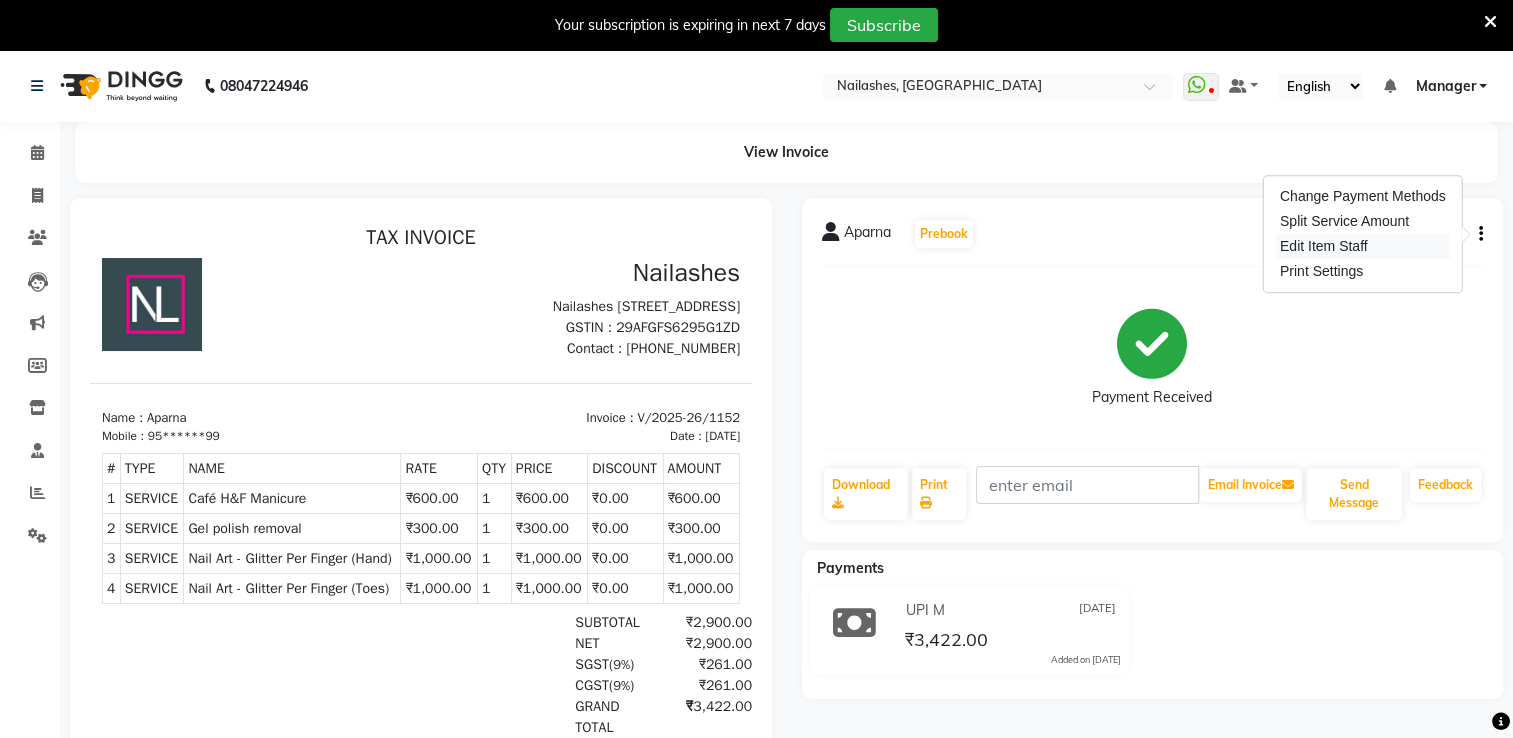 click on "Edit Item Staff" at bounding box center (1363, 246) 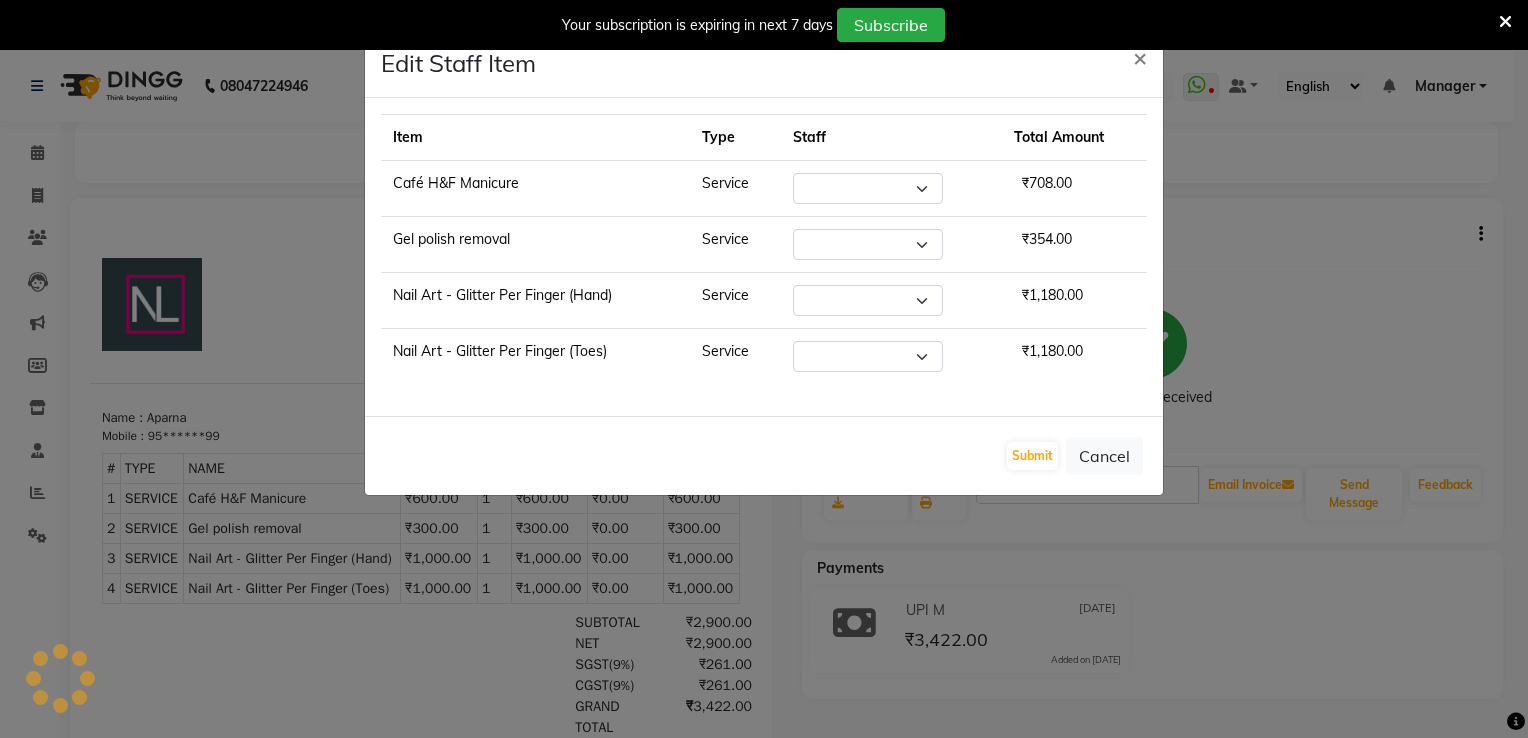 select on "79265" 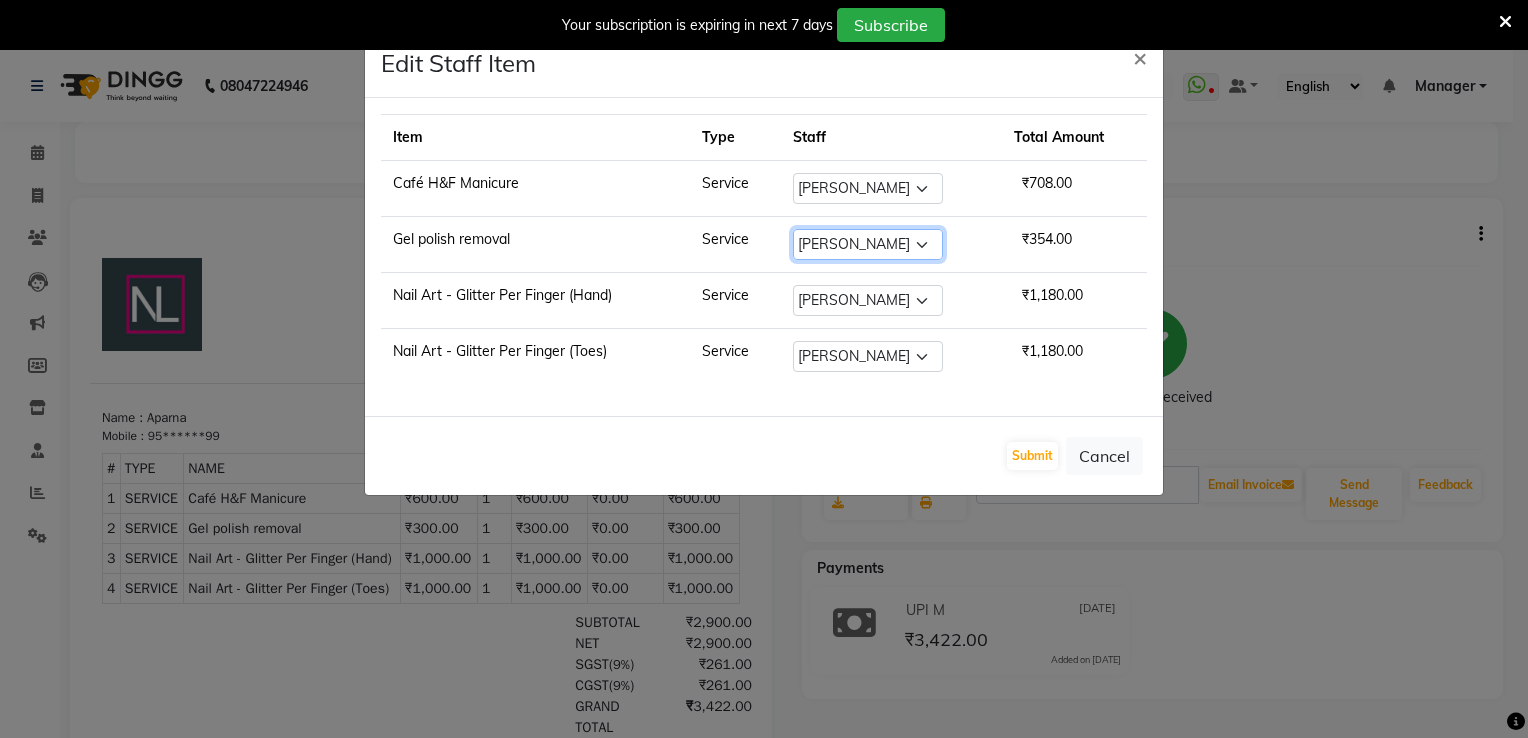 click on "Select  AMGHA   ARISH   Arvind   chandu   Dipen   Gulafshan   John   Kajal   kelly   kupu   Manager   megha   Nirjala   Owner   pankaj   PARE   SHAR MOHAMAND   shradha" 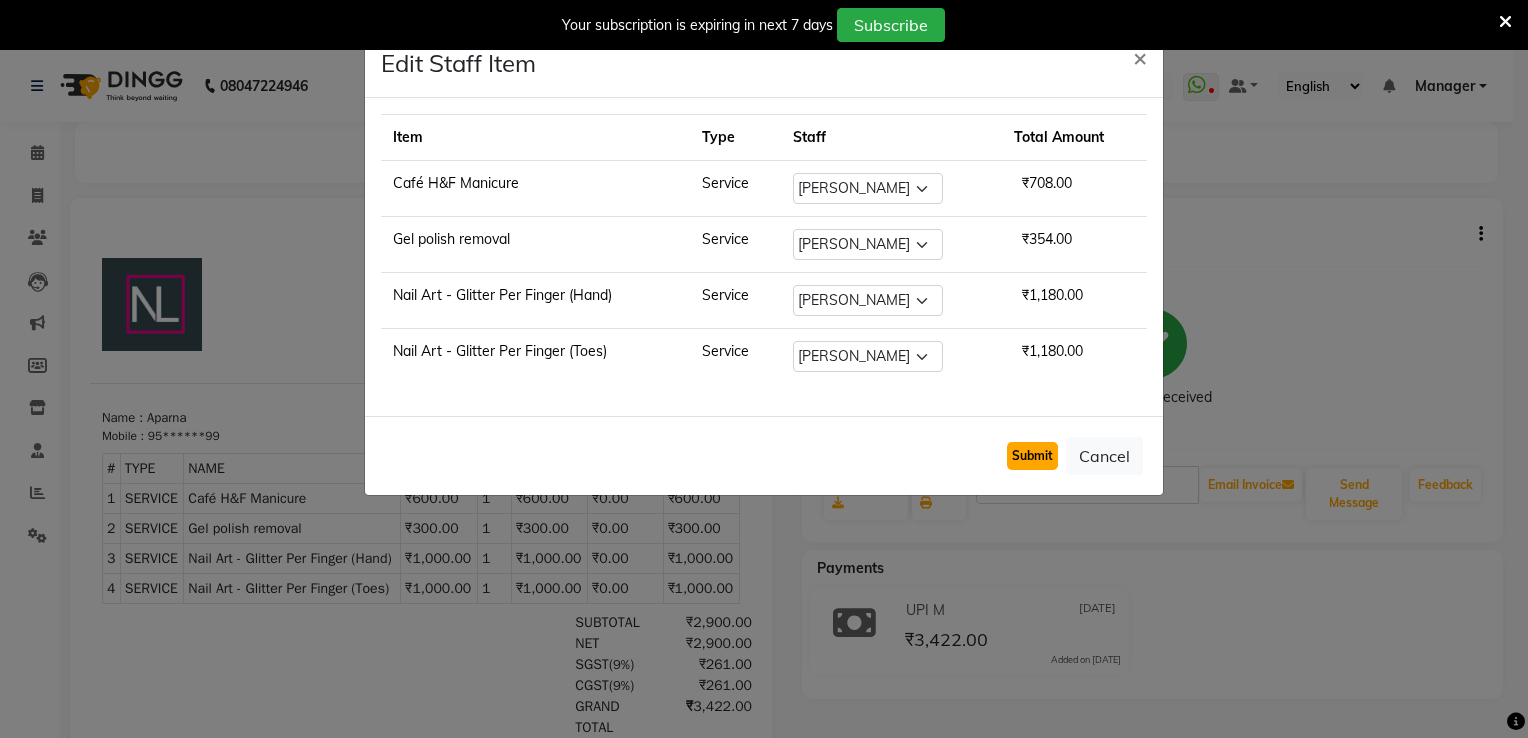 click on "Submit" 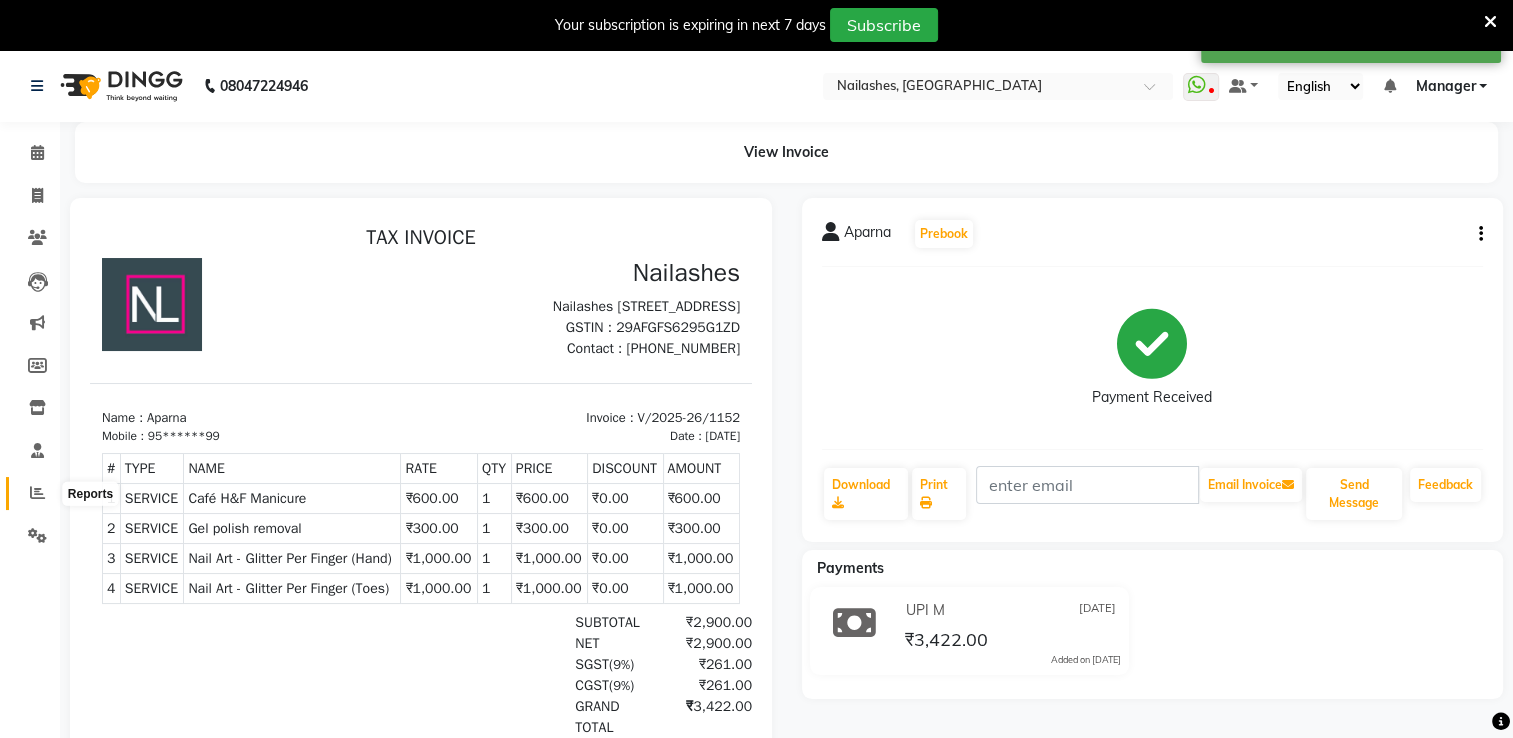 click 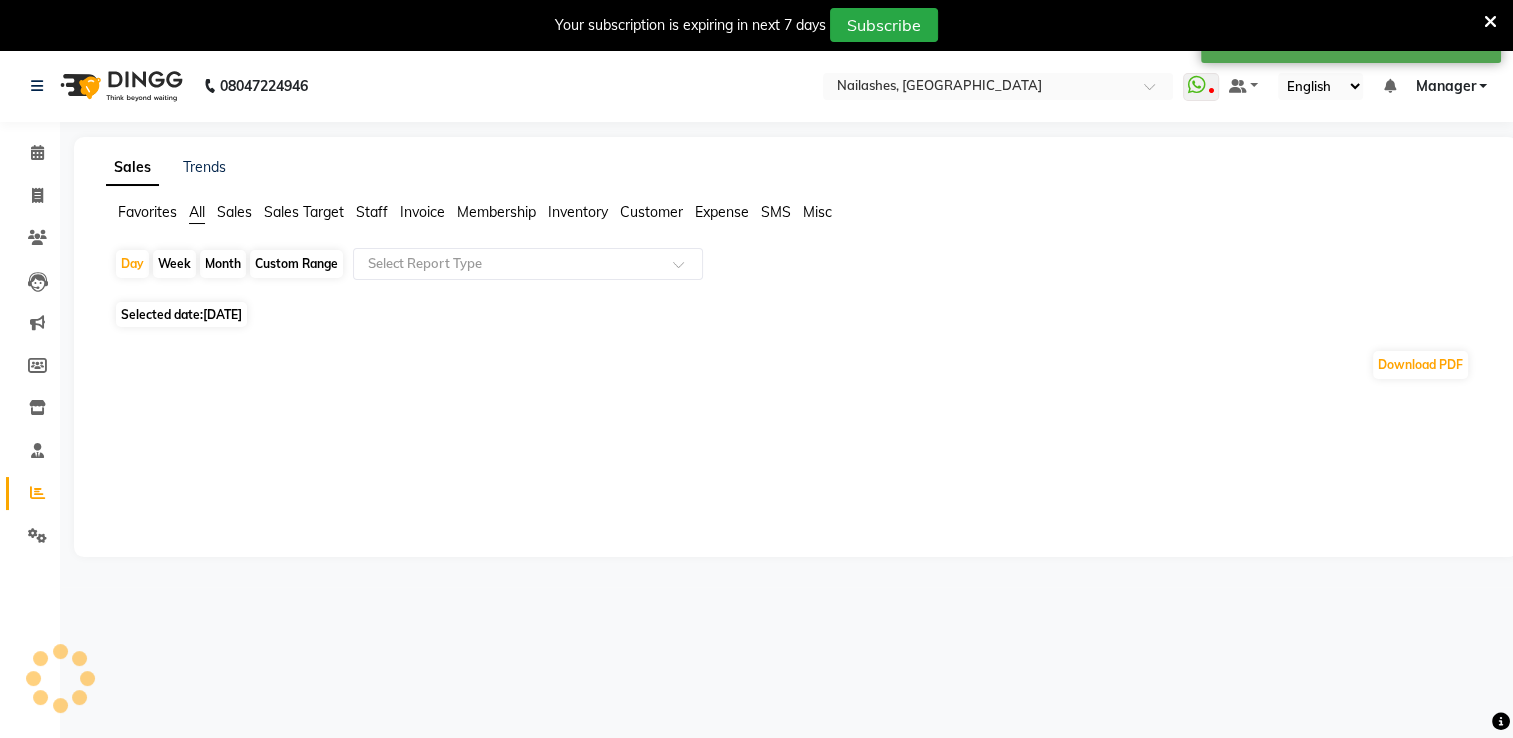 click on "Staff" 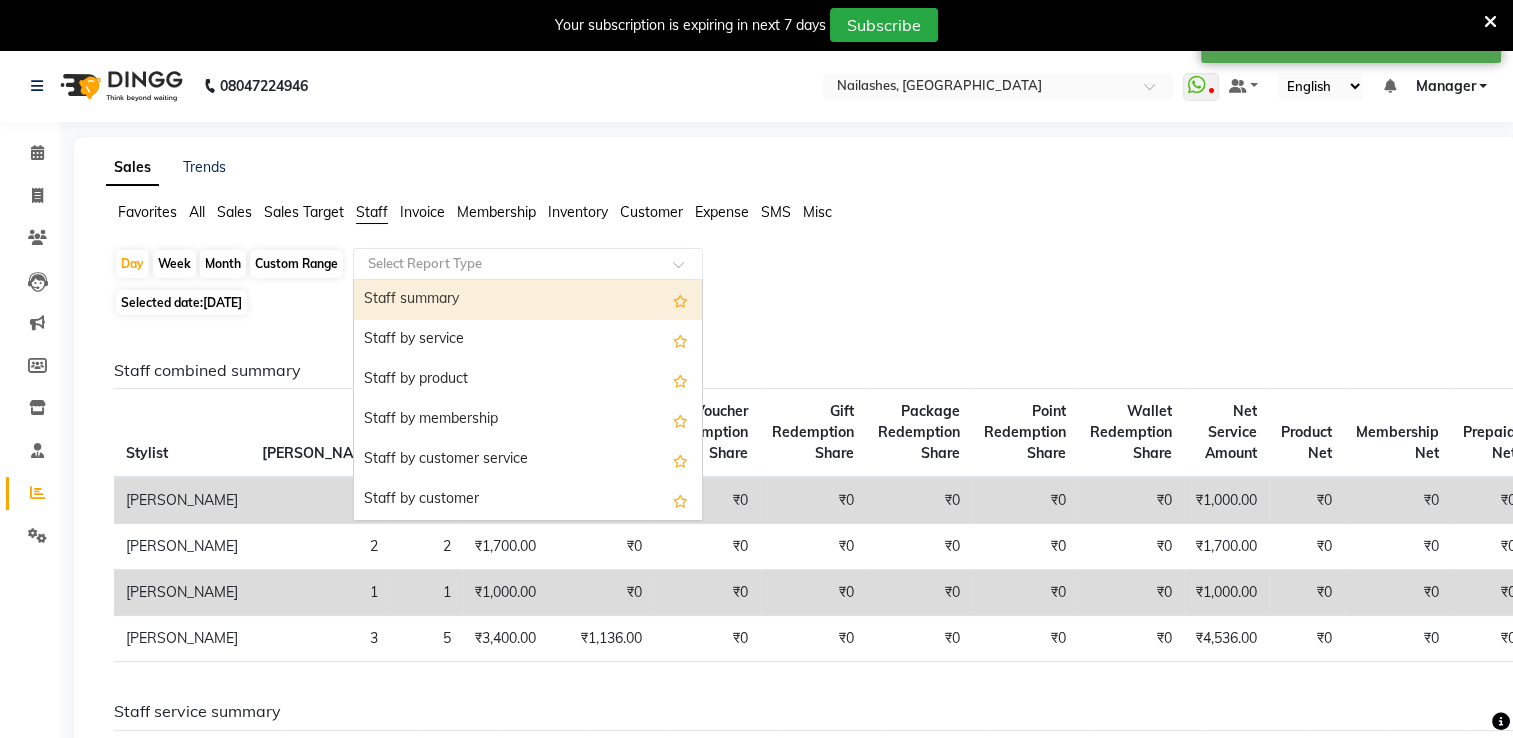 click 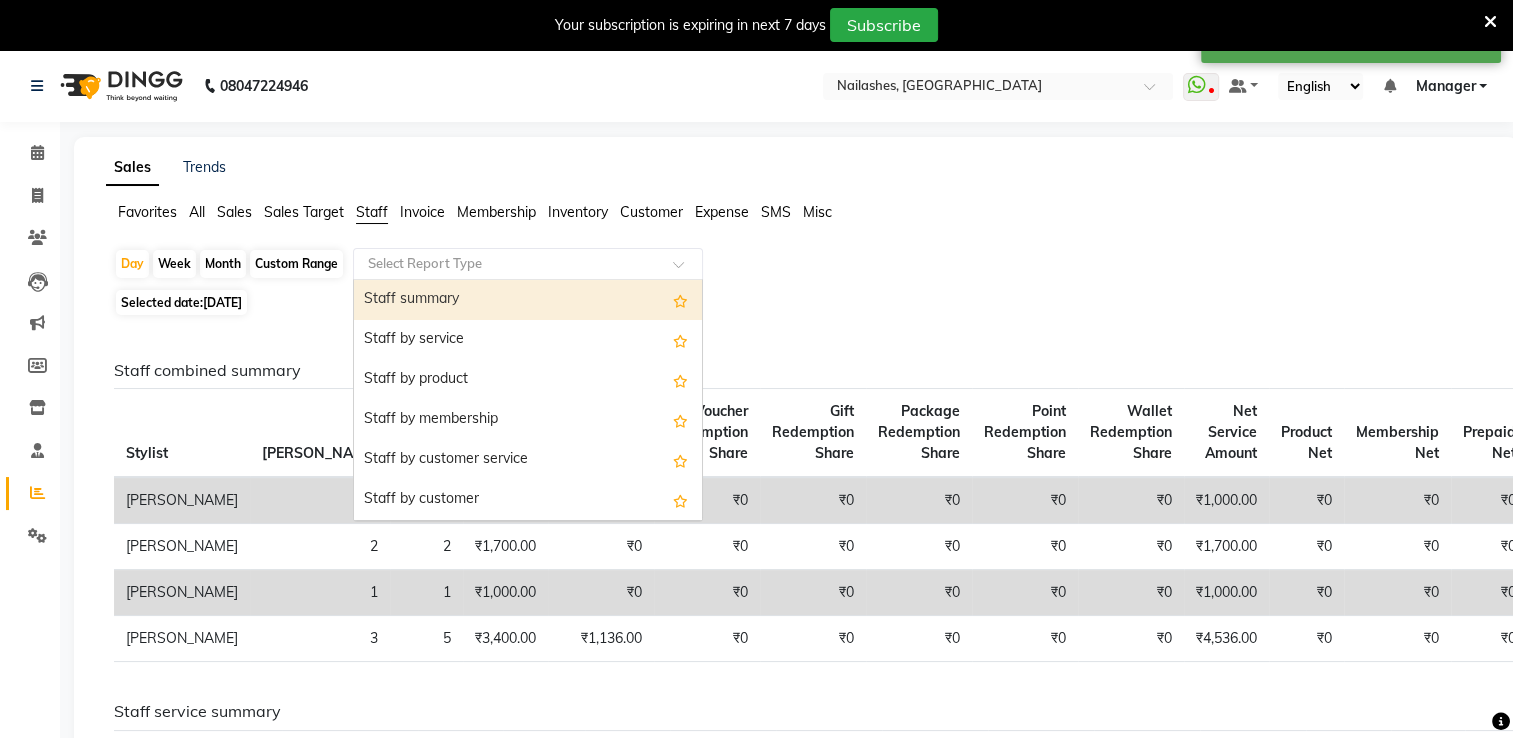 click on "Staff summary" at bounding box center [528, 300] 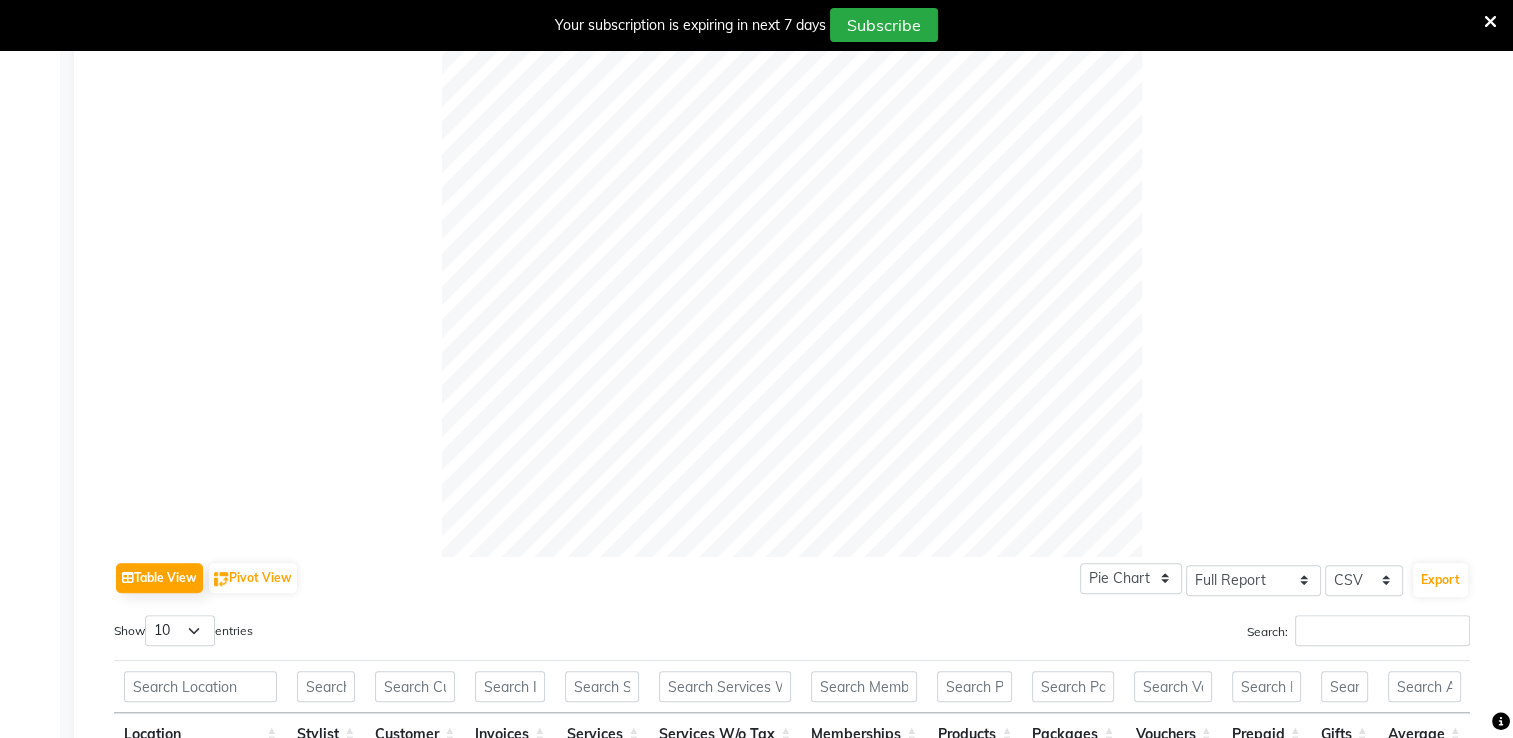 scroll, scrollTop: 0, scrollLeft: 0, axis: both 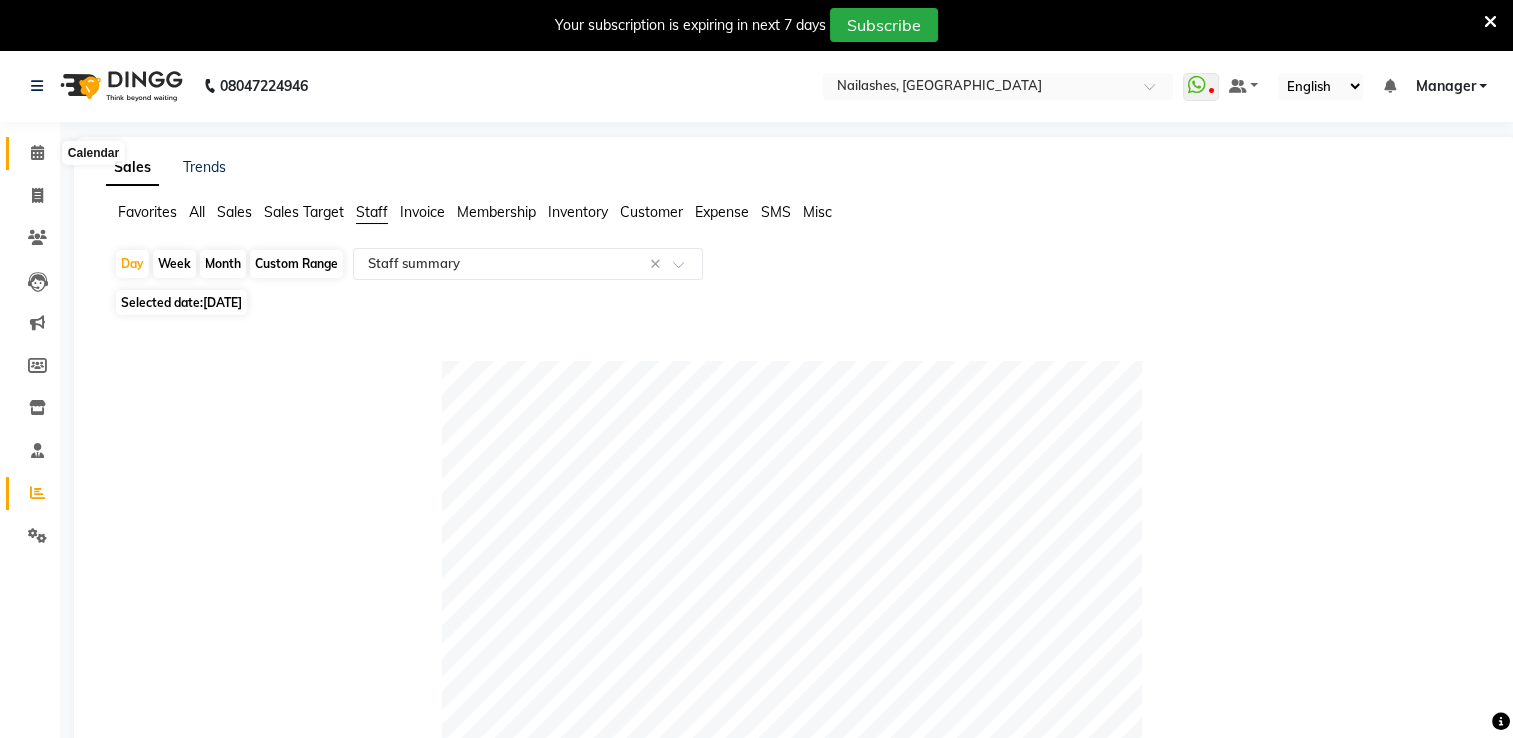 click 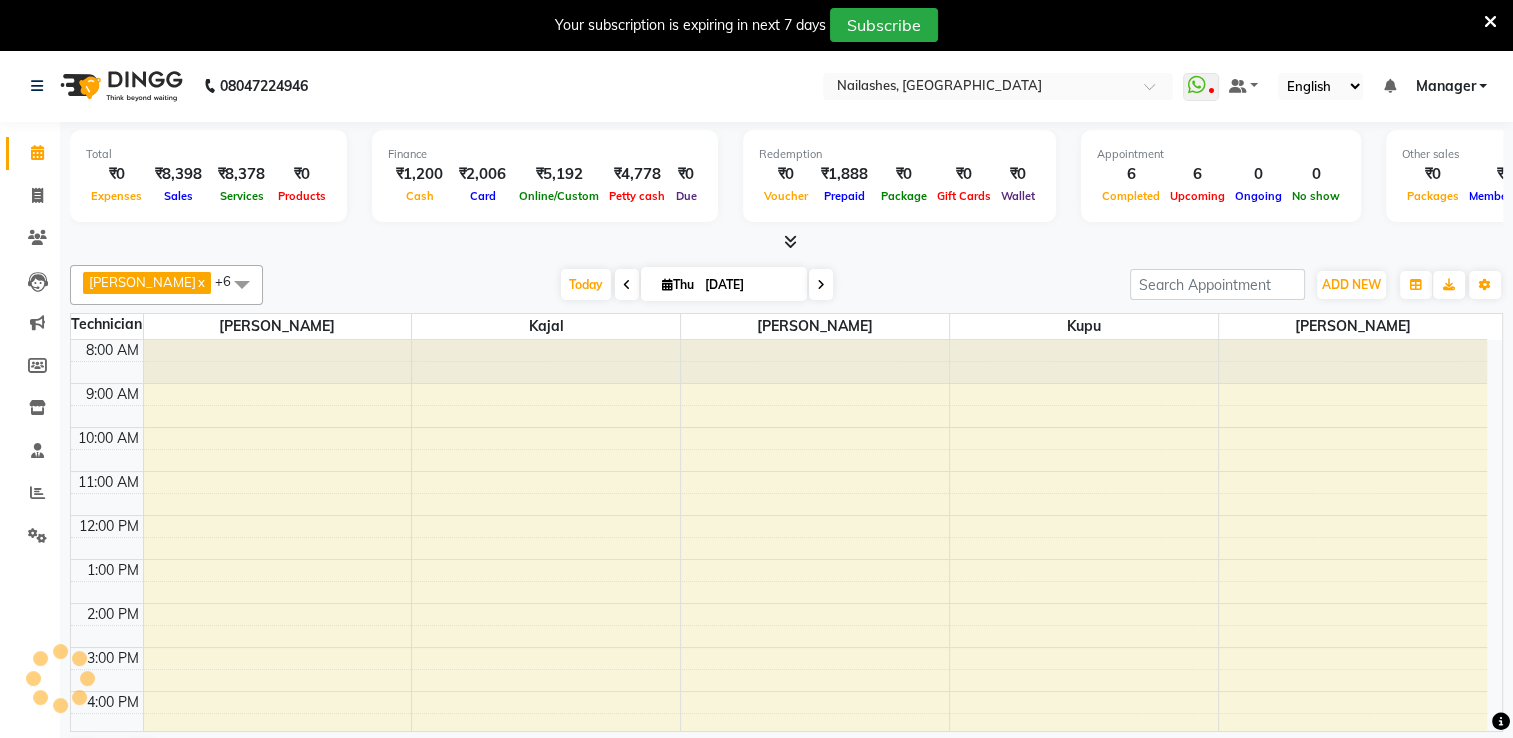 scroll, scrollTop: 0, scrollLeft: 0, axis: both 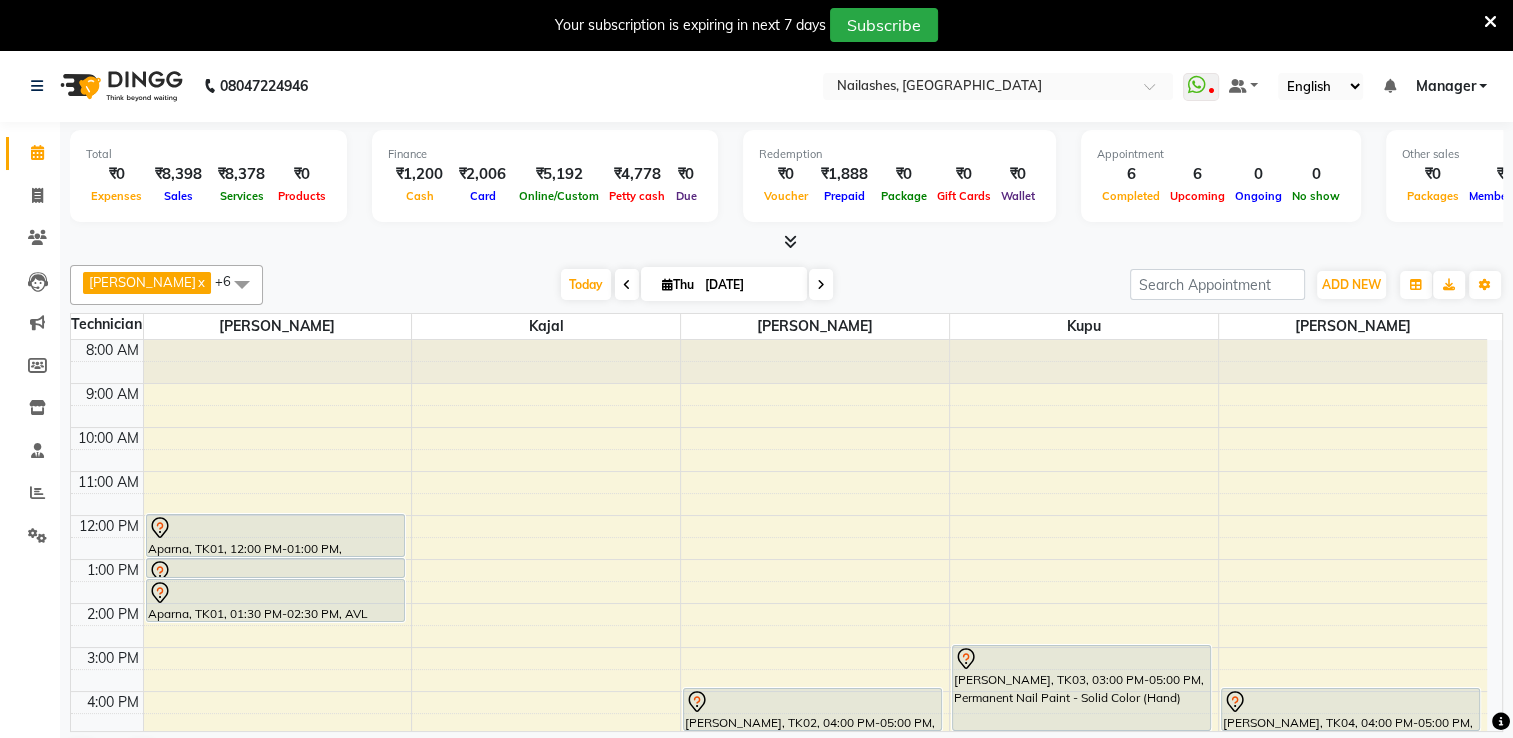 click on "Completed InProgress Upcoming Dropped Tentative Check-In Confirm" 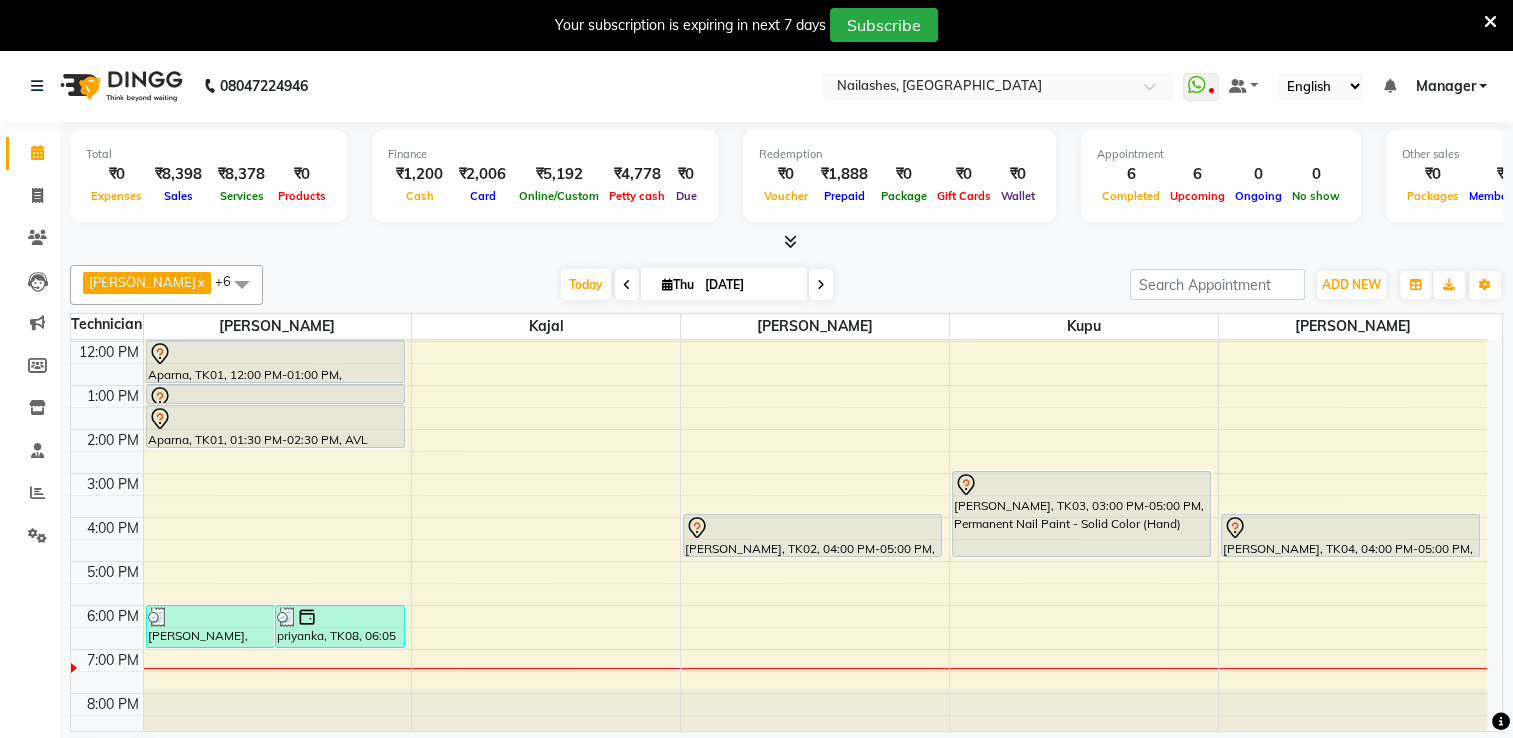 scroll, scrollTop: 50, scrollLeft: 0, axis: vertical 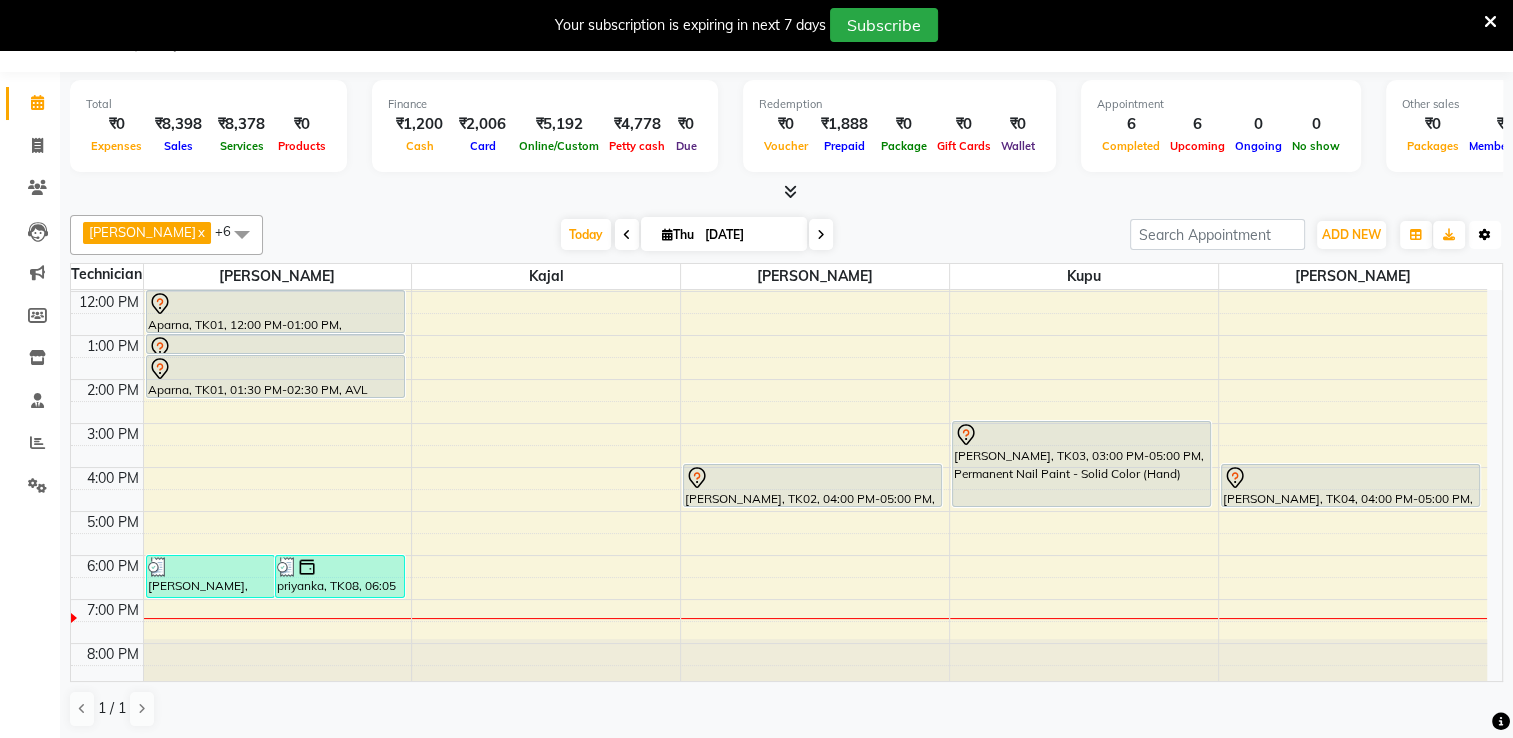 click on "Toggle Dropdown" at bounding box center [1485, 235] 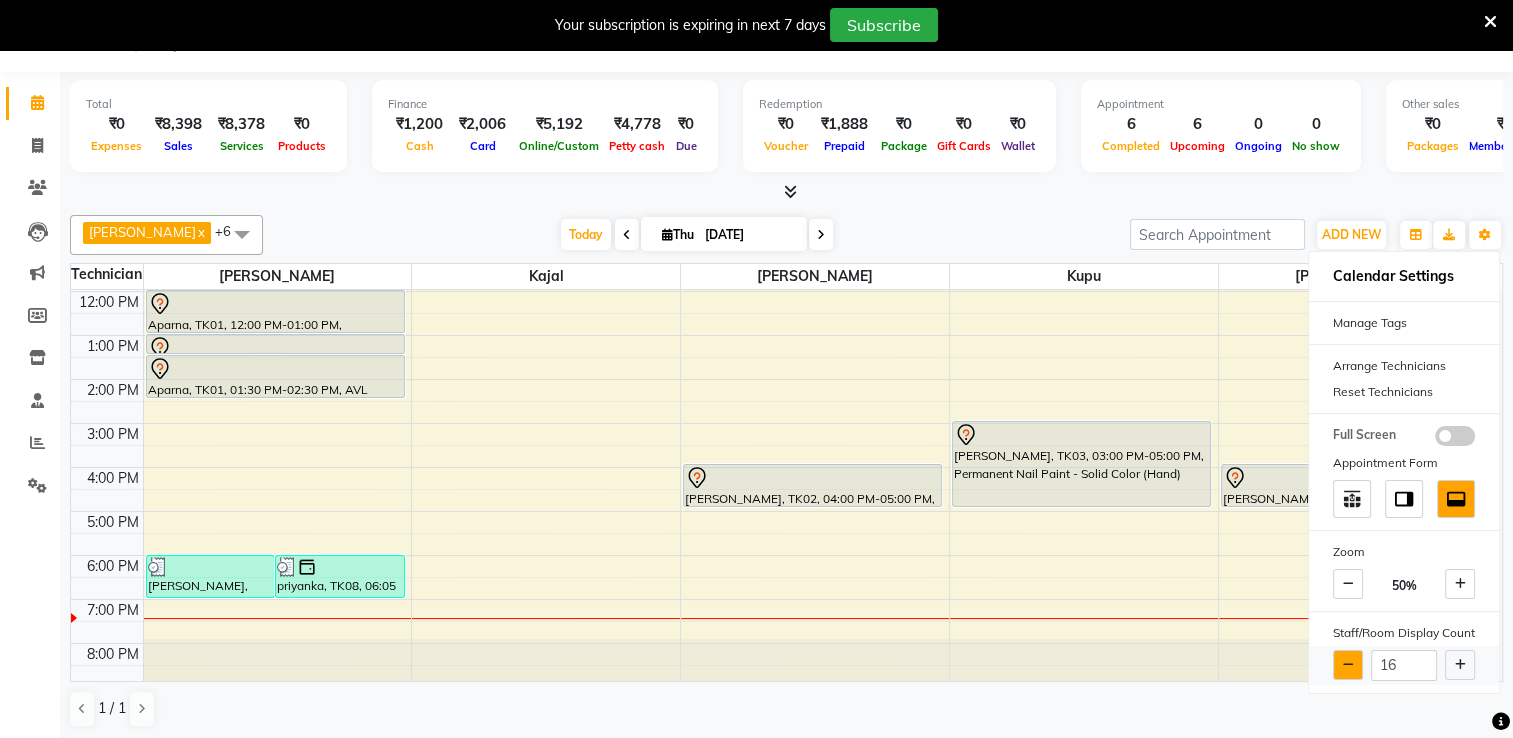 click at bounding box center (1348, 665) 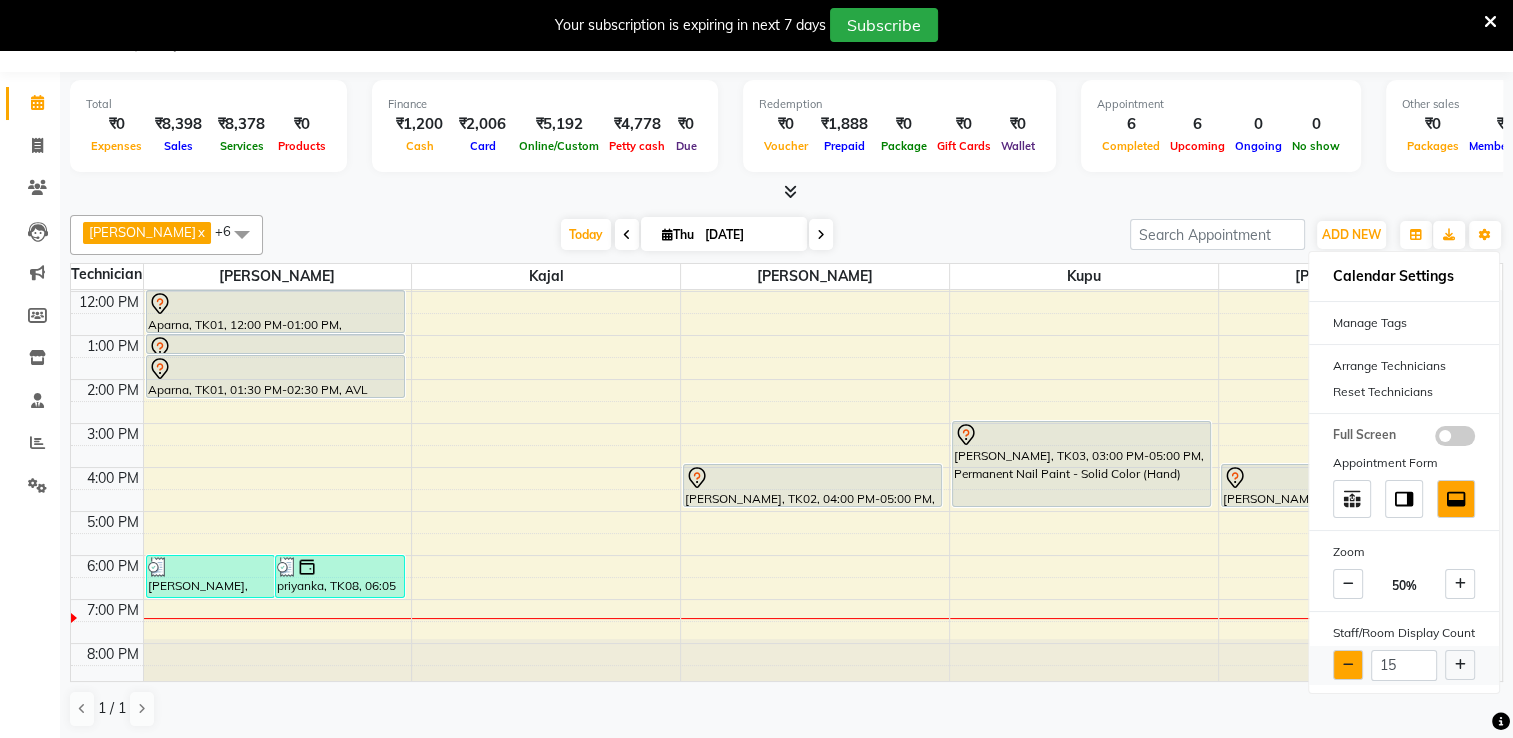 click at bounding box center (1348, 665) 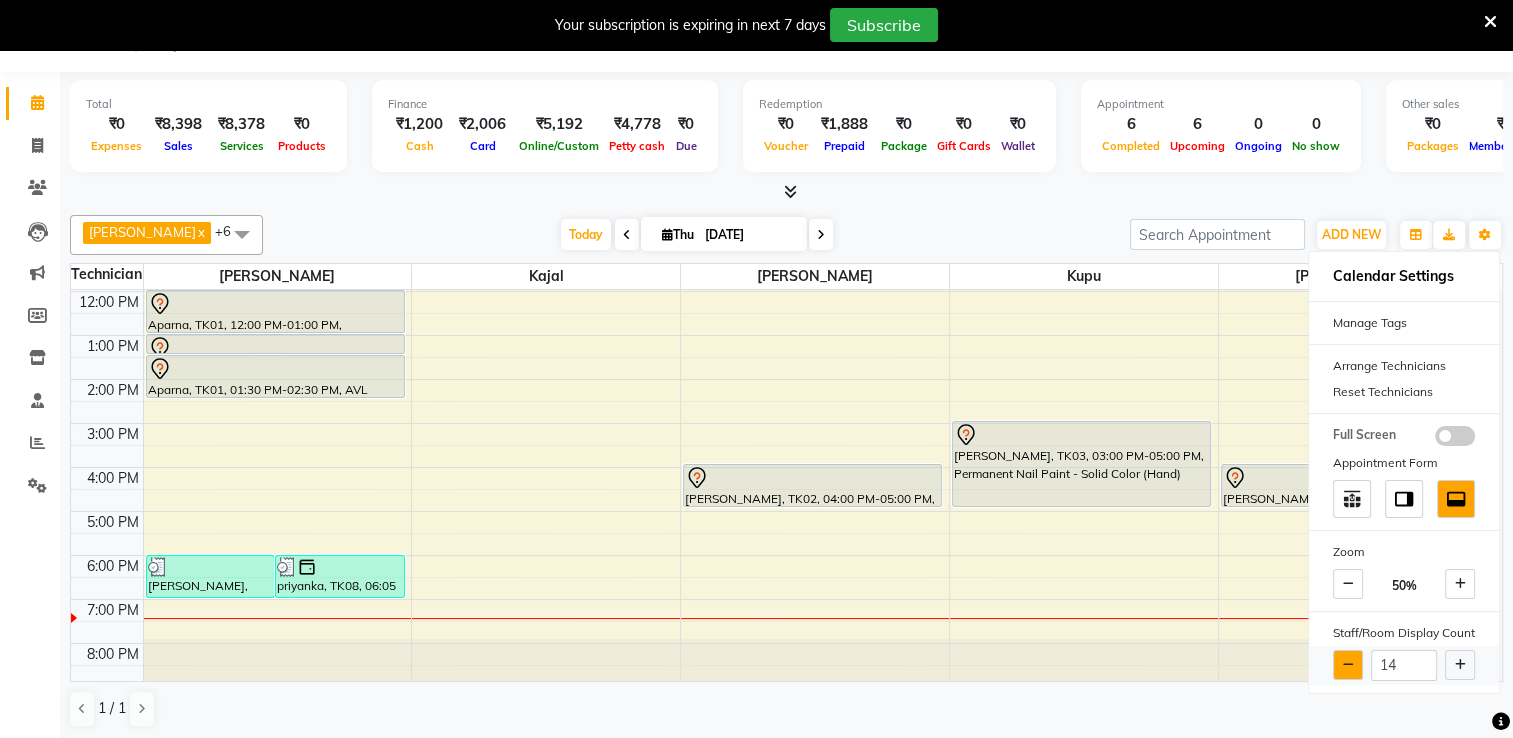 click at bounding box center [1348, 665] 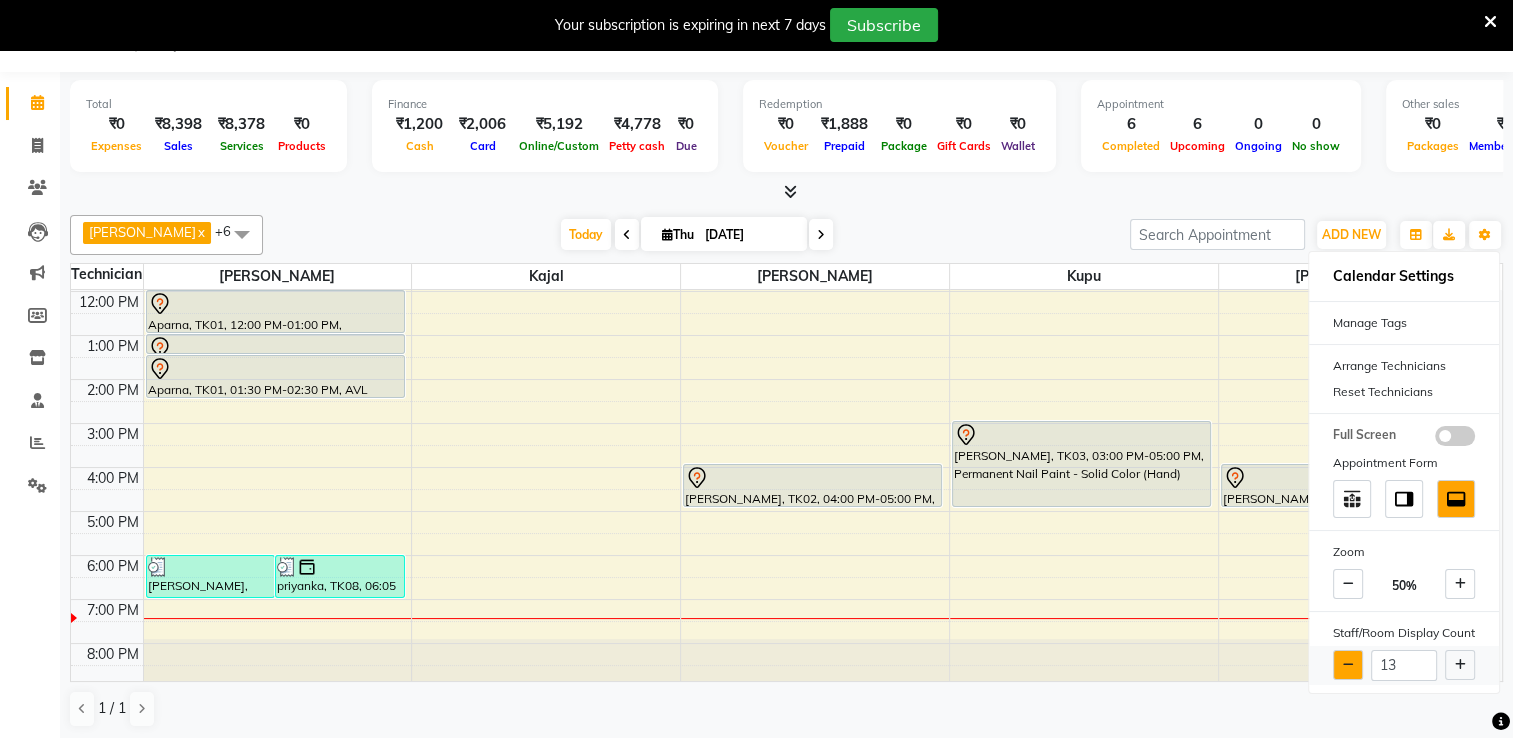 click at bounding box center (1348, 665) 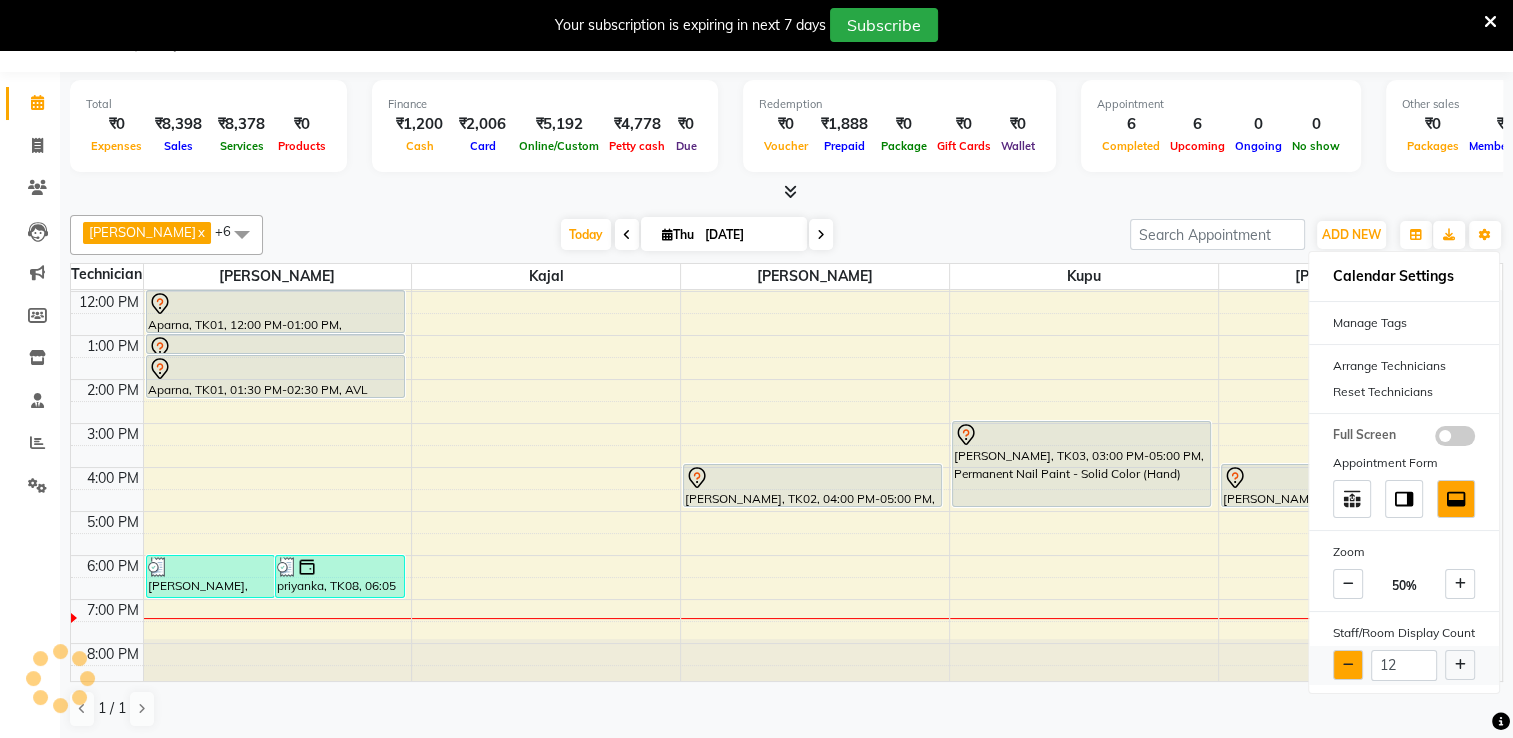 click at bounding box center (1348, 665) 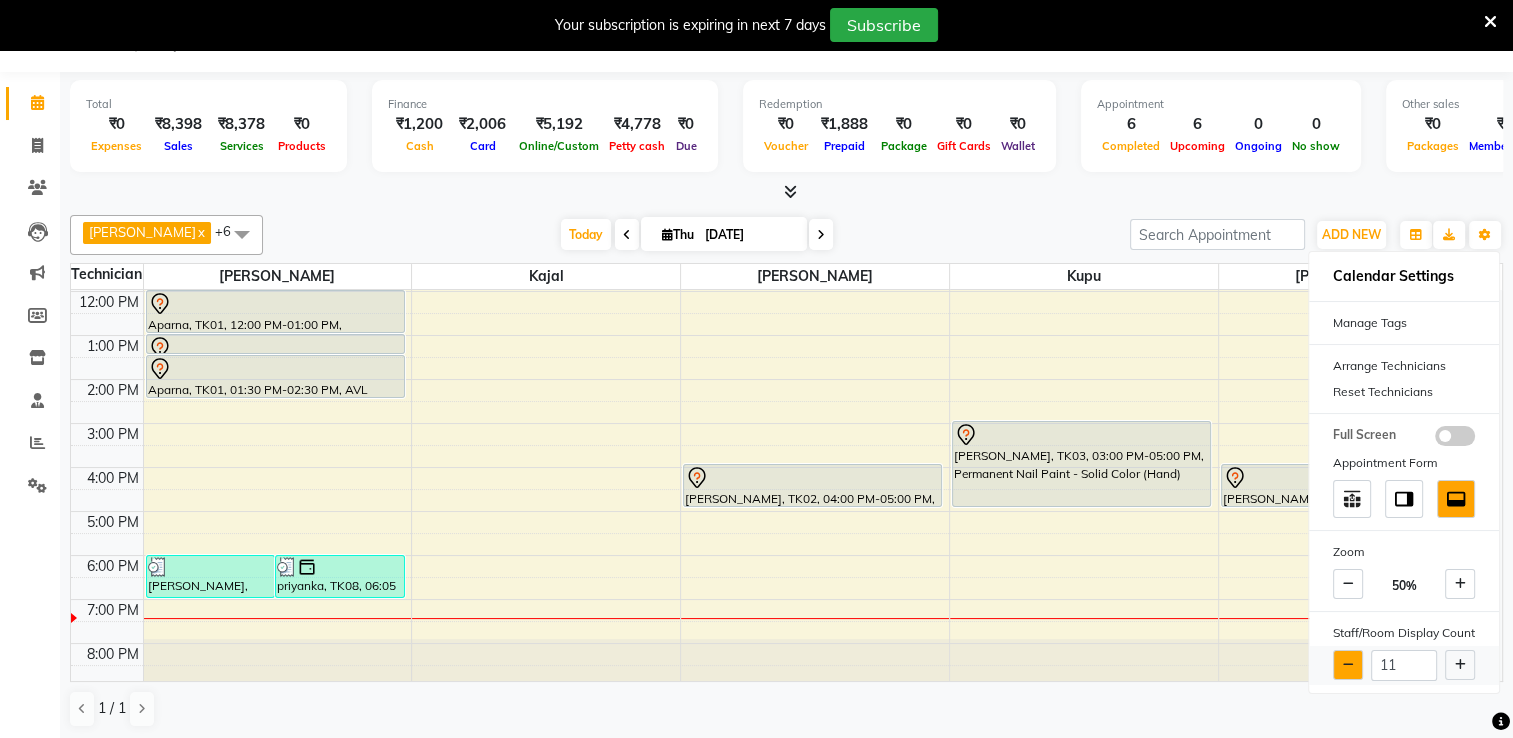 click at bounding box center (1348, 665) 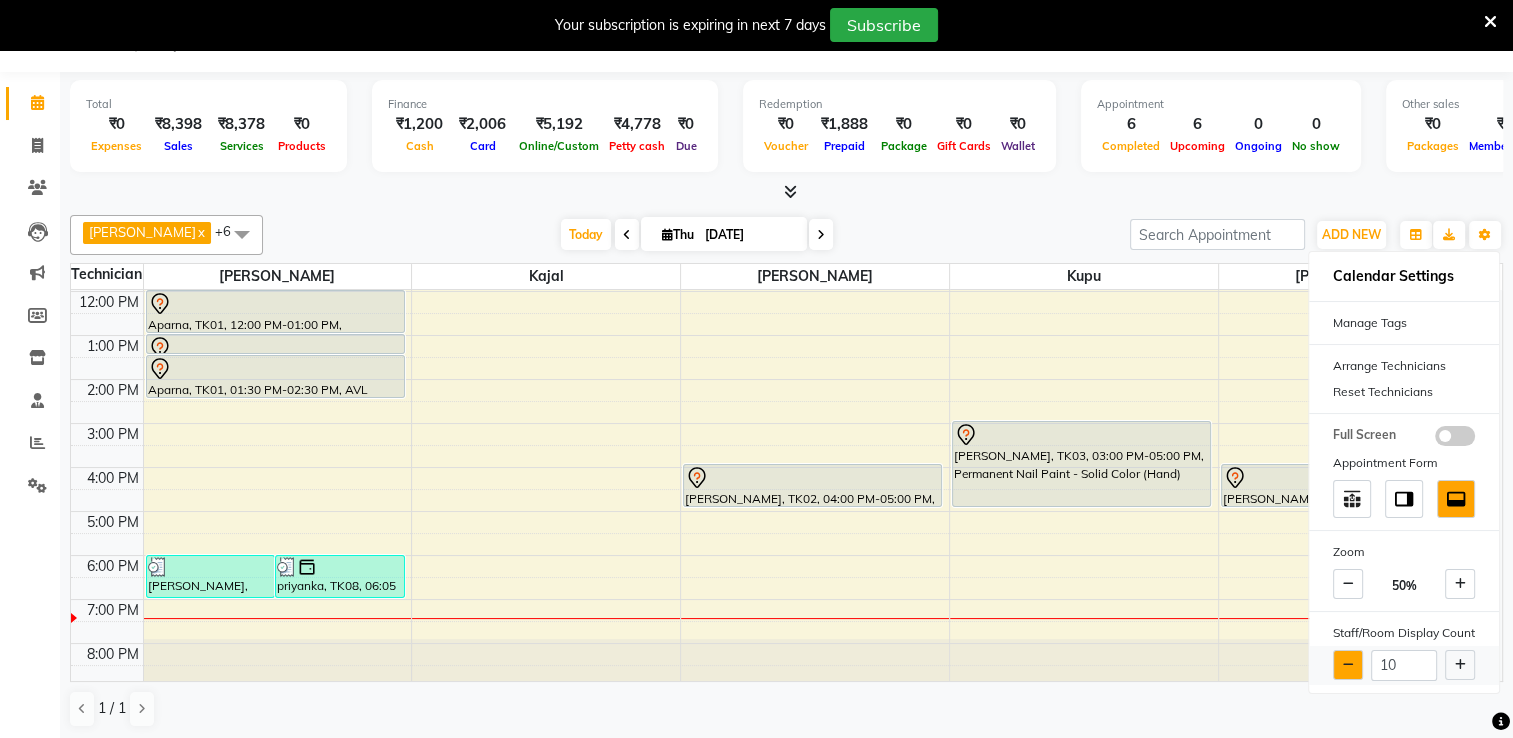 click at bounding box center (1348, 665) 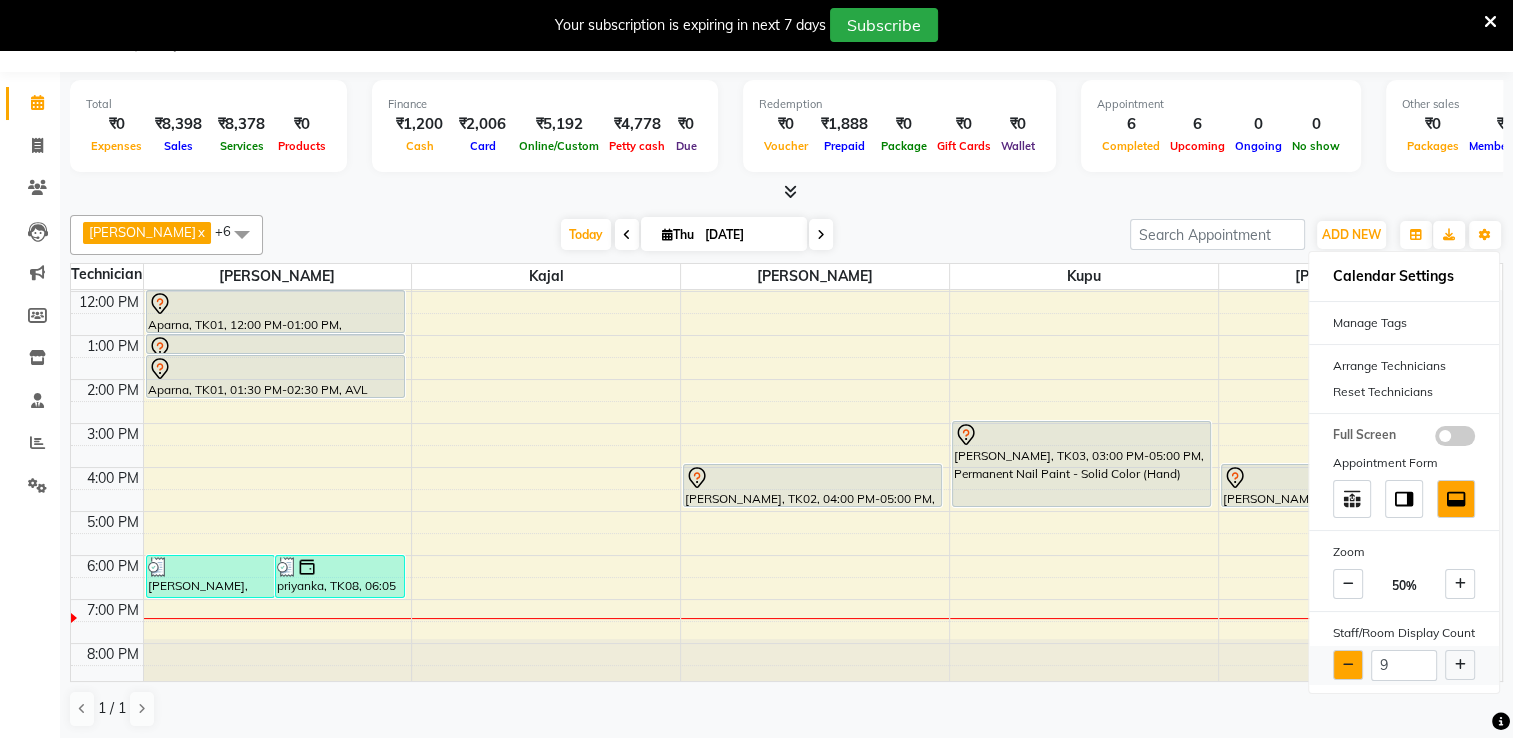 click at bounding box center (1348, 665) 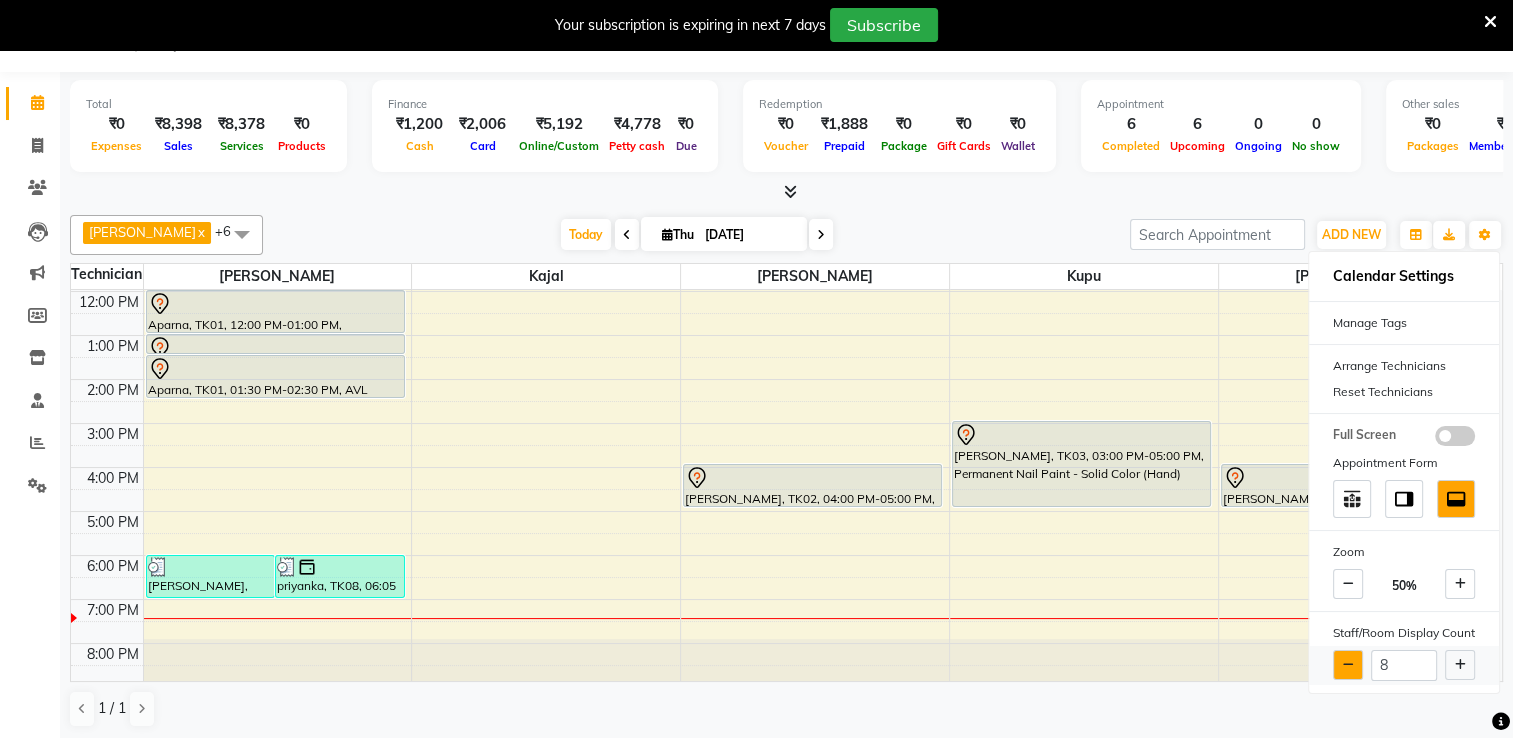 click at bounding box center (1348, 665) 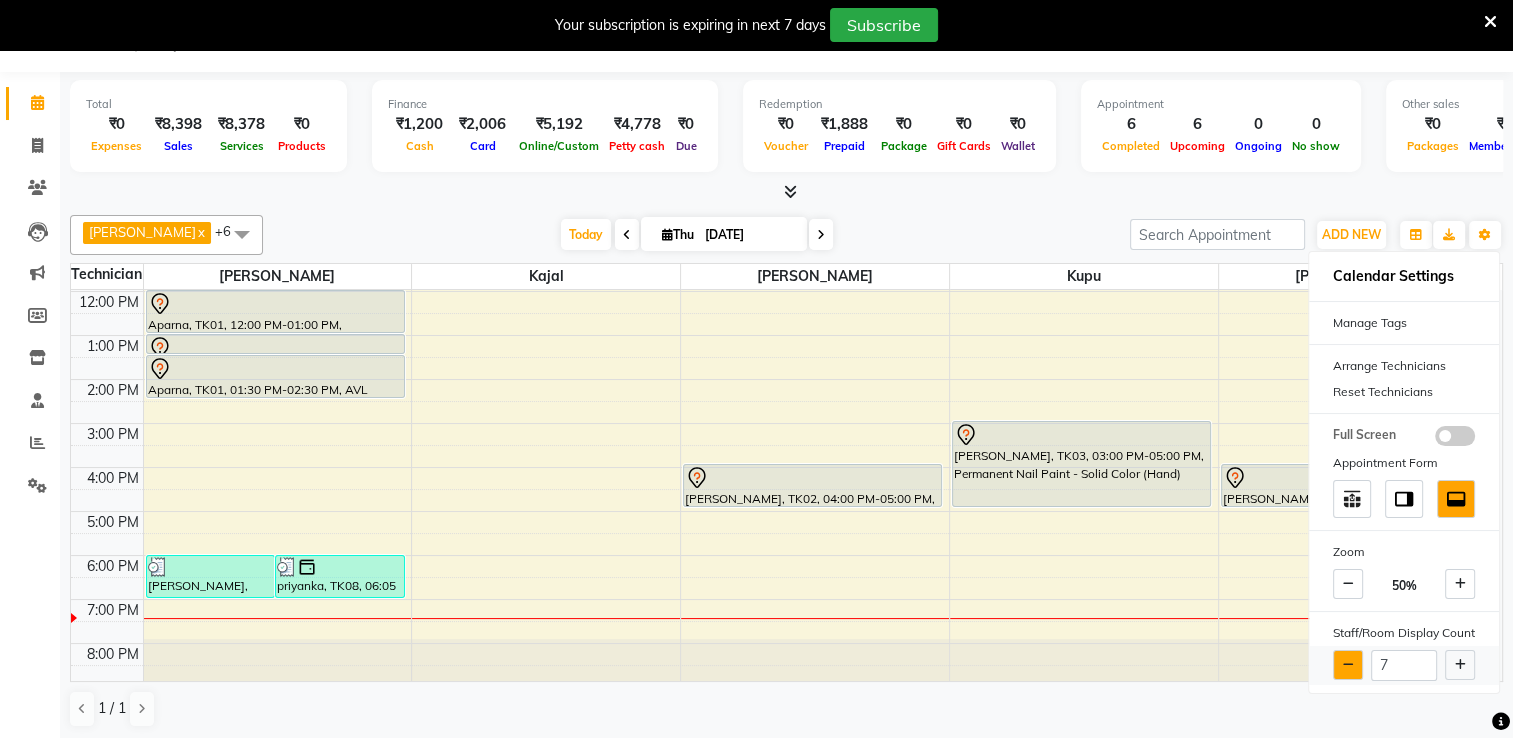click at bounding box center (1348, 665) 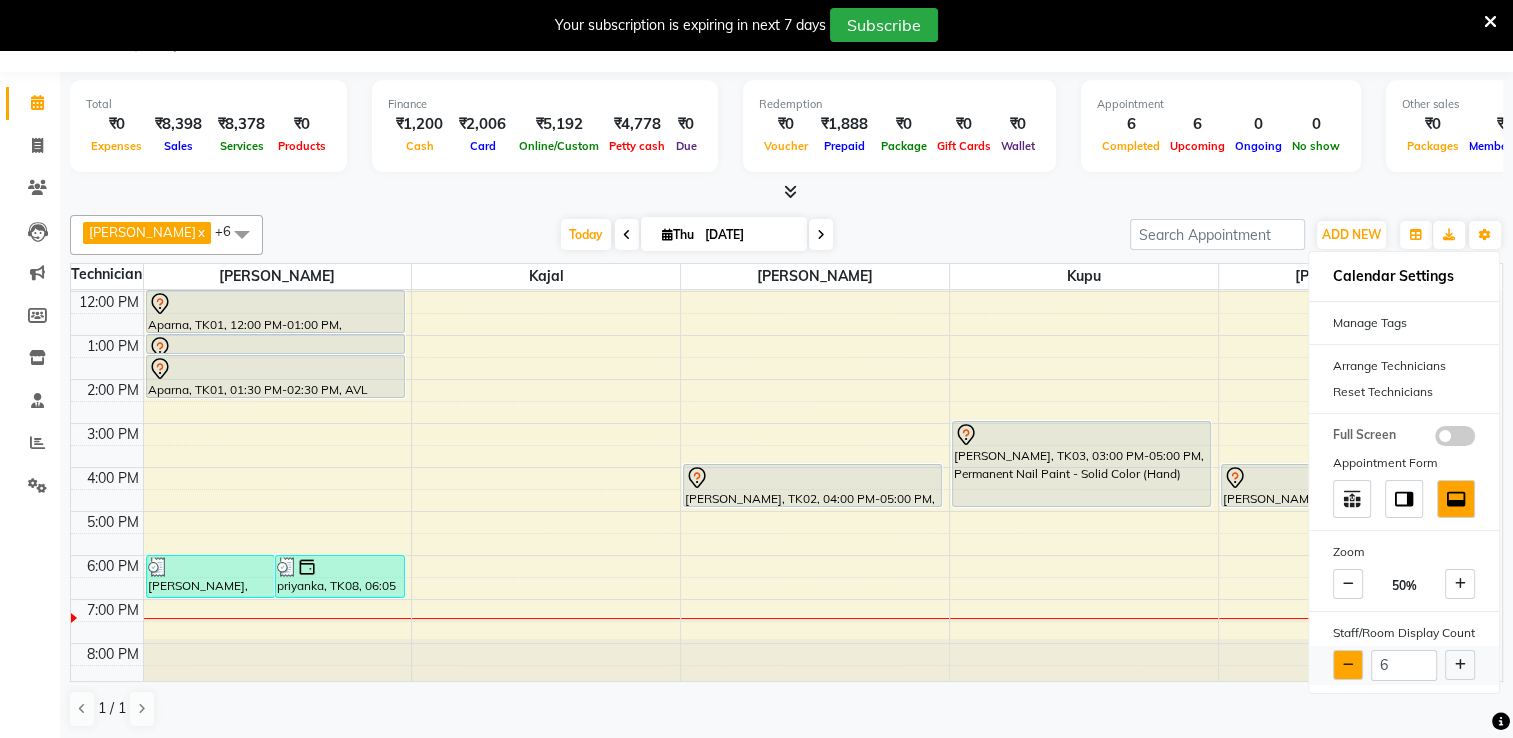 click at bounding box center [1348, 665] 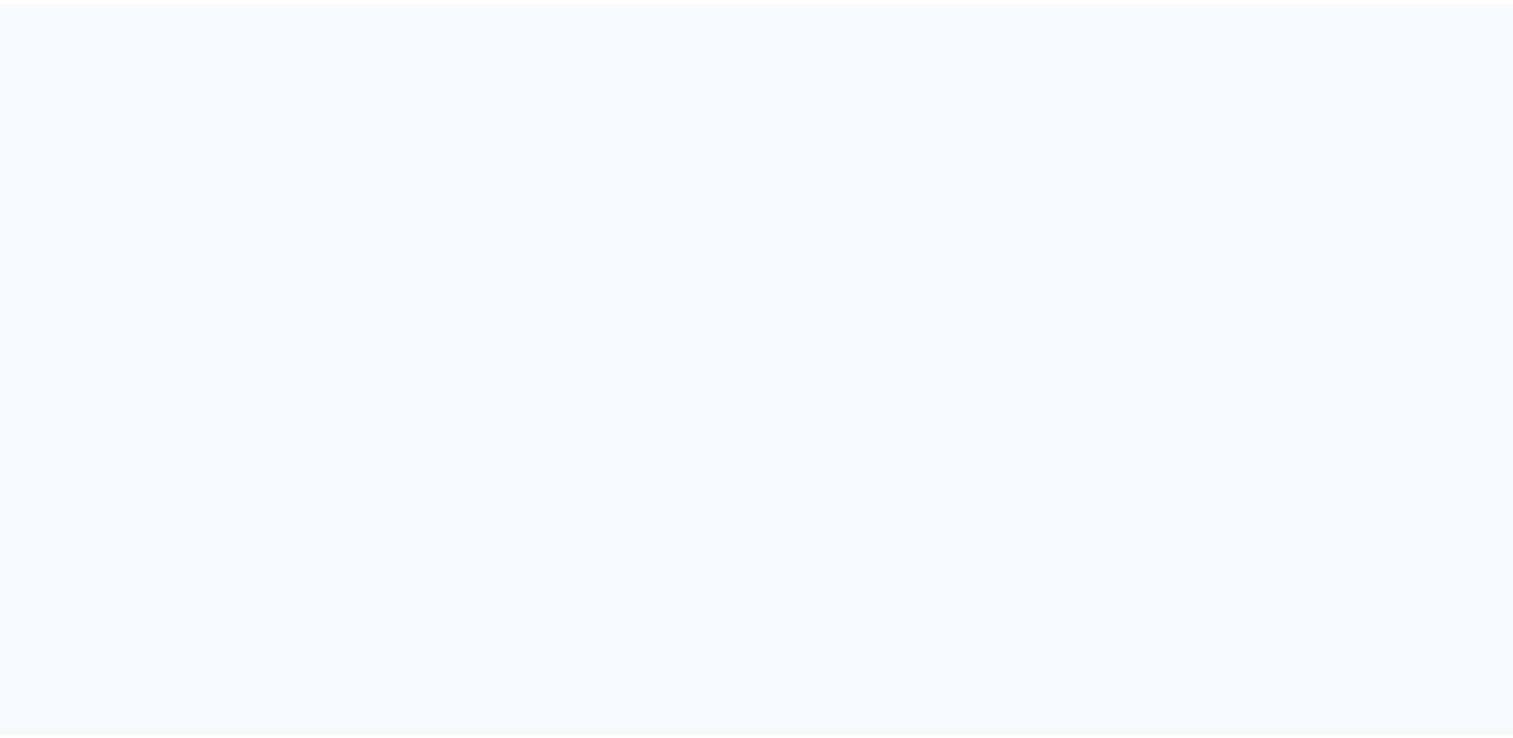 scroll, scrollTop: 0, scrollLeft: 0, axis: both 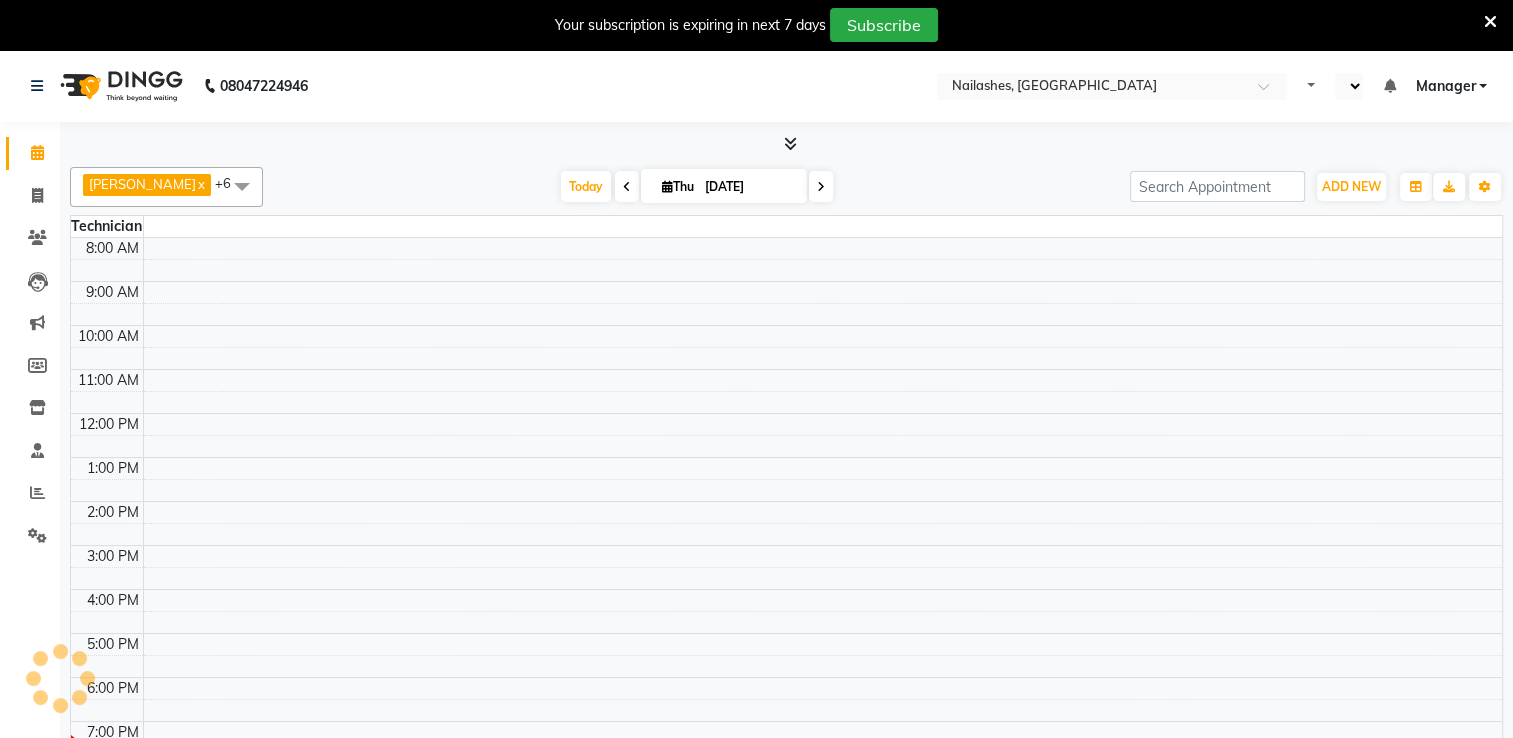 select on "en" 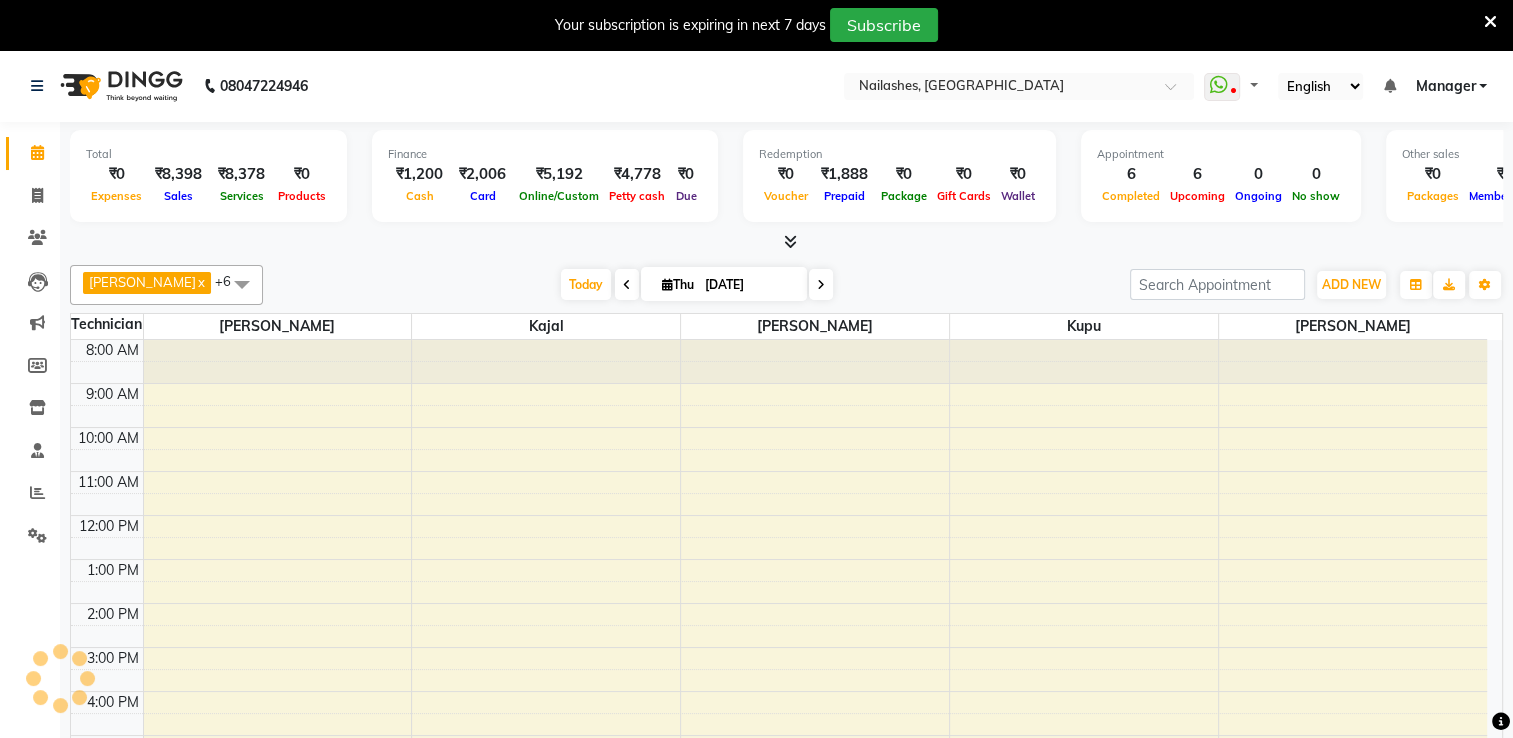 scroll, scrollTop: 0, scrollLeft: 0, axis: both 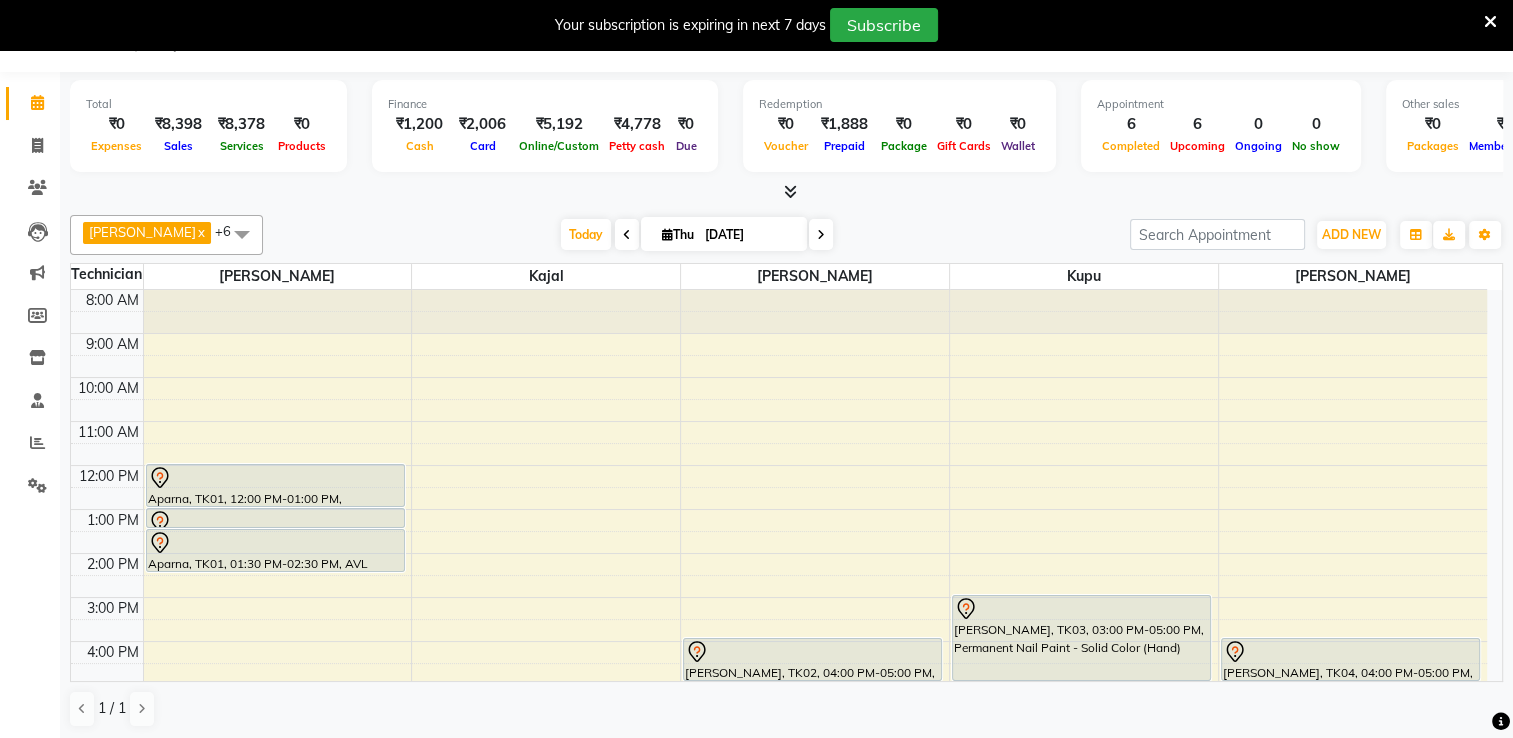 click at bounding box center (242, 234) 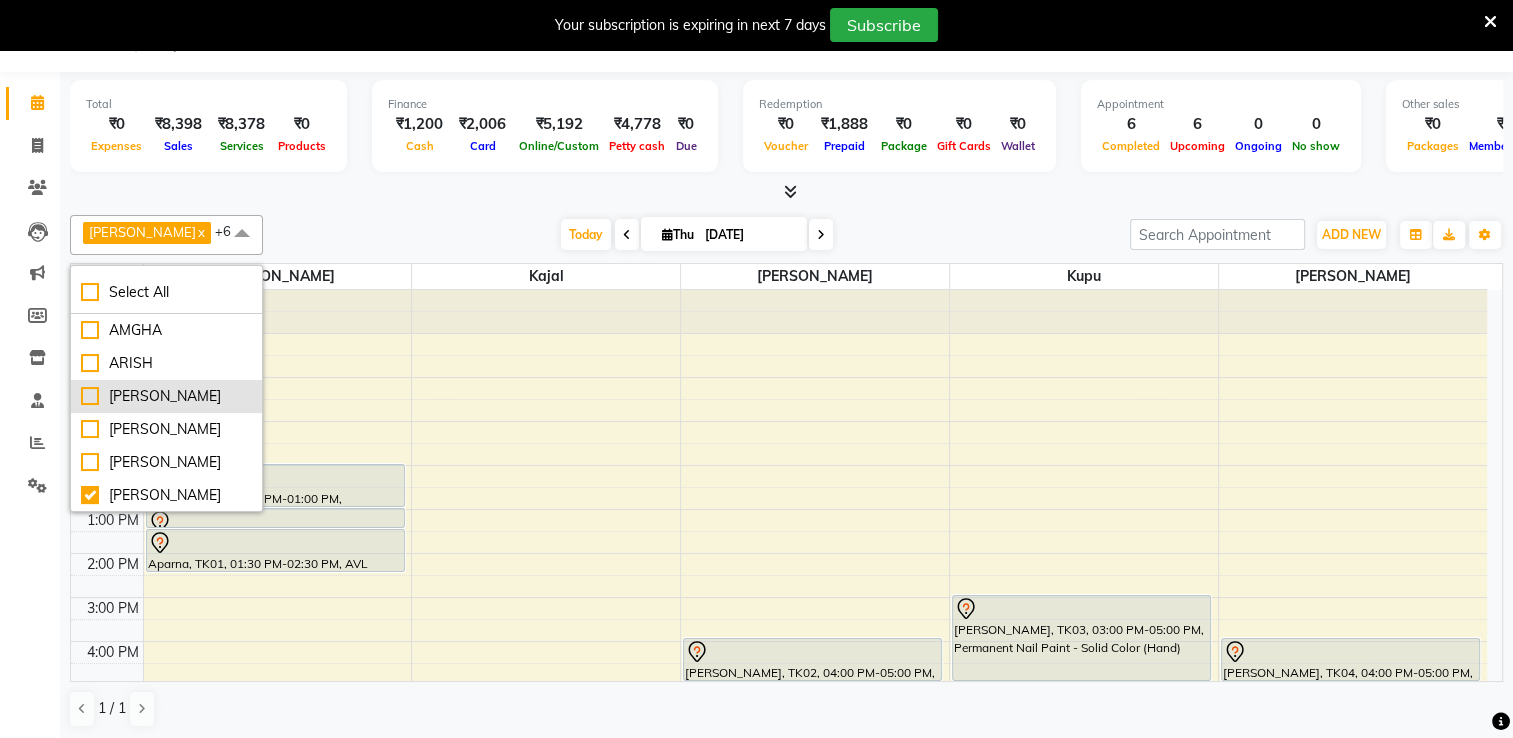 click on "[PERSON_NAME]" at bounding box center (166, 396) 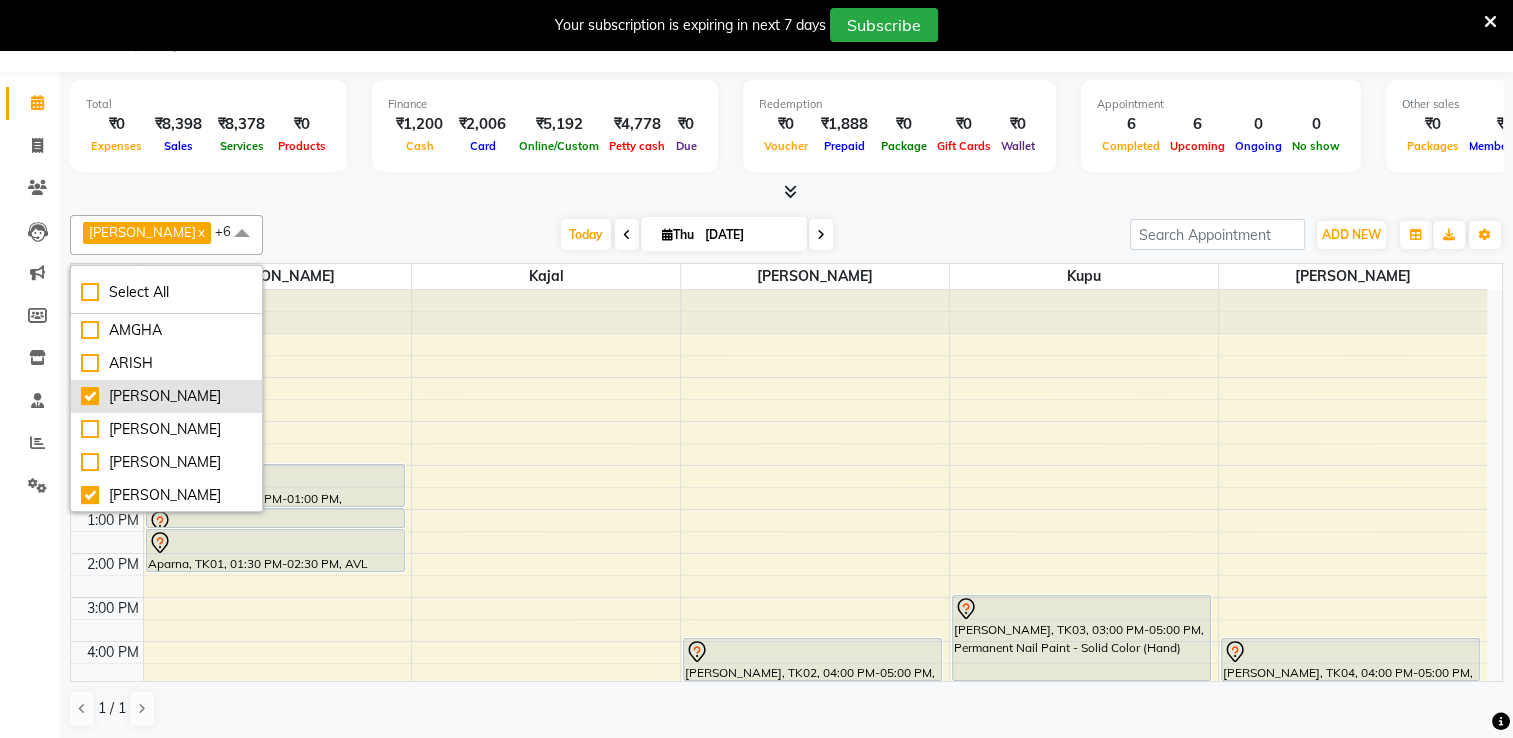 checkbox on "true" 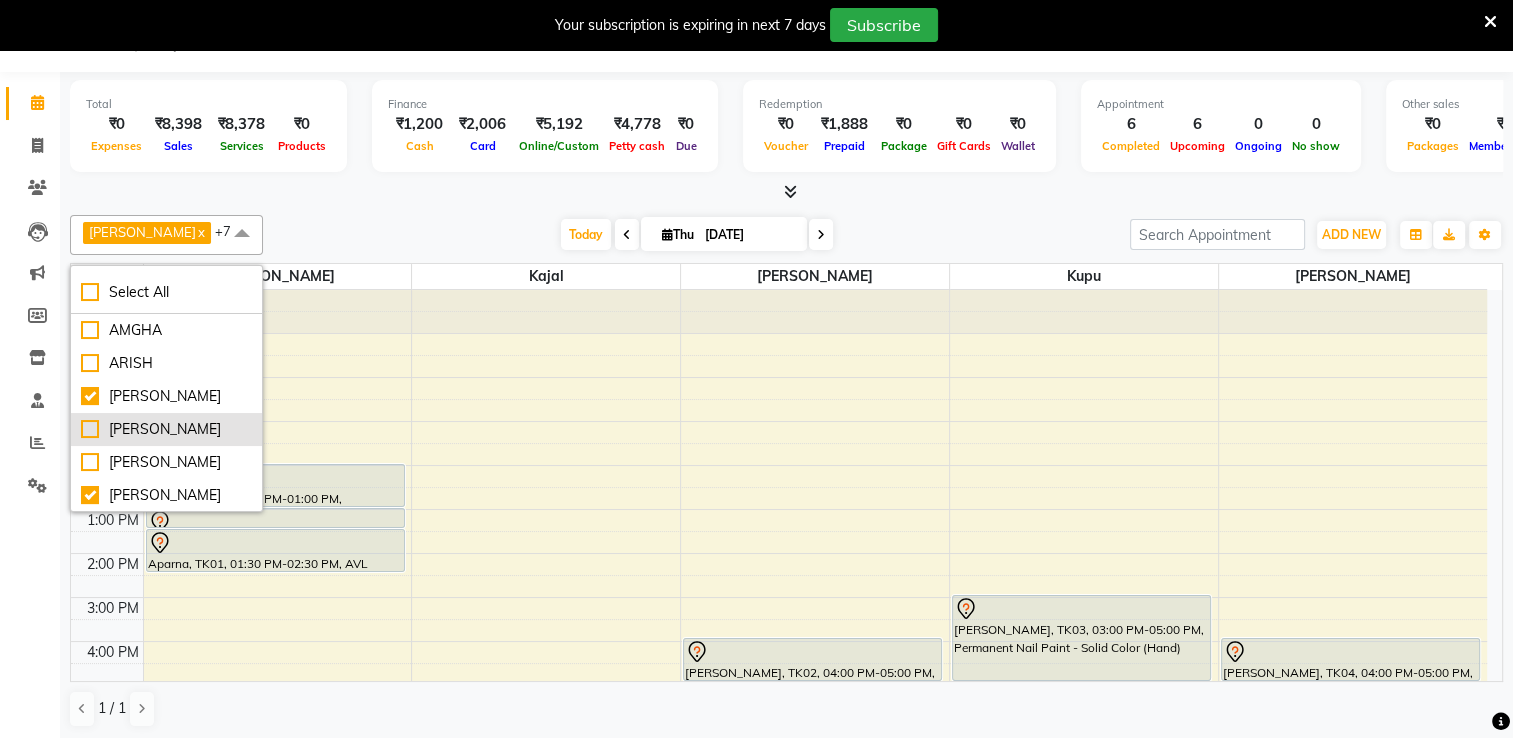 click on "[PERSON_NAME]" at bounding box center (166, 429) 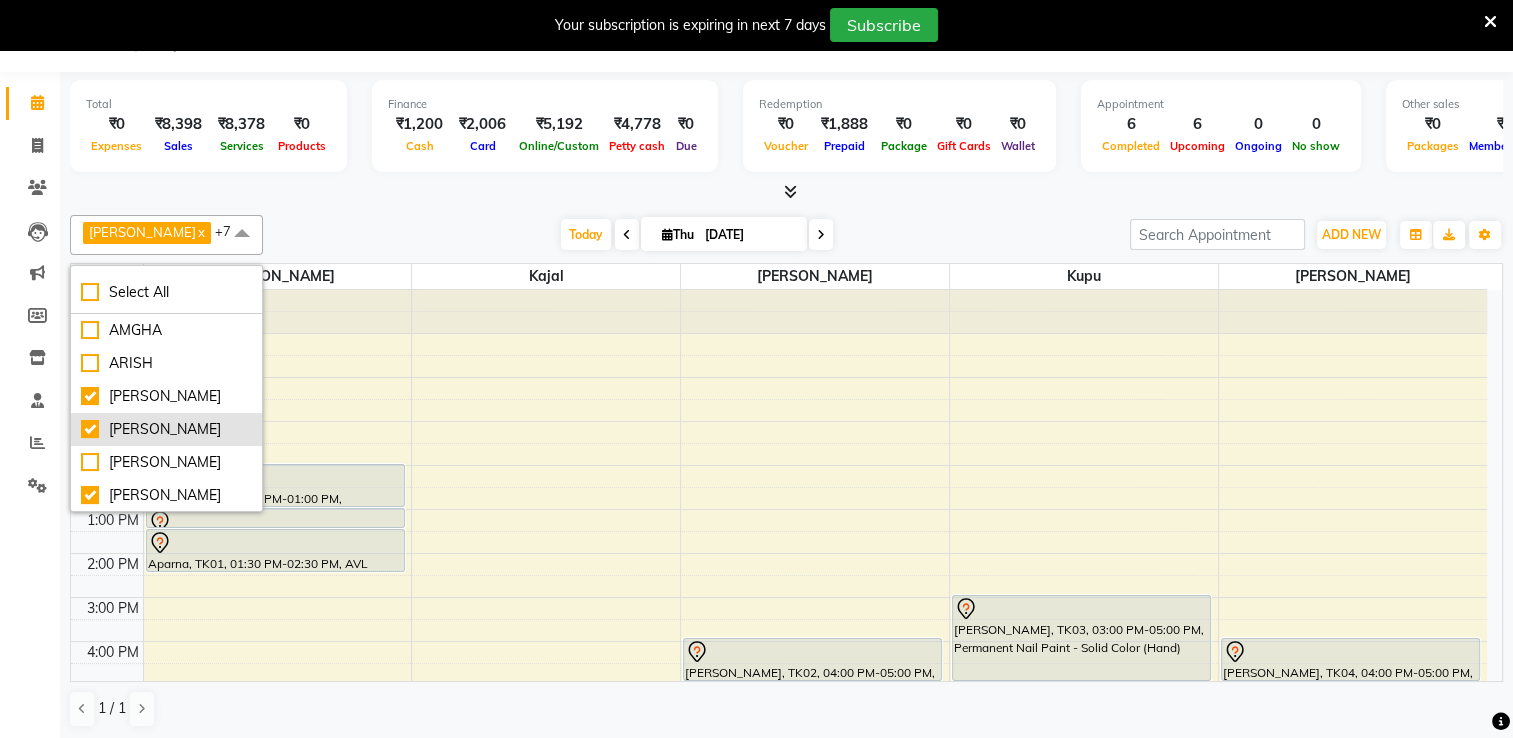 checkbox on "true" 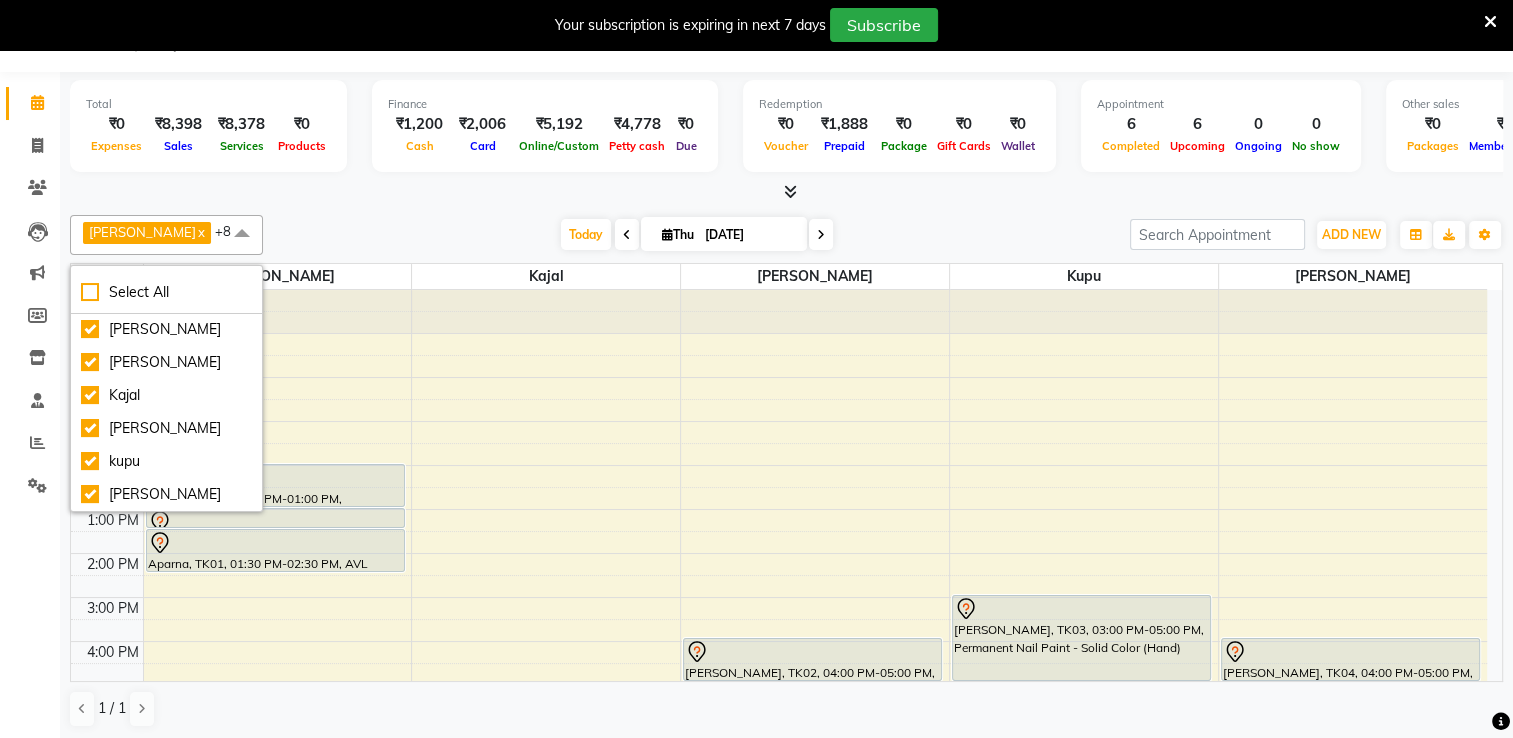 scroll, scrollTop: 184, scrollLeft: 0, axis: vertical 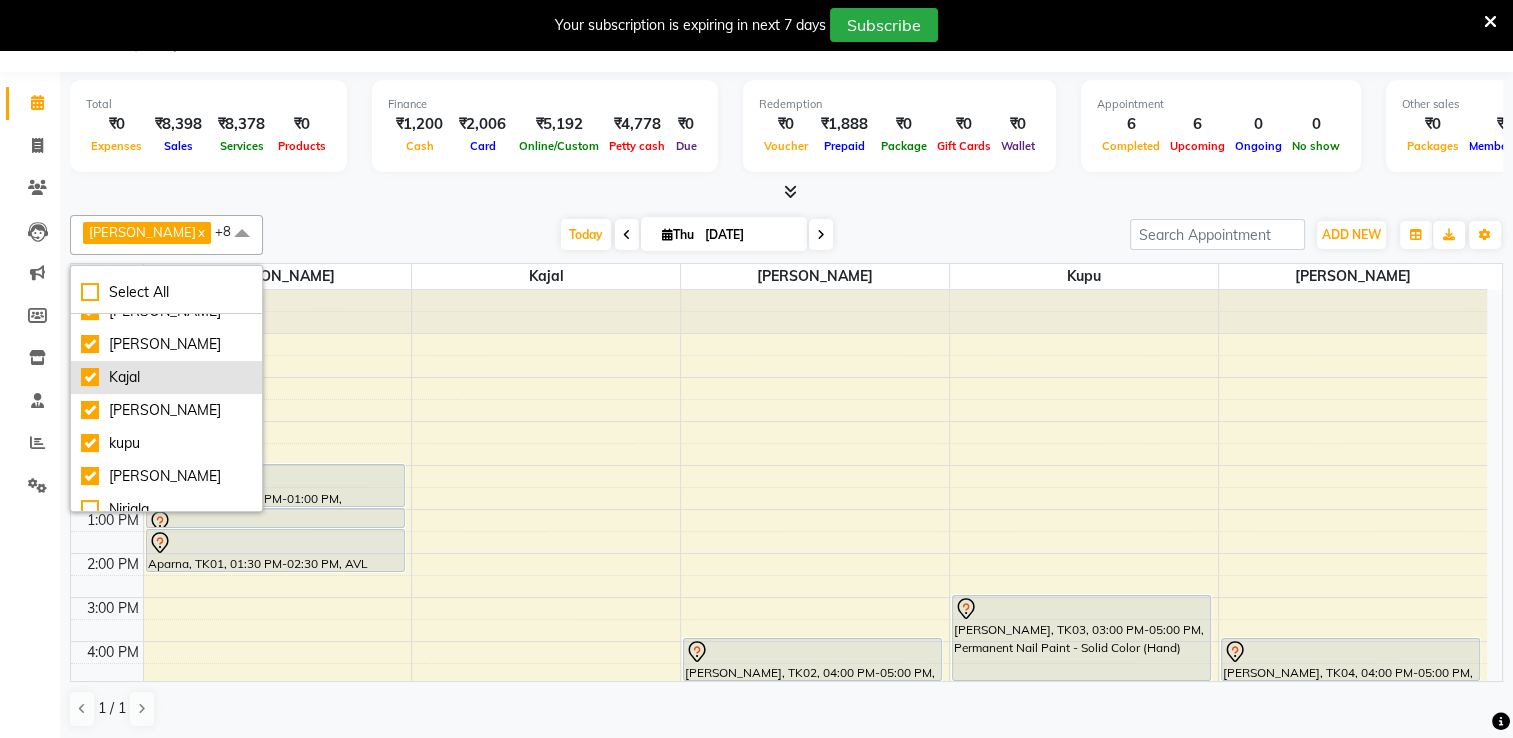 click on "Kajal" at bounding box center (166, 377) 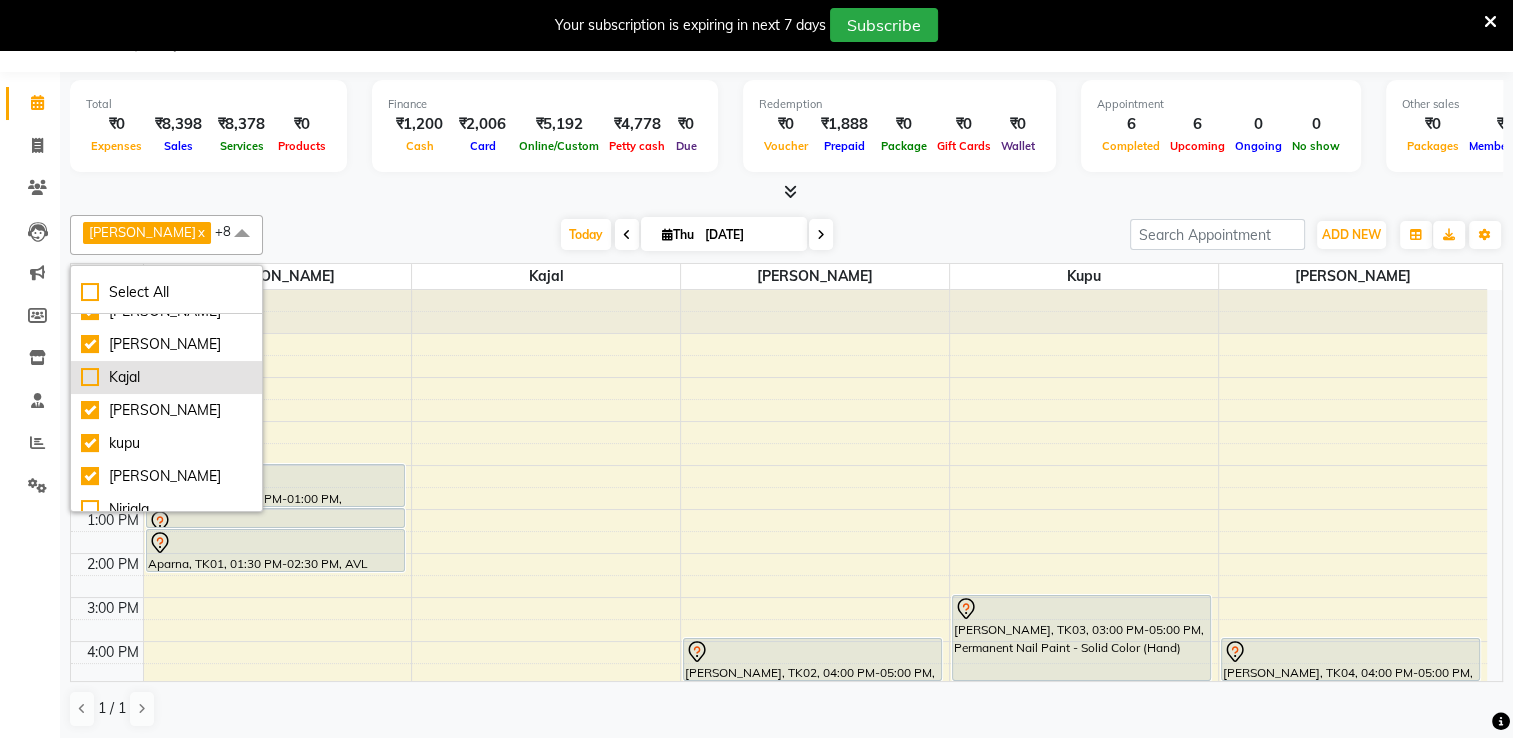 checkbox on "false" 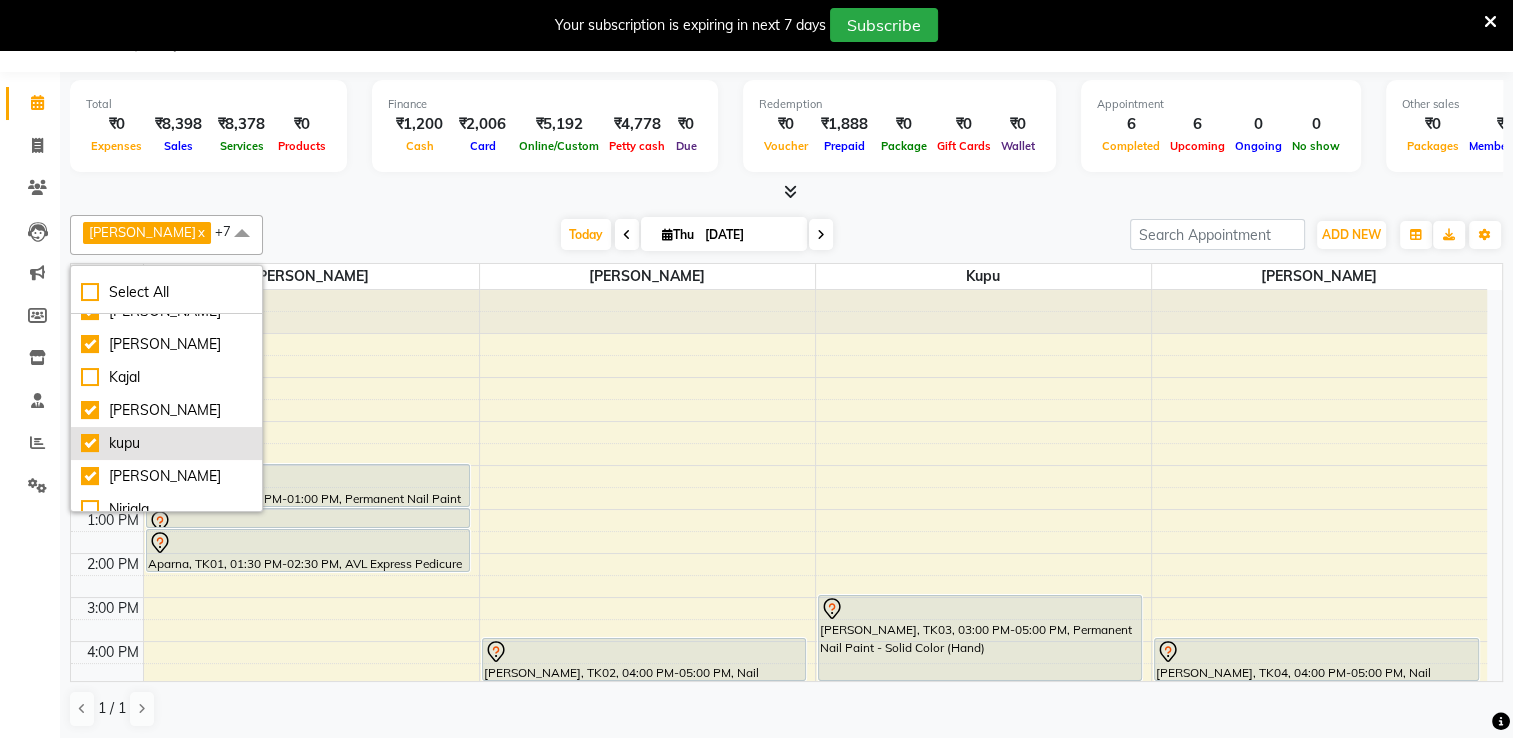 click on "kupu" at bounding box center [166, 443] 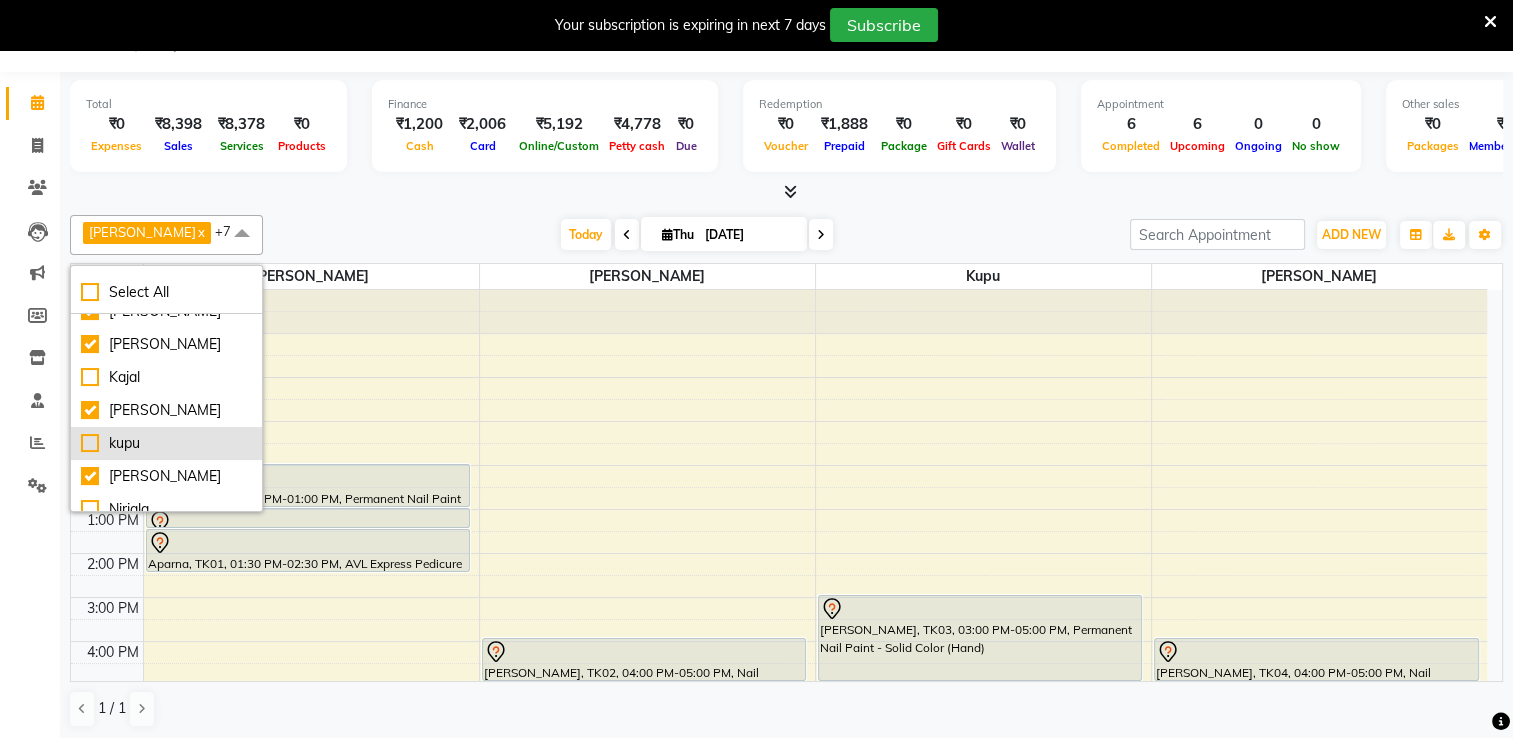 checkbox on "false" 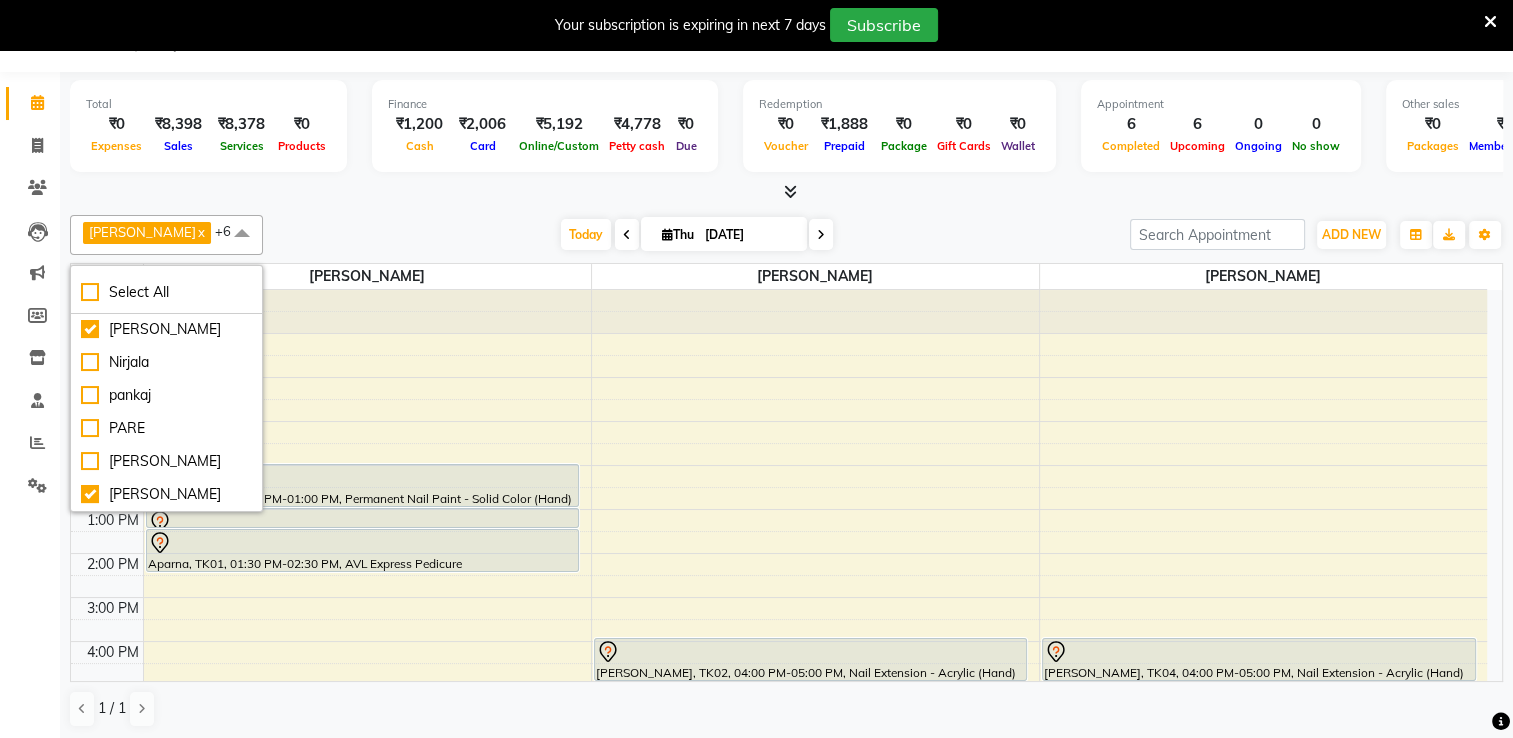 scroll, scrollTop: 352, scrollLeft: 0, axis: vertical 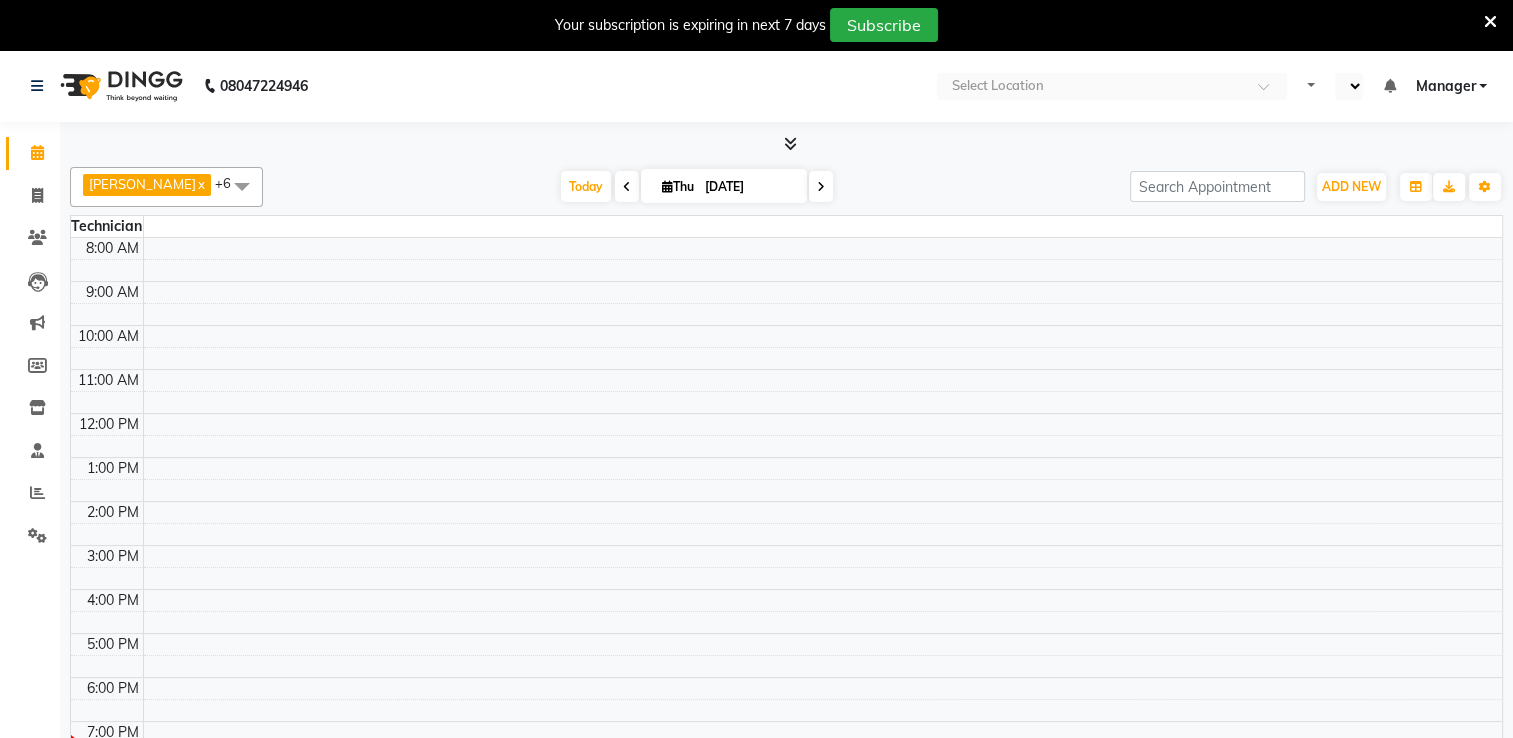 select on "en" 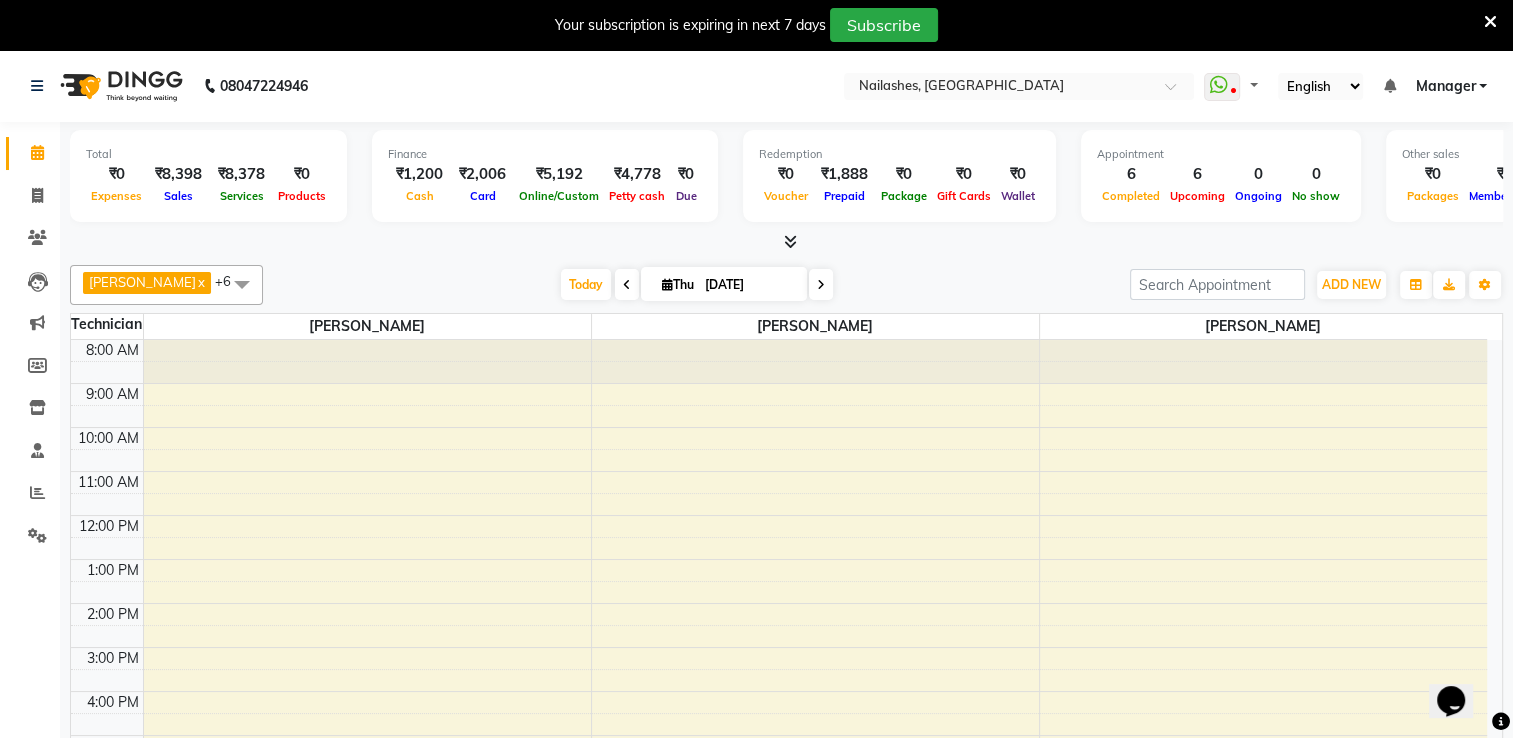 scroll, scrollTop: 0, scrollLeft: 0, axis: both 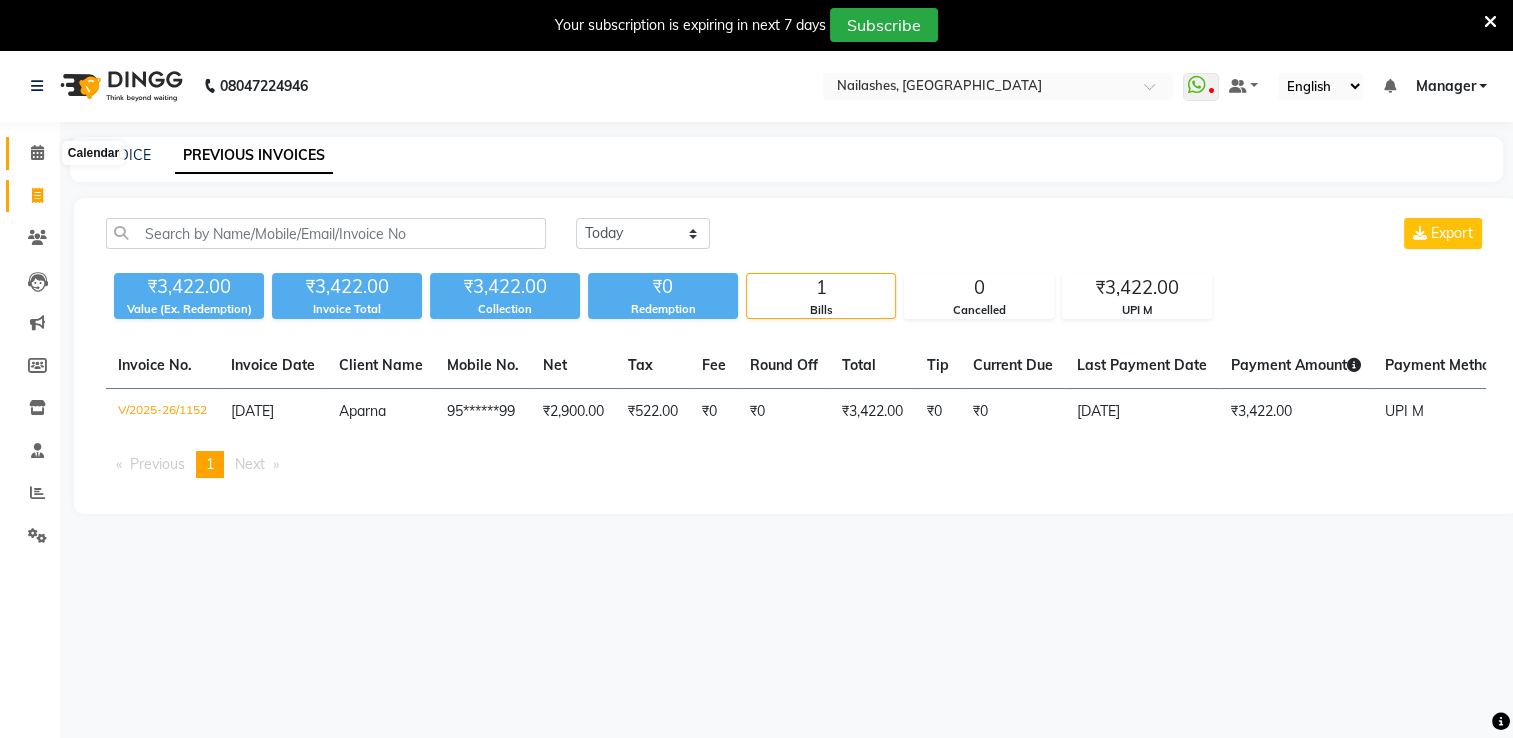 click 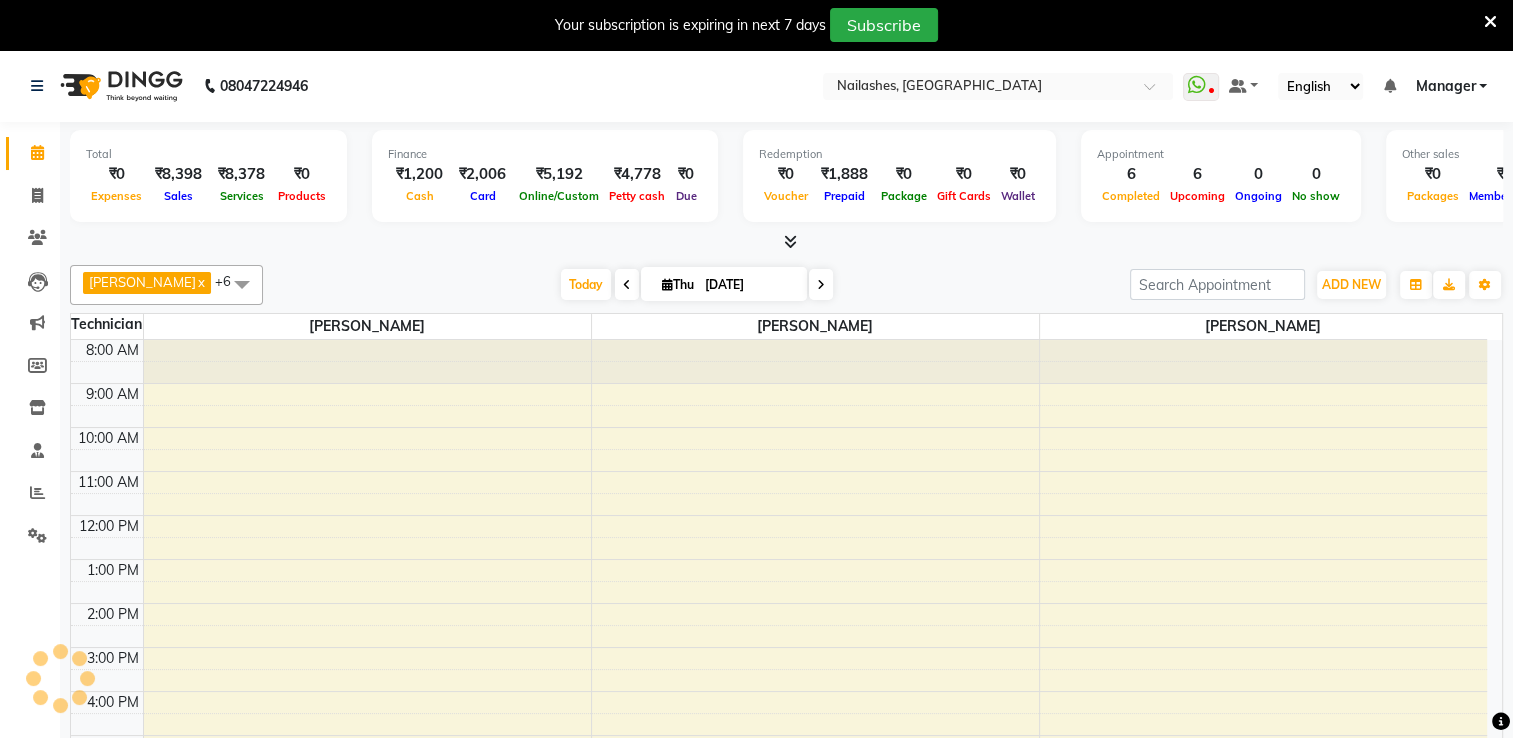 scroll, scrollTop: 0, scrollLeft: 0, axis: both 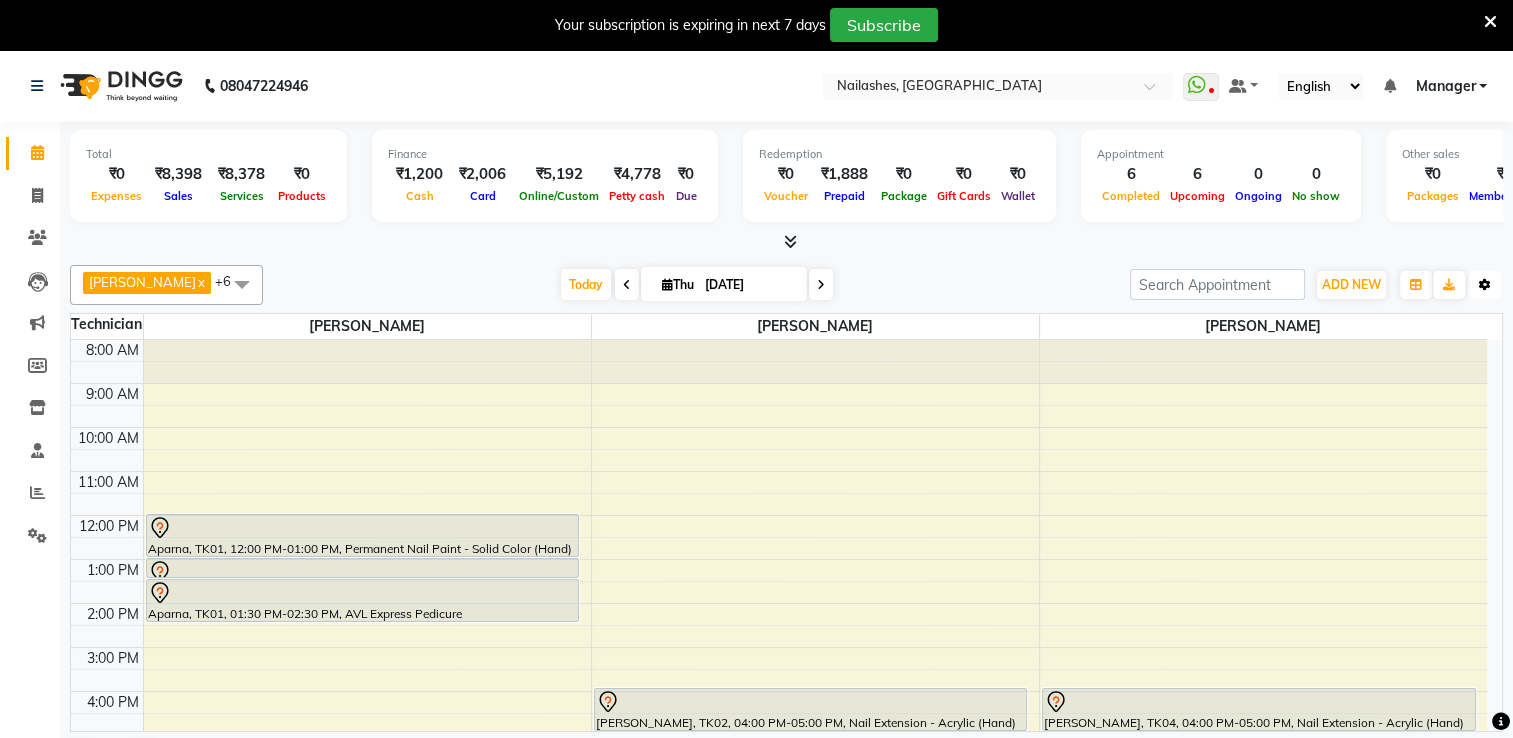 click at bounding box center (1485, 285) 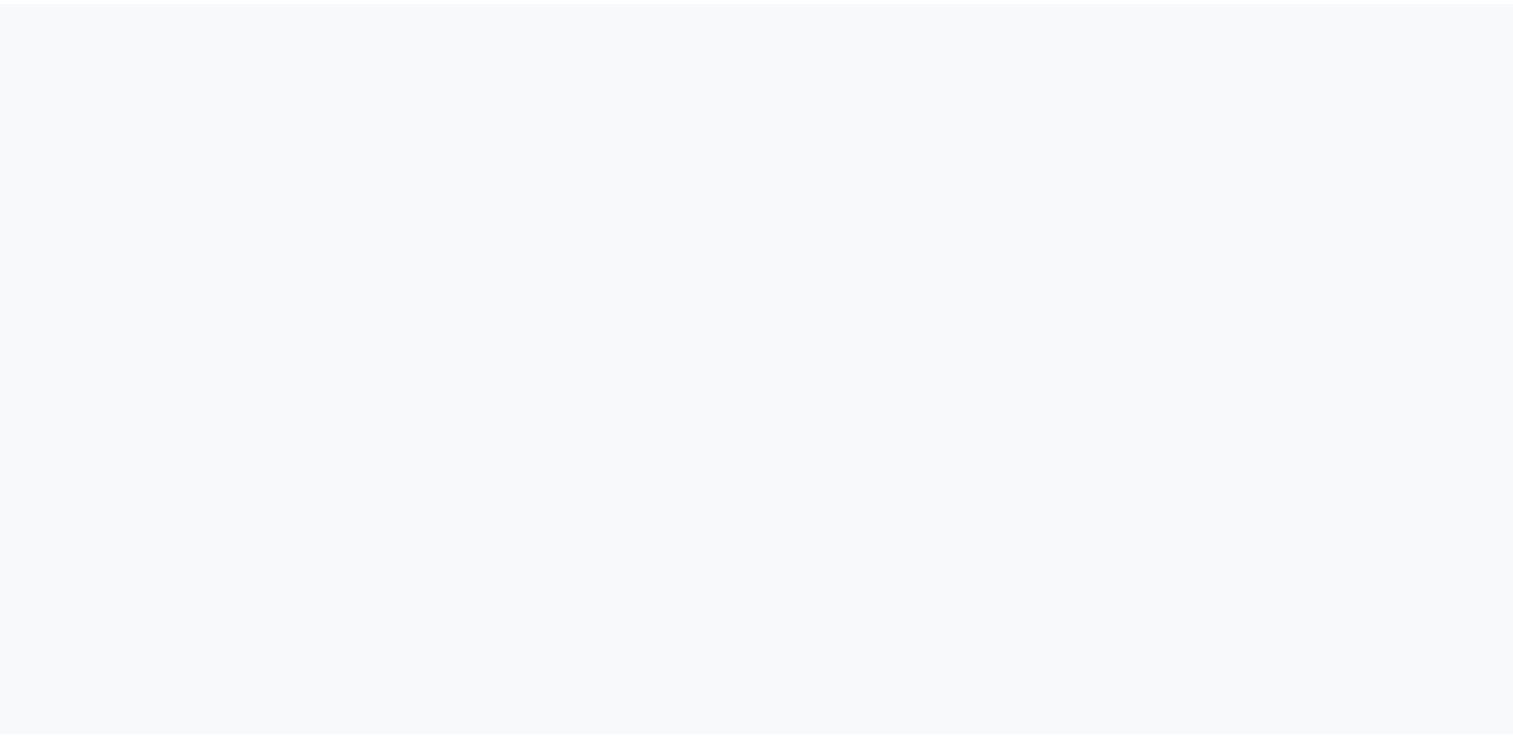 scroll, scrollTop: 0, scrollLeft: 0, axis: both 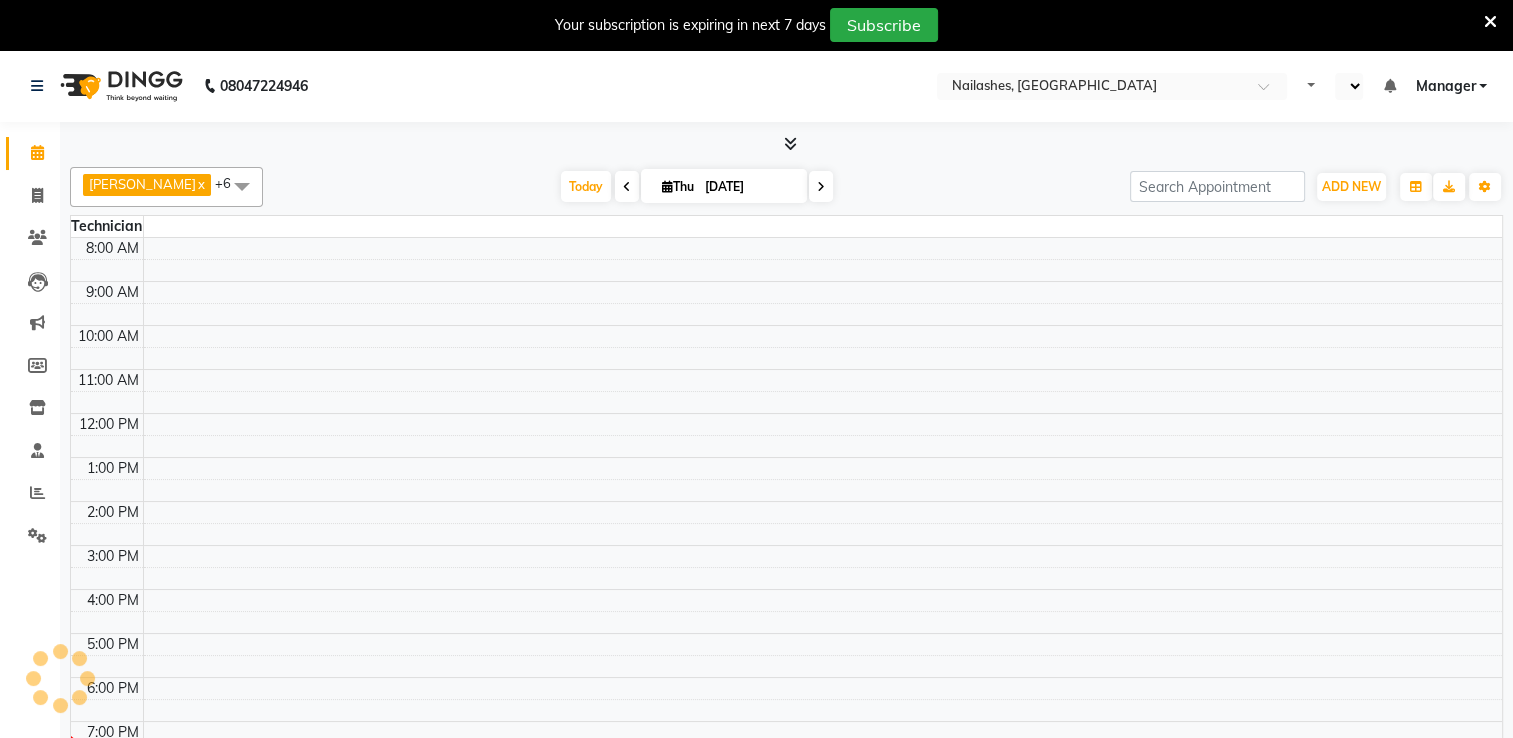 select on "en" 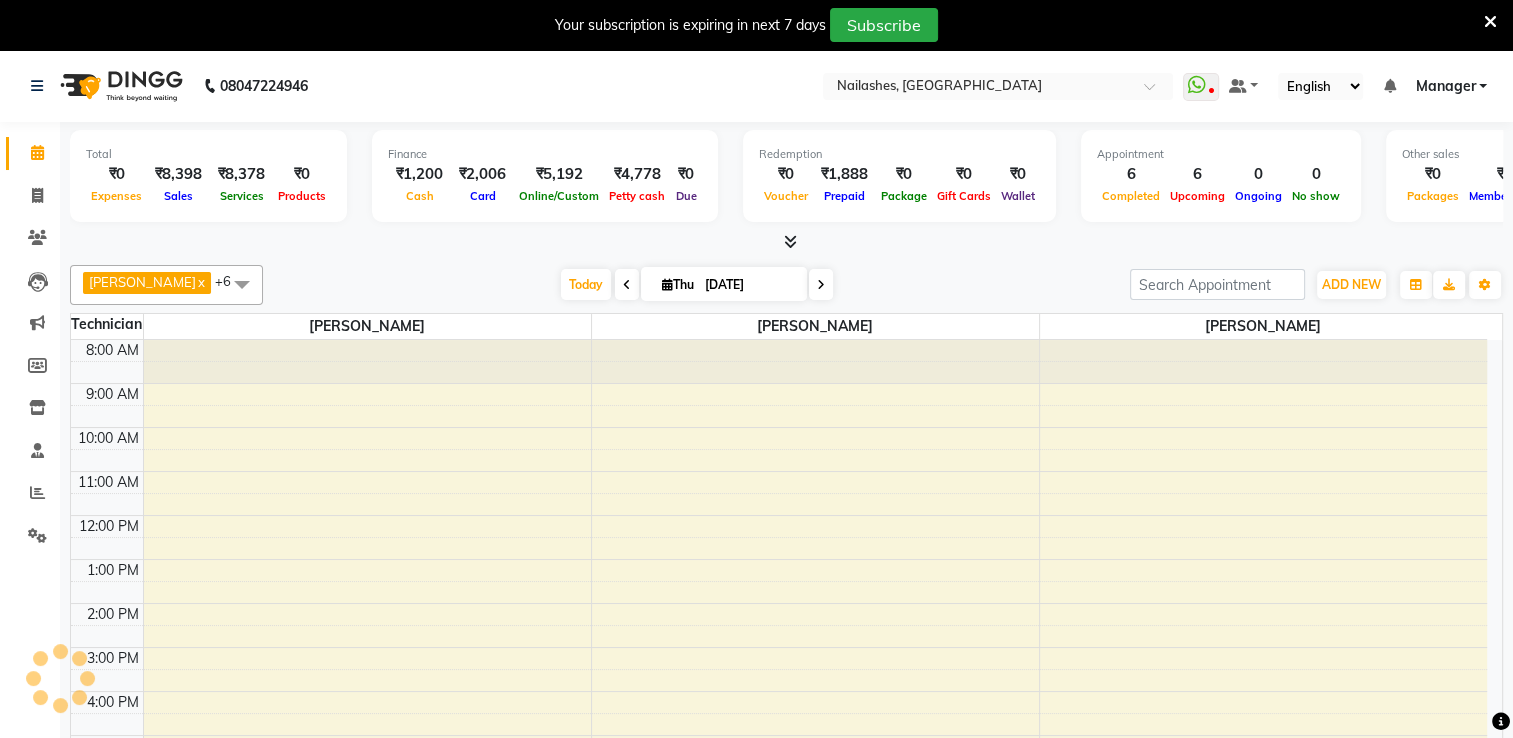 scroll, scrollTop: 0, scrollLeft: 0, axis: both 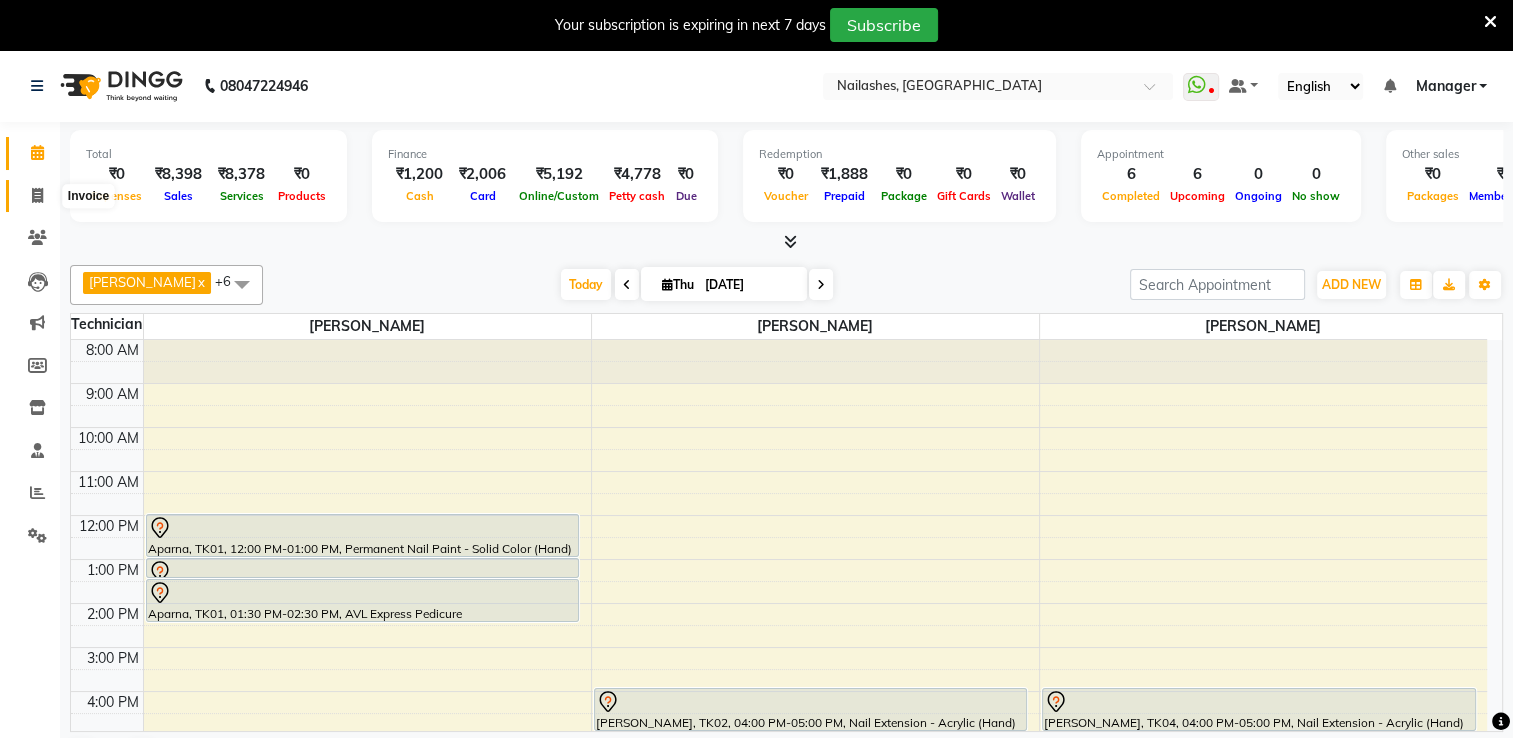 click 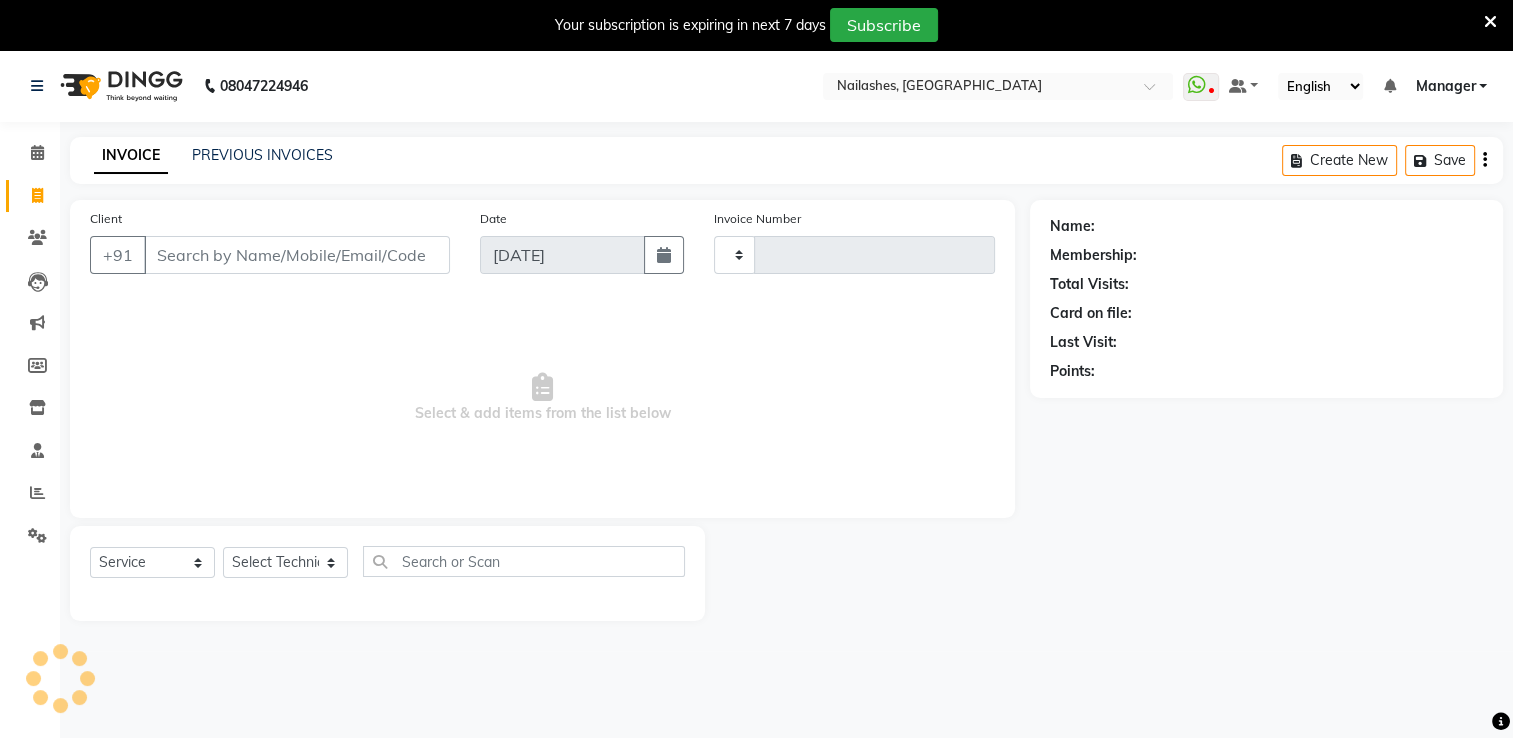 type on "1157" 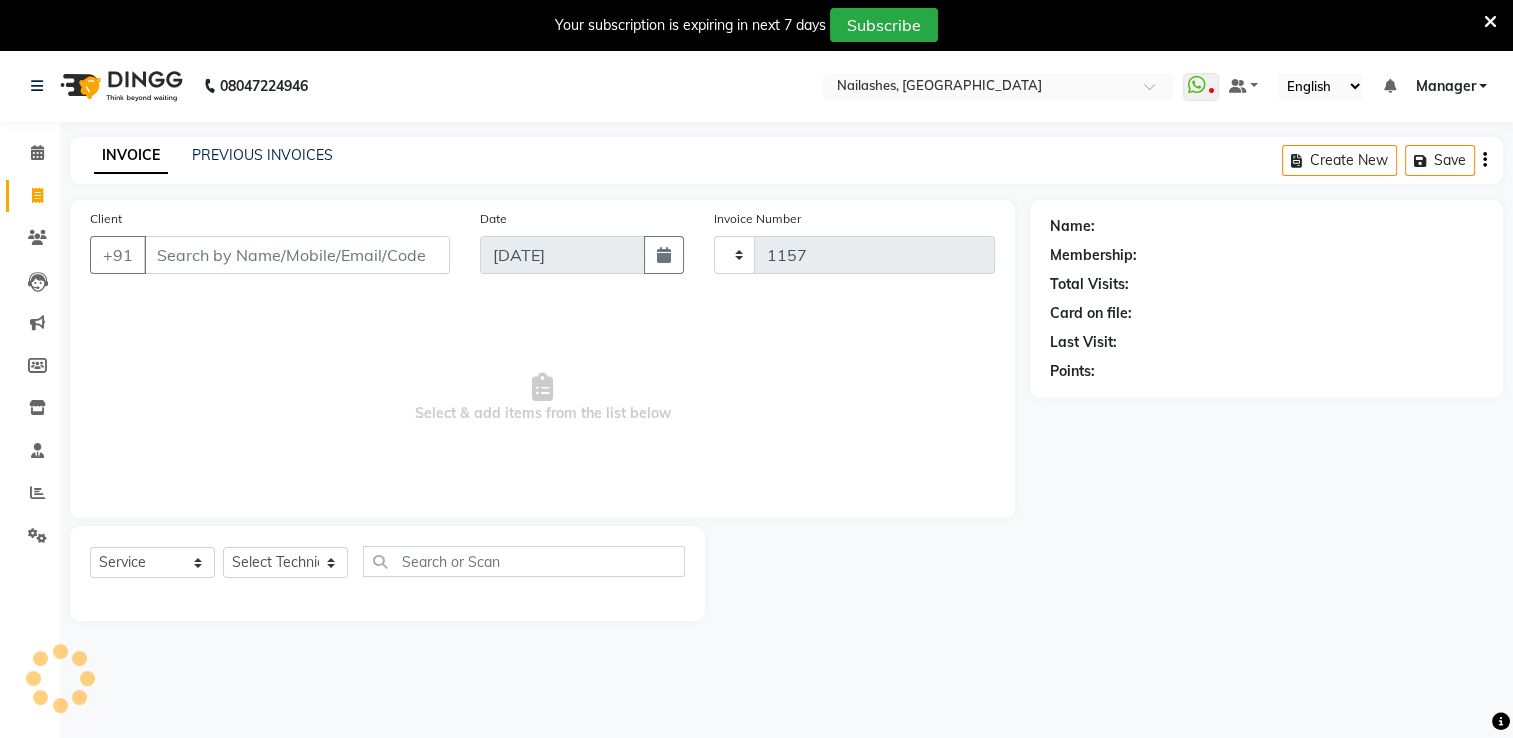 select on "6579" 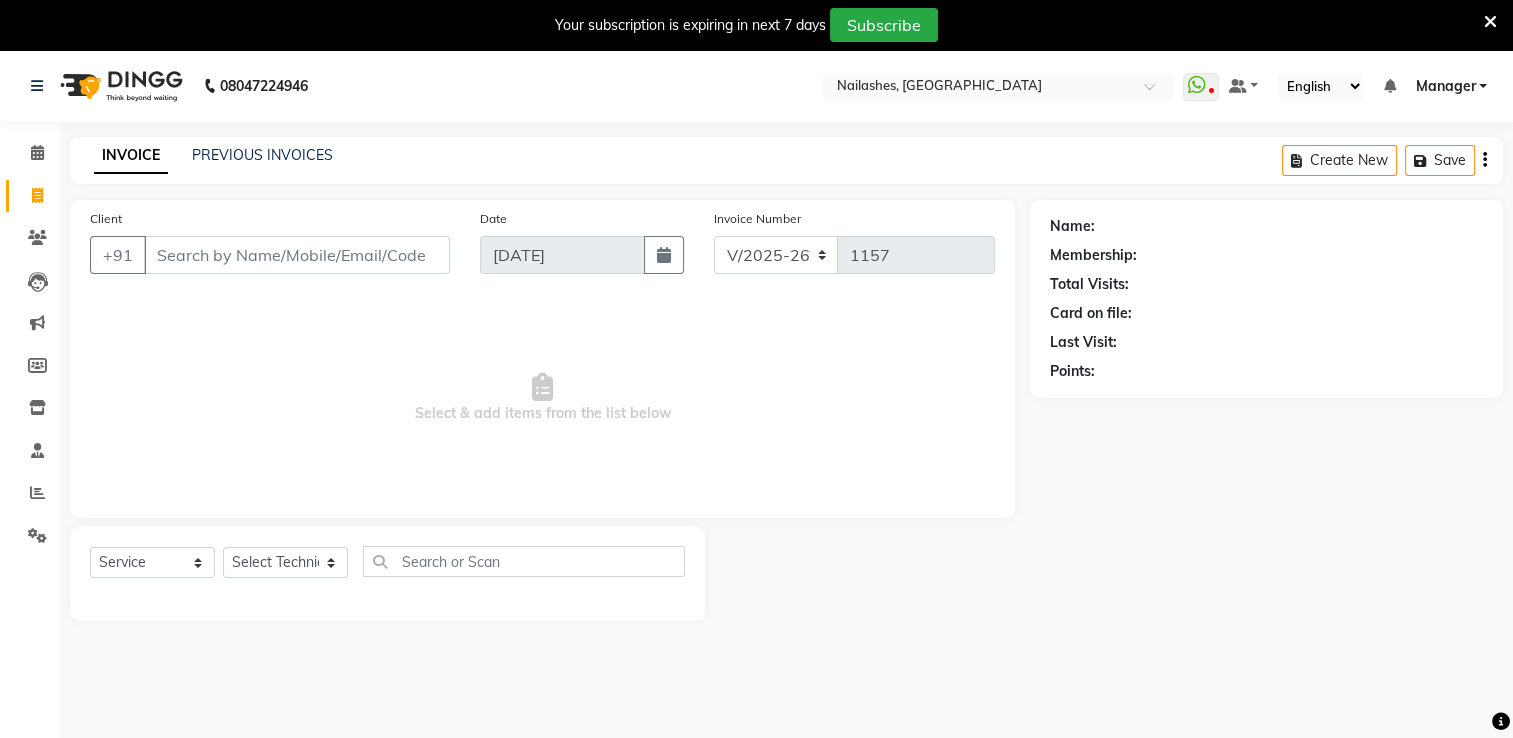 click on "Client" at bounding box center [297, 255] 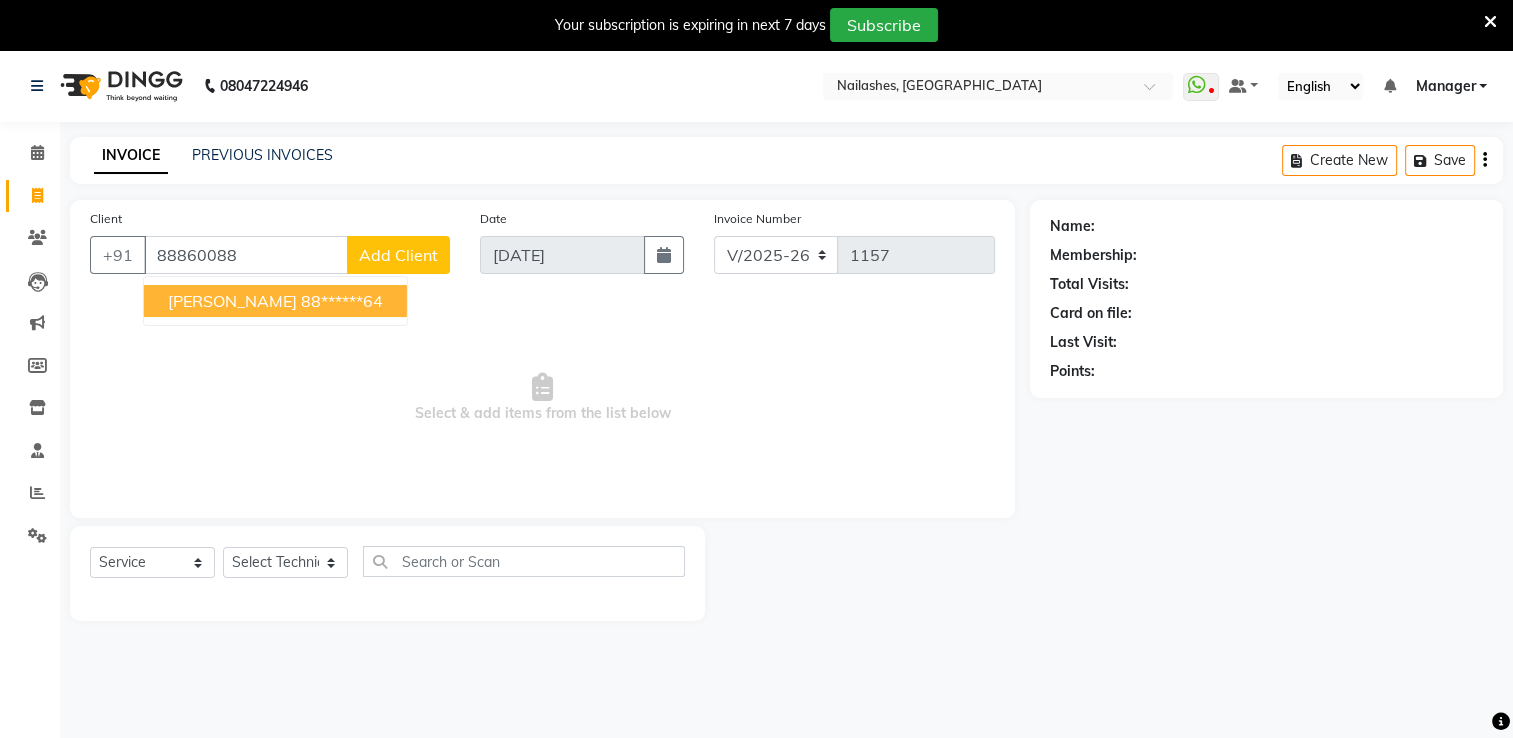 click on "[PERSON_NAME]" at bounding box center [232, 301] 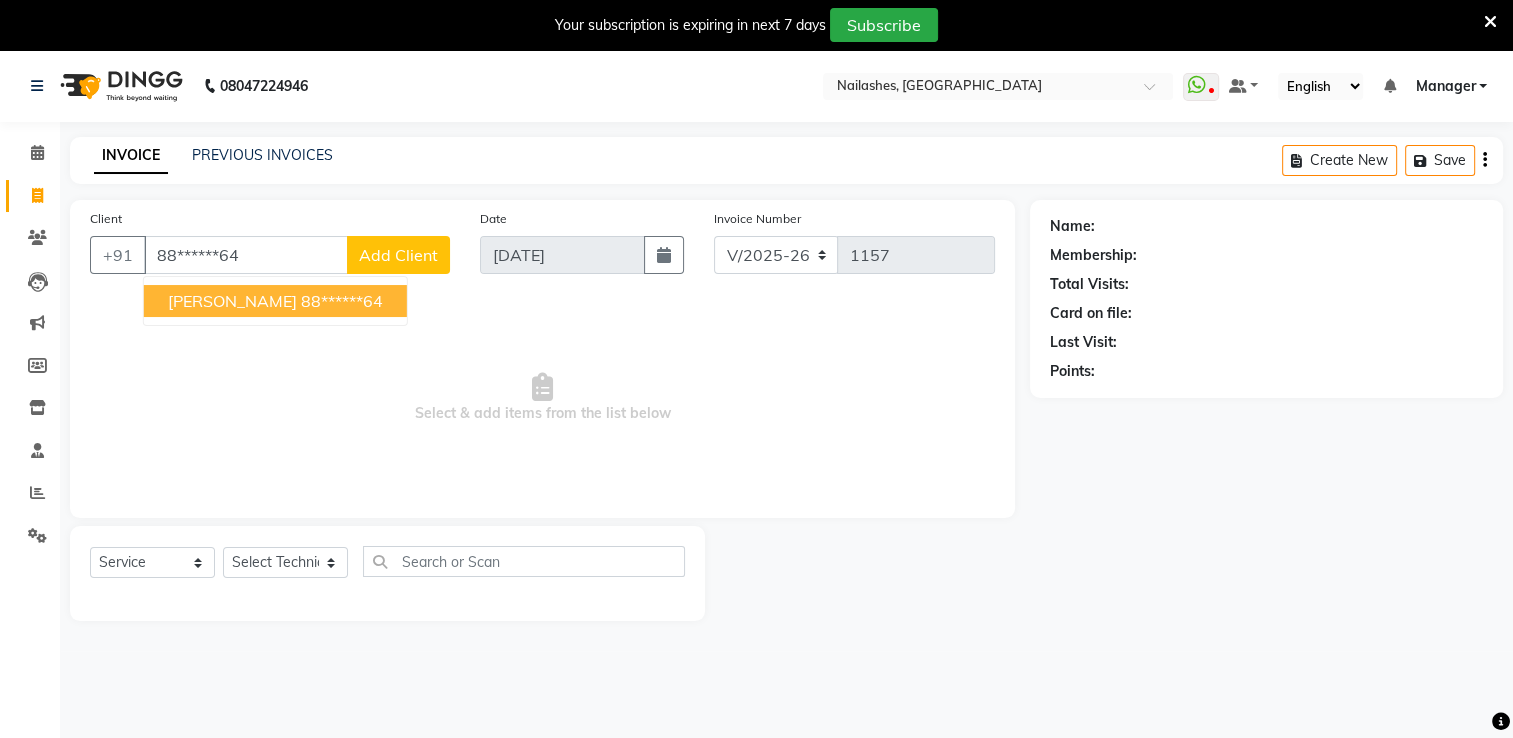 type on "88******64" 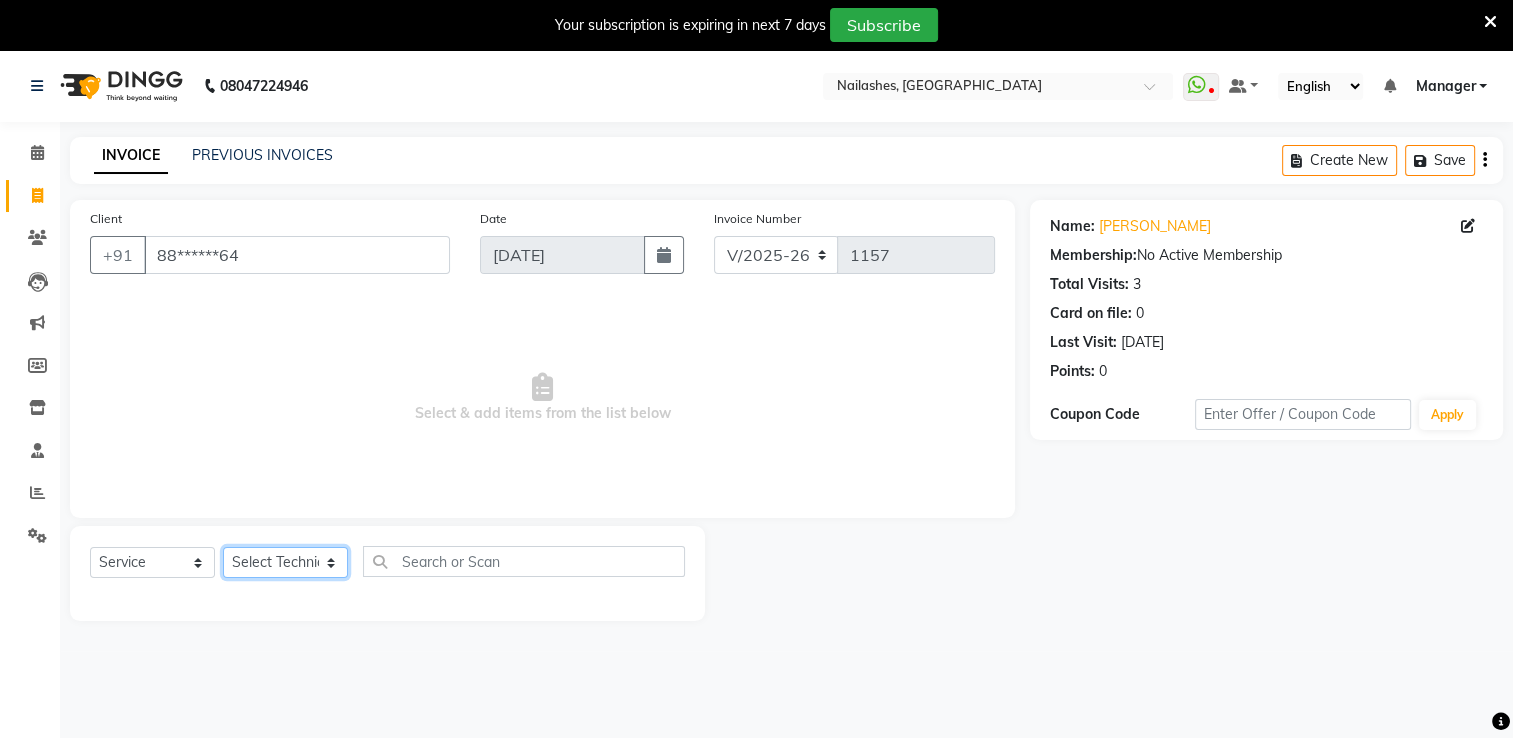 click on "Select Technician AMGHA ARISH [PERSON_NAME] [PERSON_NAME] [PERSON_NAME] [PERSON_NAME] kupu Manager [PERSON_NAME] Owner [PERSON_NAME] [PERSON_NAME]" 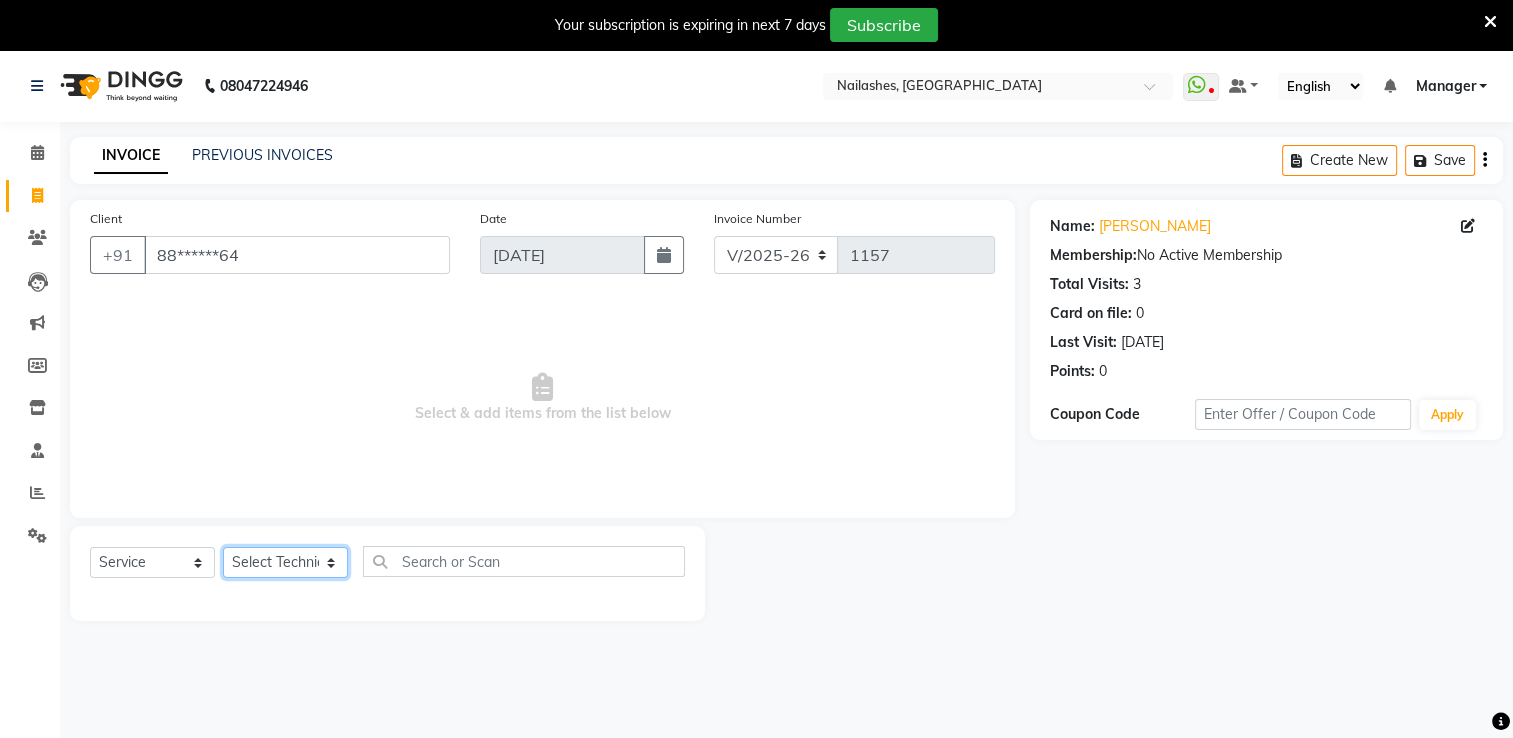 select on "80708" 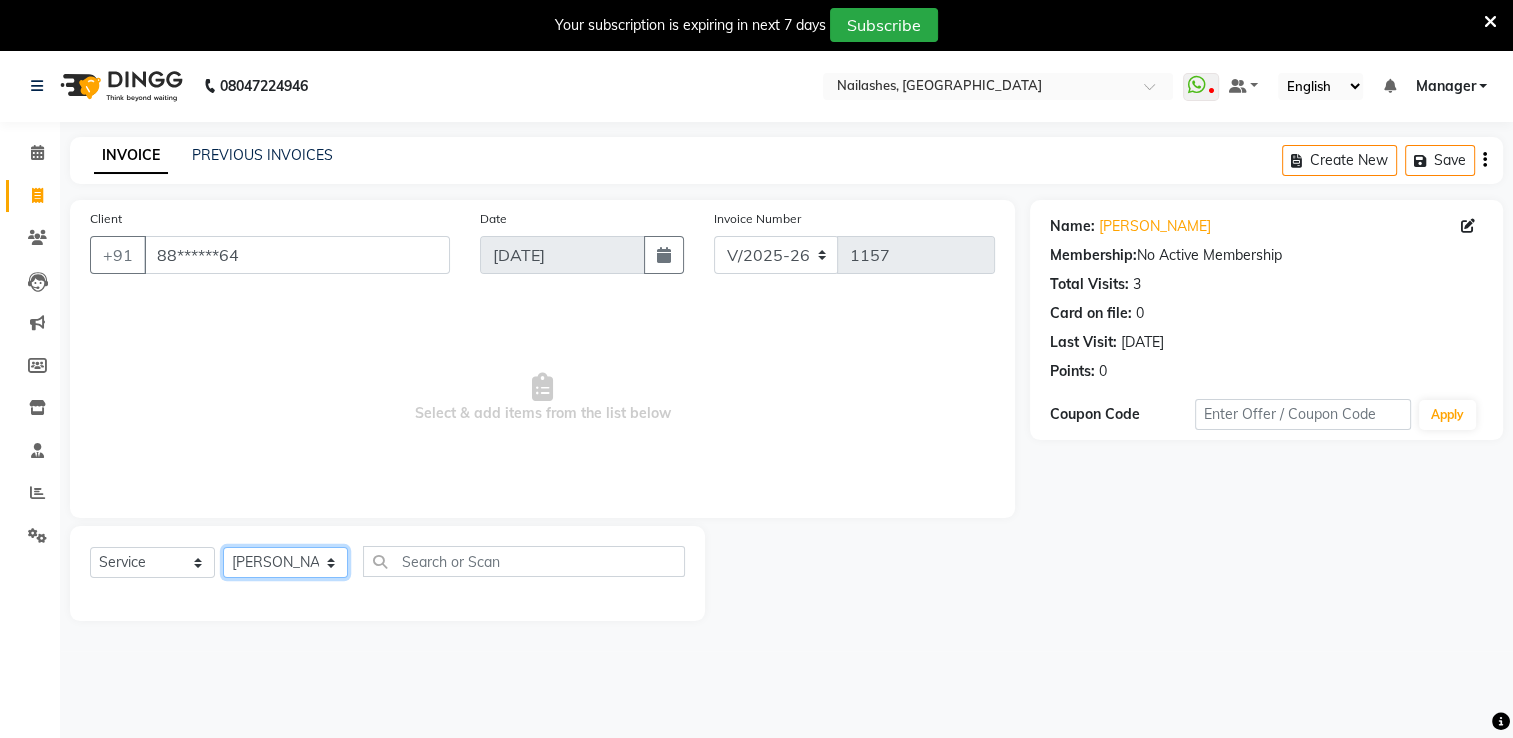 click on "Select Technician AMGHA ARISH [PERSON_NAME] [PERSON_NAME] [PERSON_NAME] [PERSON_NAME] kupu Manager [PERSON_NAME] Owner [PERSON_NAME] [PERSON_NAME]" 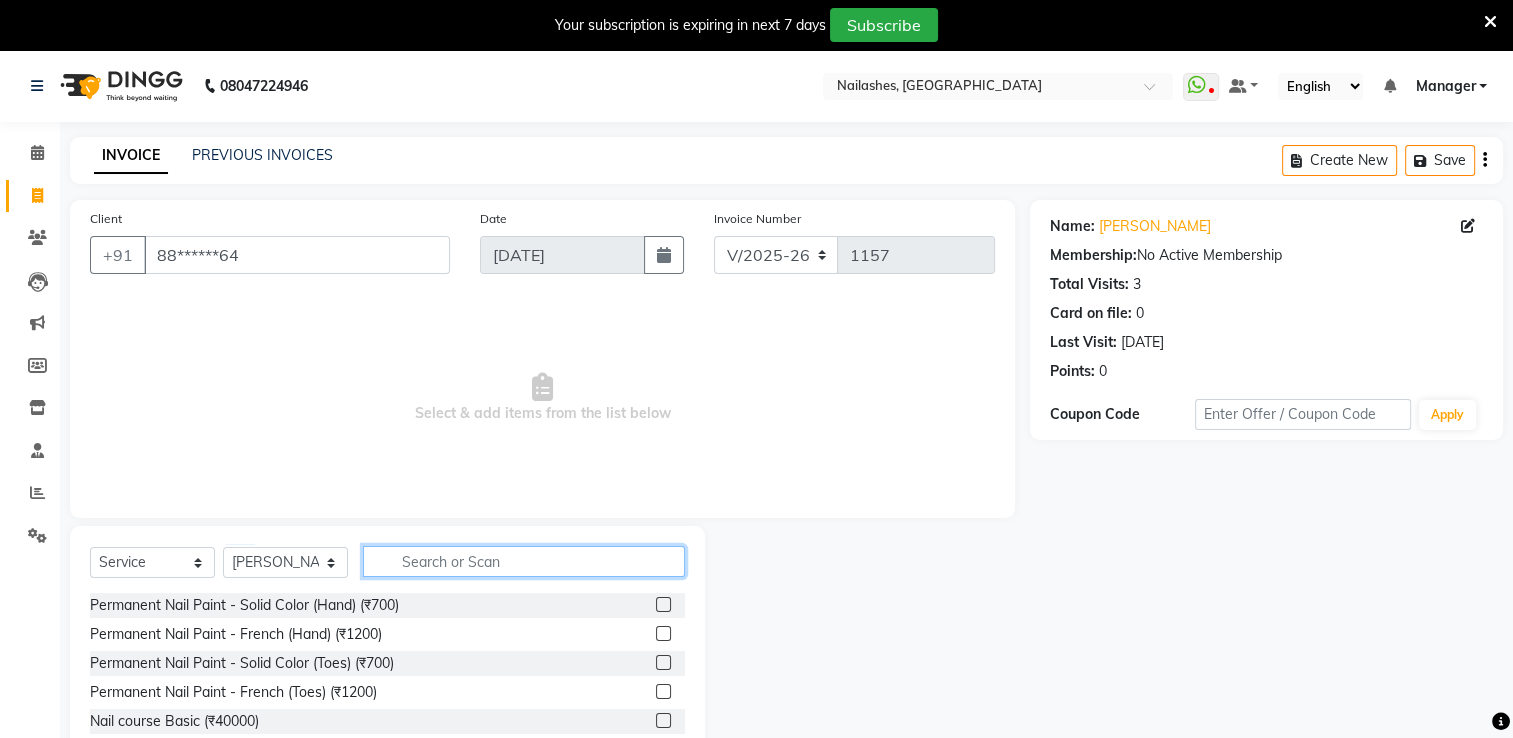 click 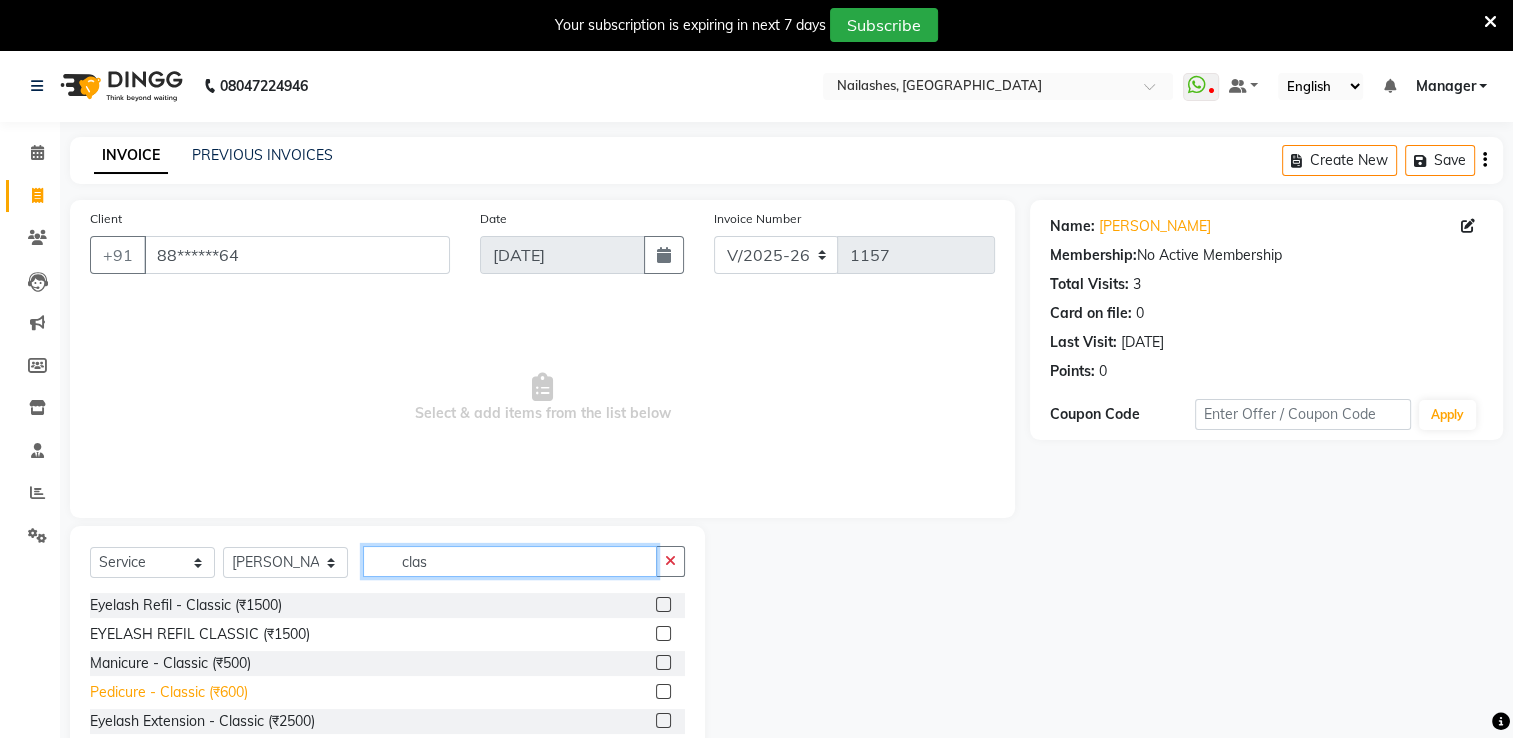 scroll, scrollTop: 58, scrollLeft: 0, axis: vertical 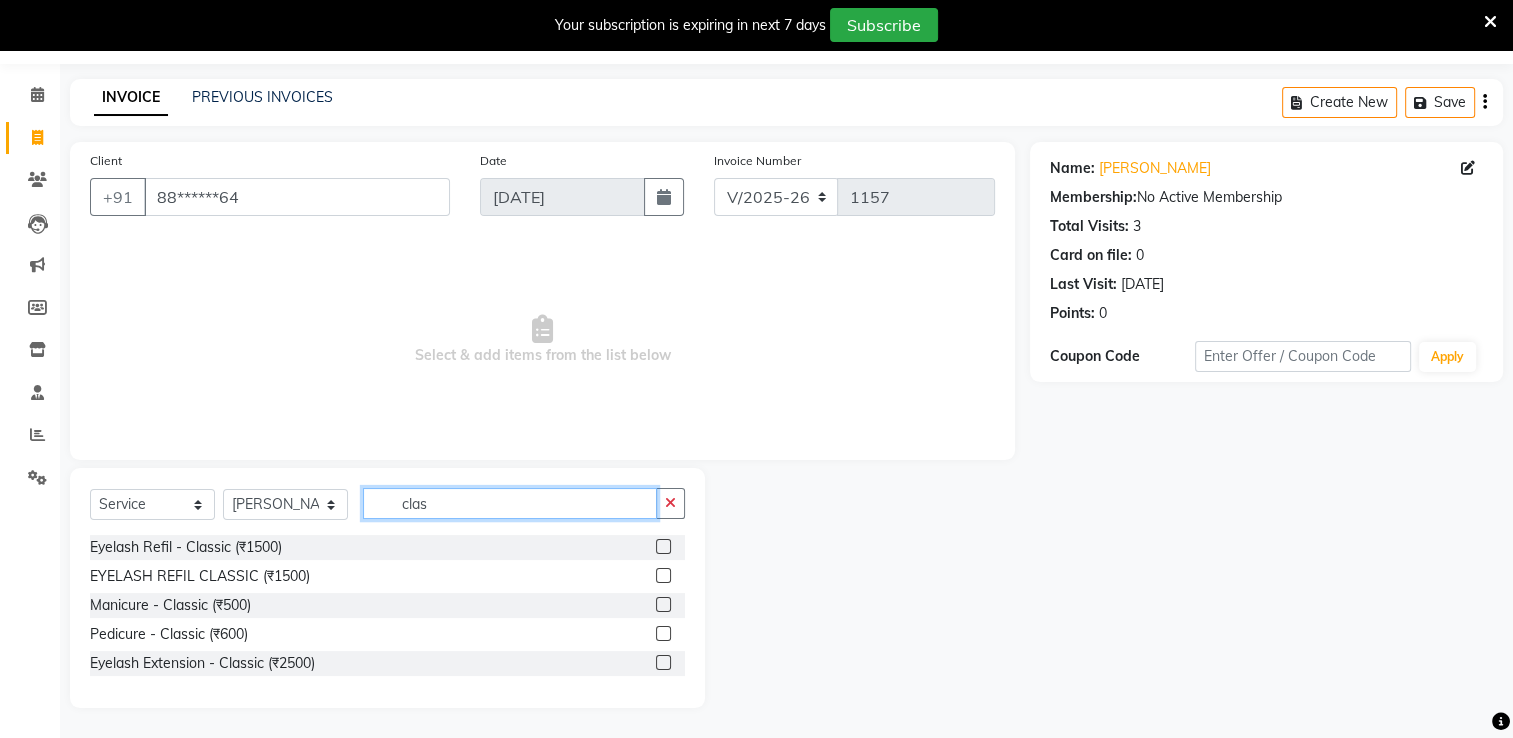 type on "clas" 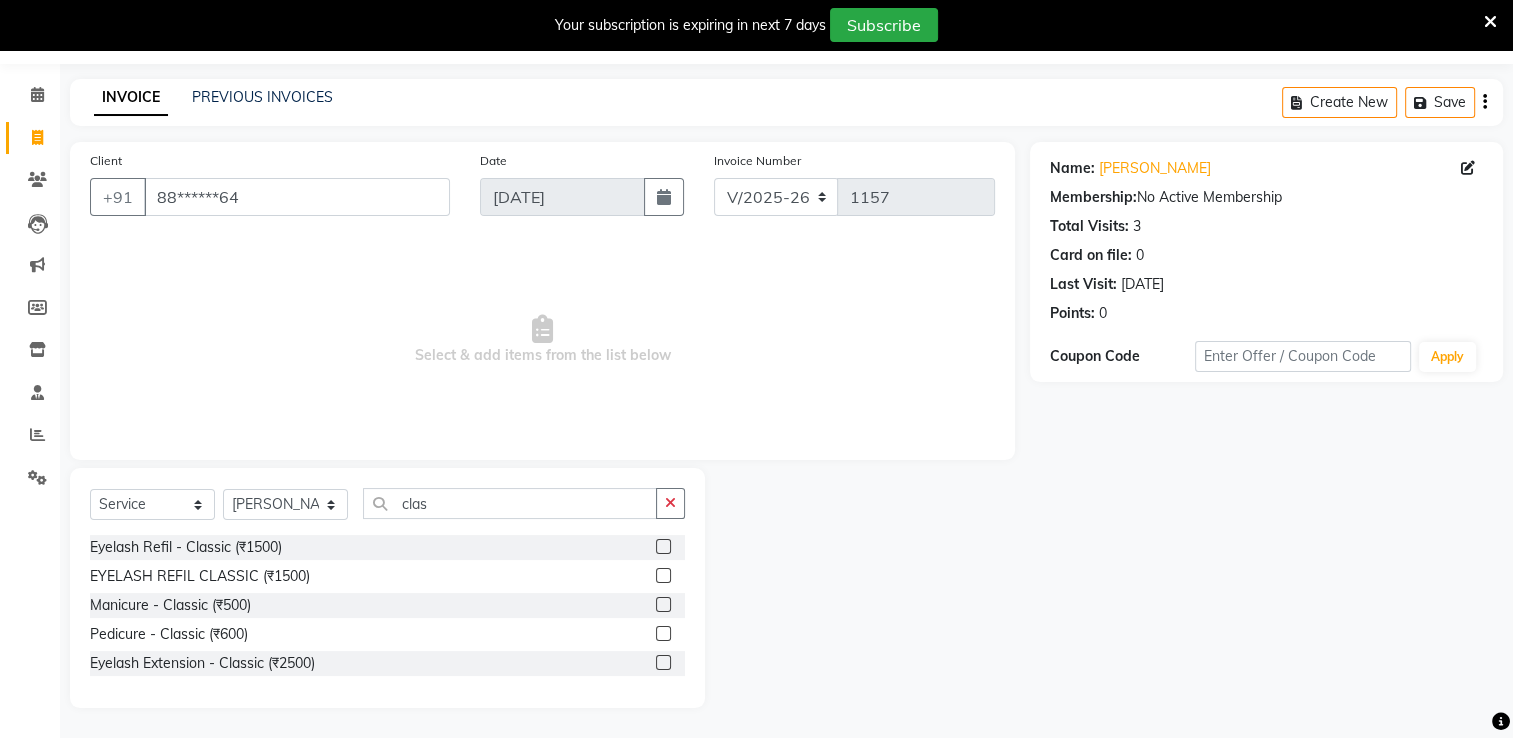 click 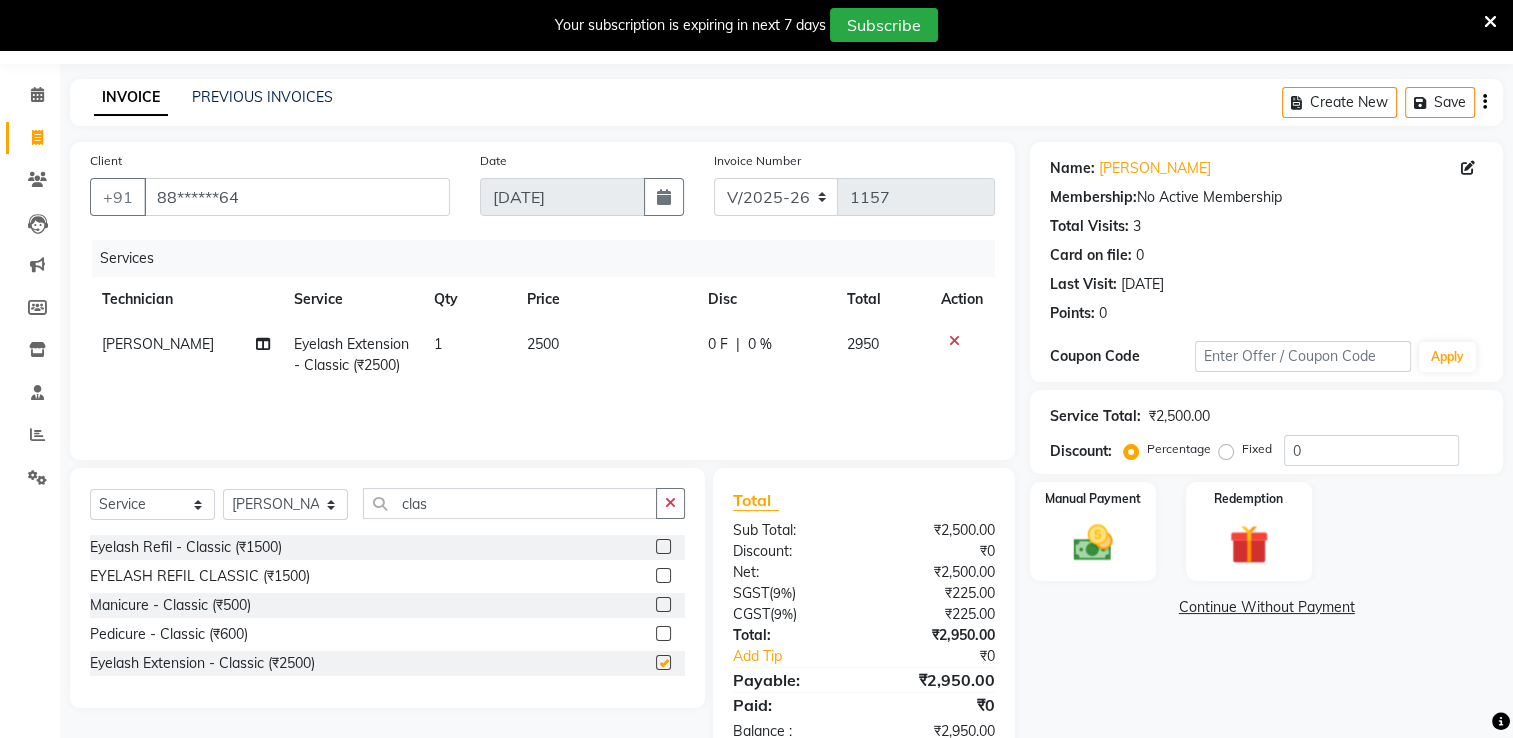 checkbox on "false" 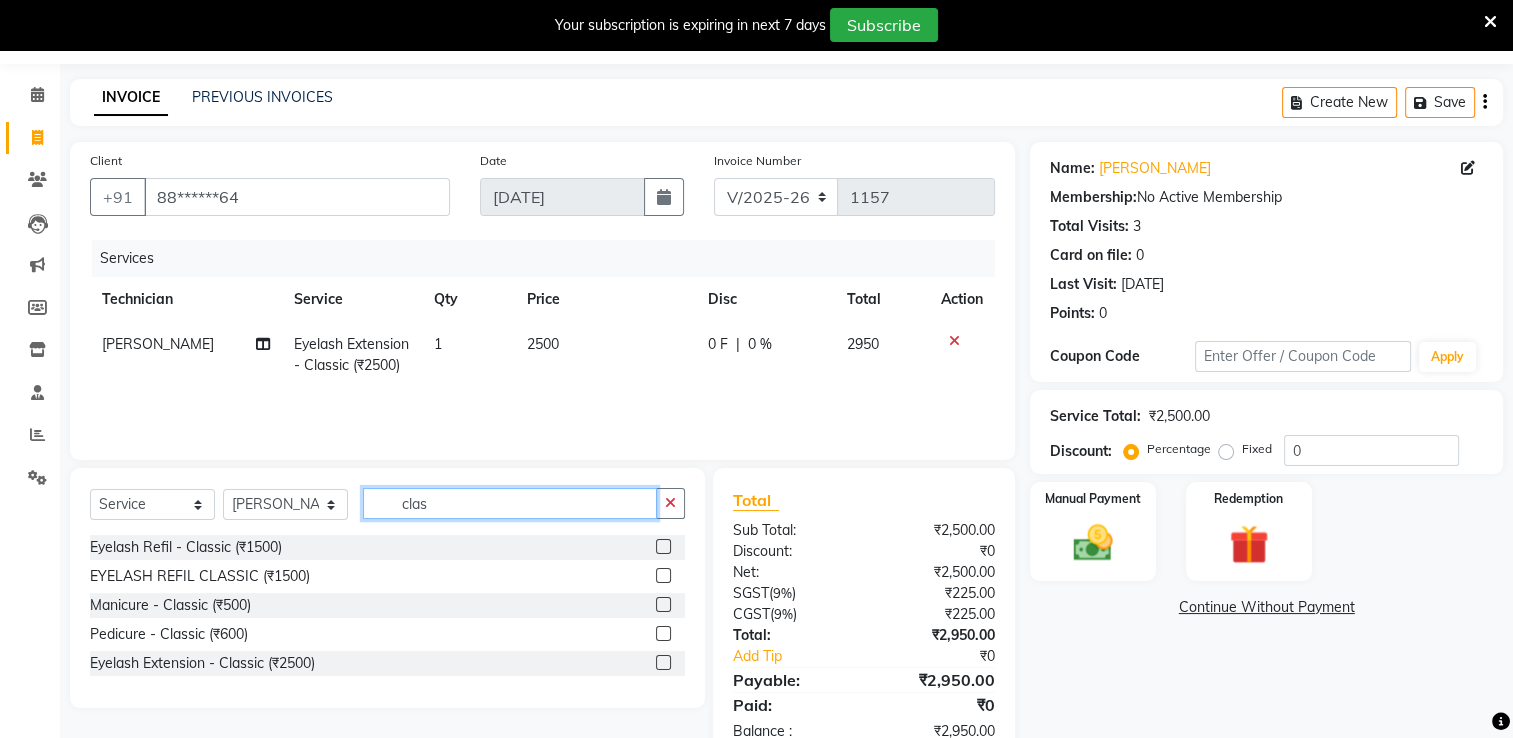 click on "clas" 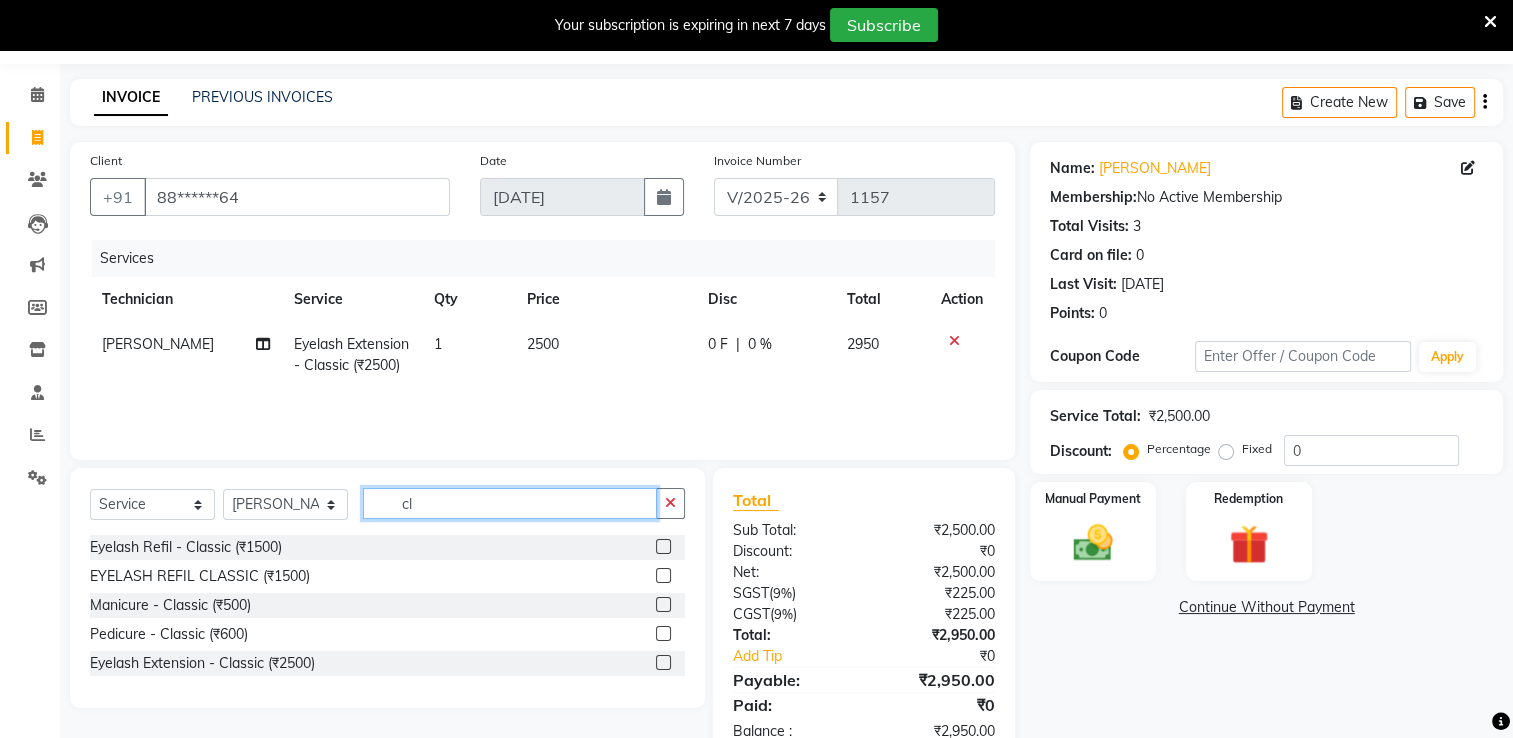 type on "c" 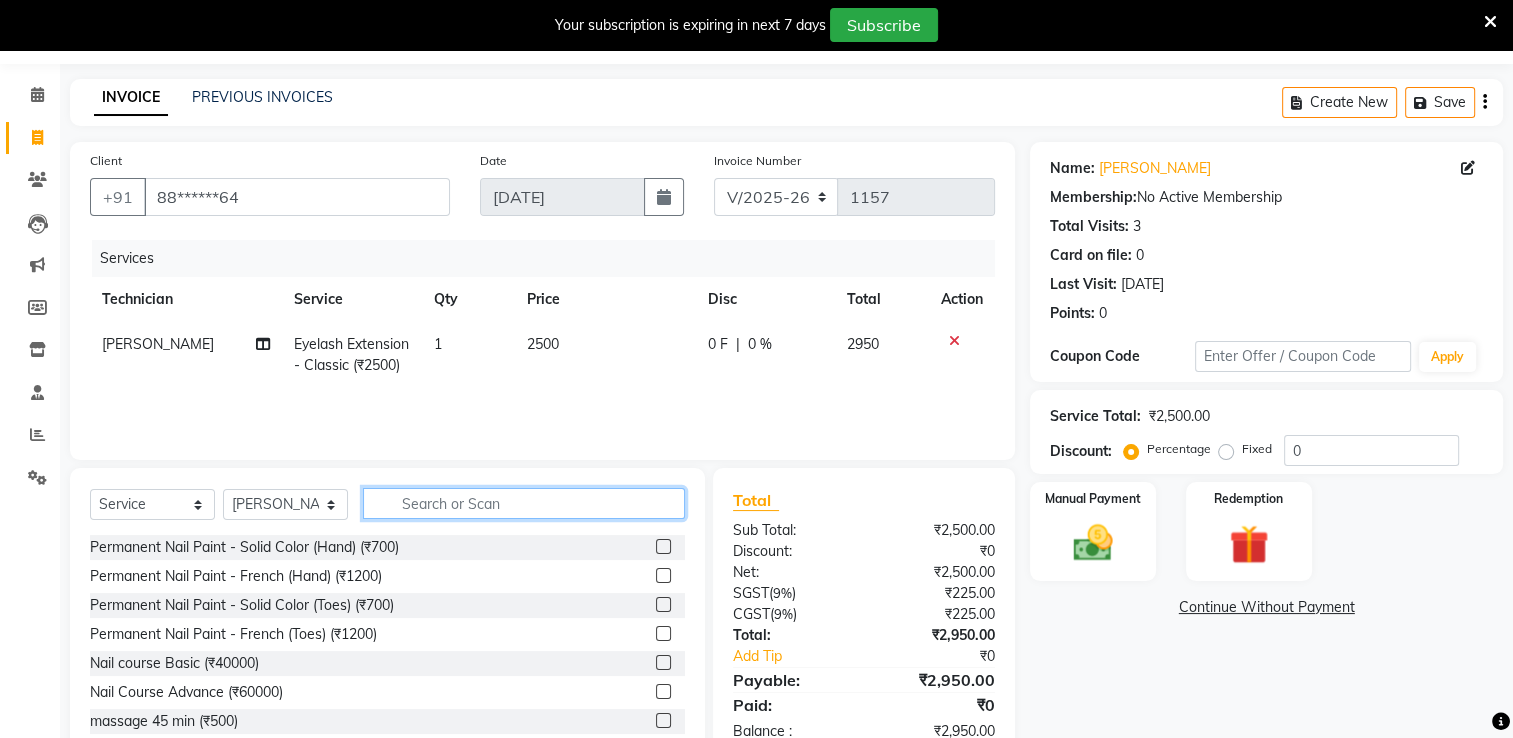 type 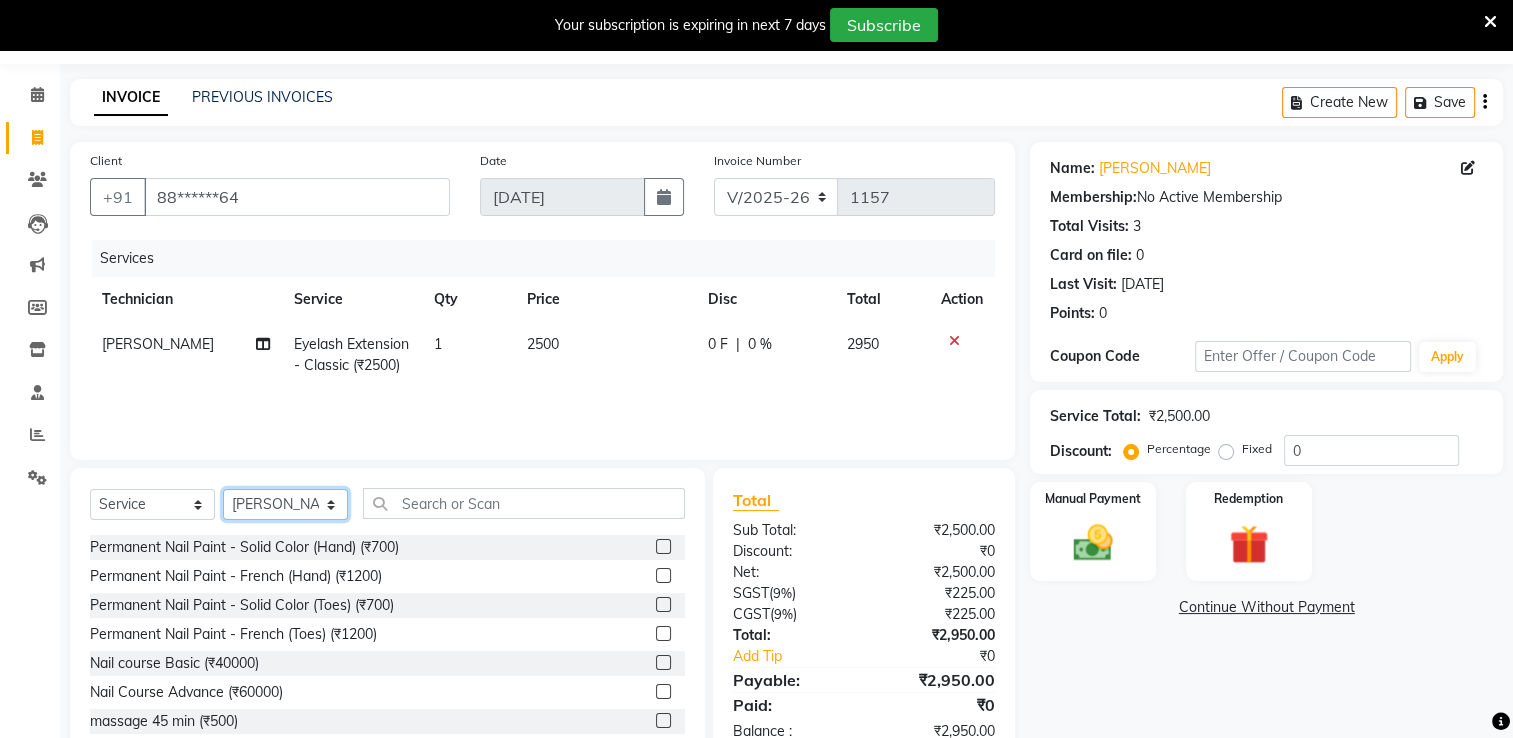 click on "Select Technician AMGHA ARISH [PERSON_NAME] [PERSON_NAME] [PERSON_NAME] [PERSON_NAME] kupu Manager [PERSON_NAME] Owner [PERSON_NAME] [PERSON_NAME]" 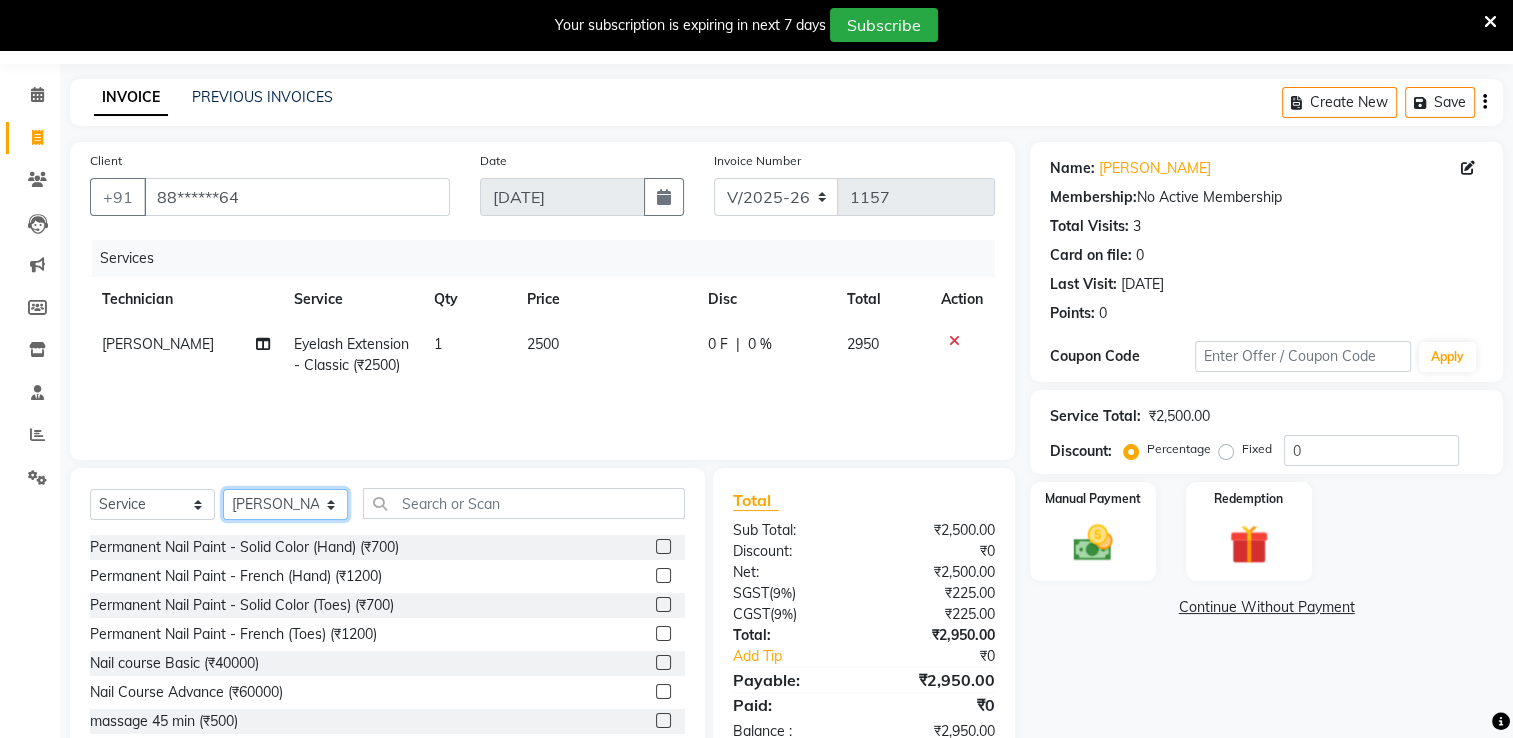 select on "84916" 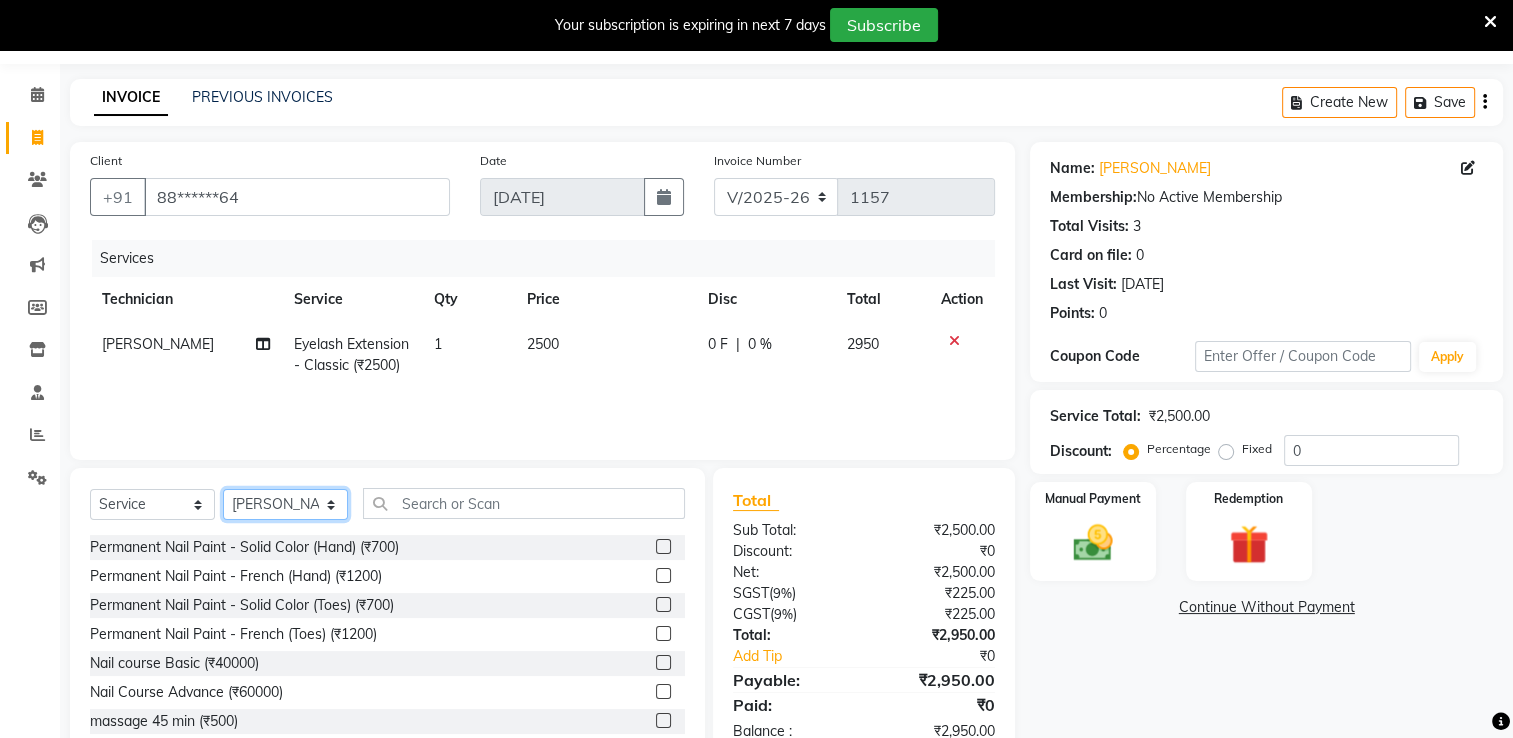 click on "Select Technician AMGHA ARISH [PERSON_NAME] [PERSON_NAME] [PERSON_NAME] [PERSON_NAME] kupu Manager [PERSON_NAME] Owner [PERSON_NAME] [PERSON_NAME]" 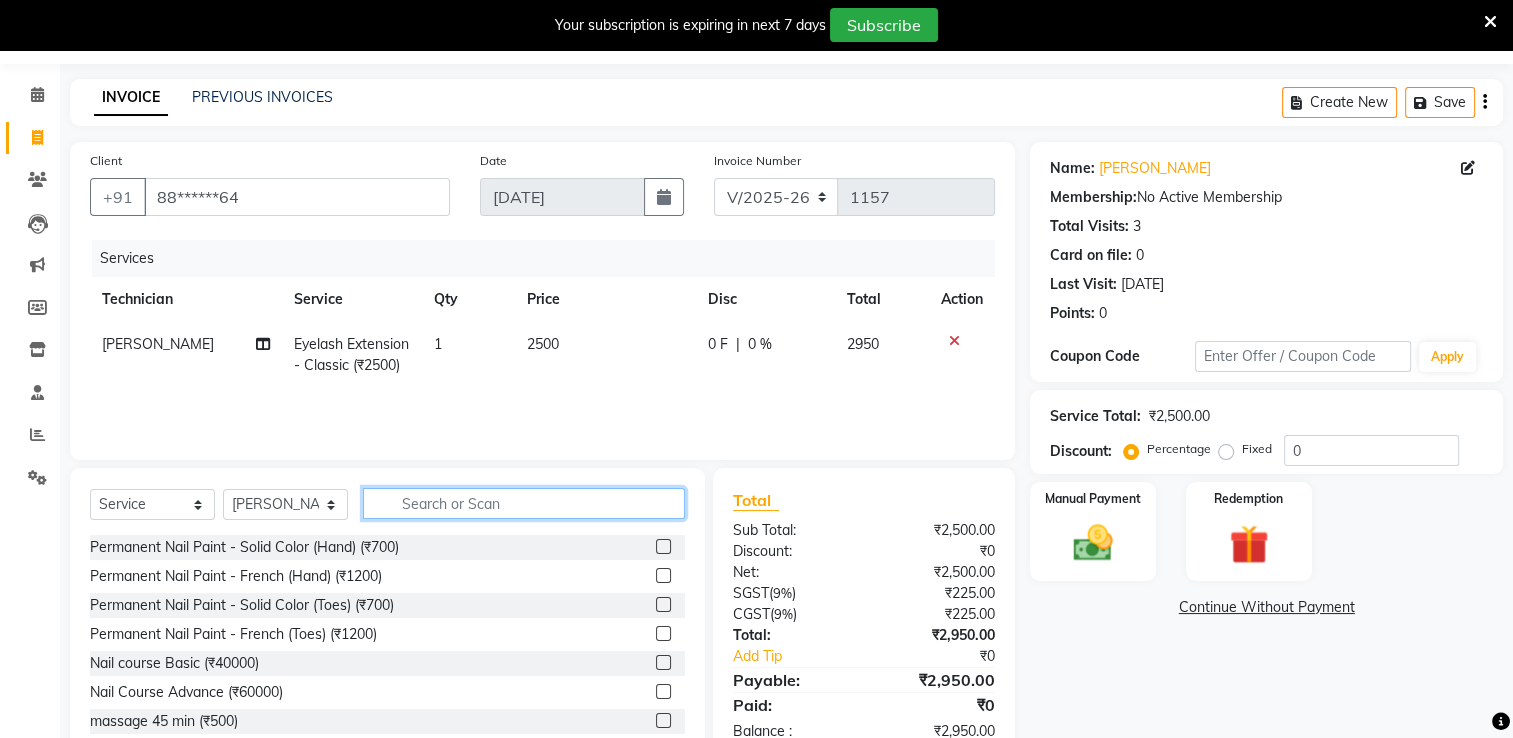 click 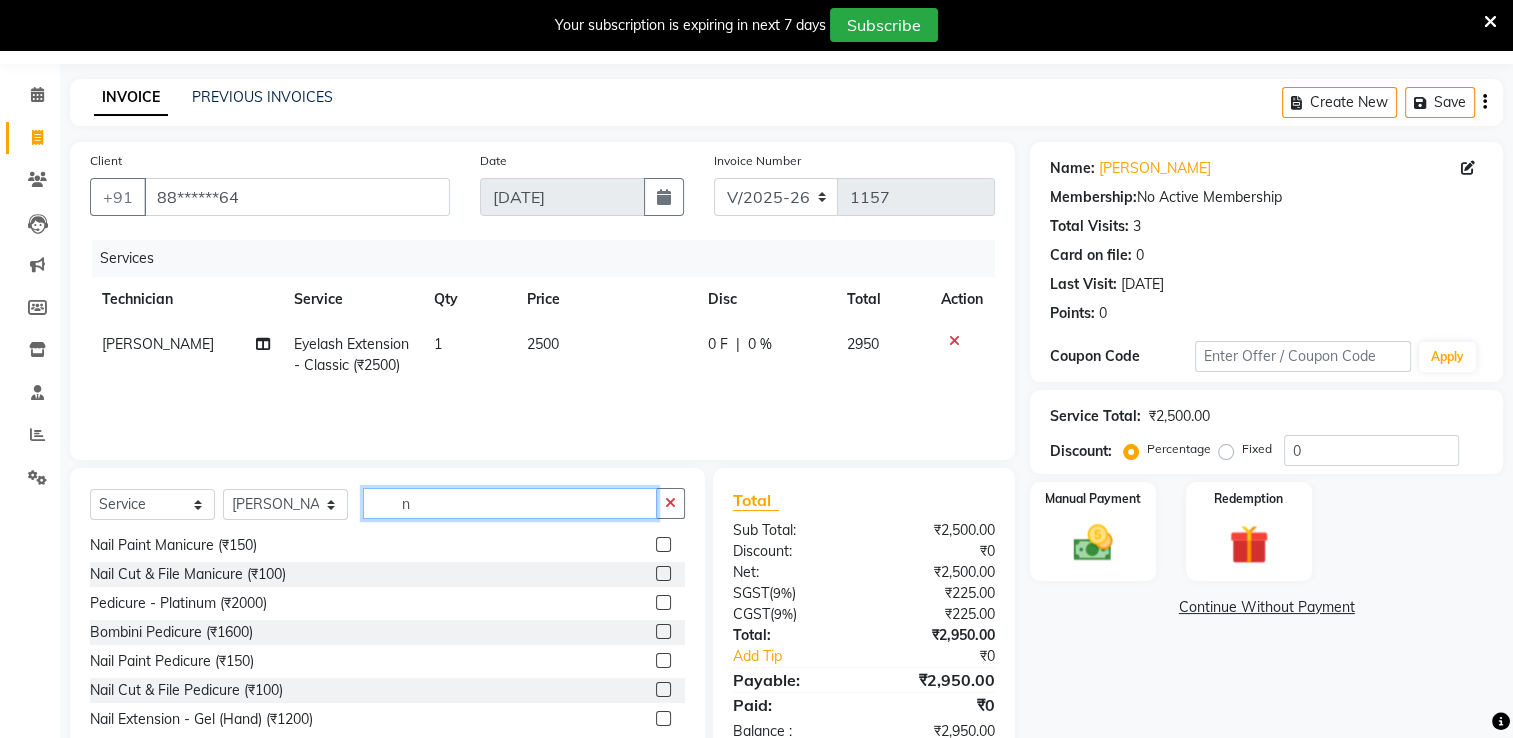 scroll, scrollTop: 1194, scrollLeft: 0, axis: vertical 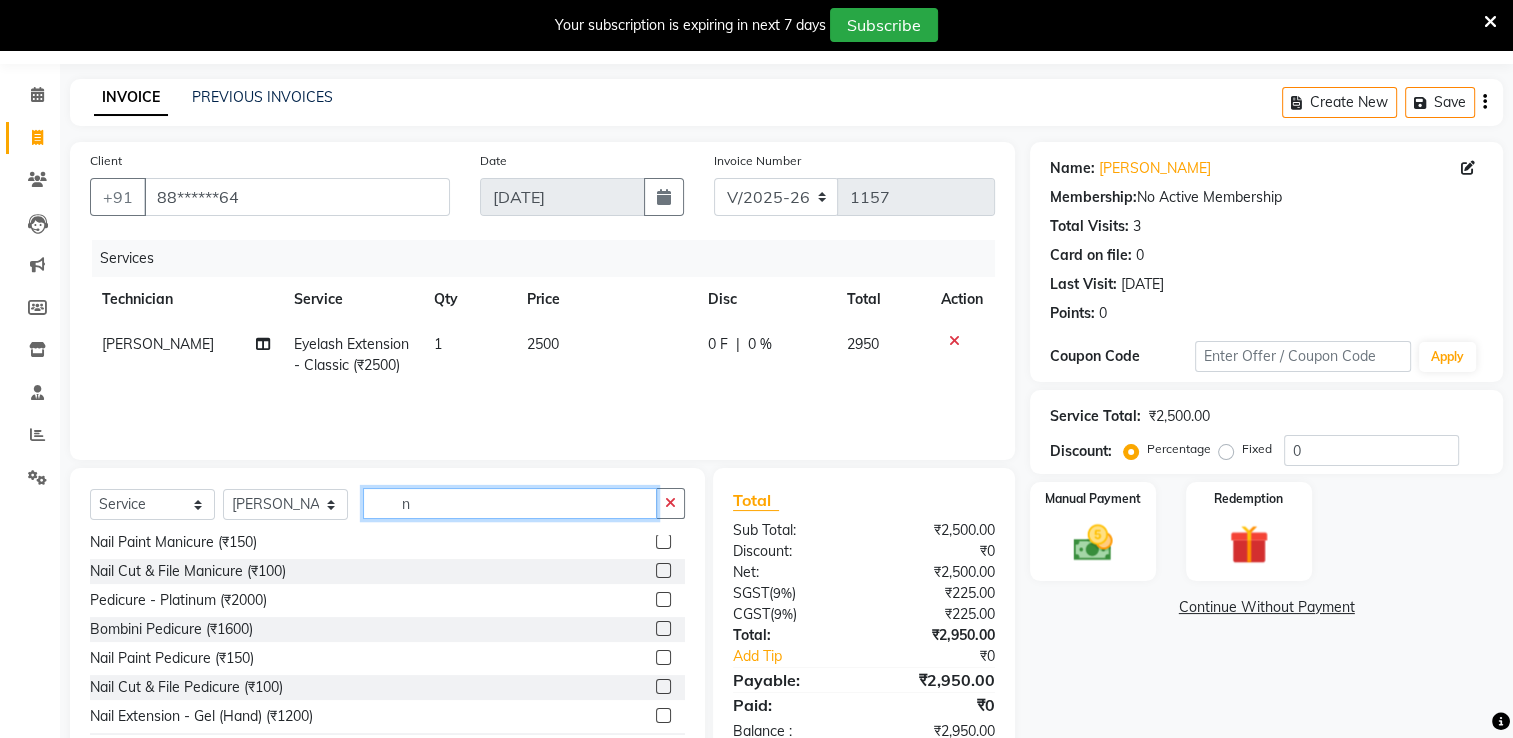 type on "n" 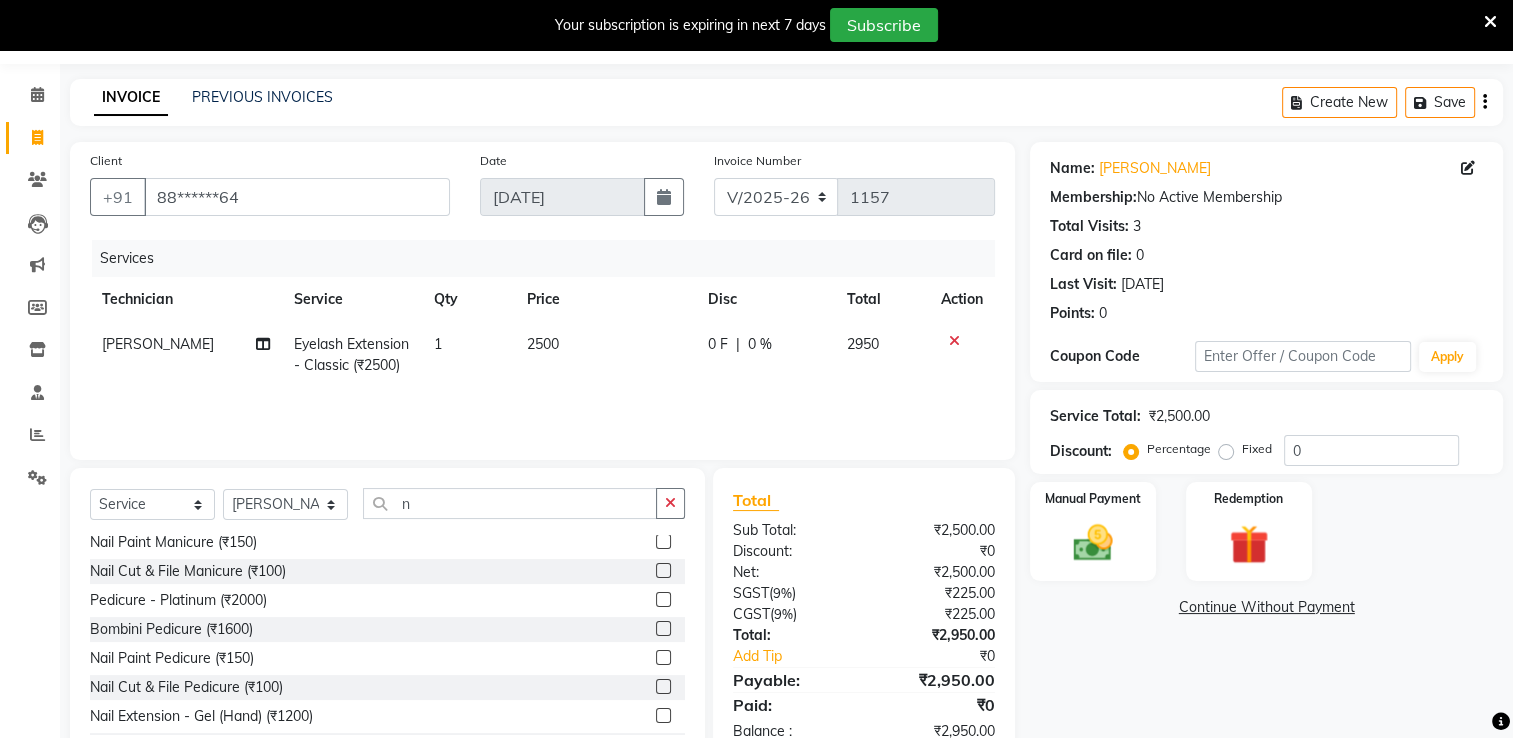 click 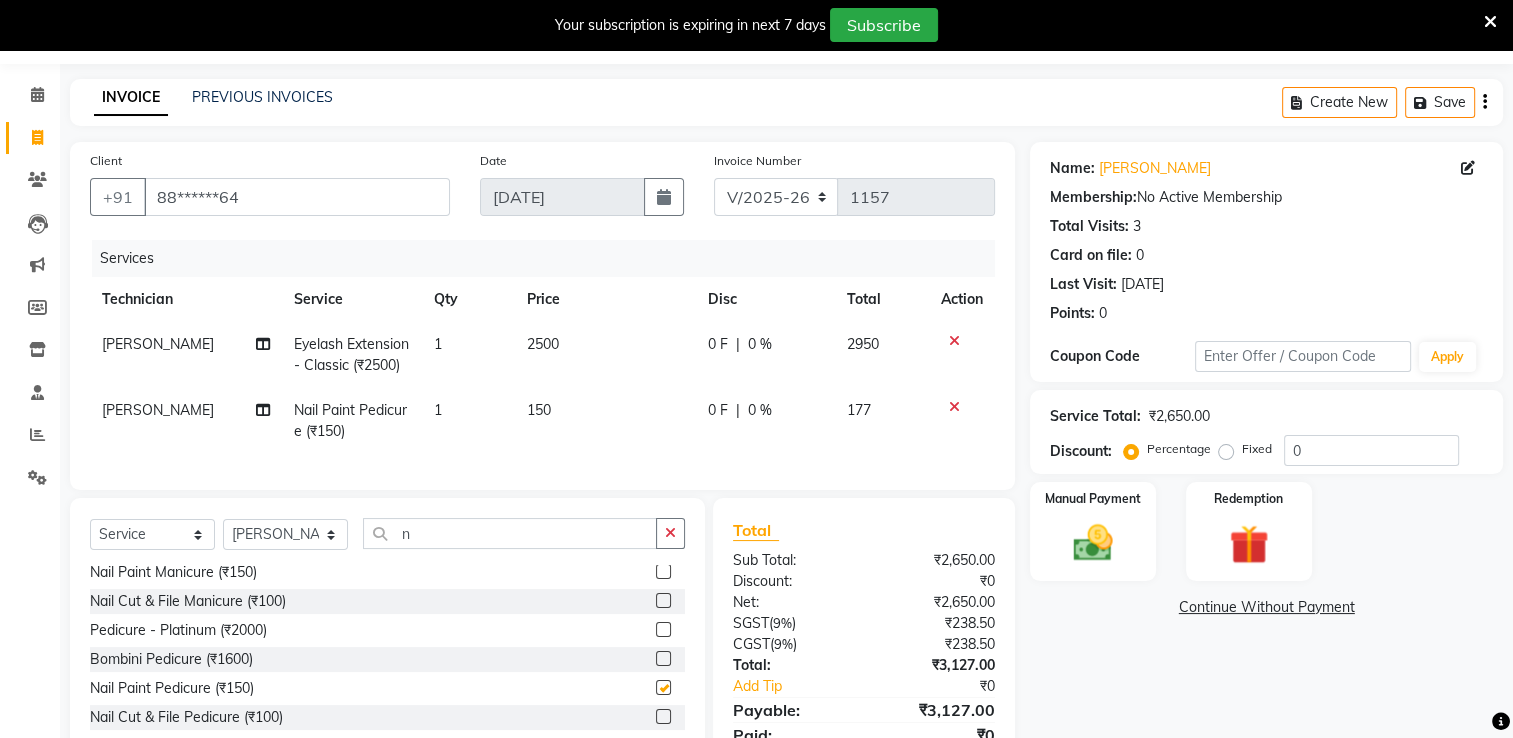 checkbox on "false" 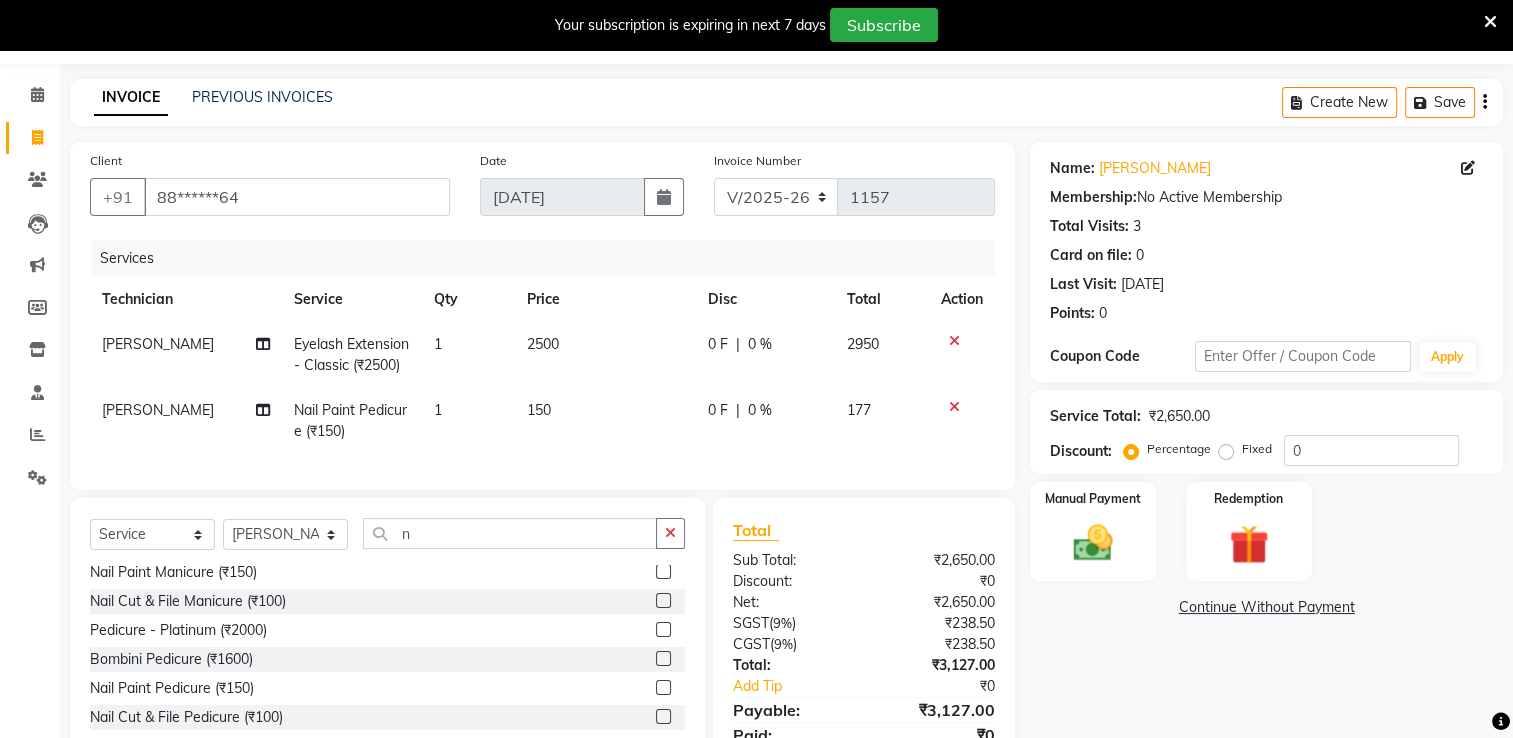 click on "150" 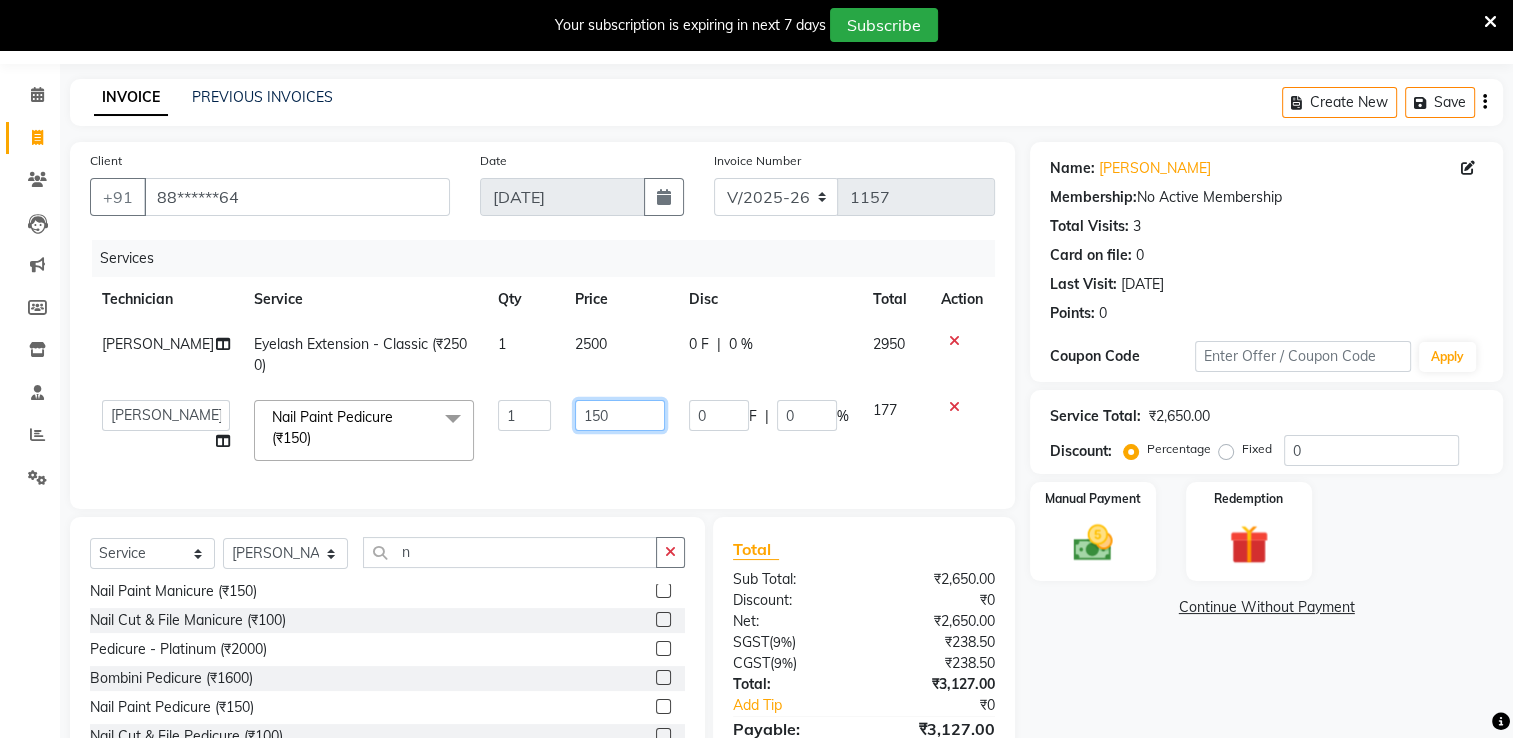 click on "150" 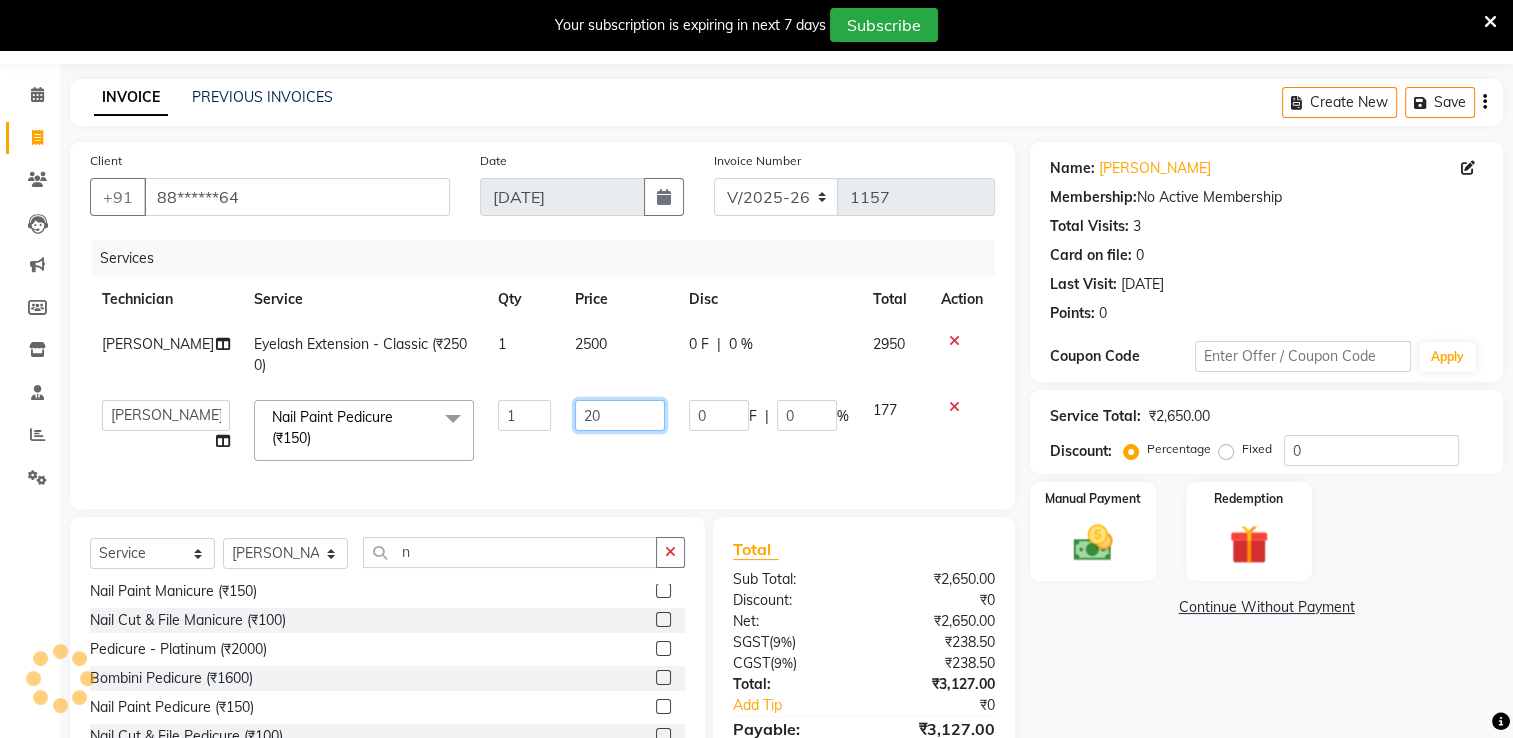 type on "200" 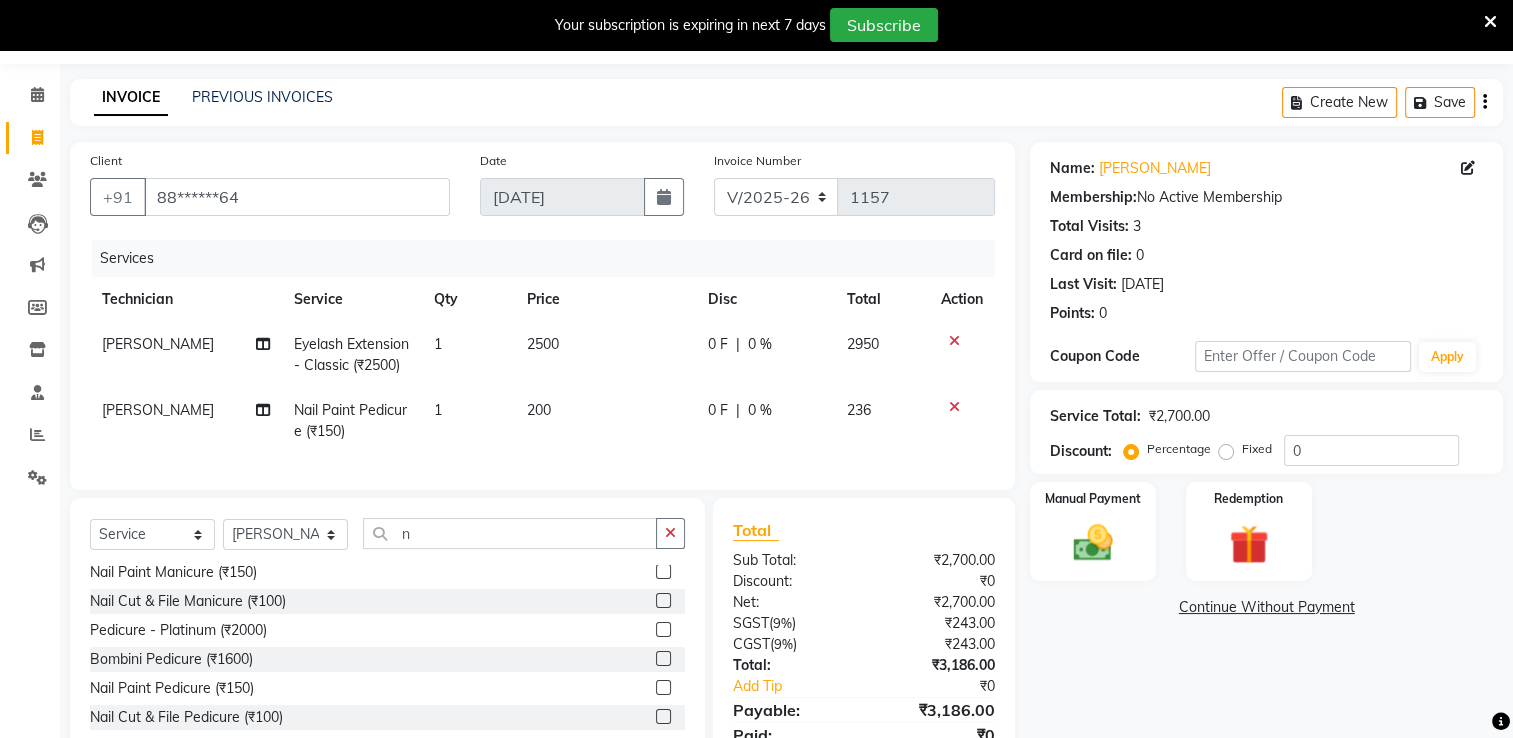 click on "200" 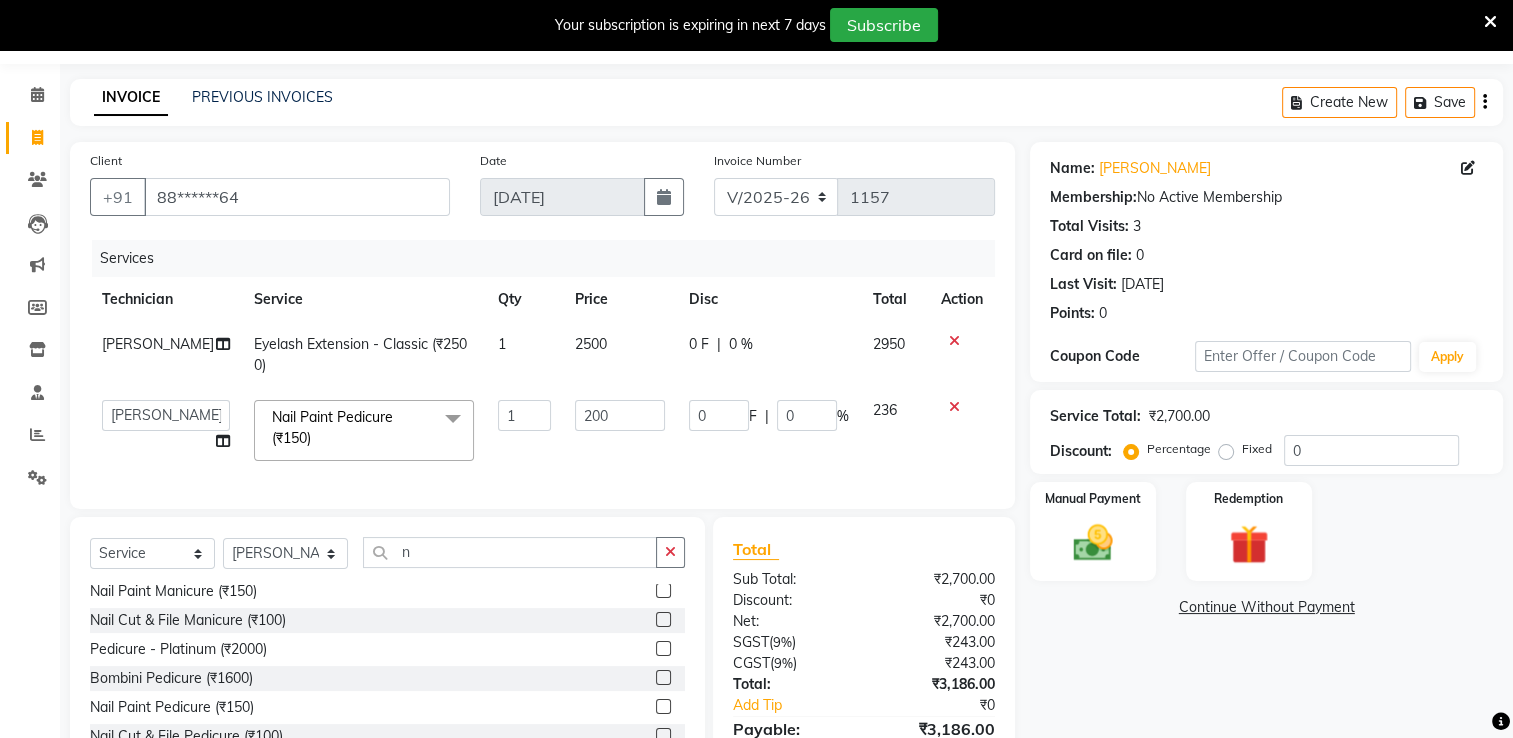 scroll, scrollTop: 176, scrollLeft: 0, axis: vertical 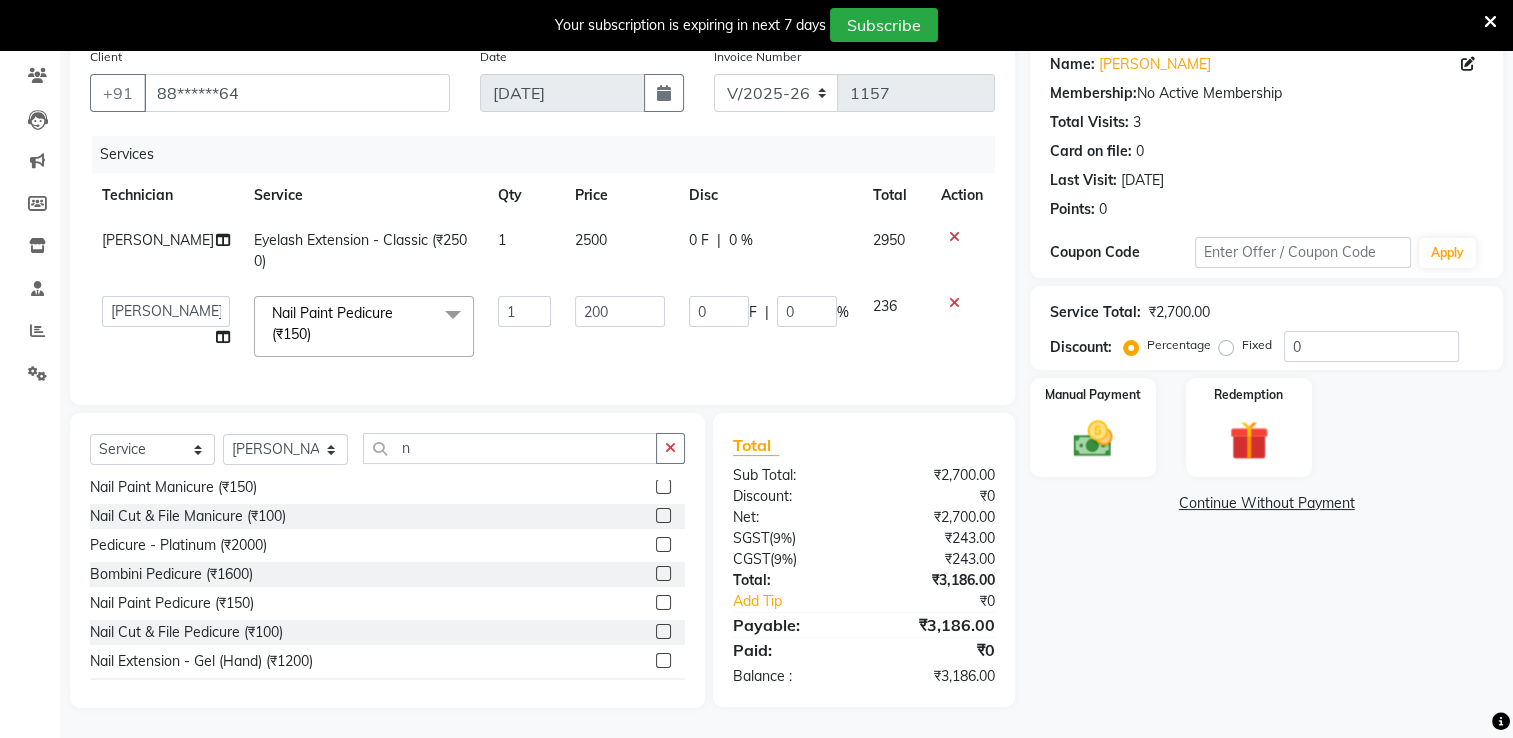 click on "Name: [PERSON_NAME]  Membership:  No Active Membership  Total Visits:  3 Card on file:  0 Last Visit:   [DATE] Points:   0  Coupon Code Apply Service Total:  ₹2,700.00  Discount:  Percentage   Fixed  0 Manual Payment Redemption  Continue Without Payment" 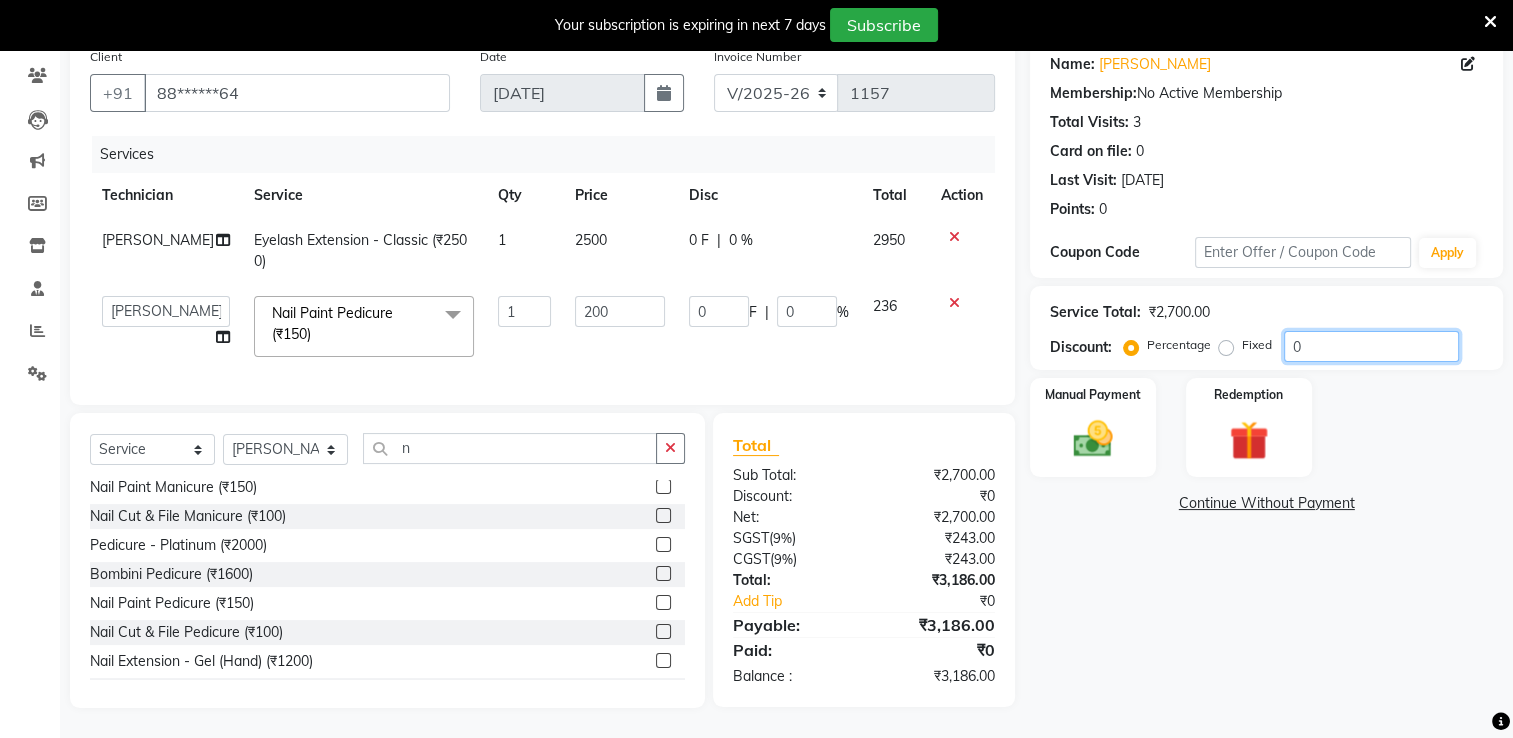 click on "0" 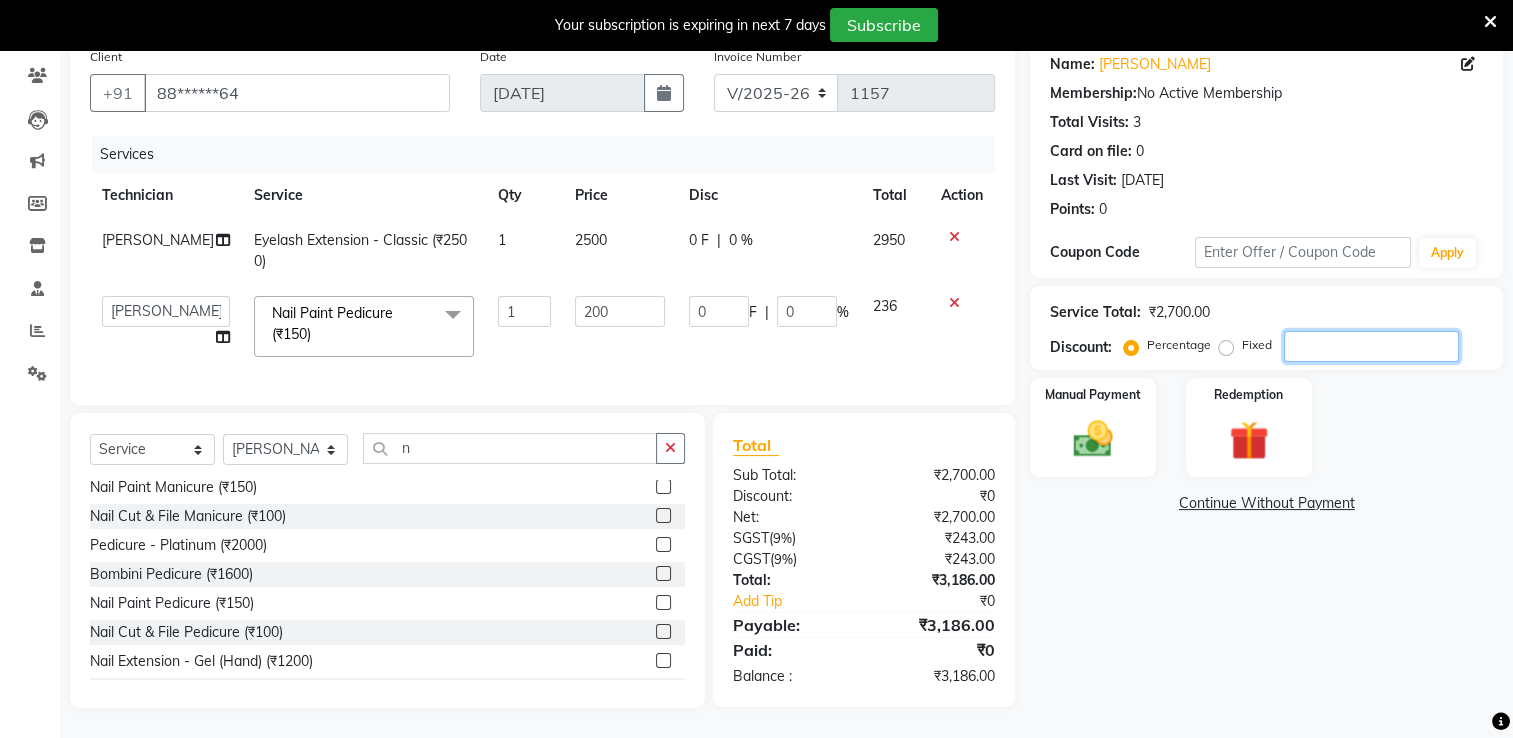 type on "5" 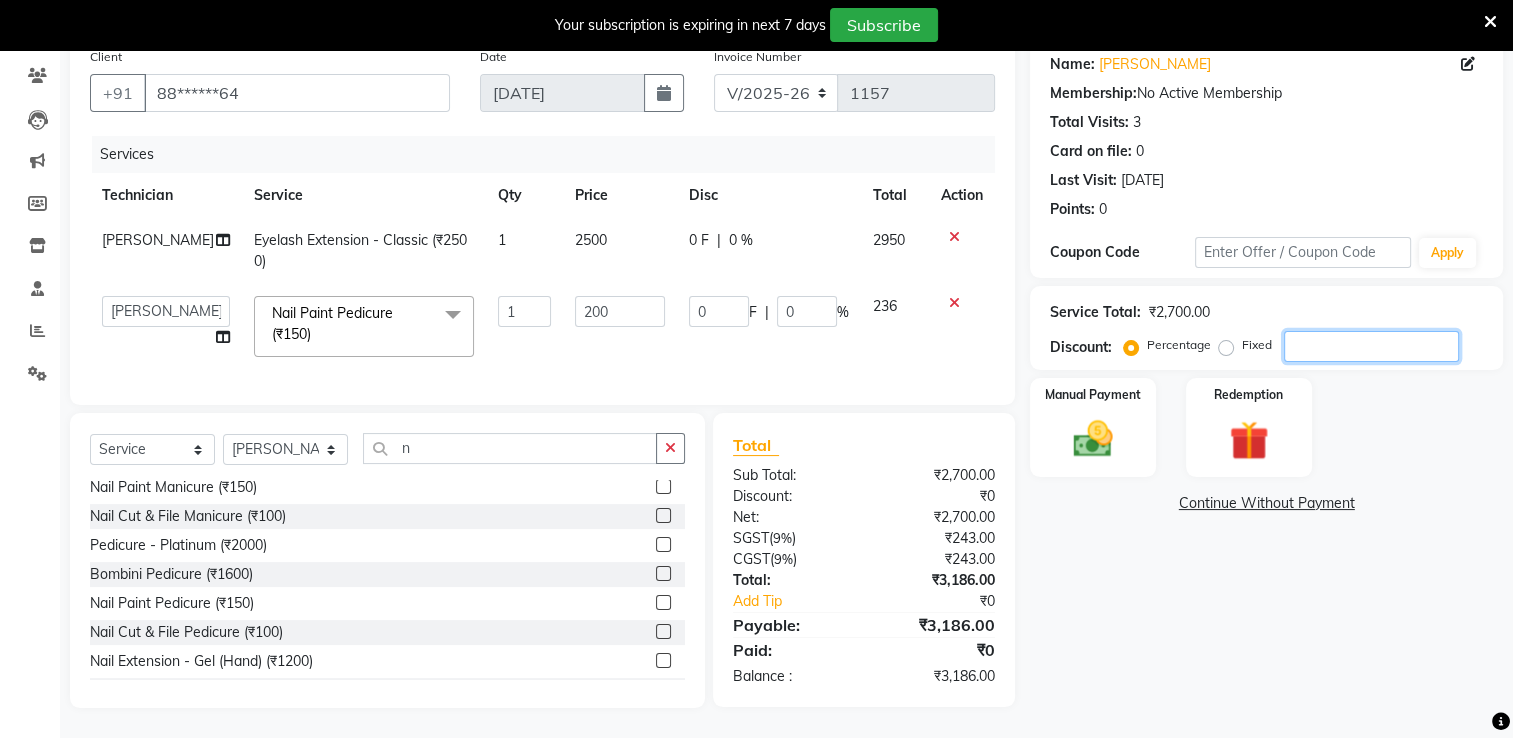 type on "10" 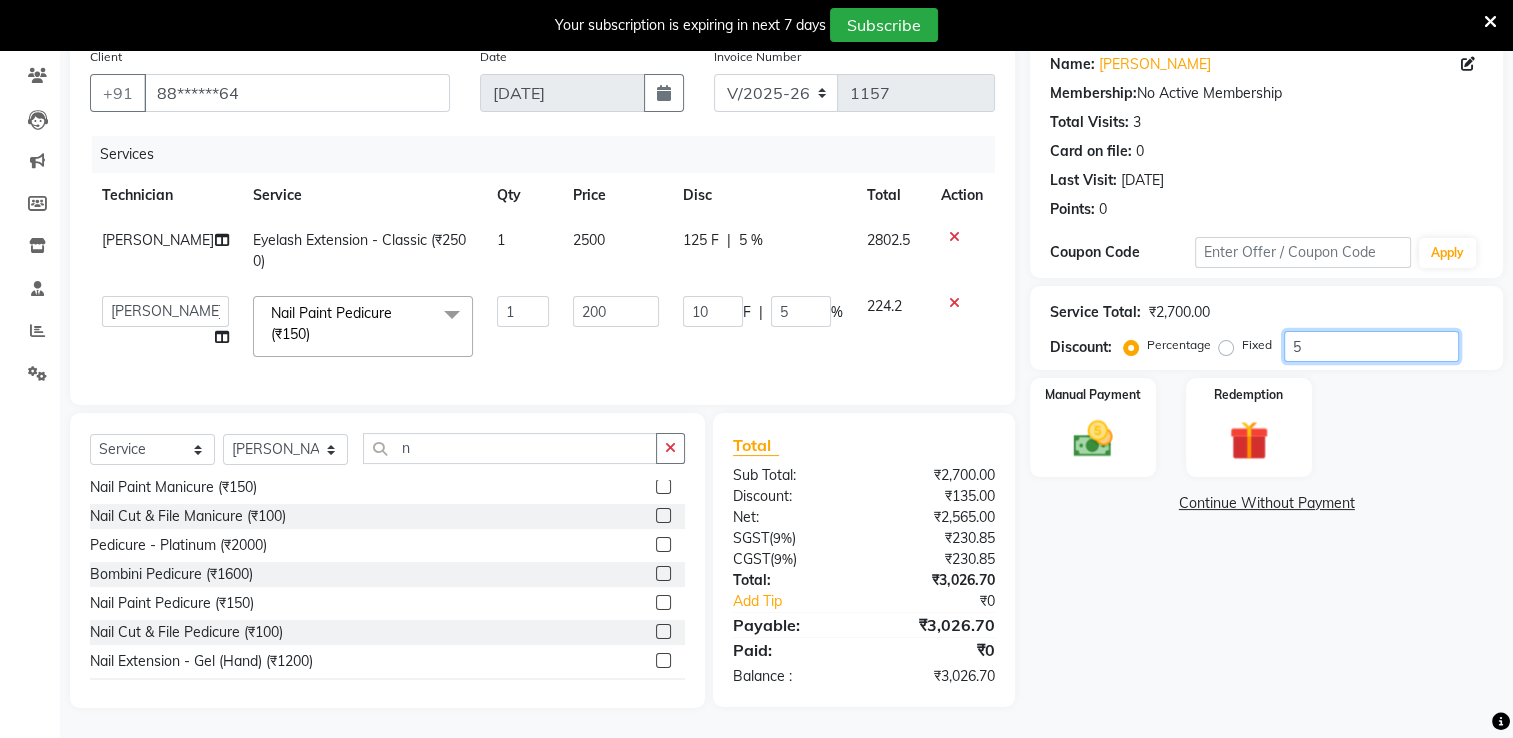 type on "5" 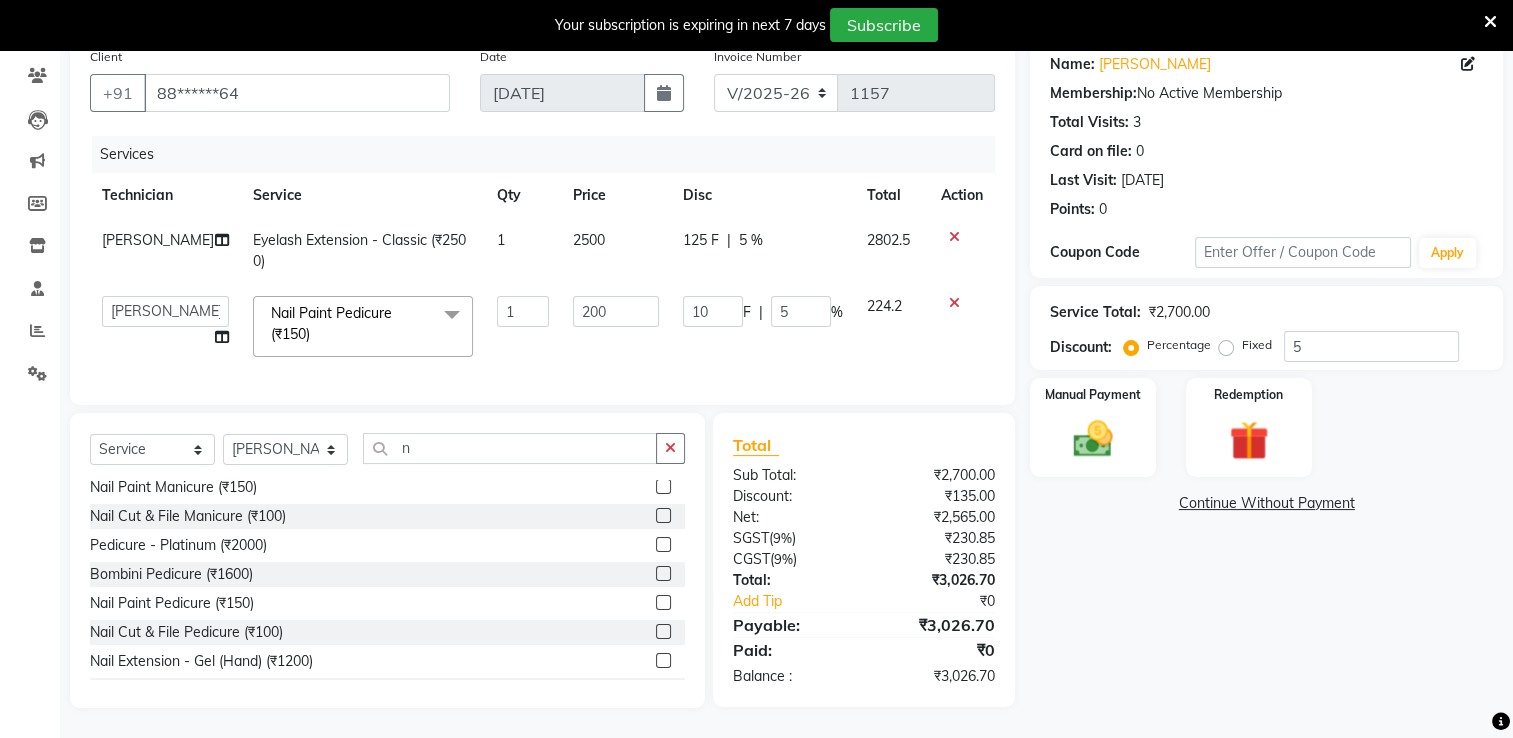 click on "Name: [PERSON_NAME]  Membership:  No Active Membership  Total Visits:  3 Card on file:  0 Last Visit:   [DATE] Points:   0  Coupon Code Apply Service Total:  ₹2,700.00  Discount:  Percentage   Fixed  5 Manual Payment Redemption  Continue Without Payment" 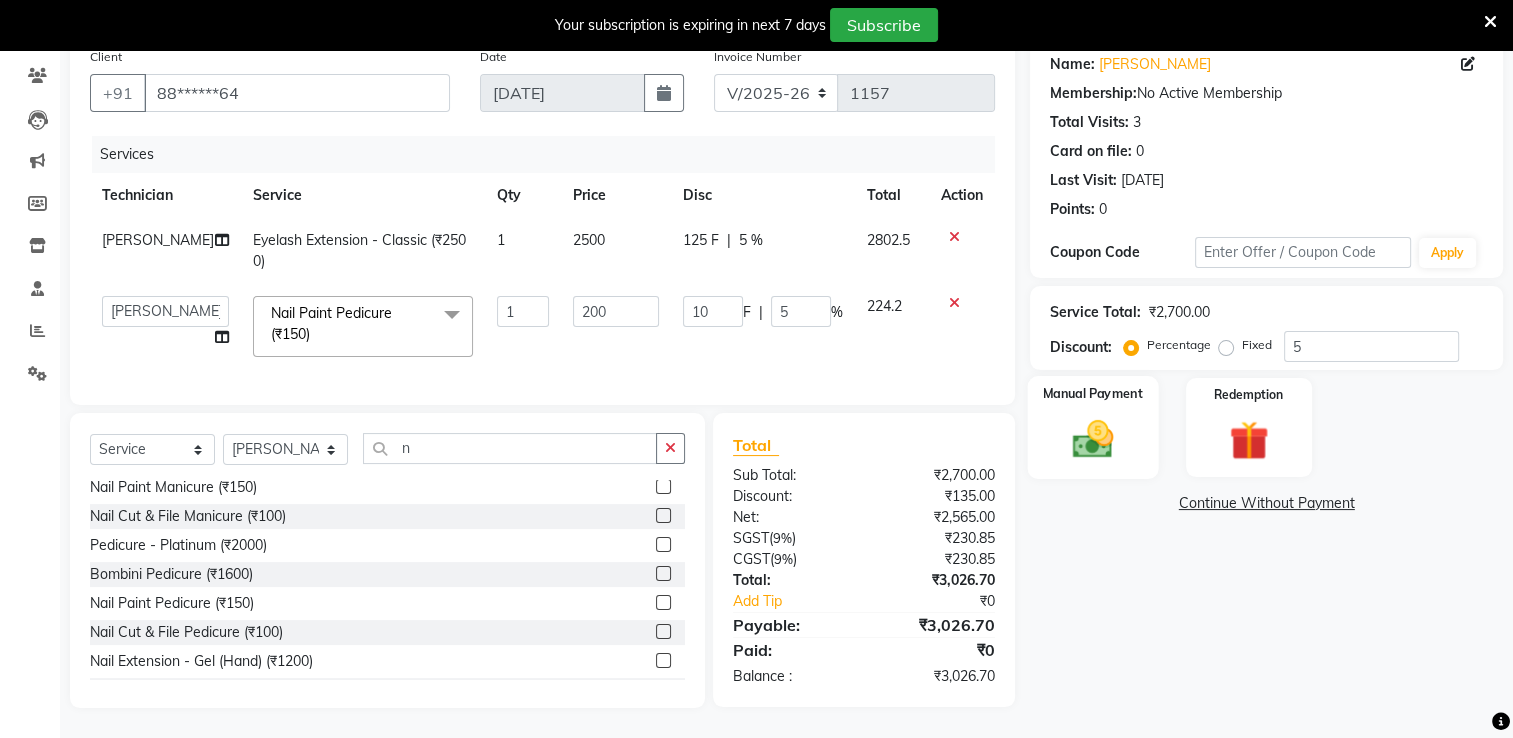 click 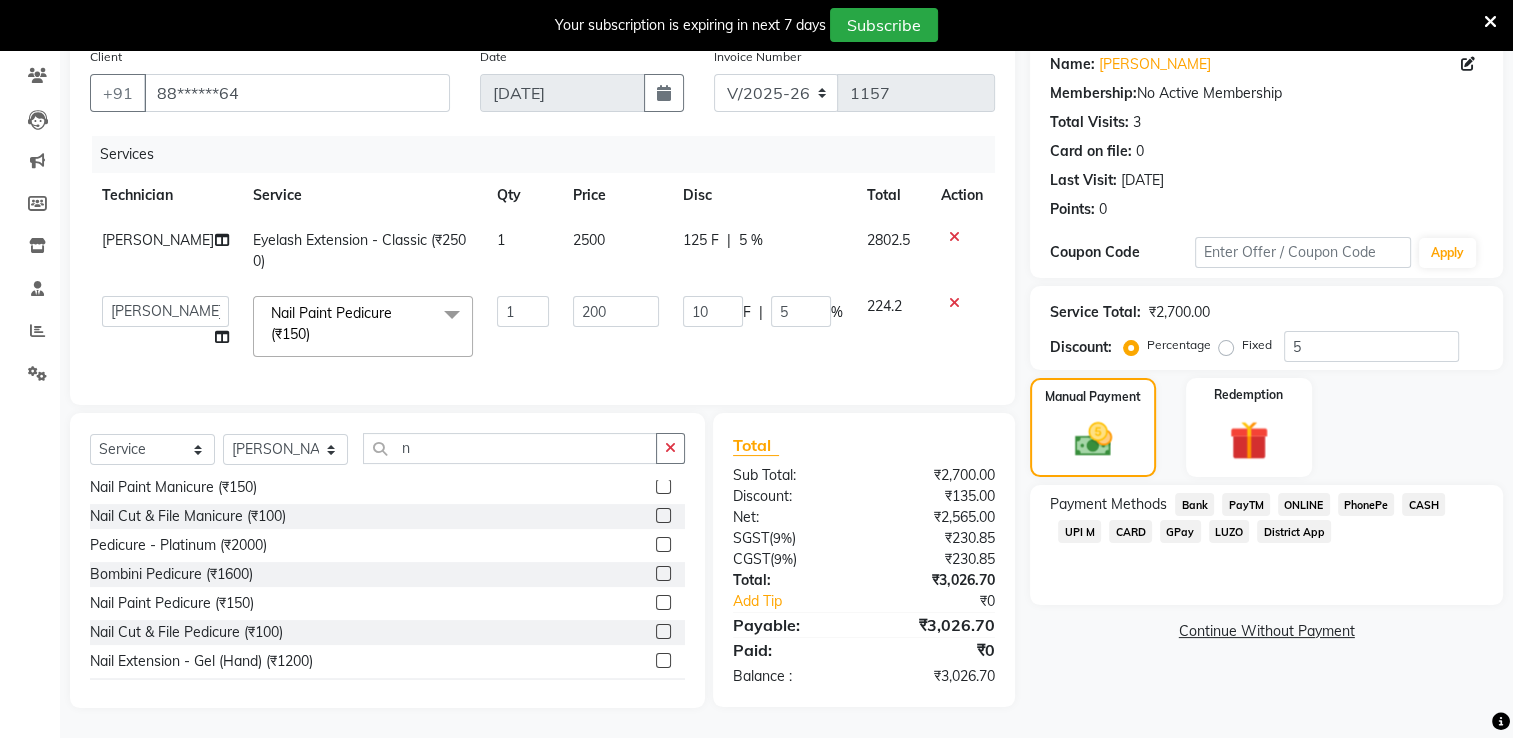 click on "UPI M" 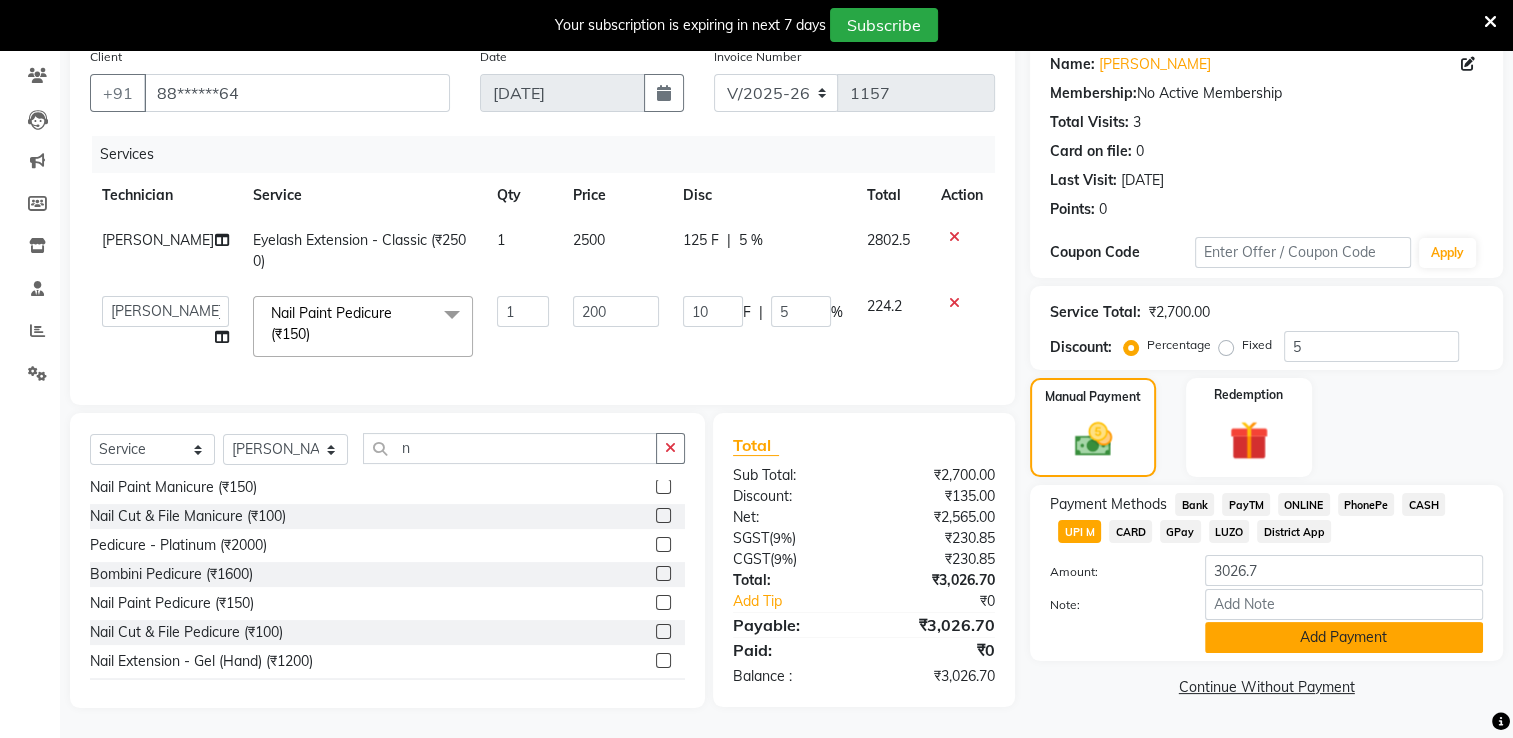 click on "Add Payment" 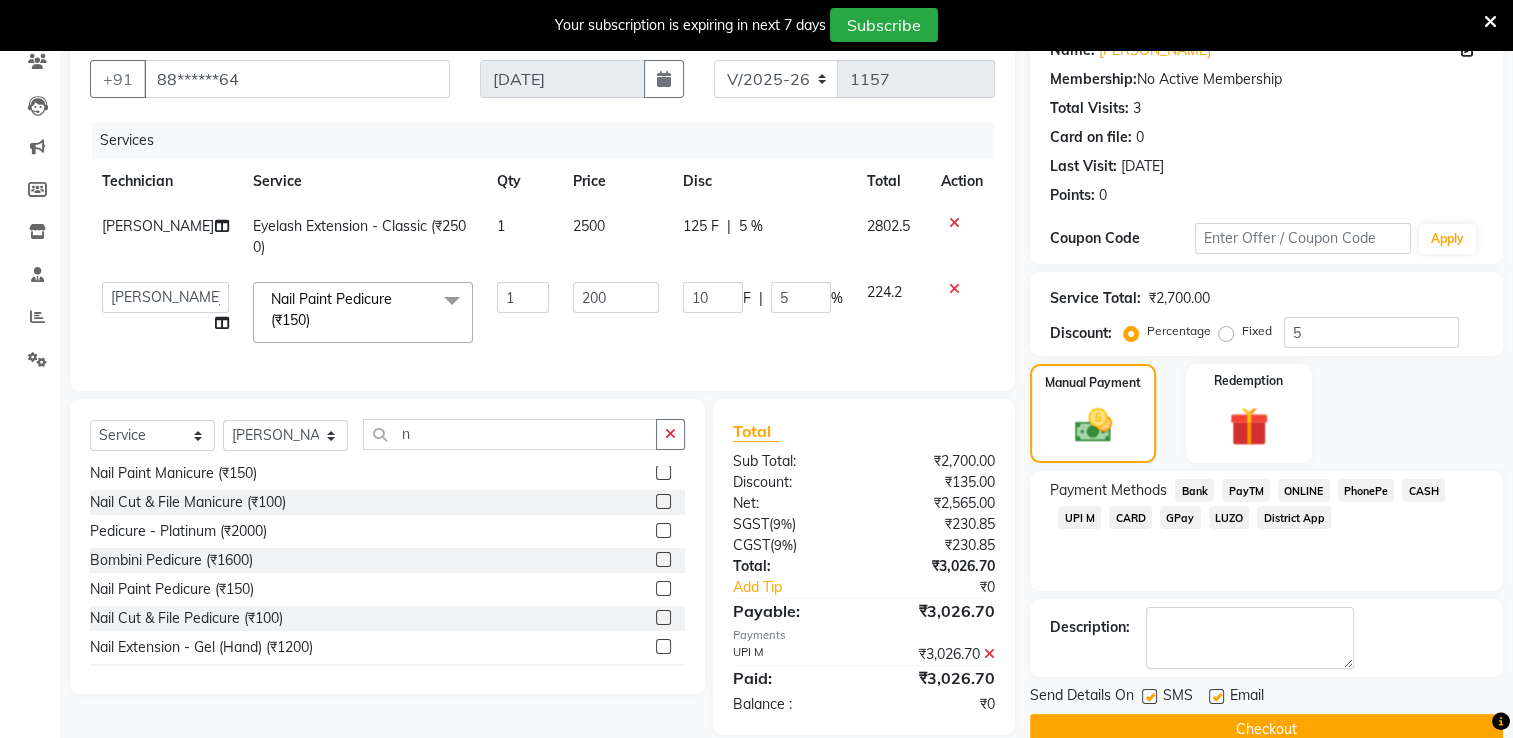 scroll, scrollTop: 217, scrollLeft: 0, axis: vertical 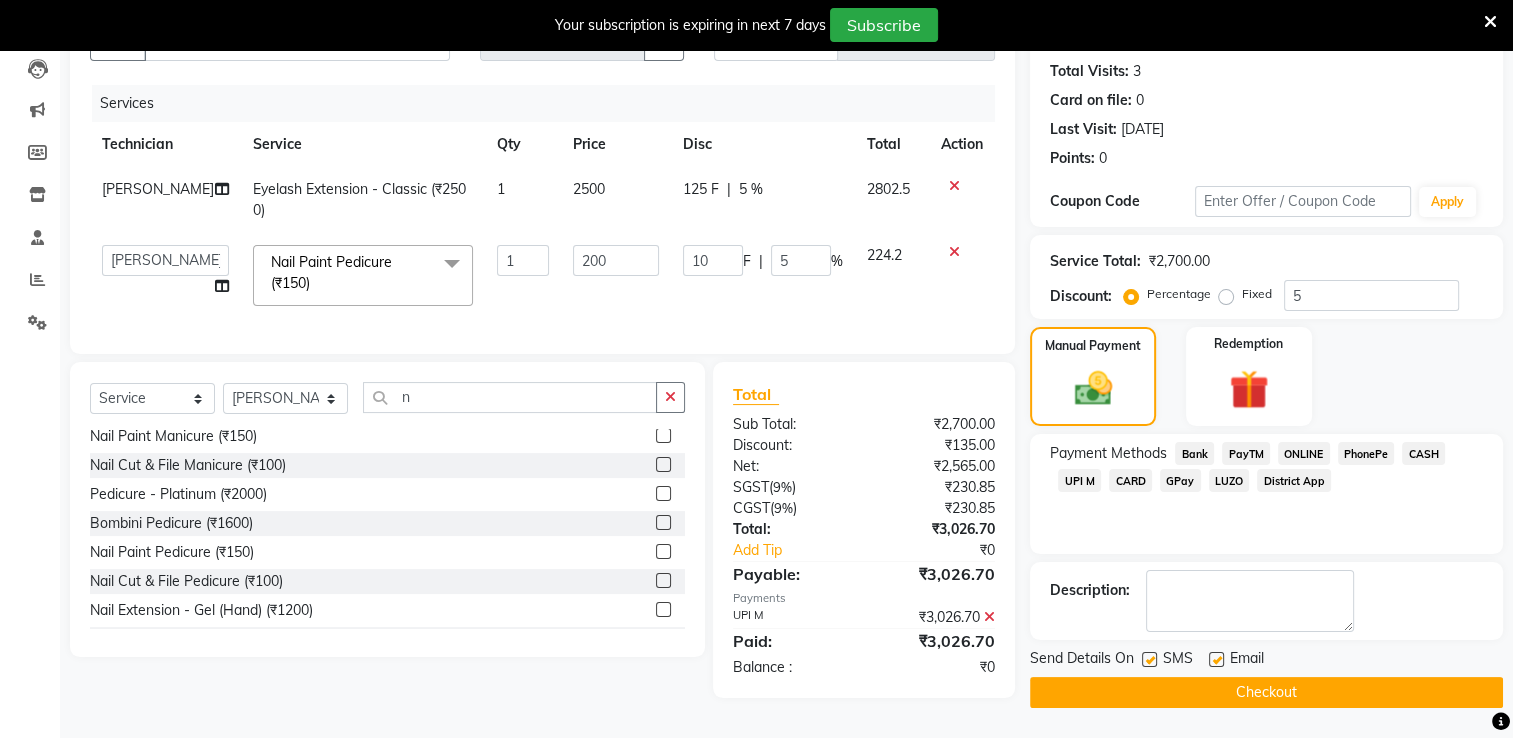 click on "Checkout" 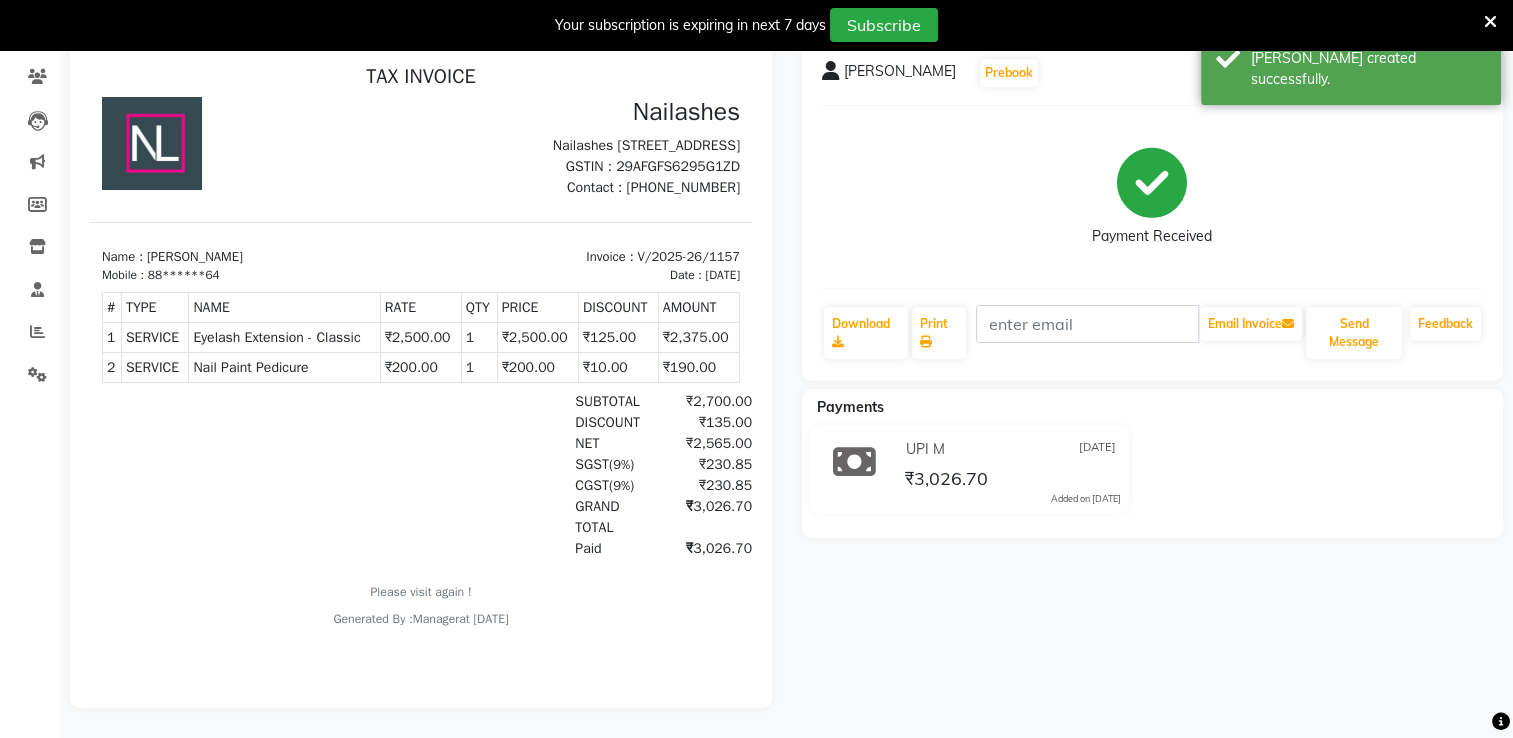 scroll, scrollTop: 0, scrollLeft: 0, axis: both 